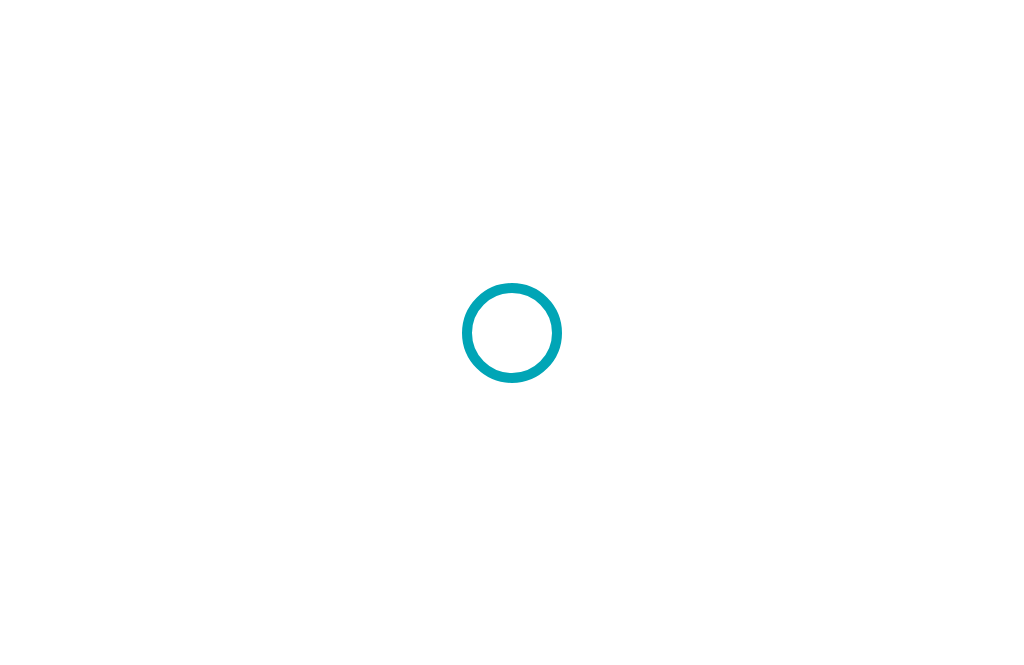 scroll, scrollTop: 0, scrollLeft: 0, axis: both 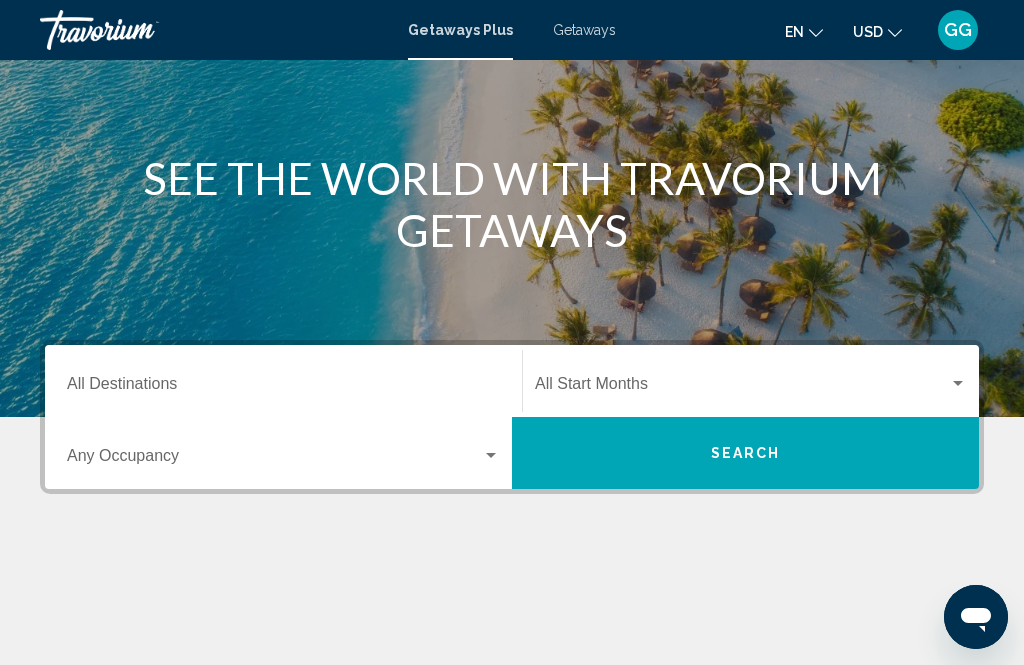 click at bounding box center [958, 384] 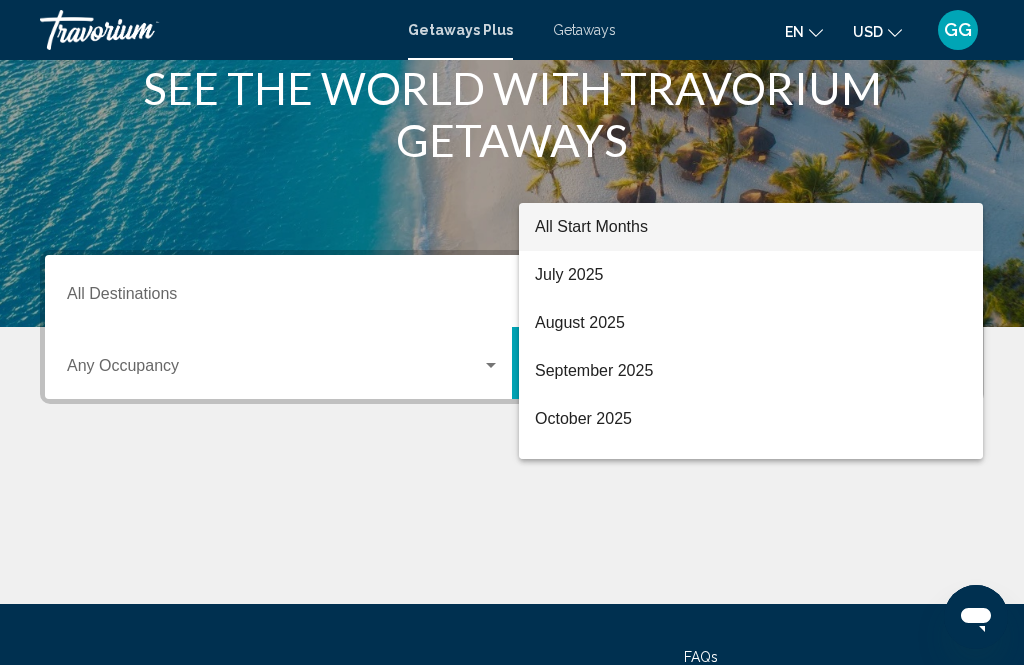 scroll, scrollTop: 393, scrollLeft: 0, axis: vertical 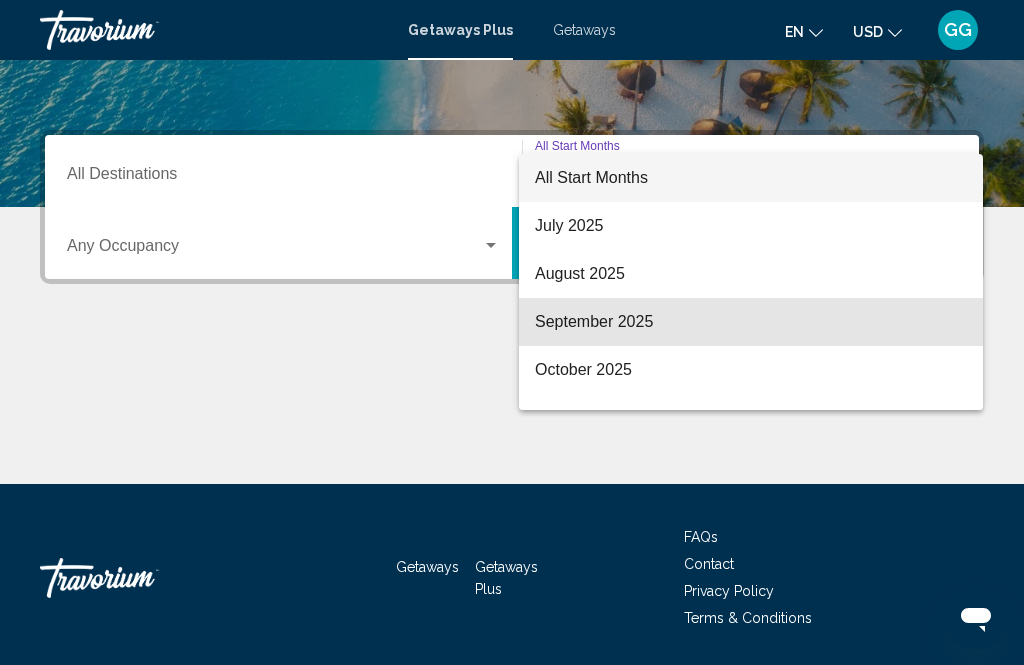 click on "September 2025" at bounding box center (751, 322) 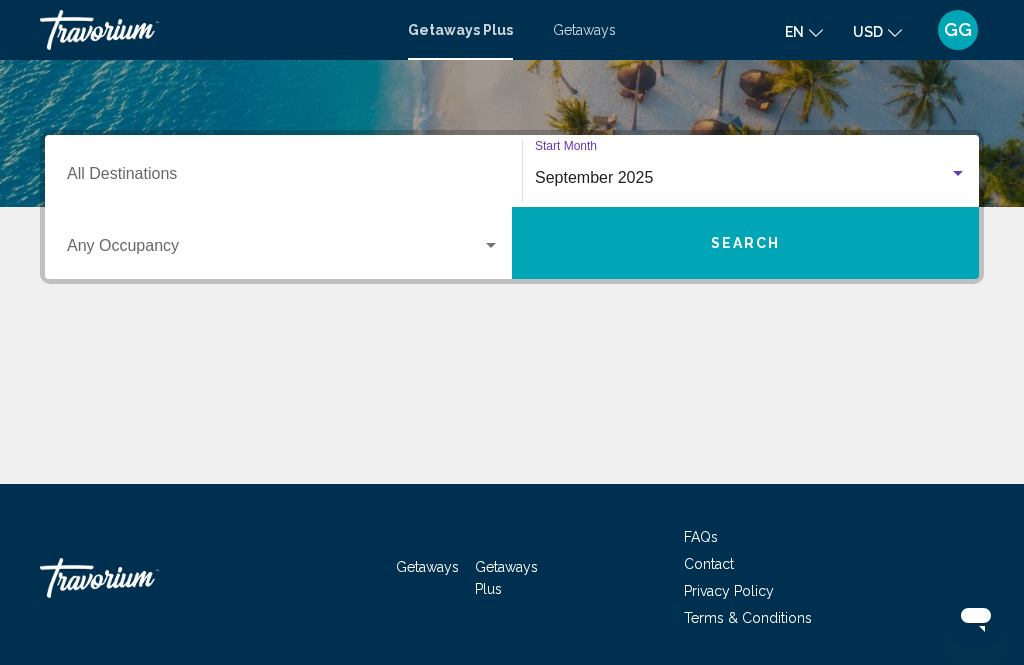 click on "Destination All Destinations" at bounding box center [283, 178] 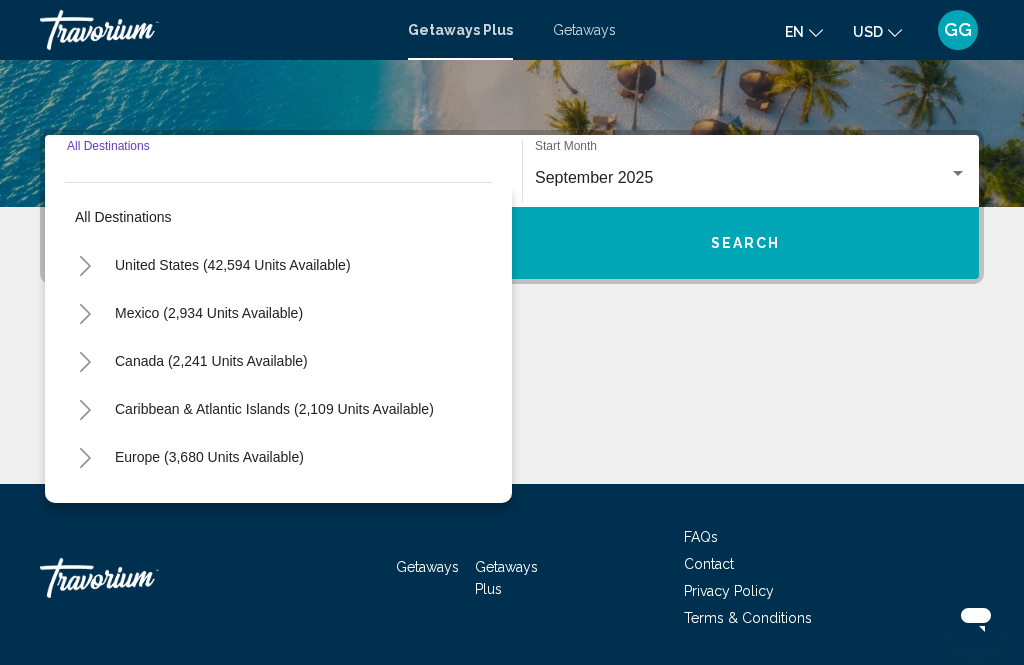 click on "United States (42,594 units available)" at bounding box center (209, 313) 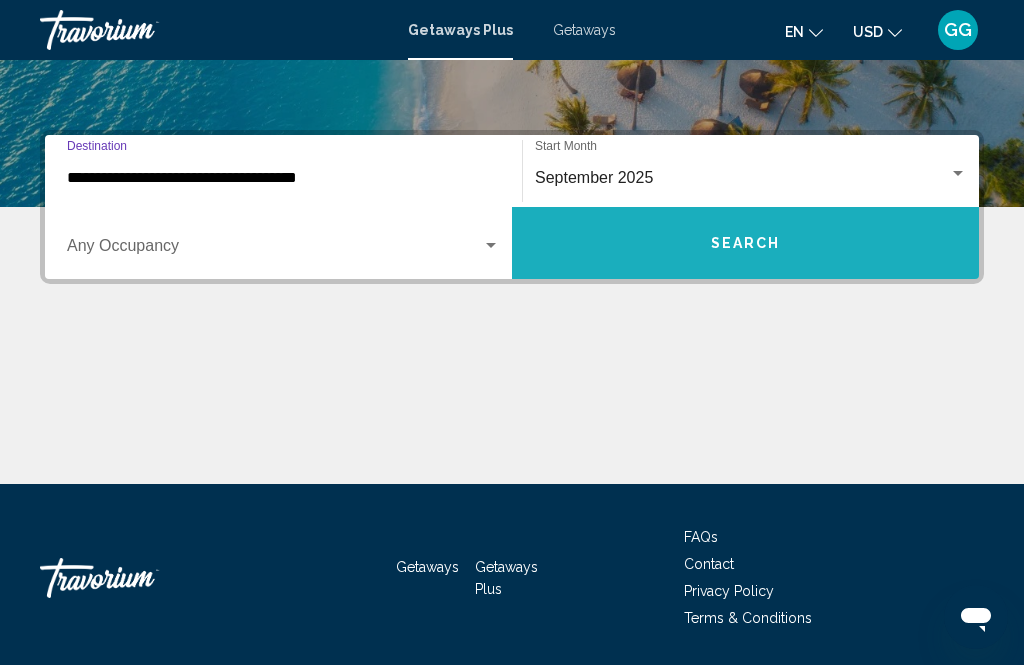 click on "Search" at bounding box center (746, 244) 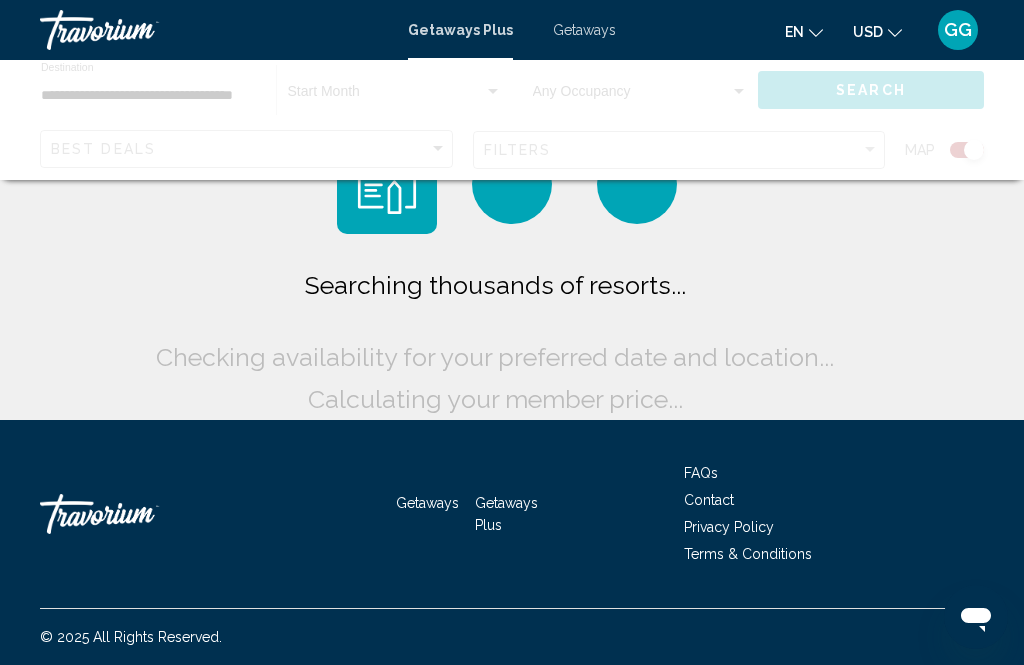 scroll, scrollTop: 0, scrollLeft: 0, axis: both 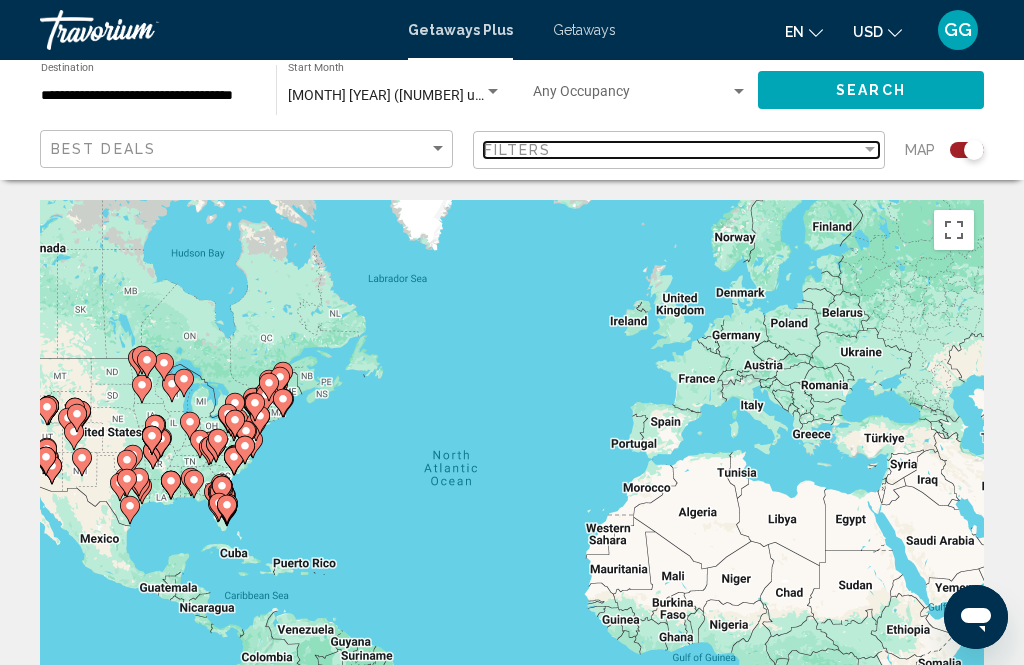 click at bounding box center (870, 150) 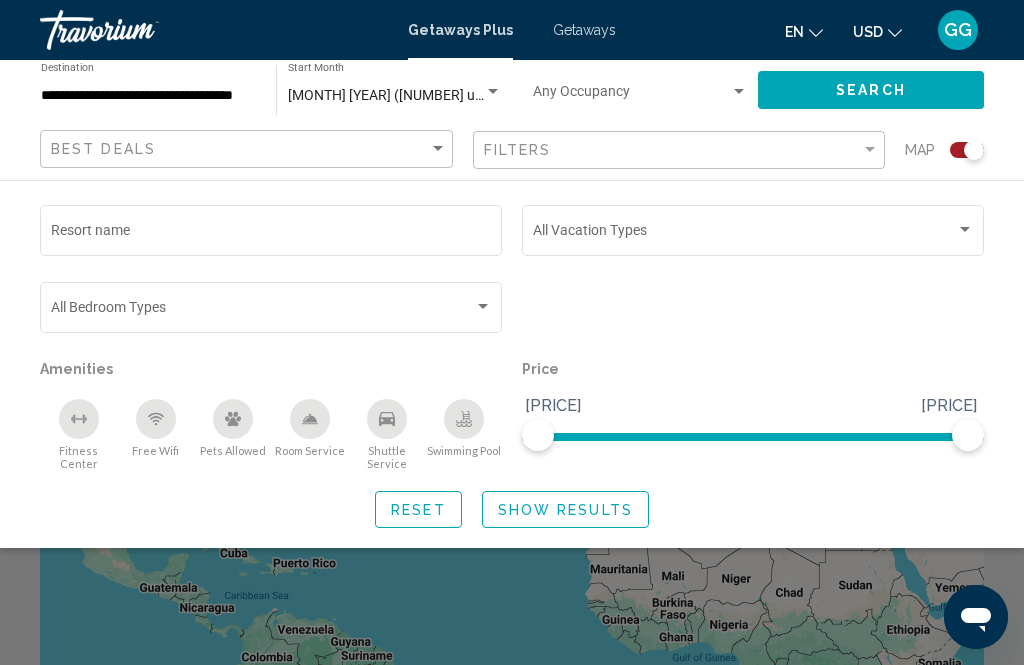 click at bounding box center [483, 307] 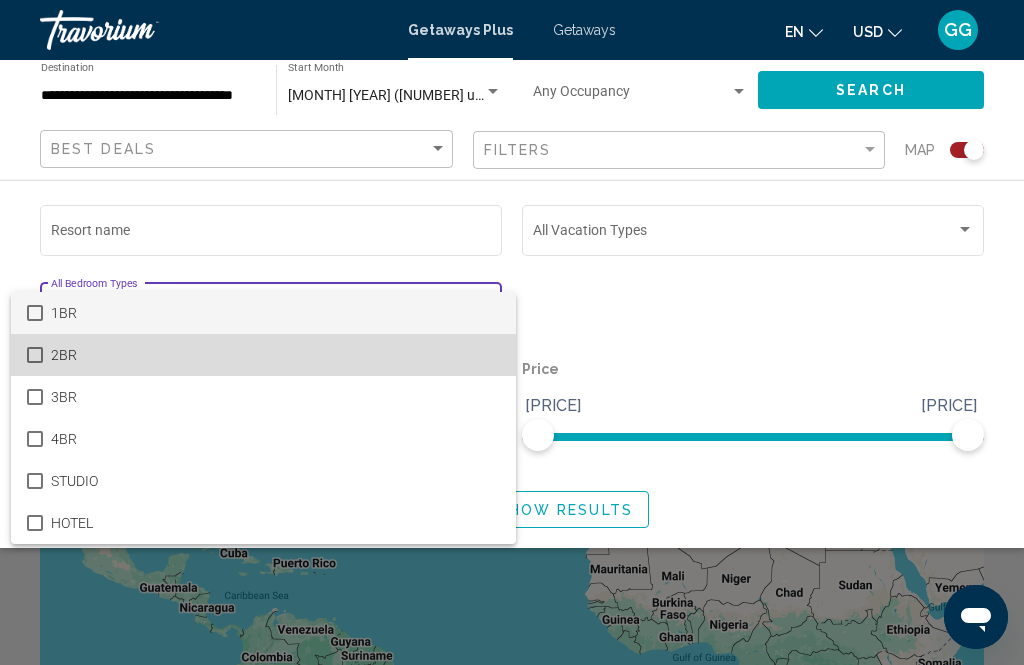 click on "2BR" at bounding box center (263, 355) 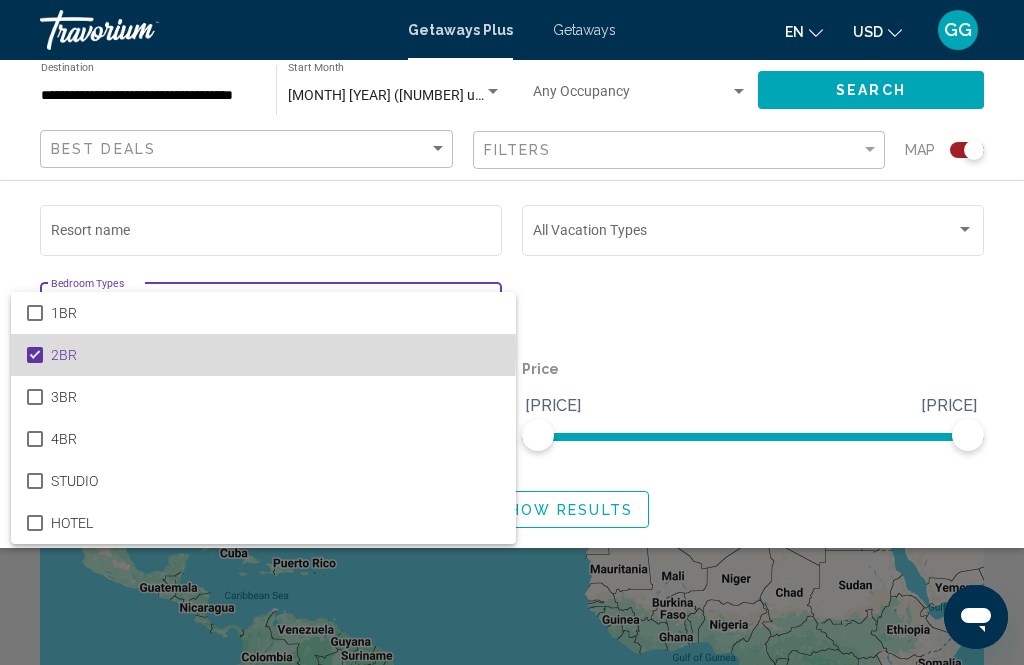 click on "2BR" at bounding box center [263, 355] 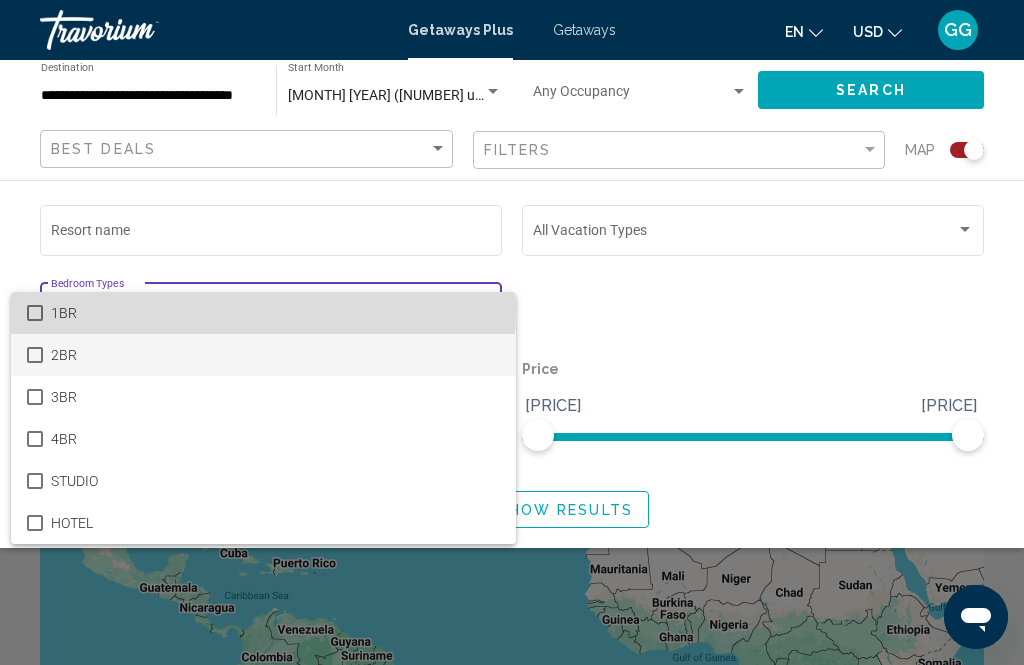 click on "1BR" at bounding box center [263, 313] 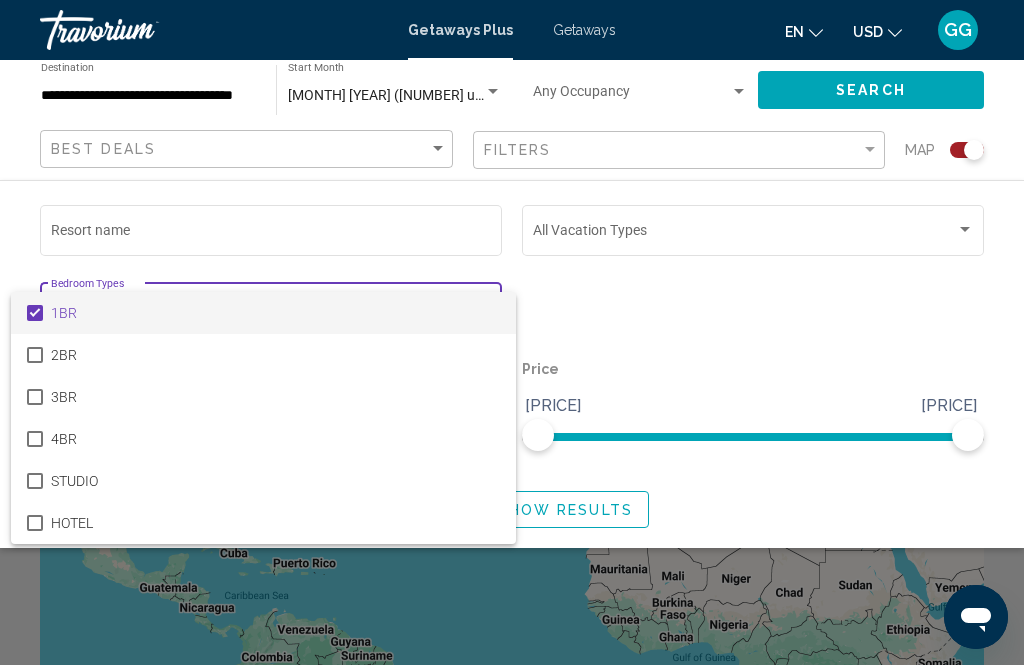 click at bounding box center [512, 332] 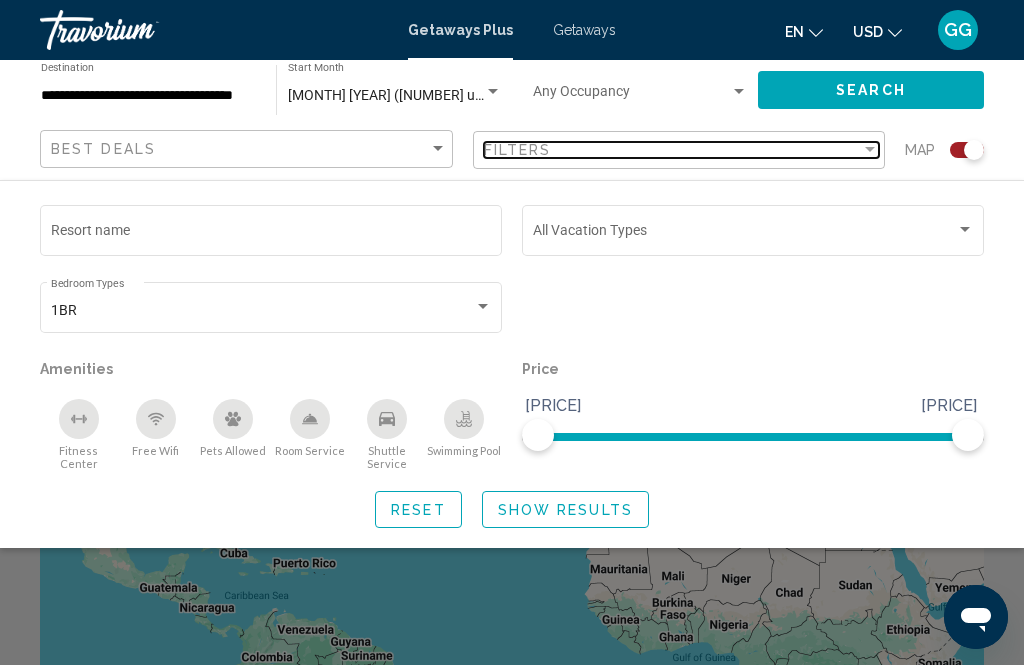 click at bounding box center [870, 150] 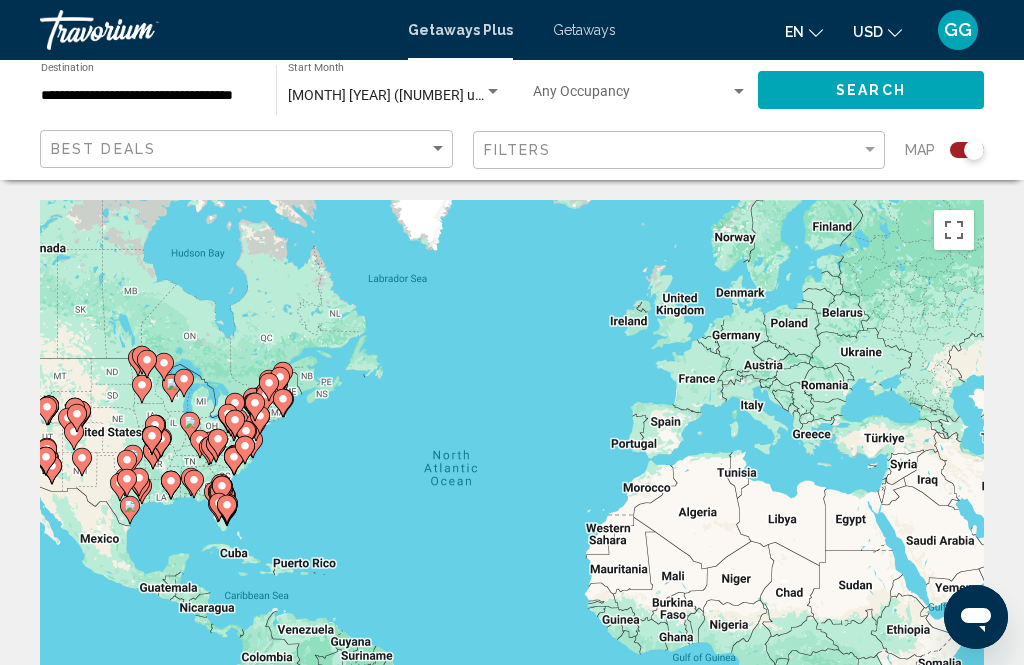 click at bounding box center (227, 509) 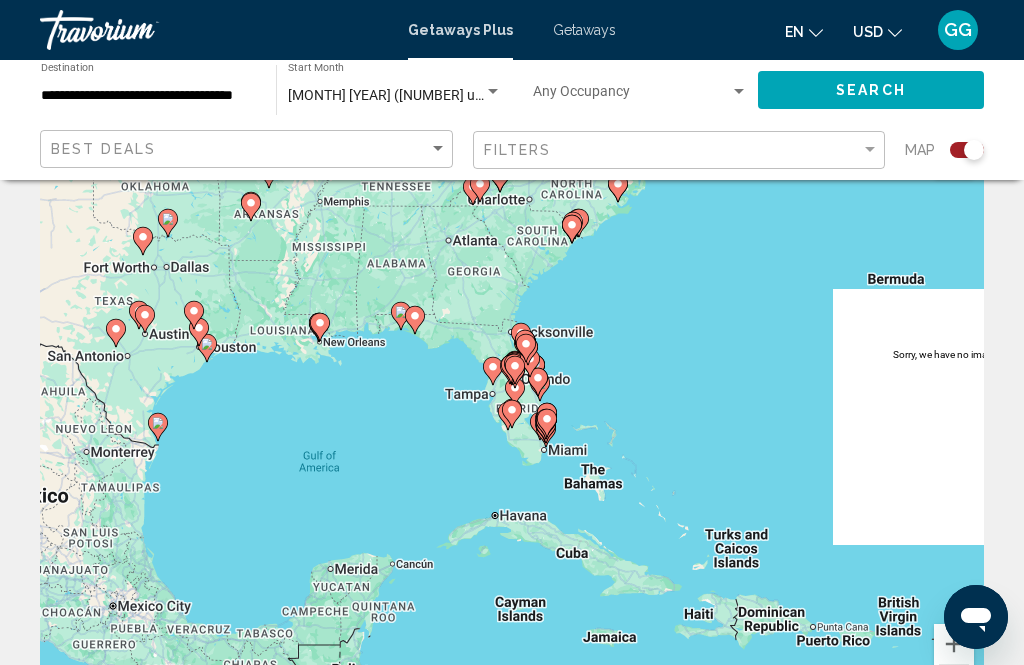 click 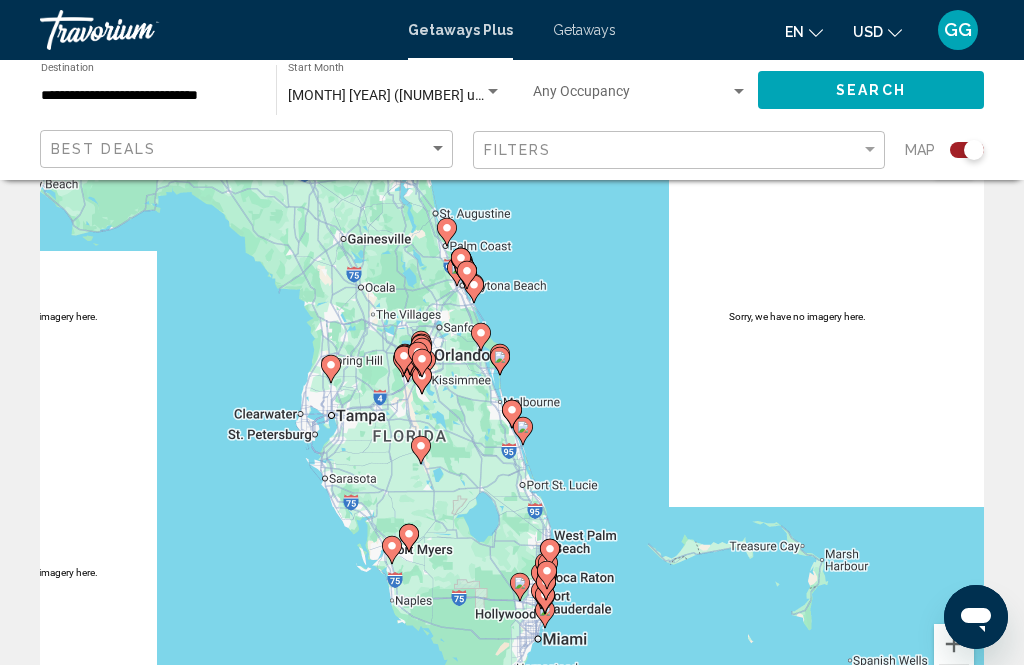 click 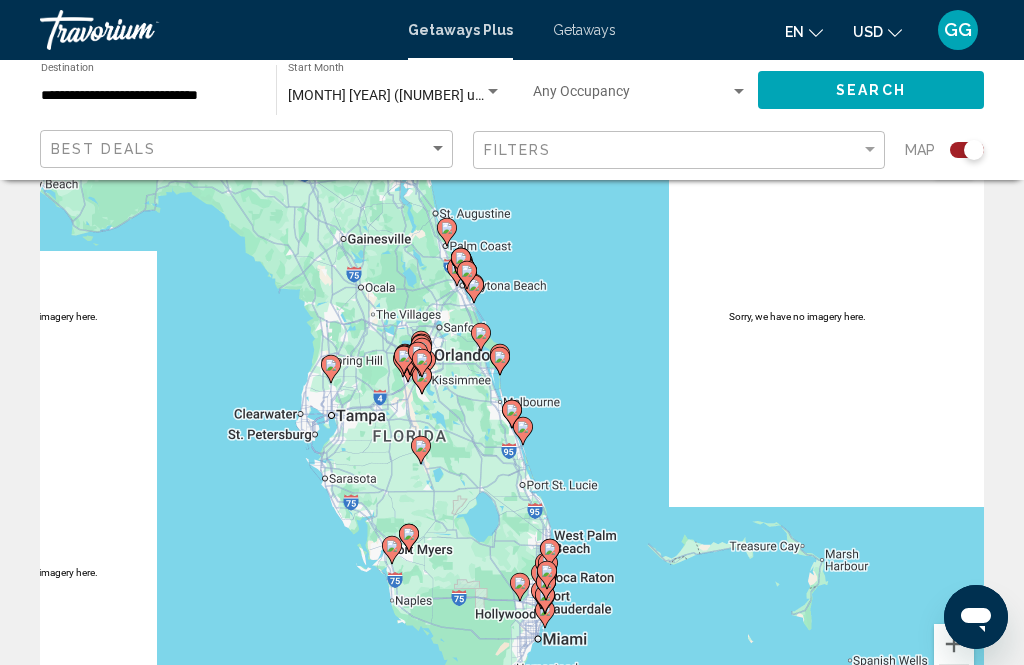 type on "**********" 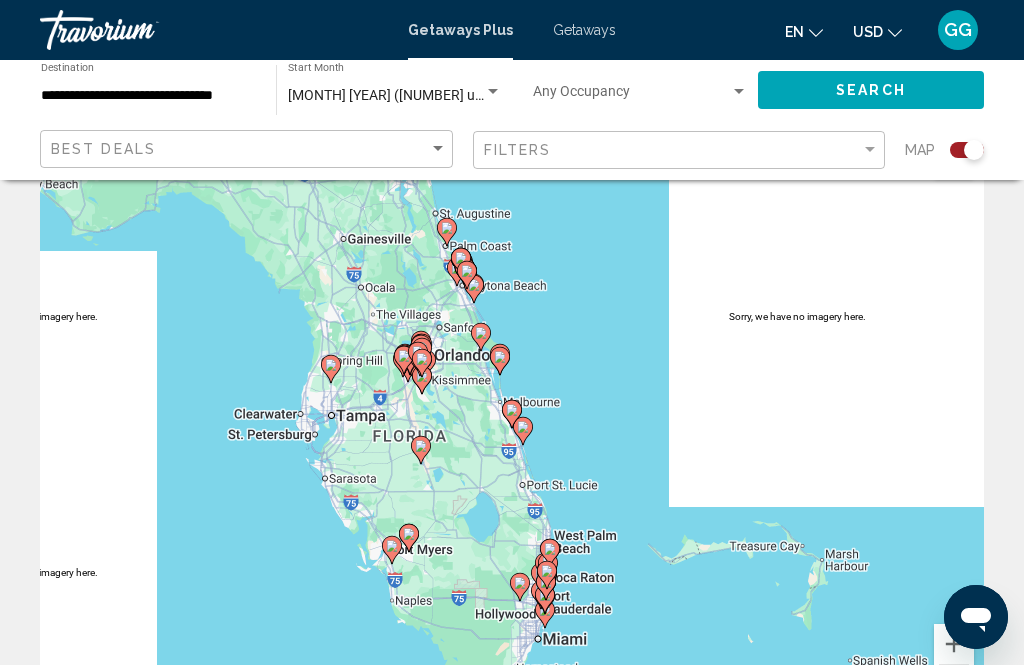 click 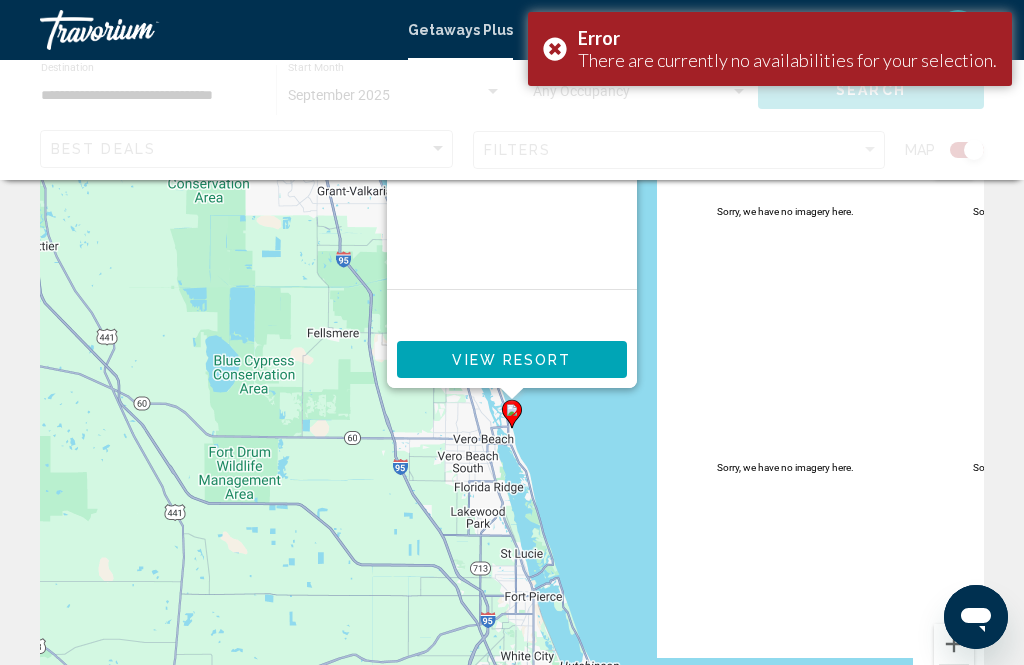 scroll, scrollTop: 0, scrollLeft: 0, axis: both 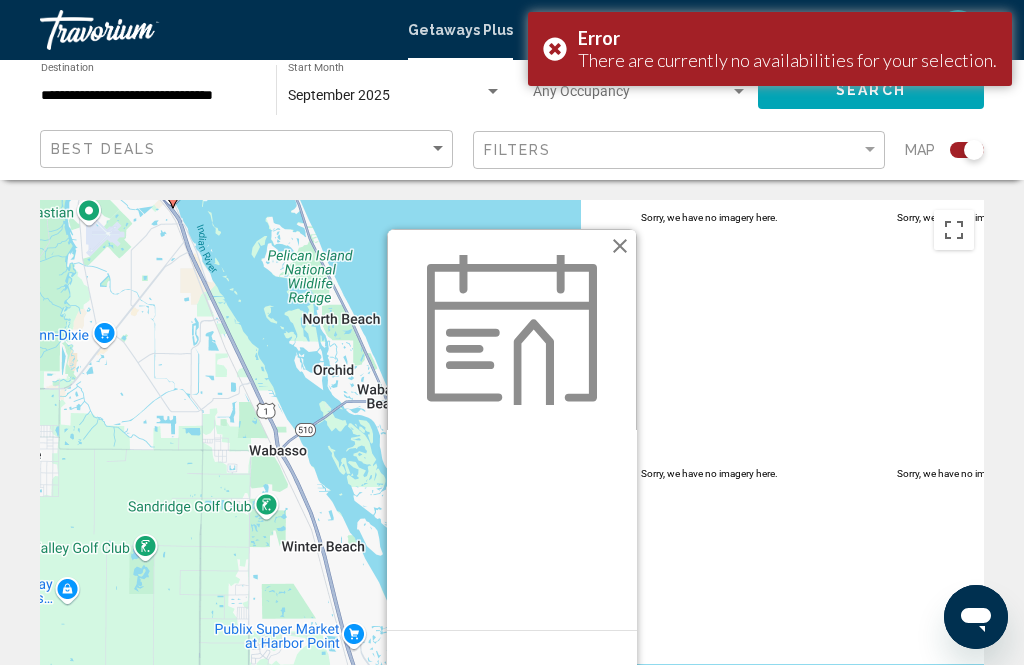 click on "View Resort" at bounding box center [511, 701] 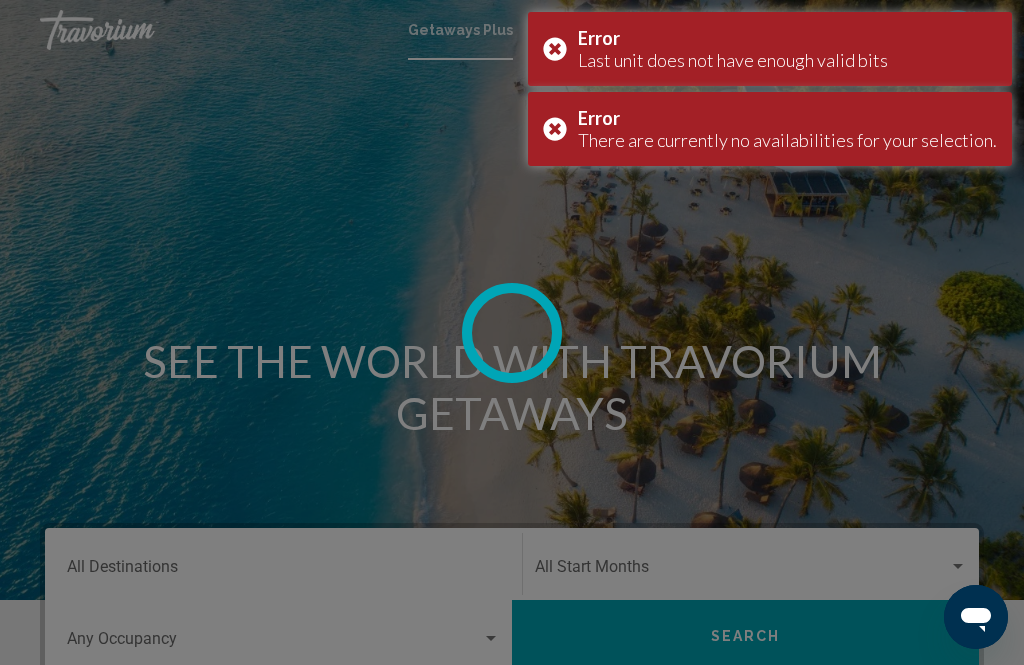 click on "Error   Last unit does not have enough valid bits" at bounding box center (770, 49) 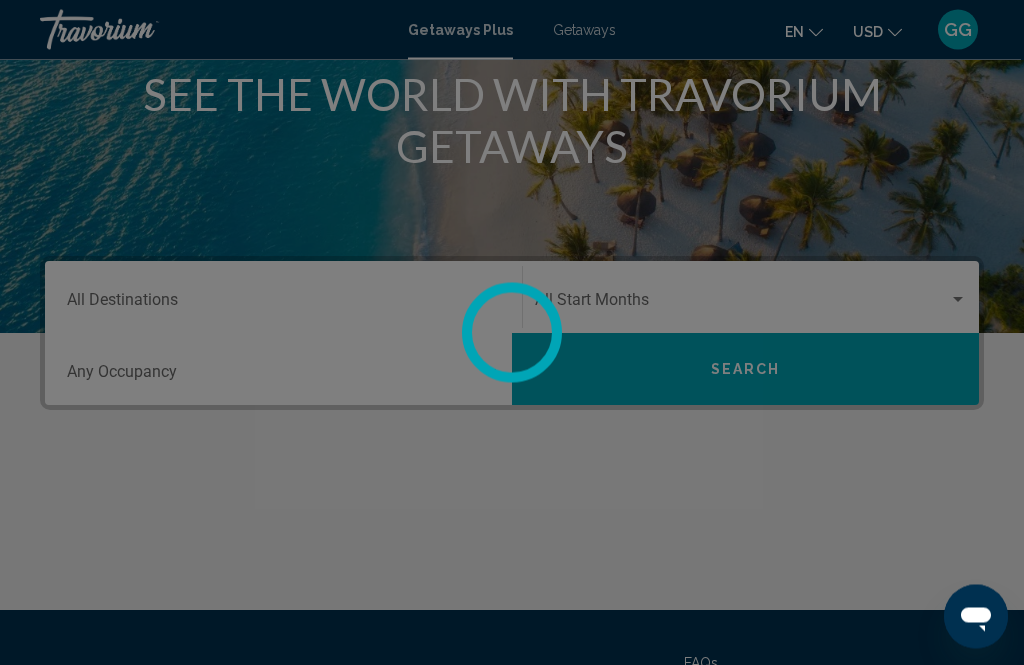 scroll, scrollTop: 270, scrollLeft: 0, axis: vertical 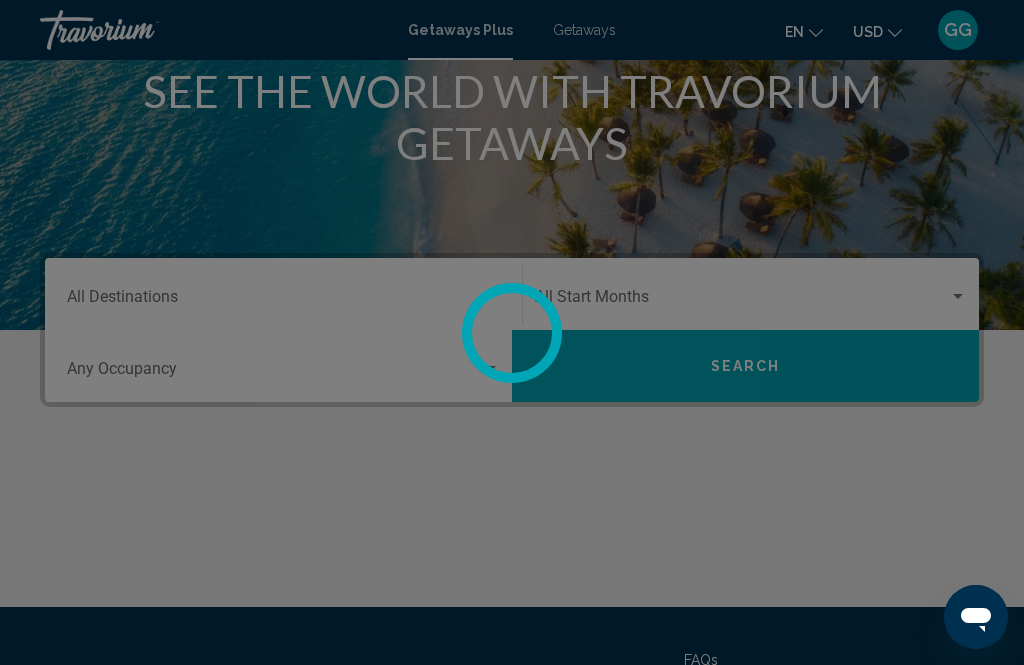 click at bounding box center (512, 332) 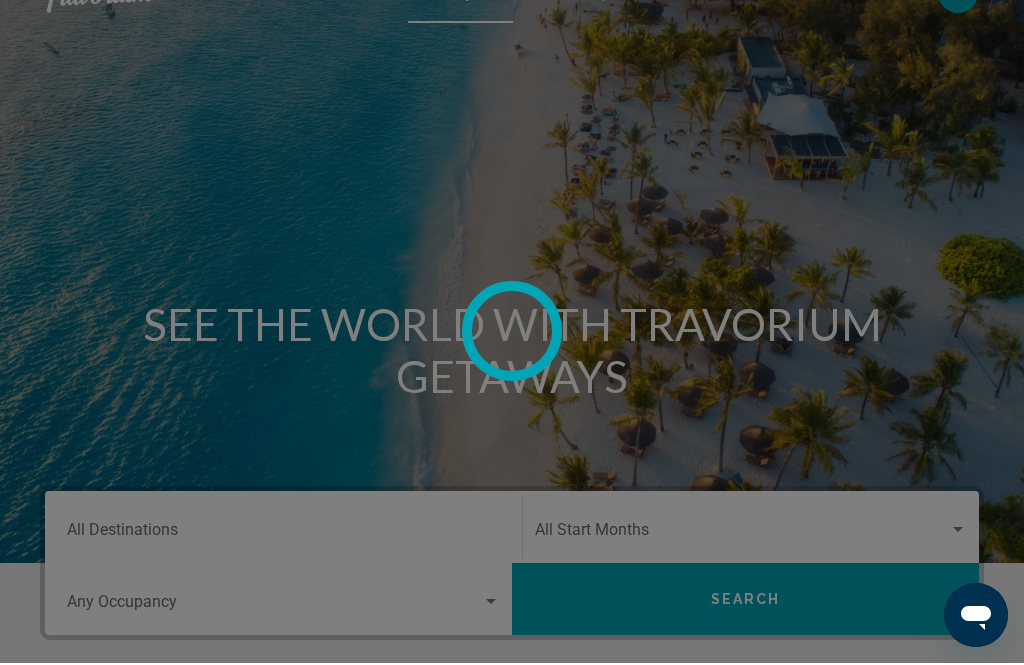 scroll, scrollTop: 42, scrollLeft: 0, axis: vertical 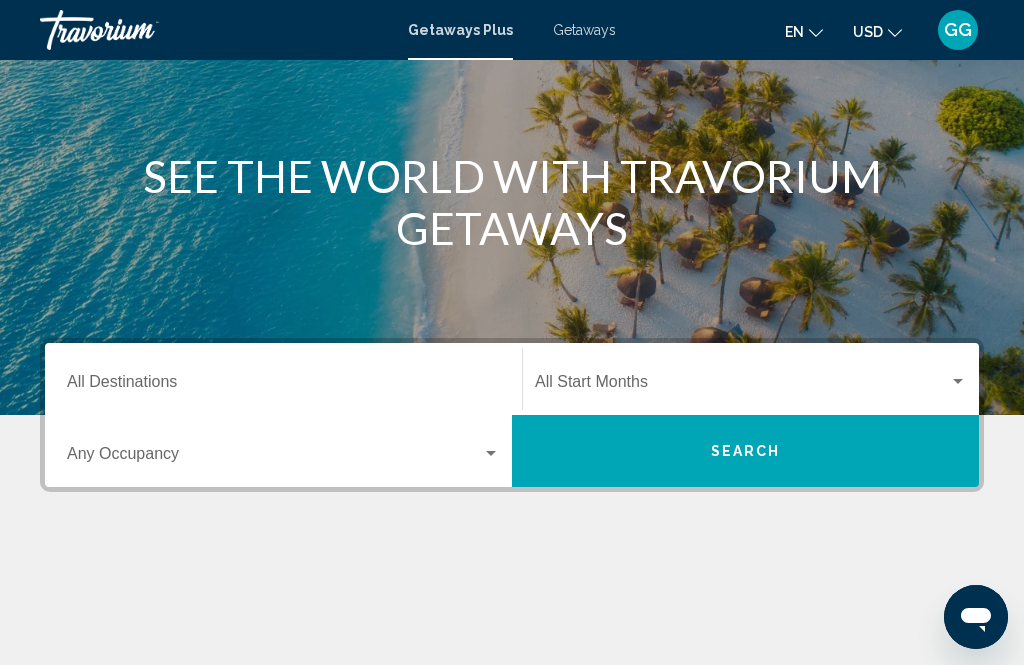click at bounding box center (958, 382) 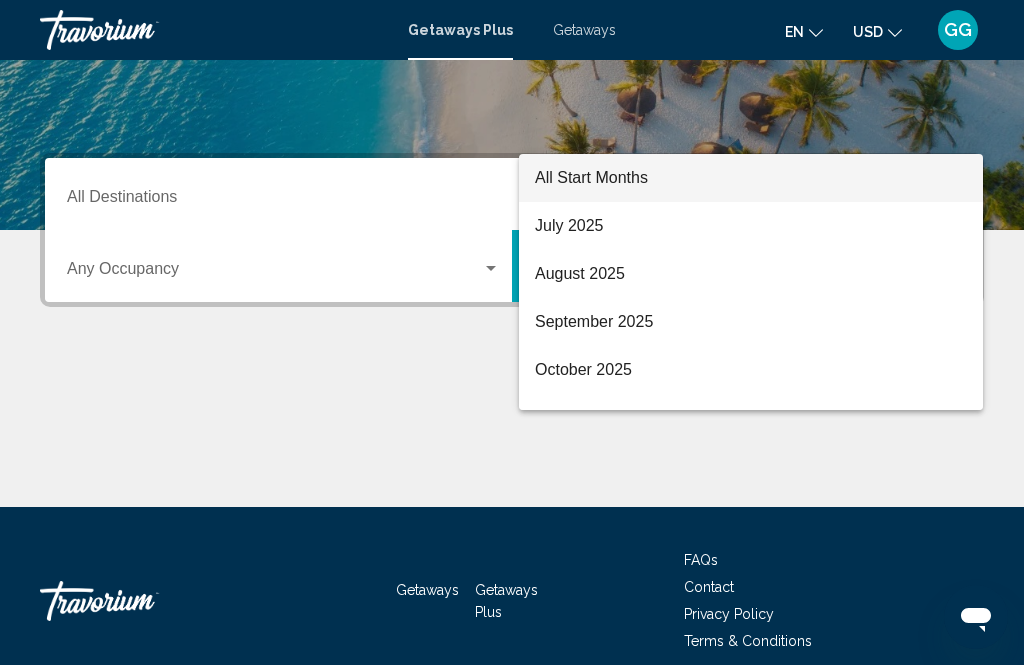 scroll, scrollTop: 393, scrollLeft: 0, axis: vertical 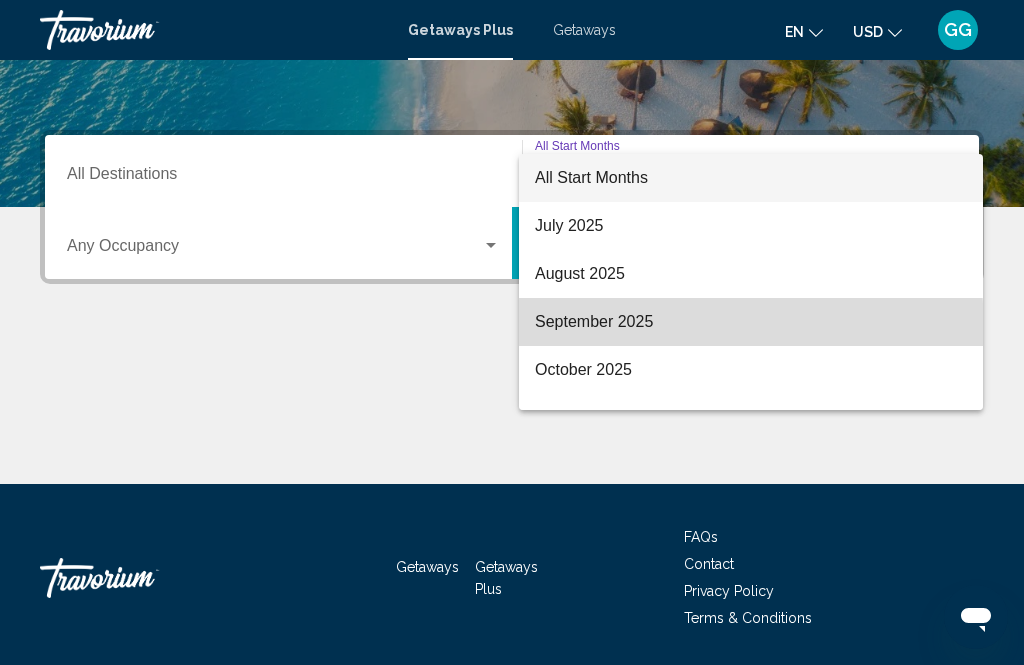 click on "September 2025" at bounding box center (751, 322) 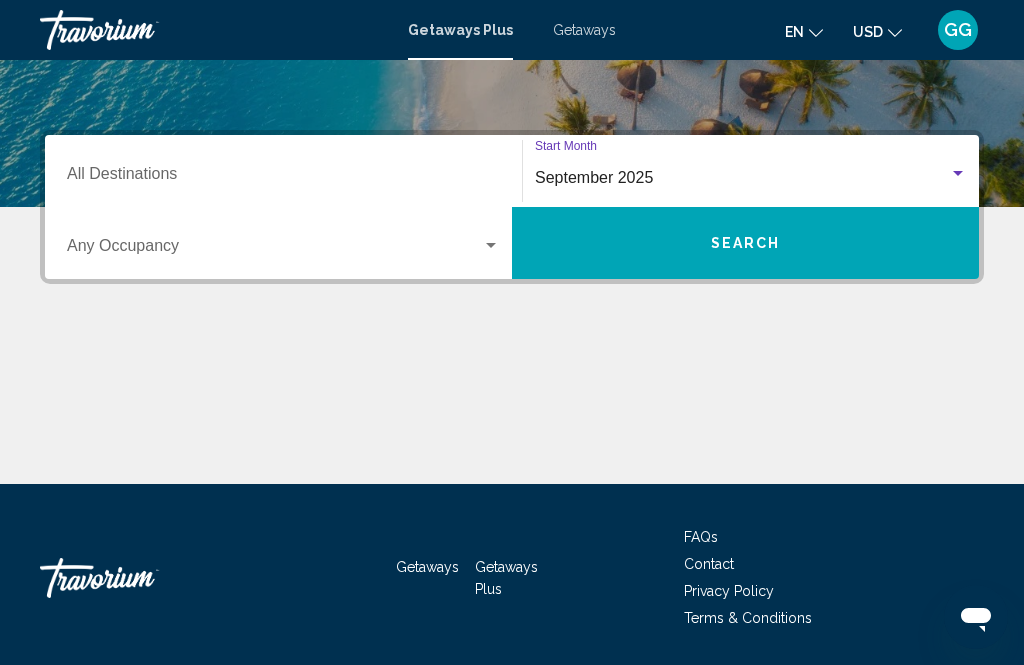 click at bounding box center (491, 246) 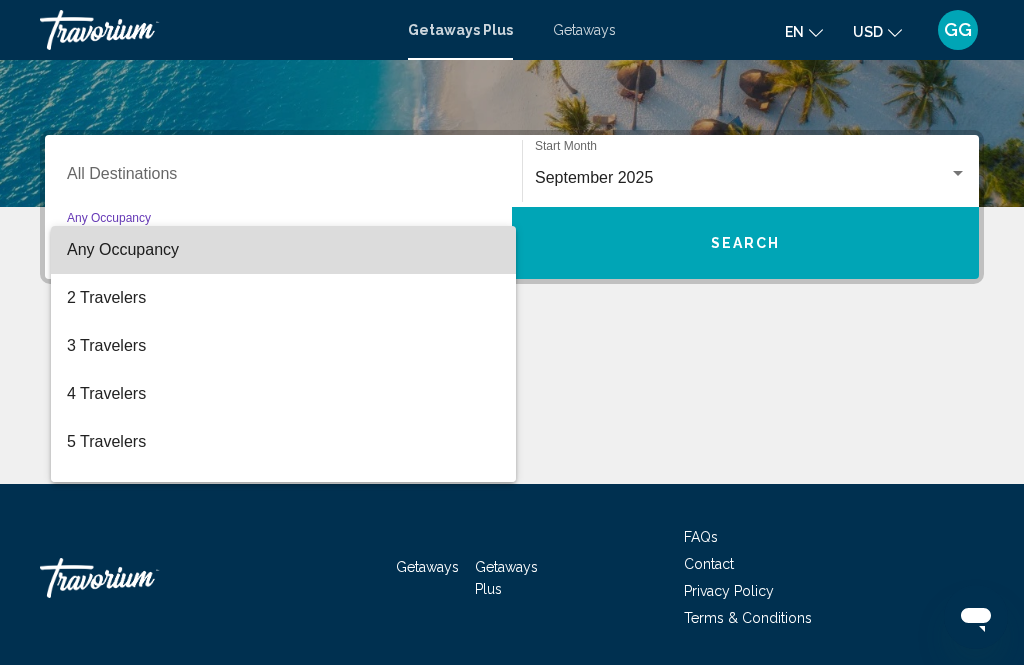 click on "Any Occupancy" at bounding box center [123, 249] 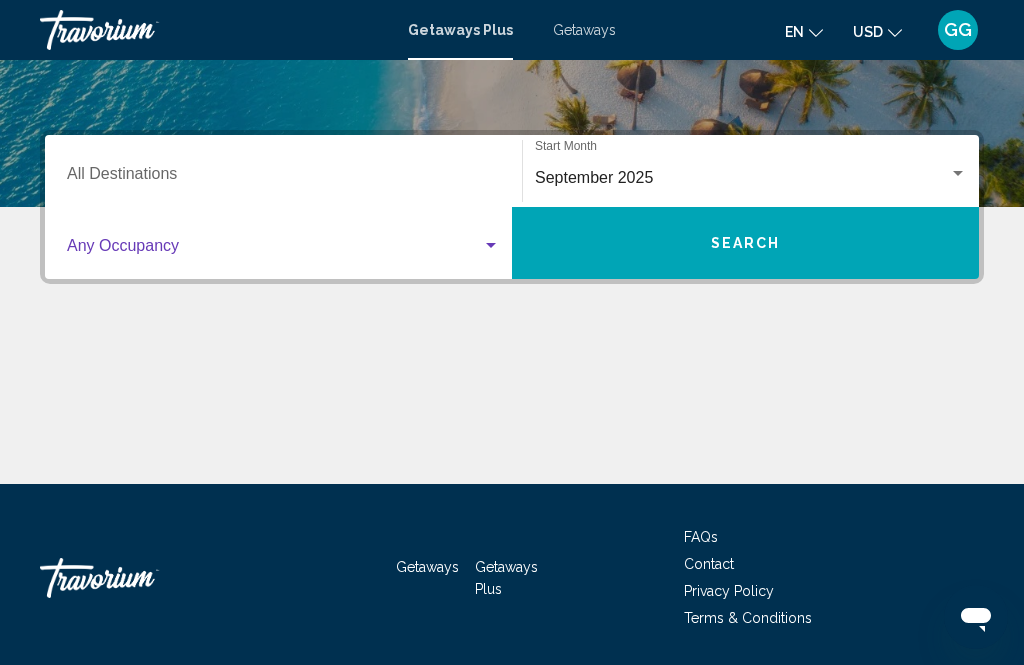 click on "Destination All Destinations" at bounding box center (283, 178) 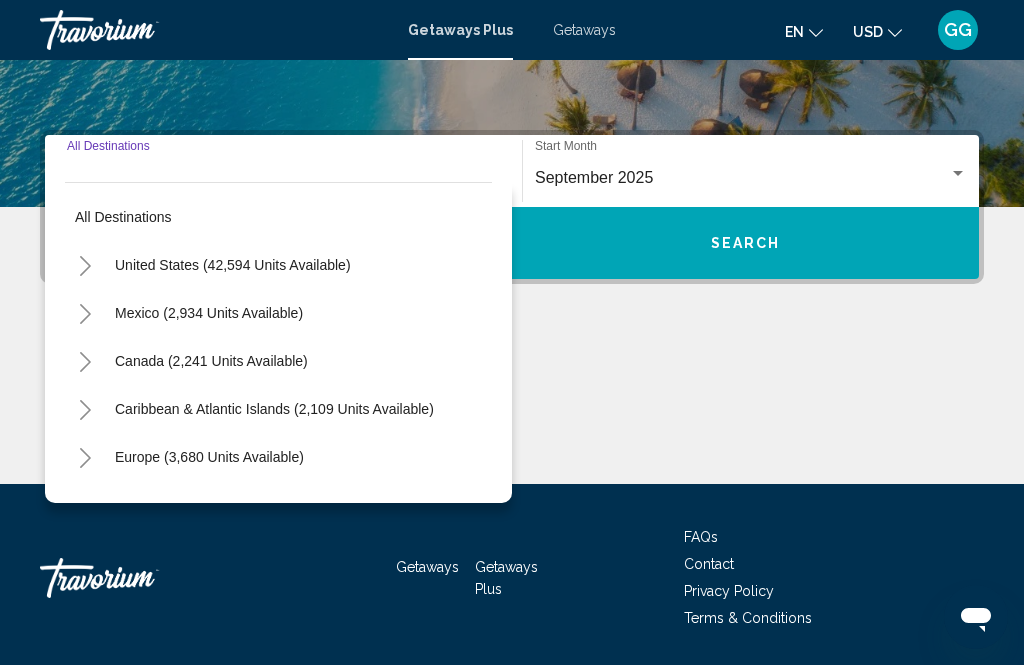 click on "United States (42,594 units available)" at bounding box center (209, 313) 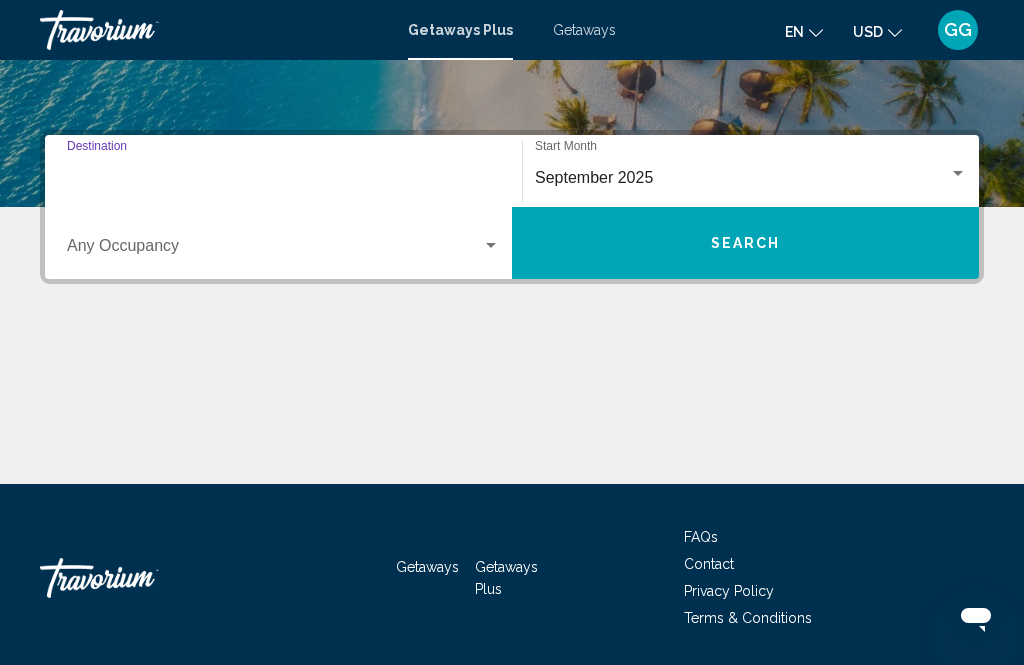 type on "**********" 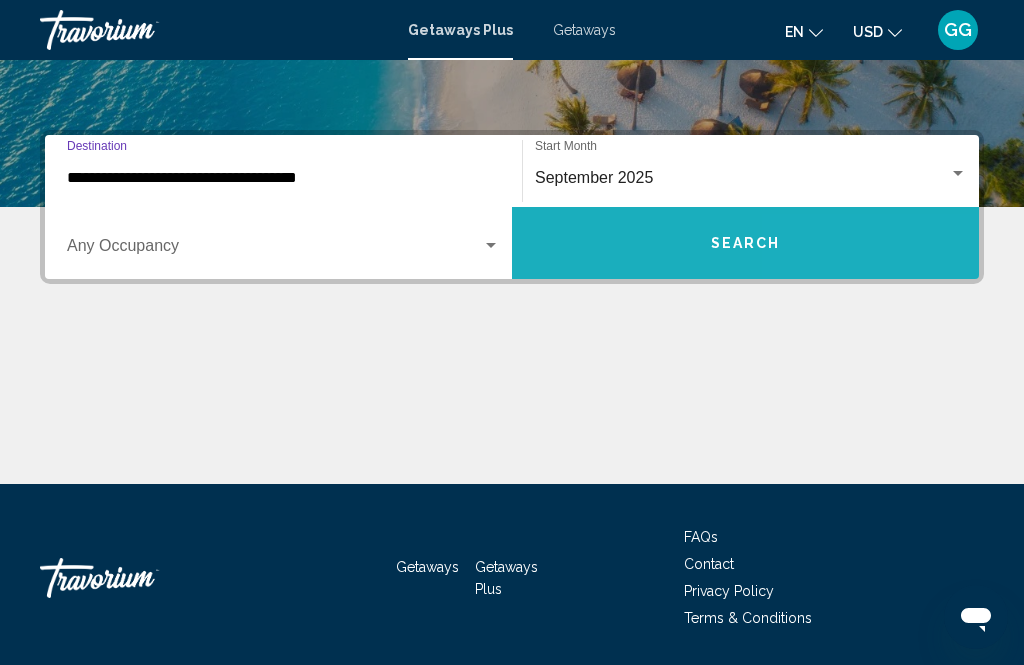 click on "Search" at bounding box center [745, 243] 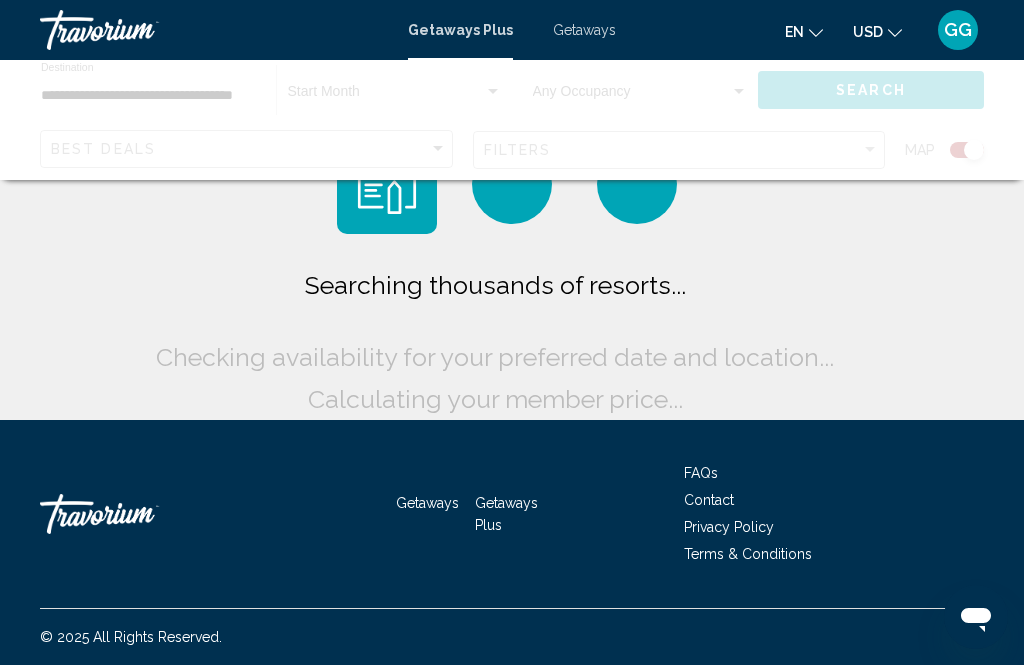 scroll, scrollTop: 0, scrollLeft: 0, axis: both 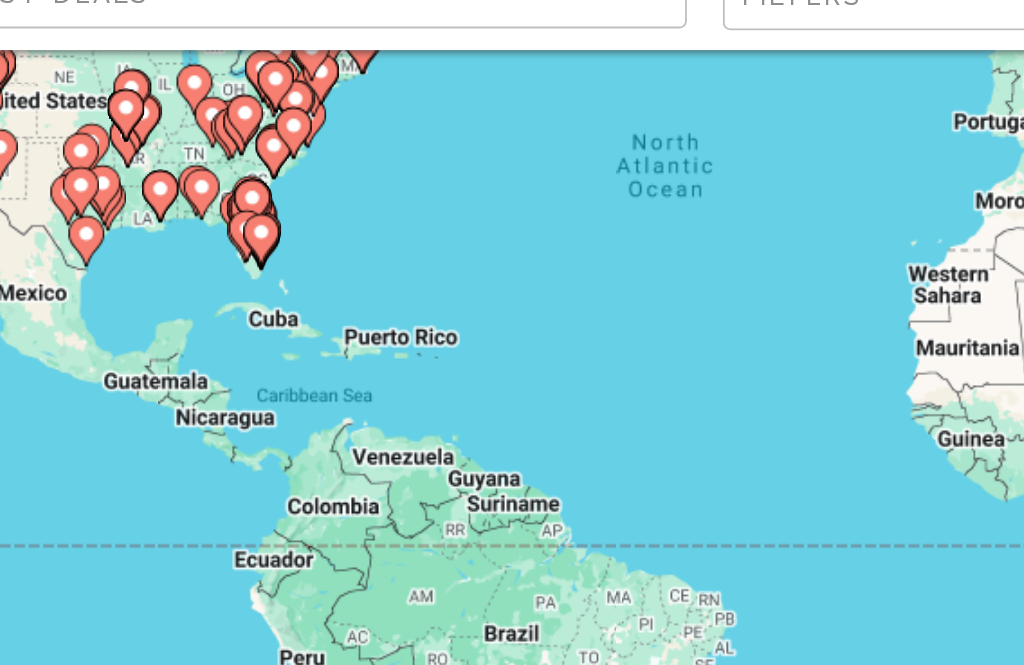 click 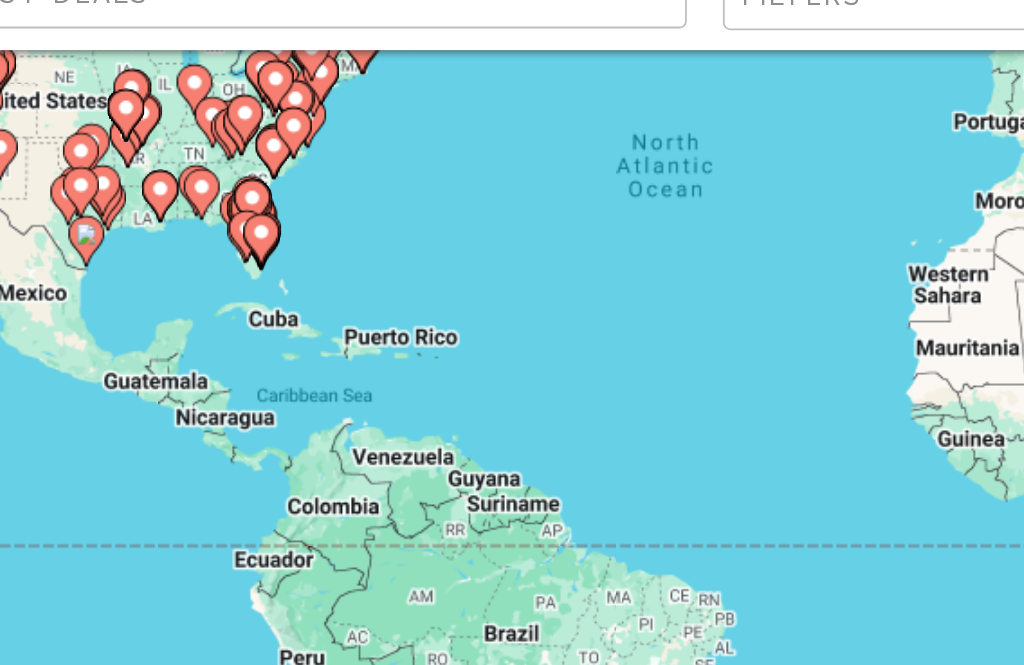 click 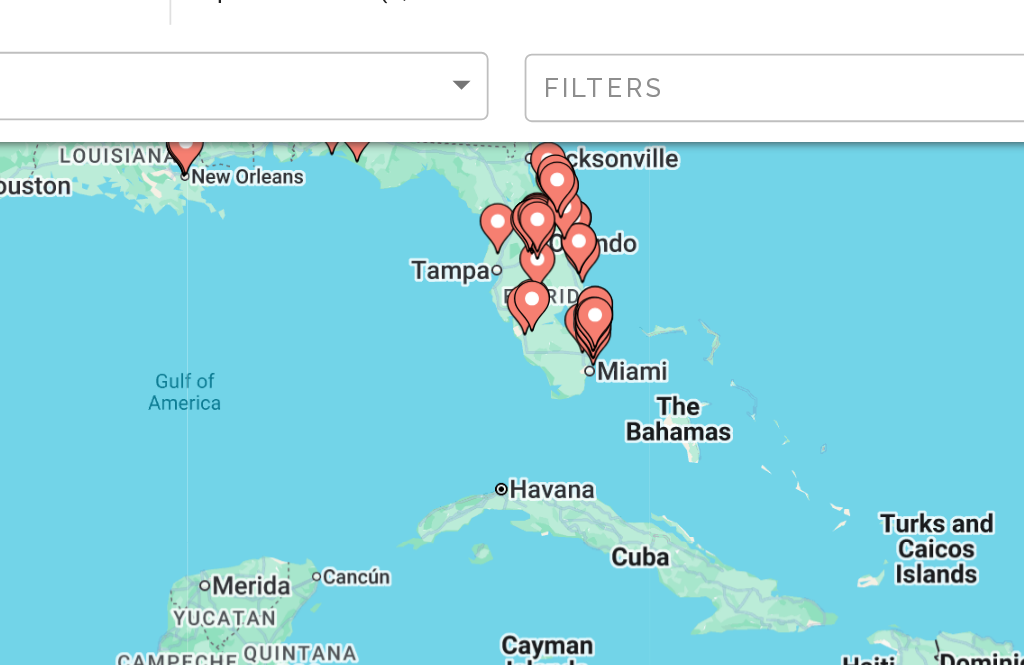 click 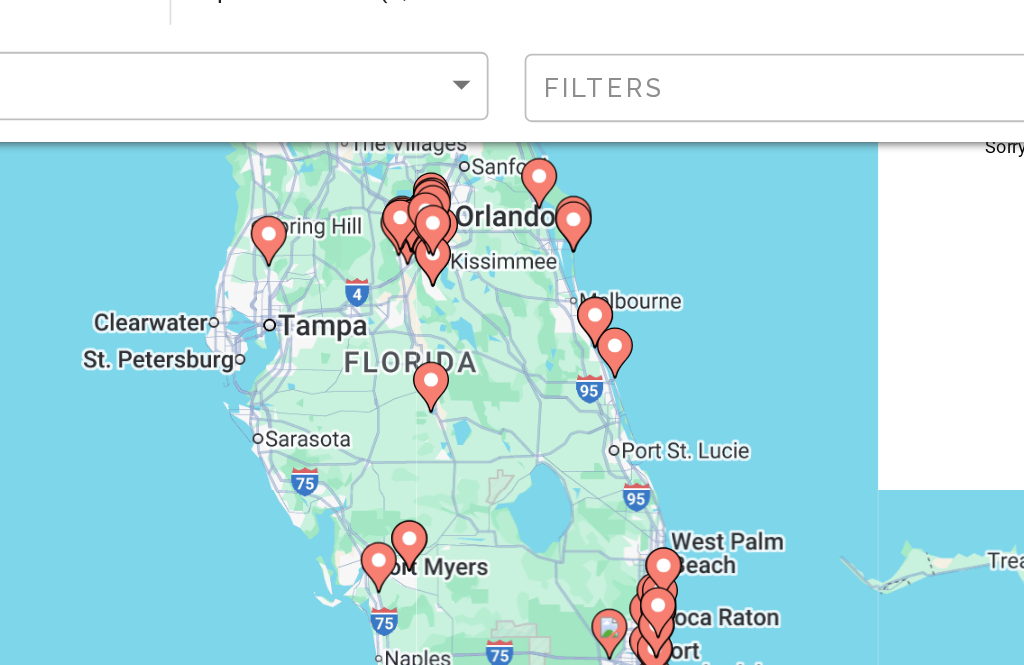click 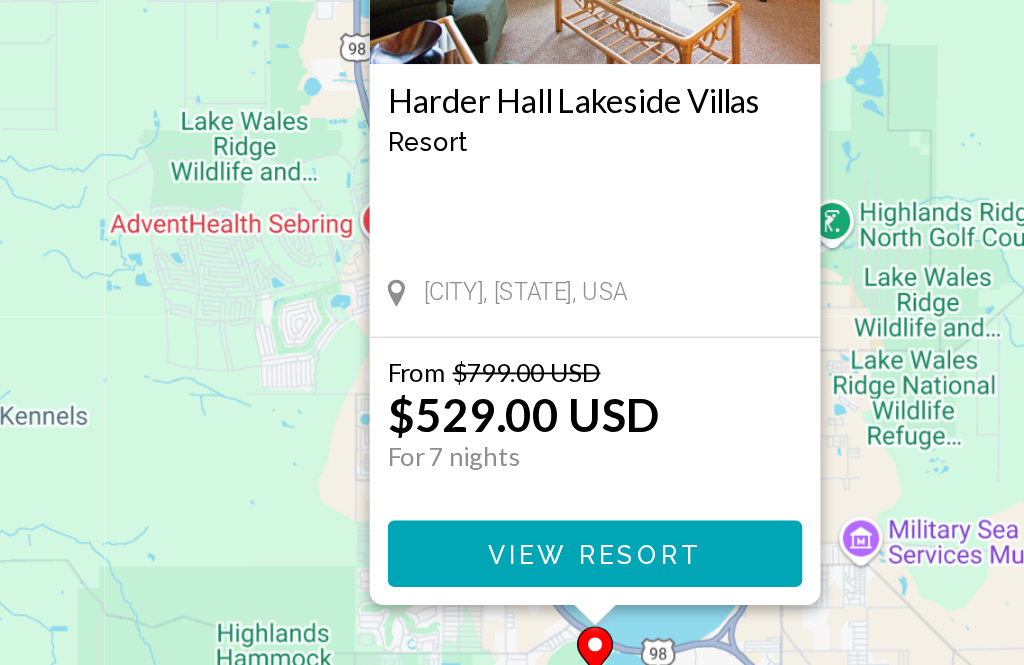 scroll, scrollTop: 134, scrollLeft: 0, axis: vertical 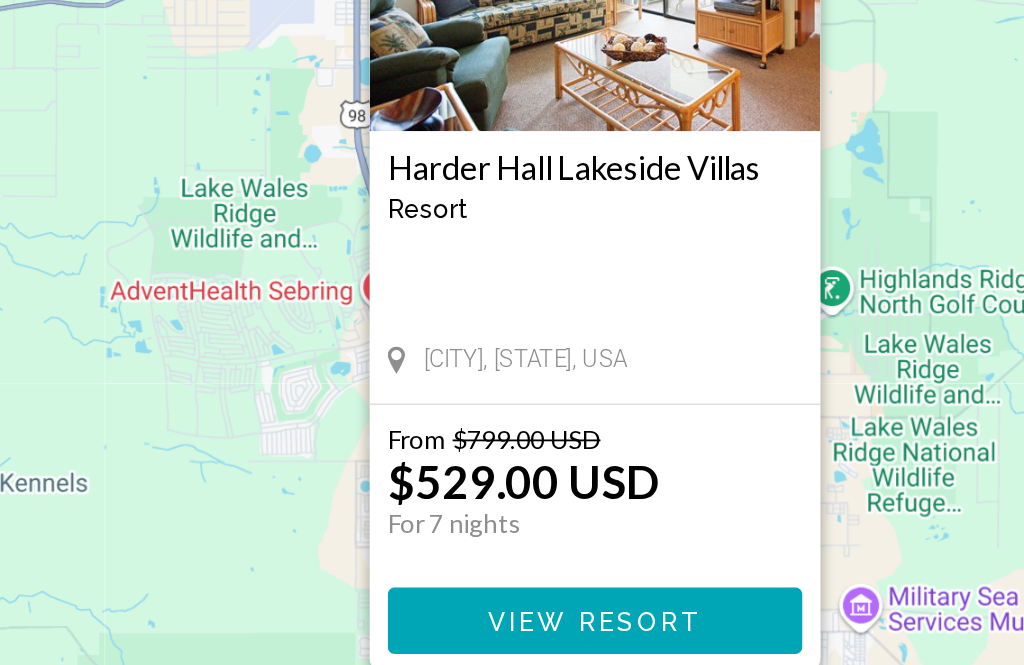 click on "View Resort" at bounding box center [511, 568] 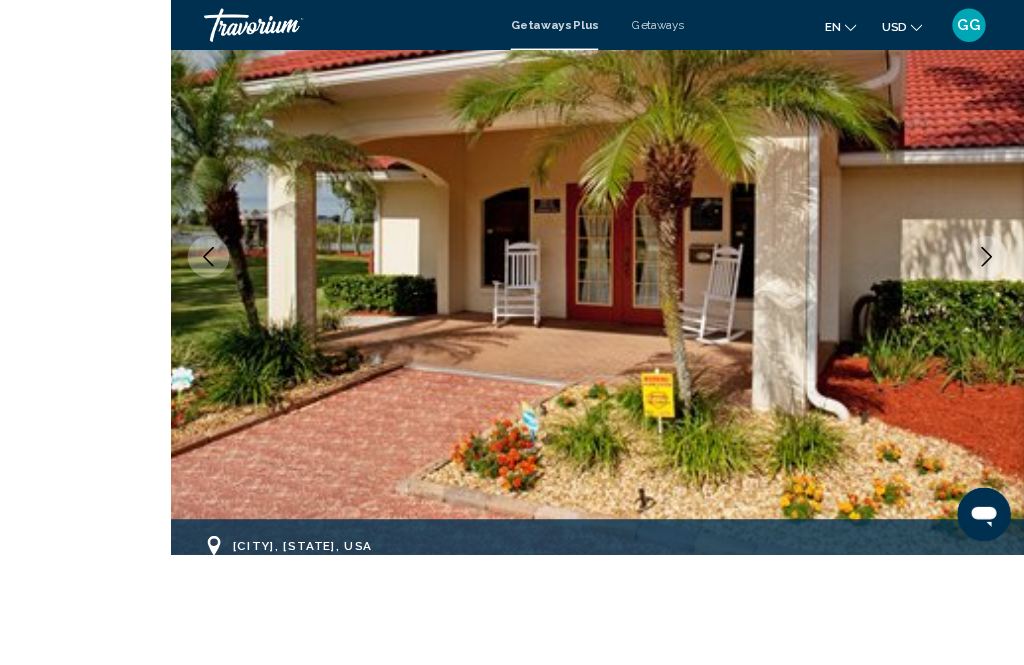 scroll, scrollTop: 312, scrollLeft: 0, axis: vertical 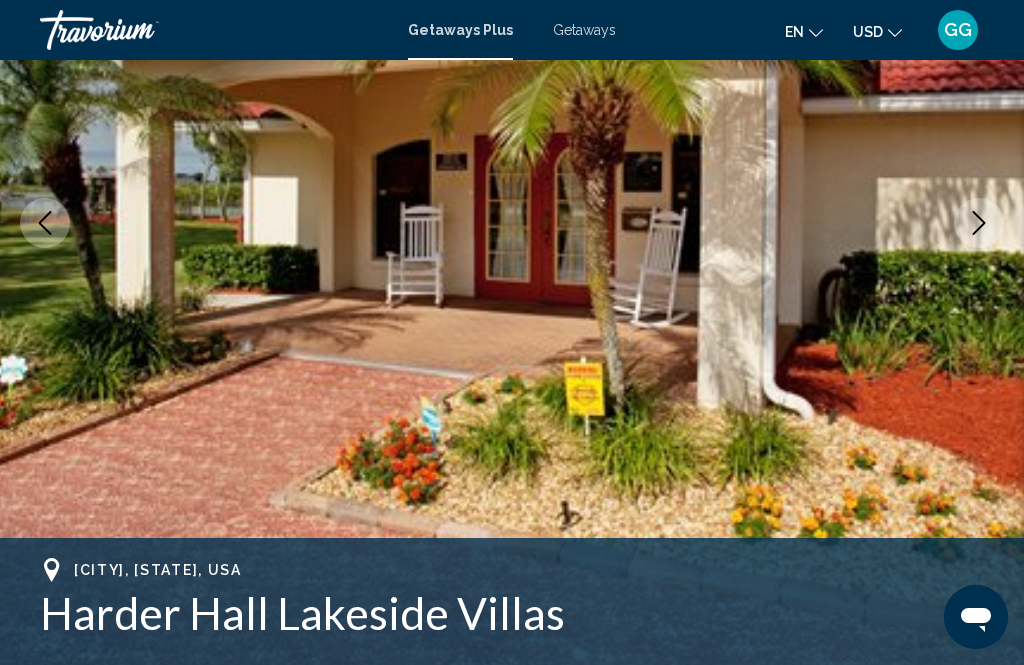 click at bounding box center [979, 223] 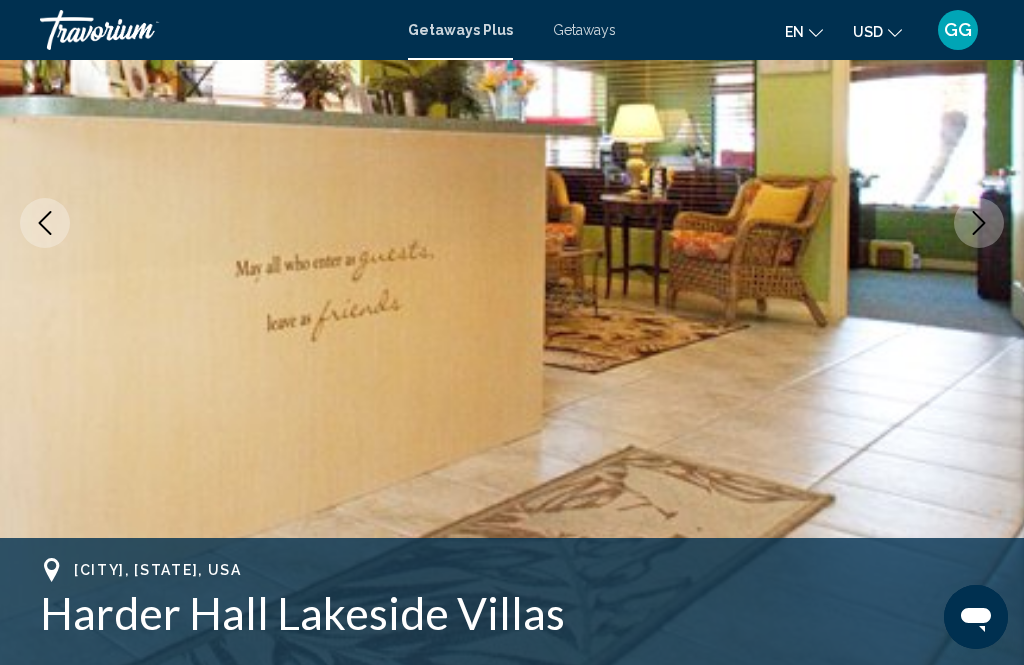 click 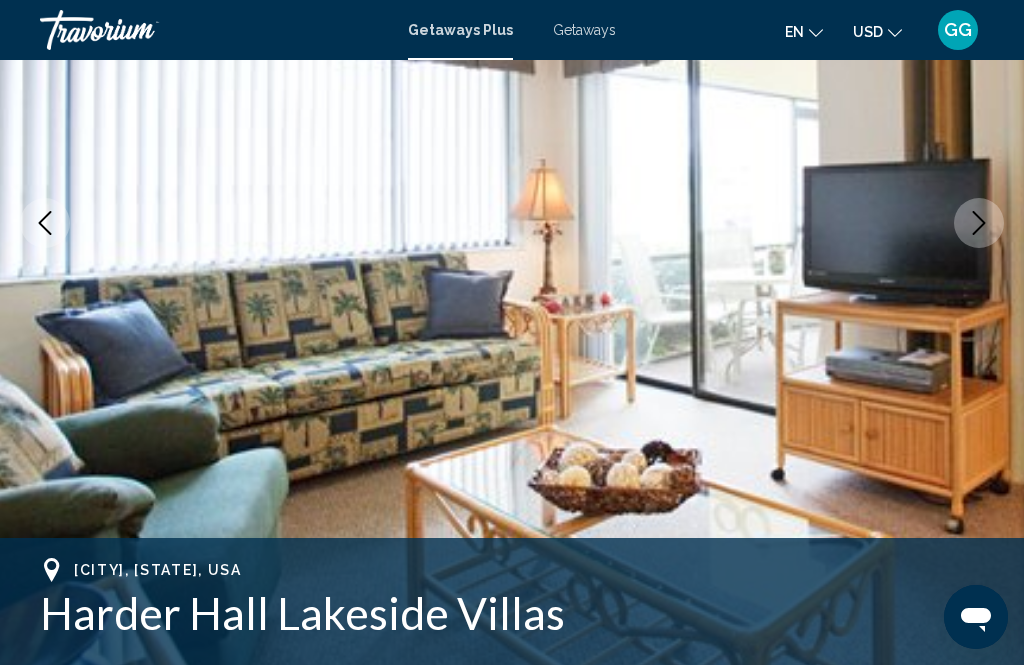 click 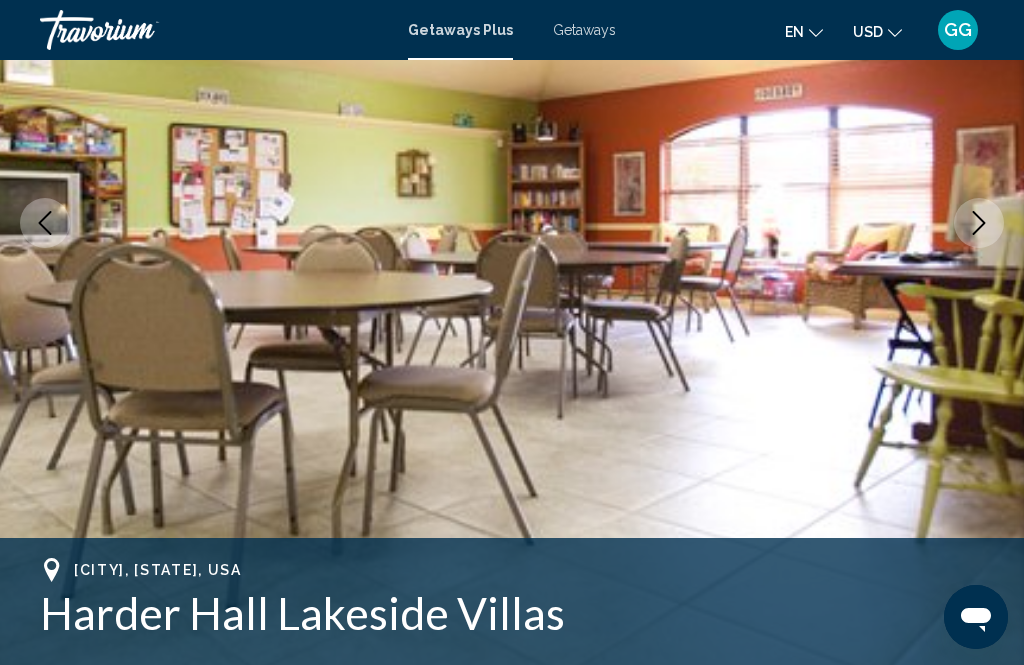 click 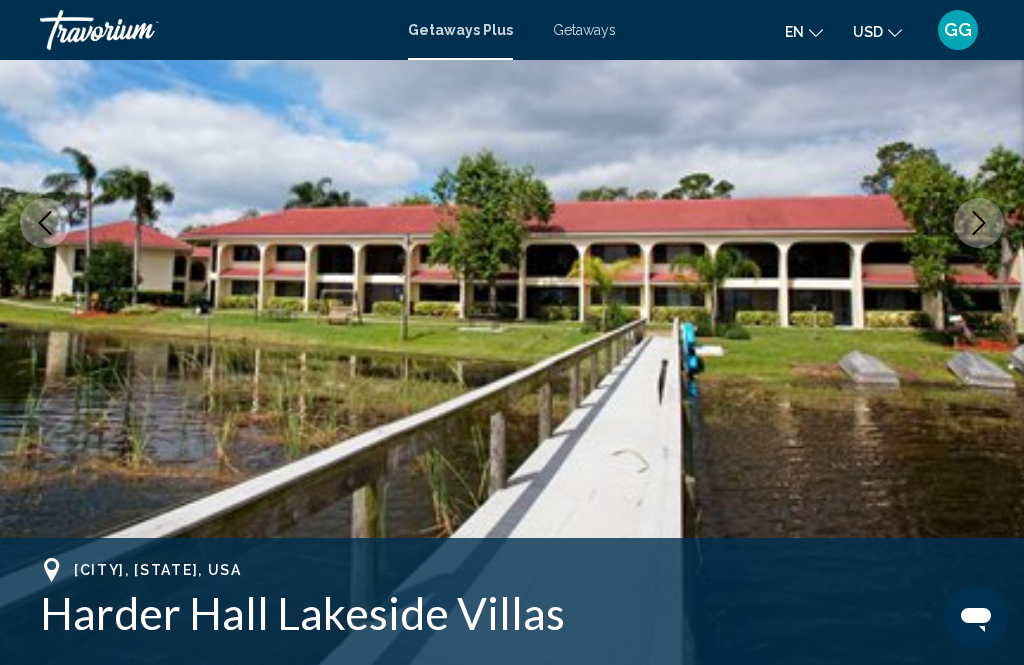 click 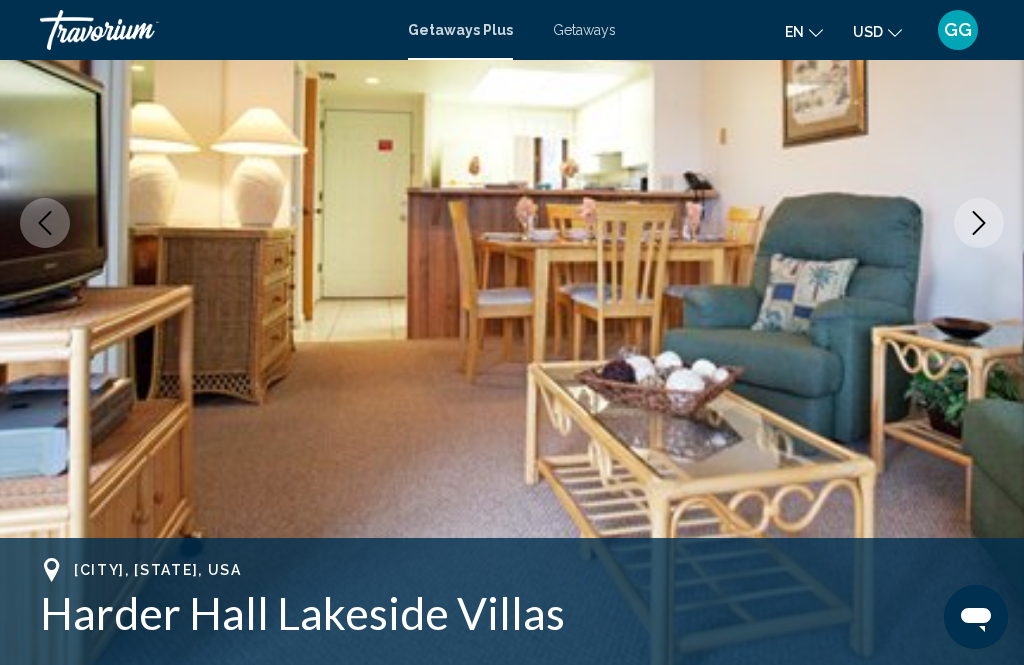 click 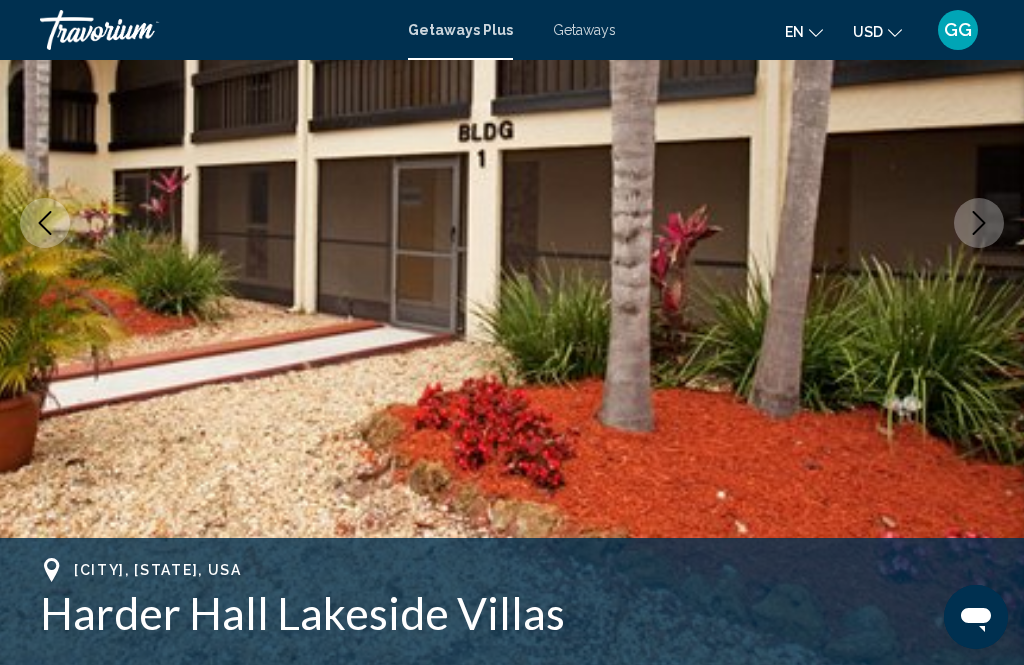 click 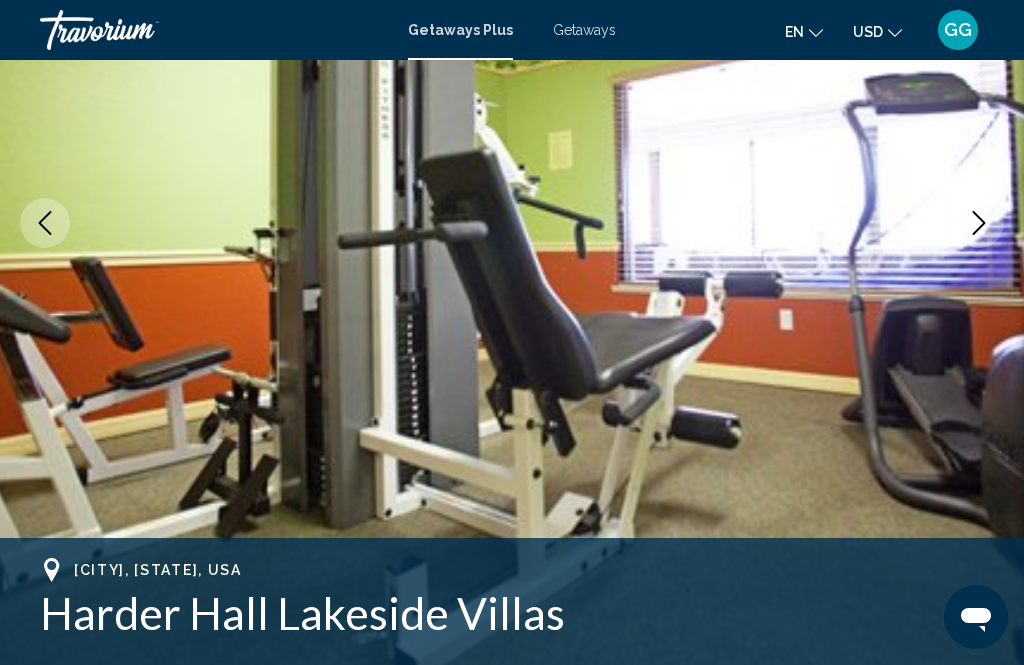 click 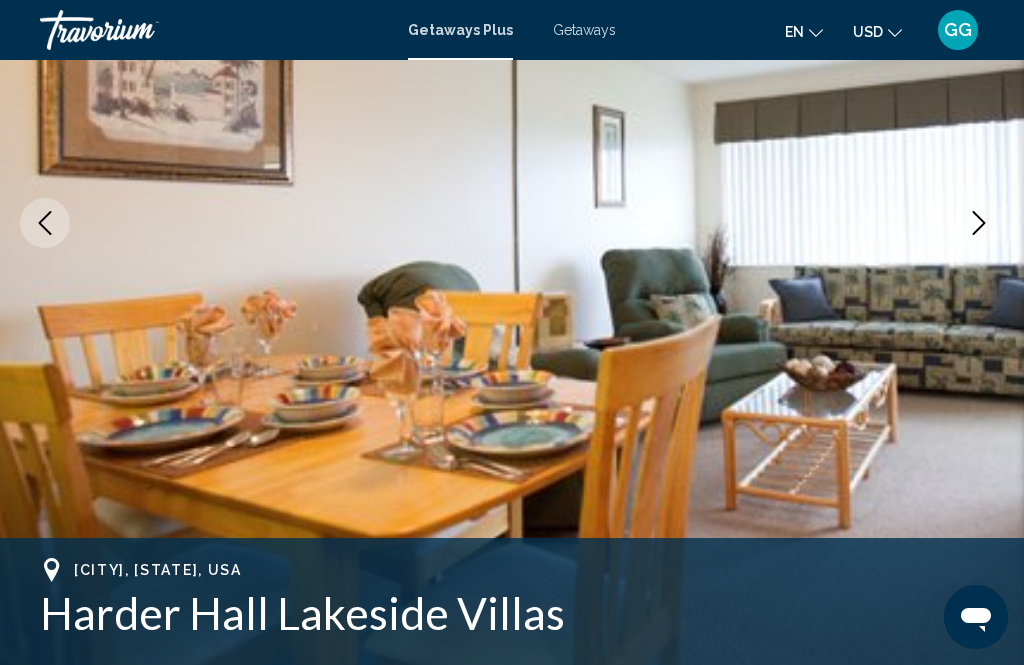 click 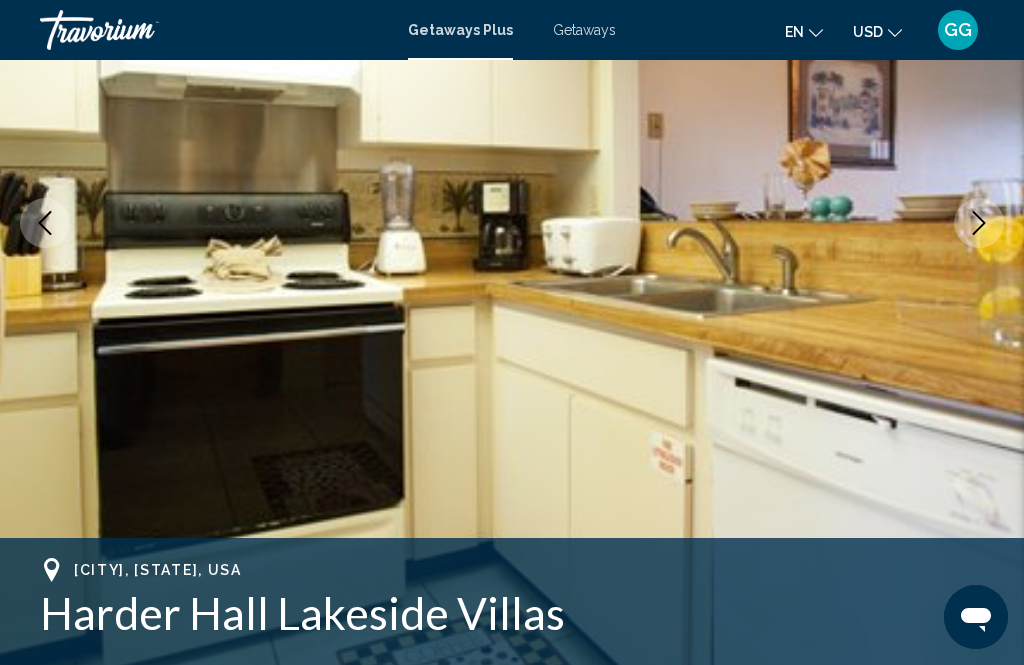 click 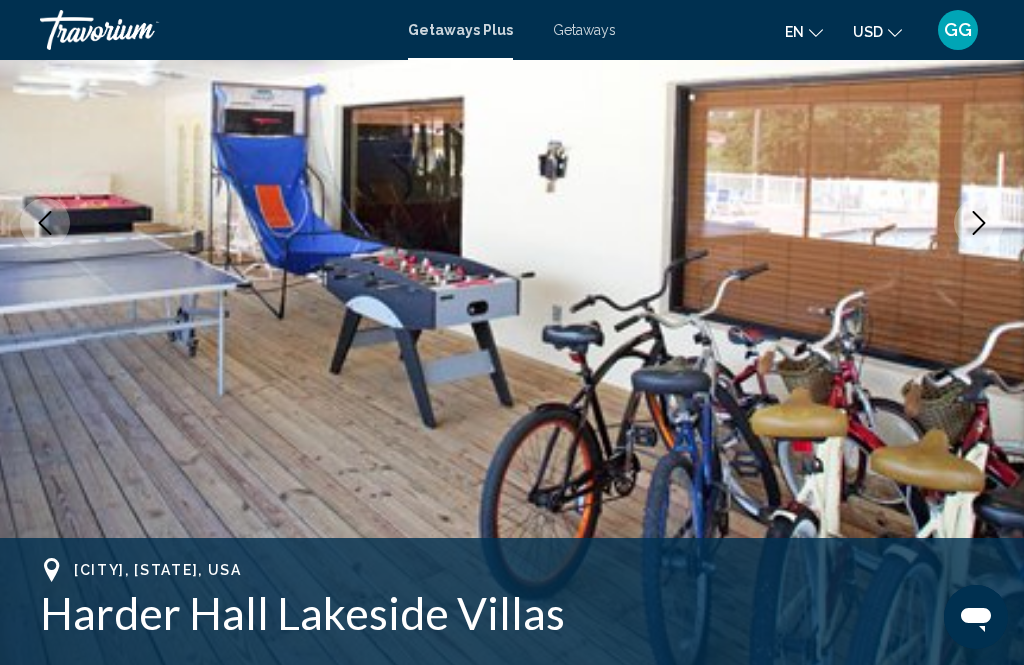 click 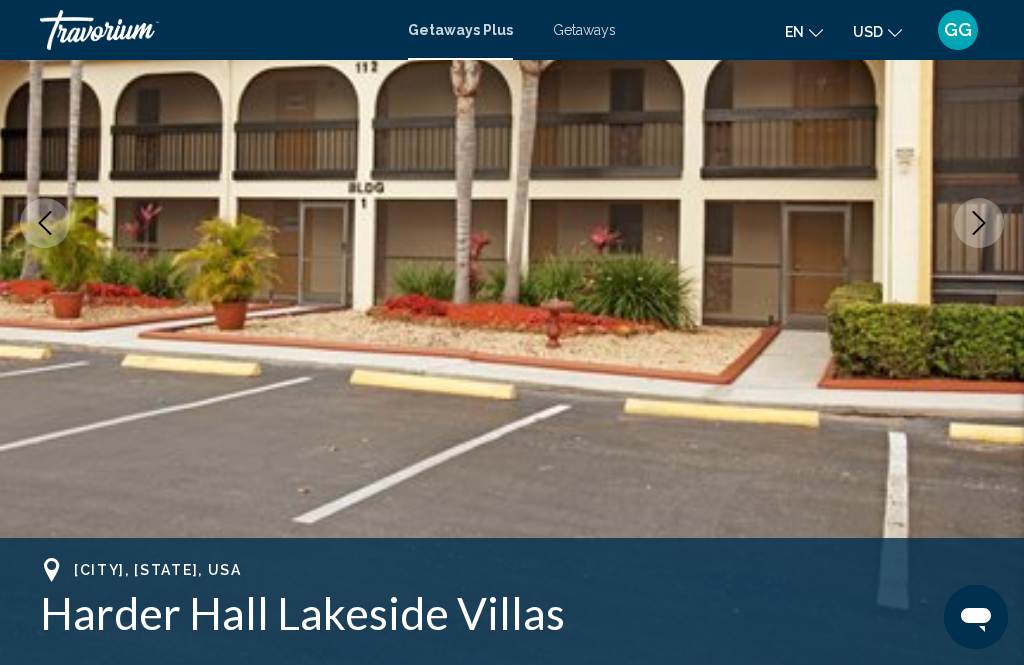 click 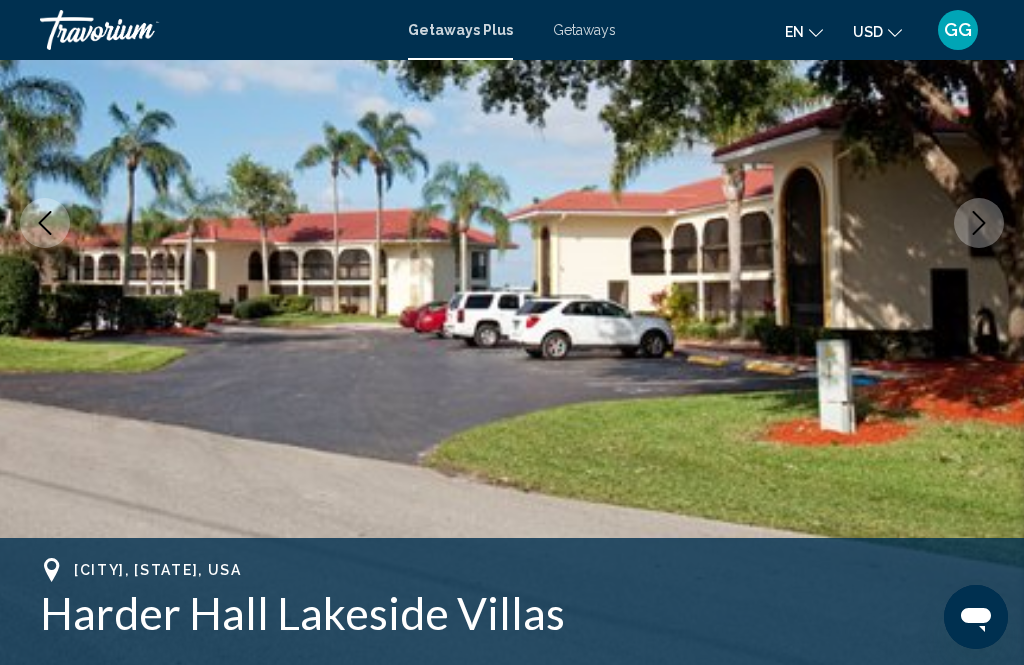 click 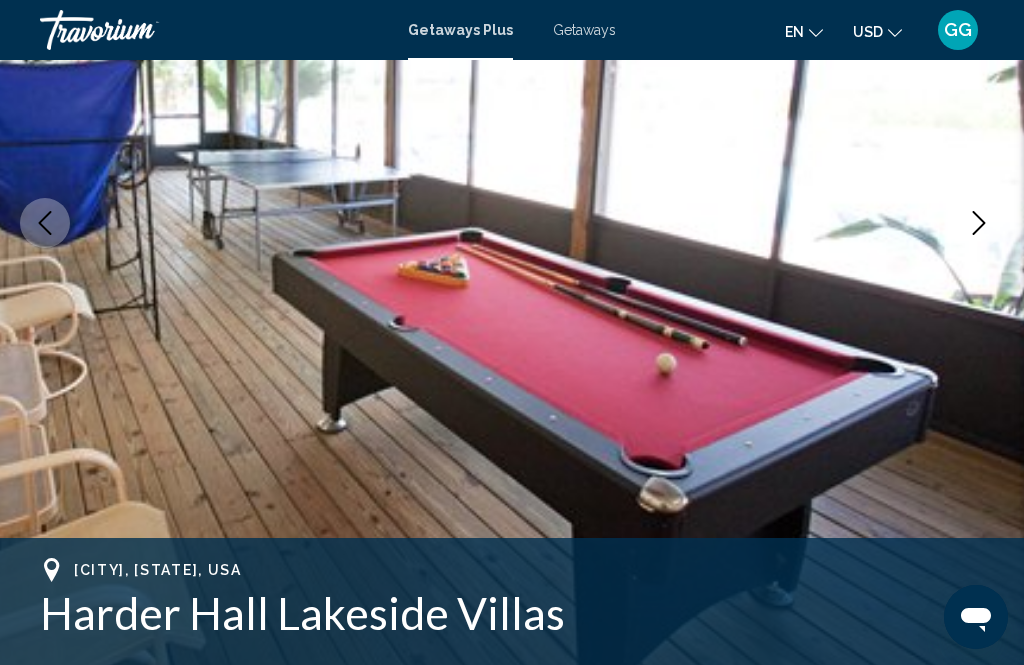click 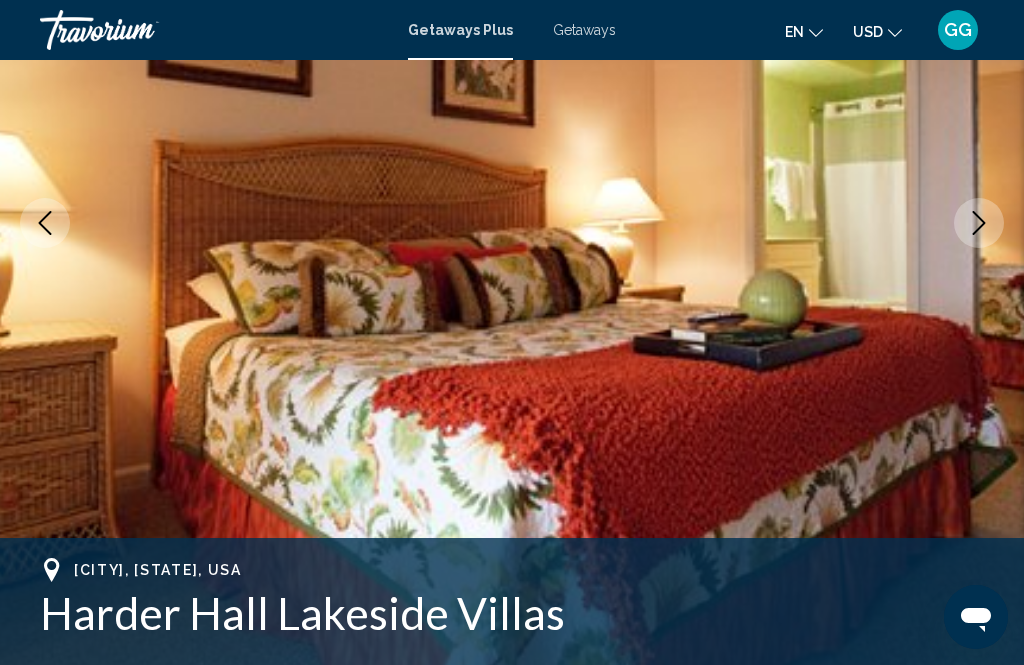 click at bounding box center [979, 223] 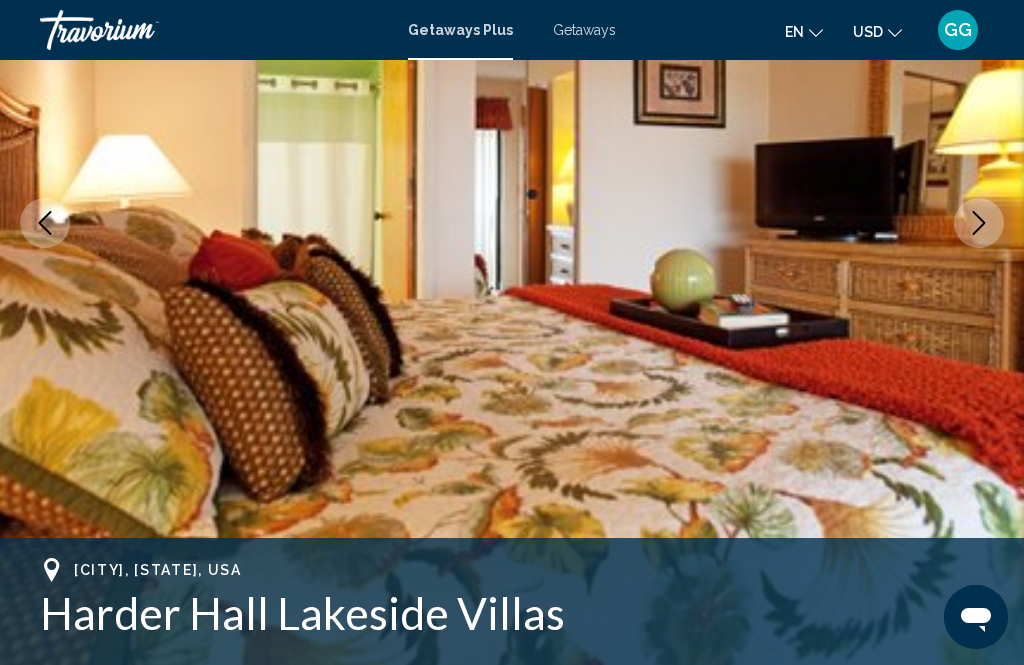 click 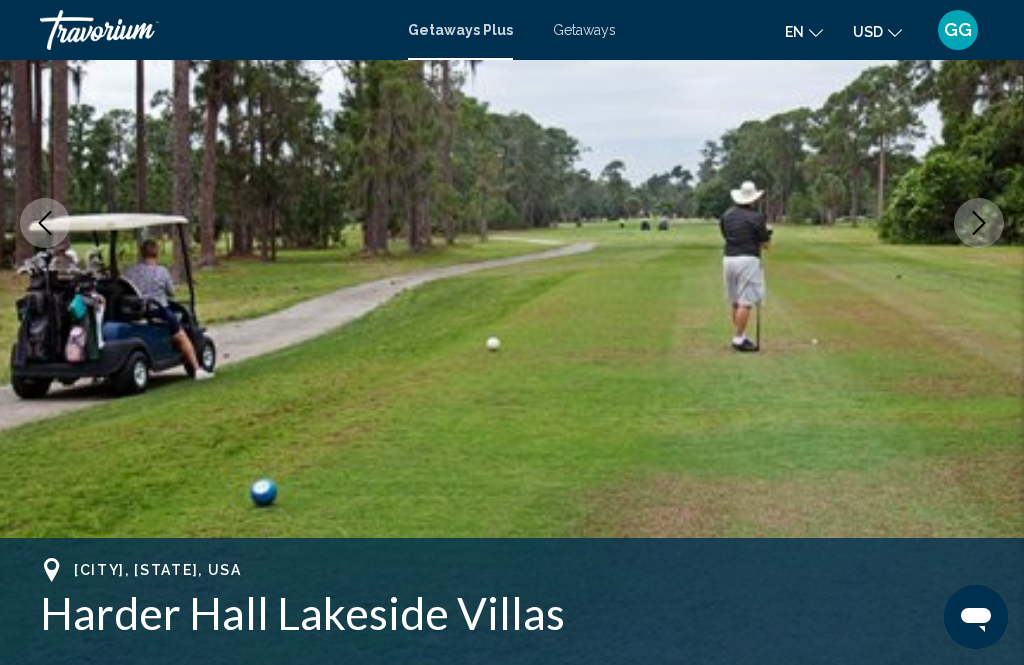 click 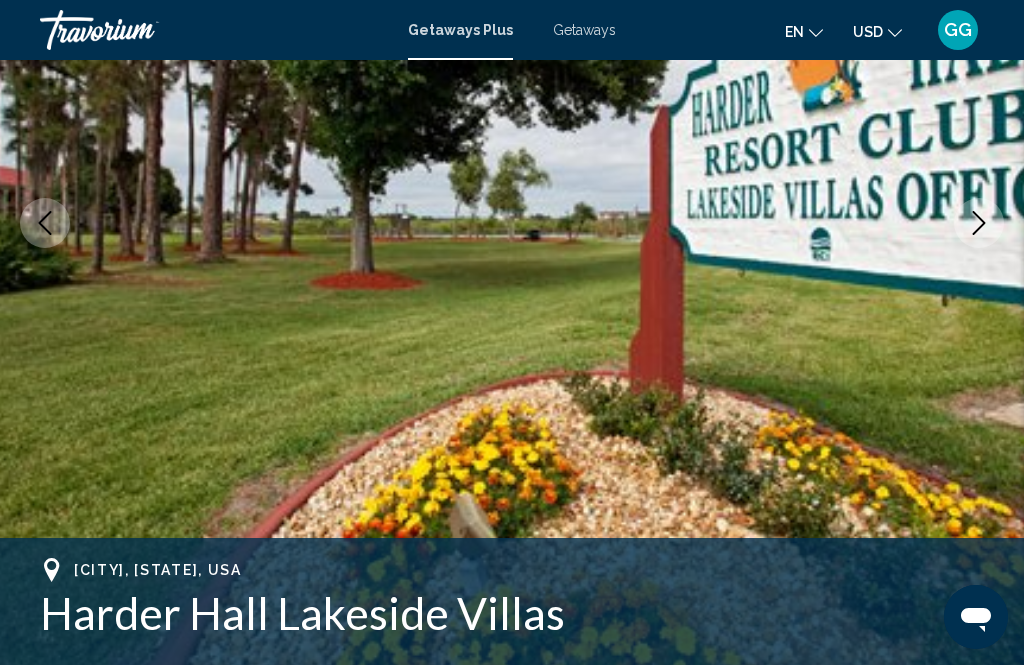 click 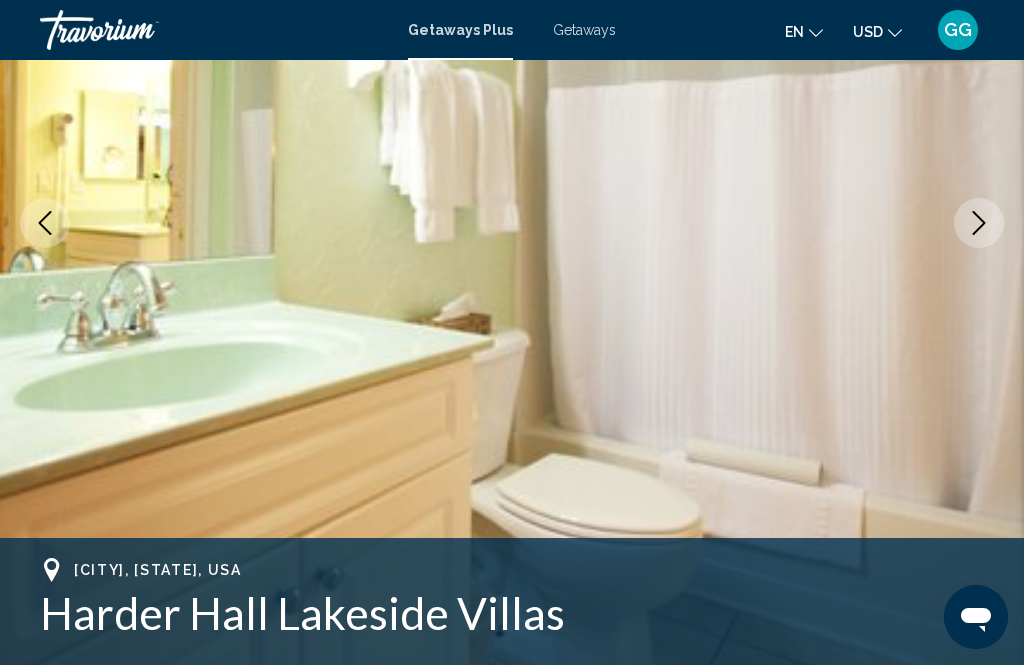click 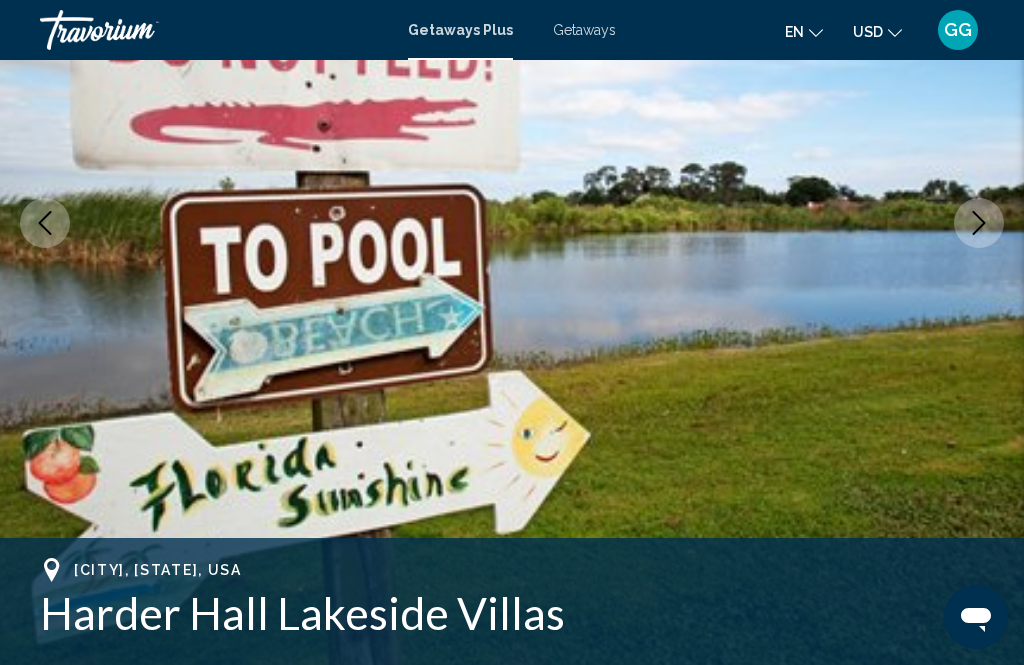click 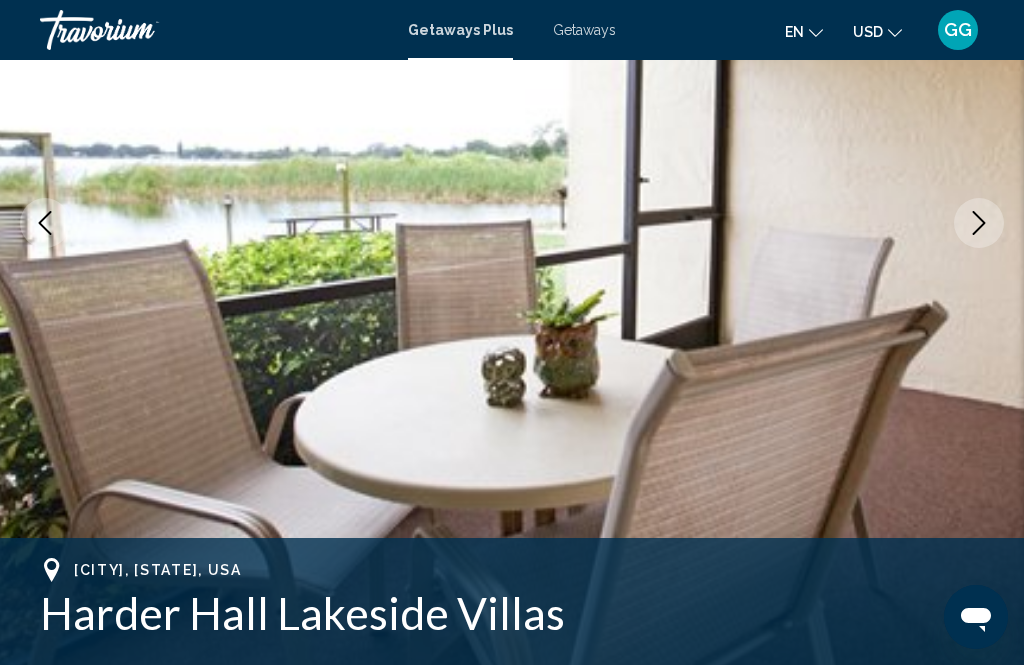 click 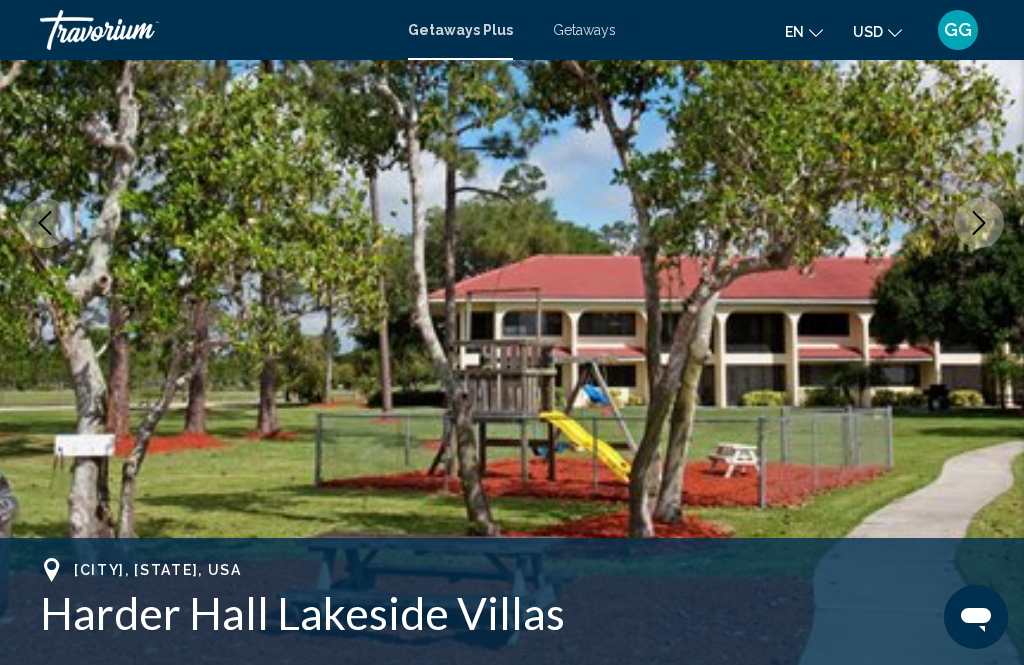 click 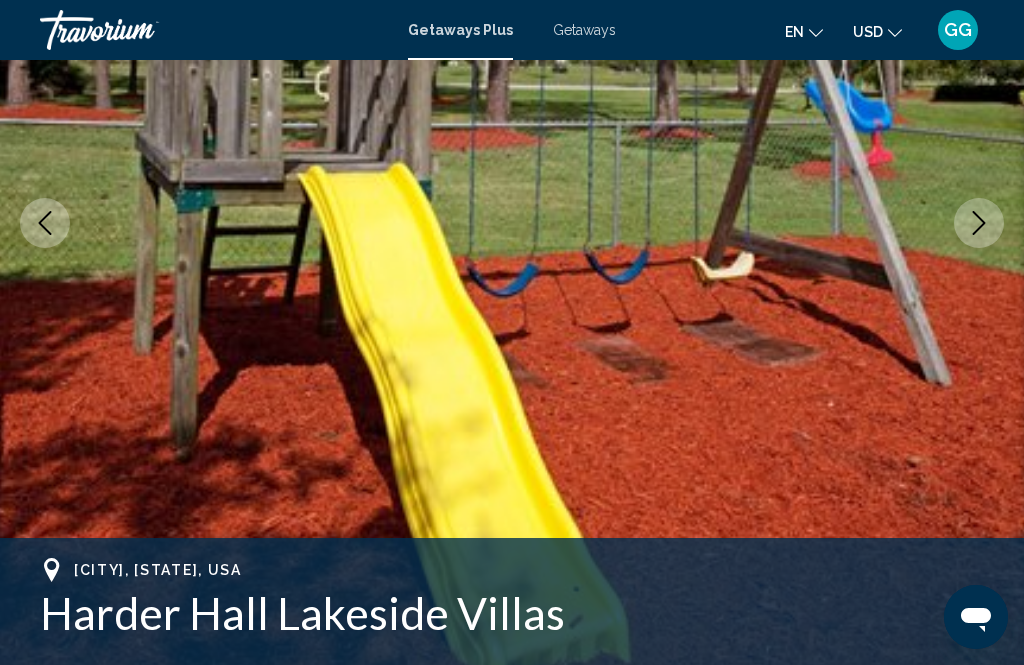 click 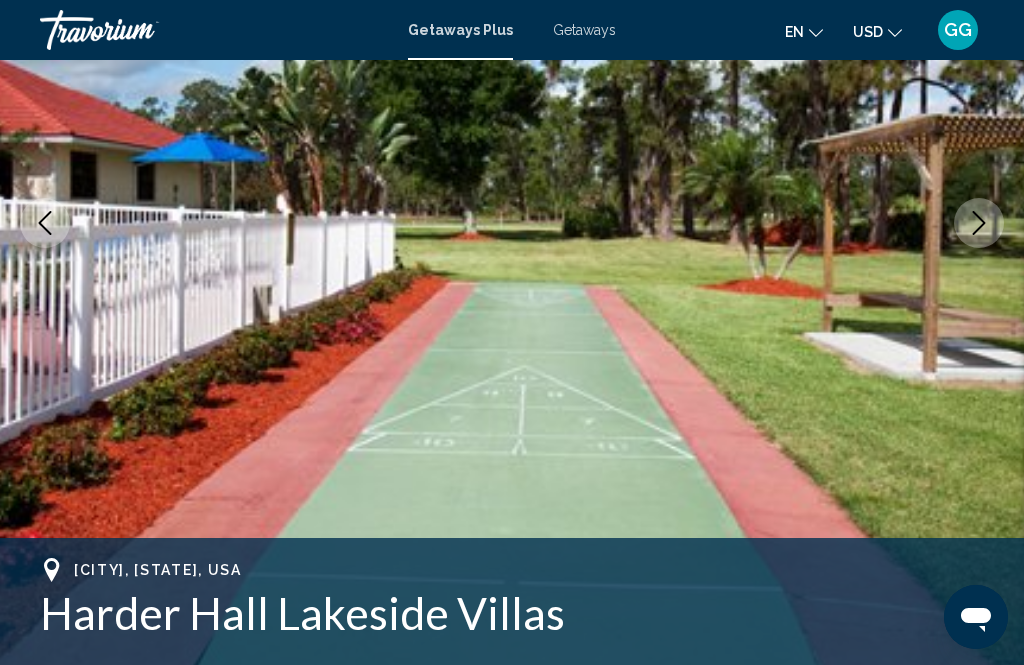 click 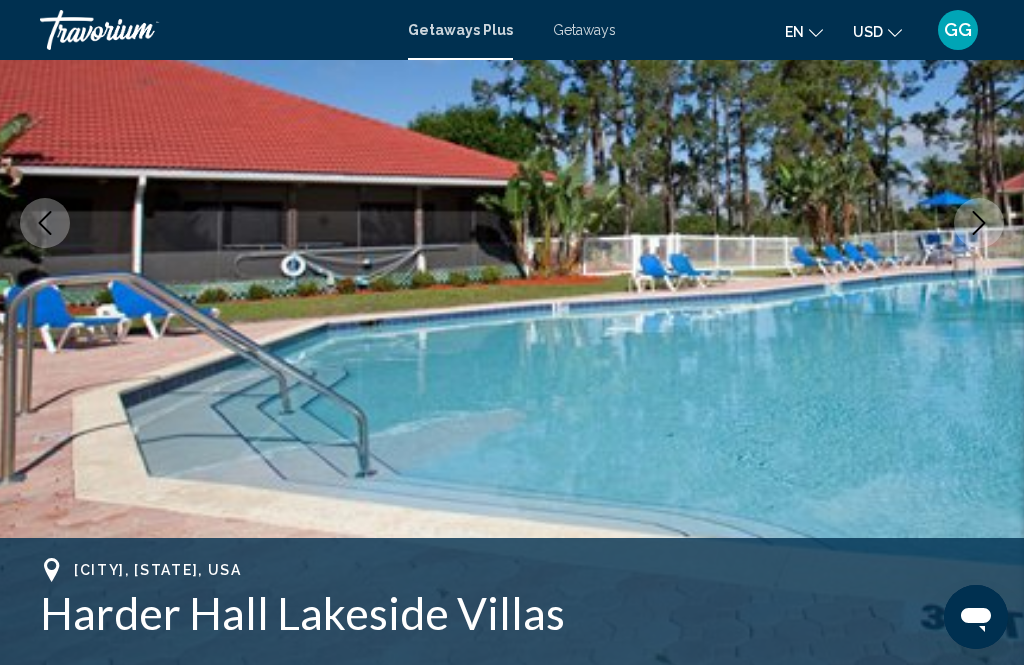 click 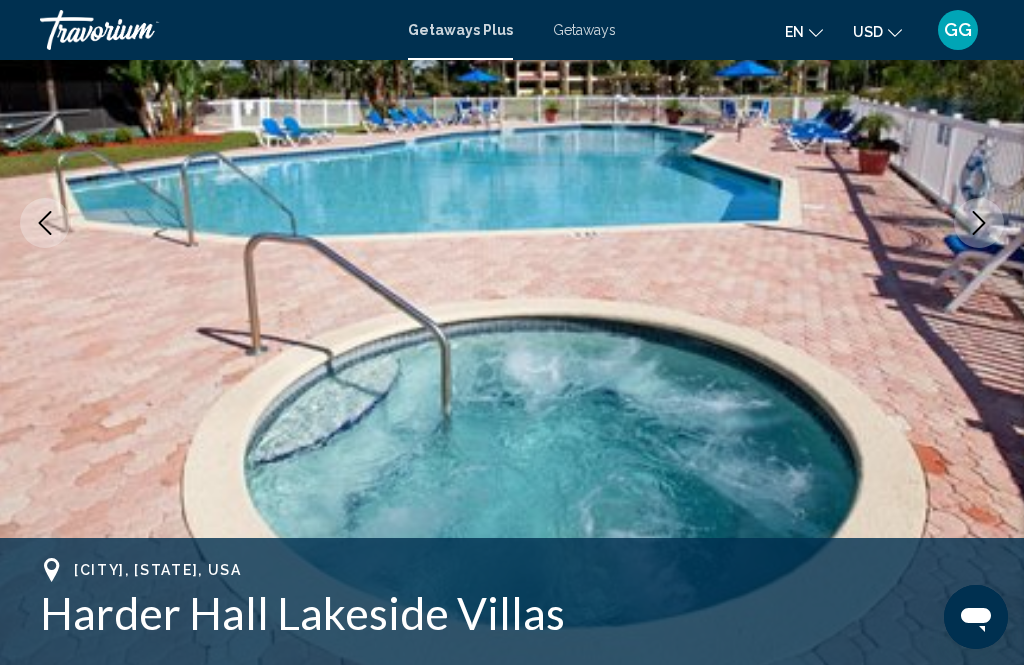 click 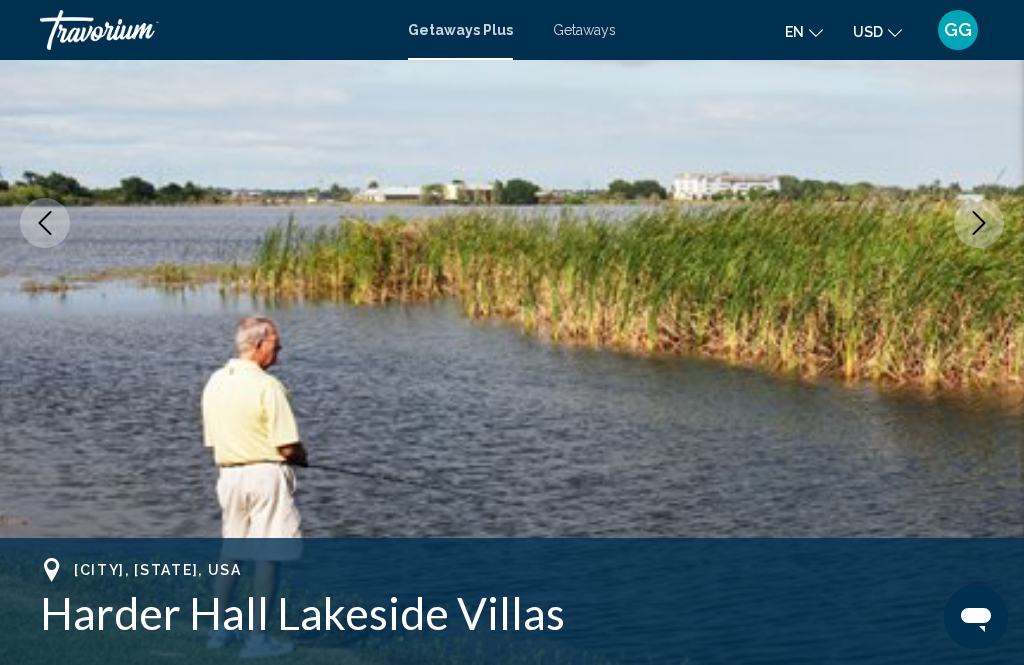 click 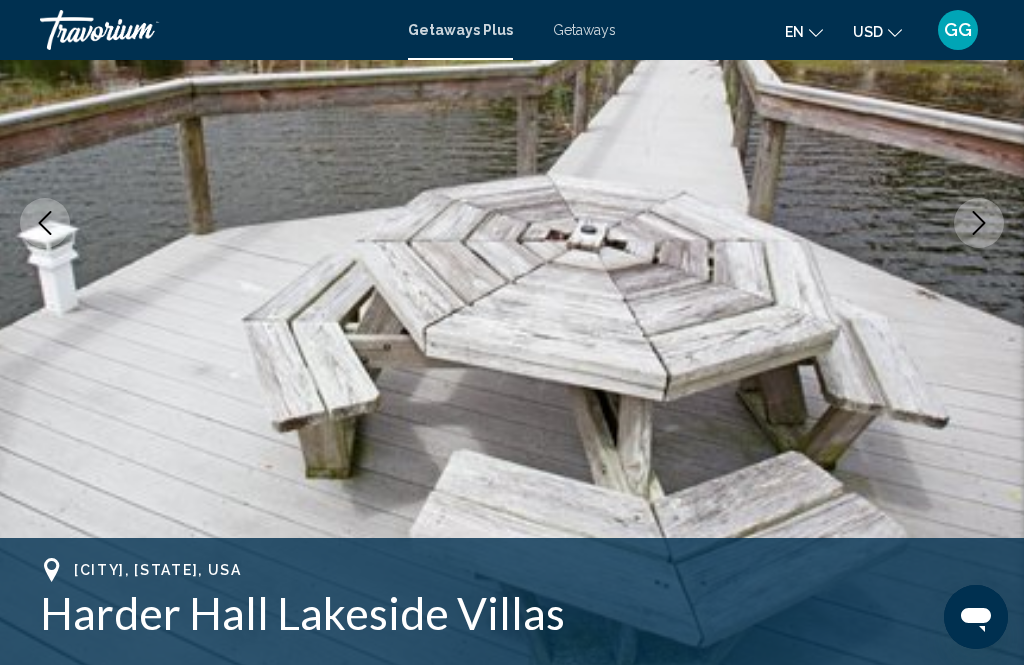 click 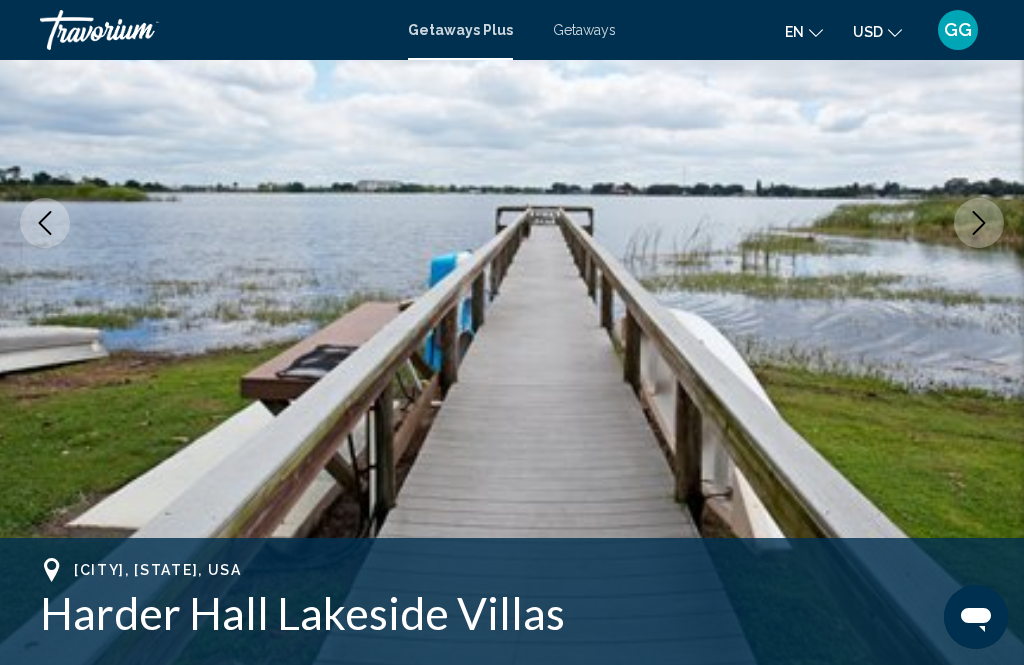 click 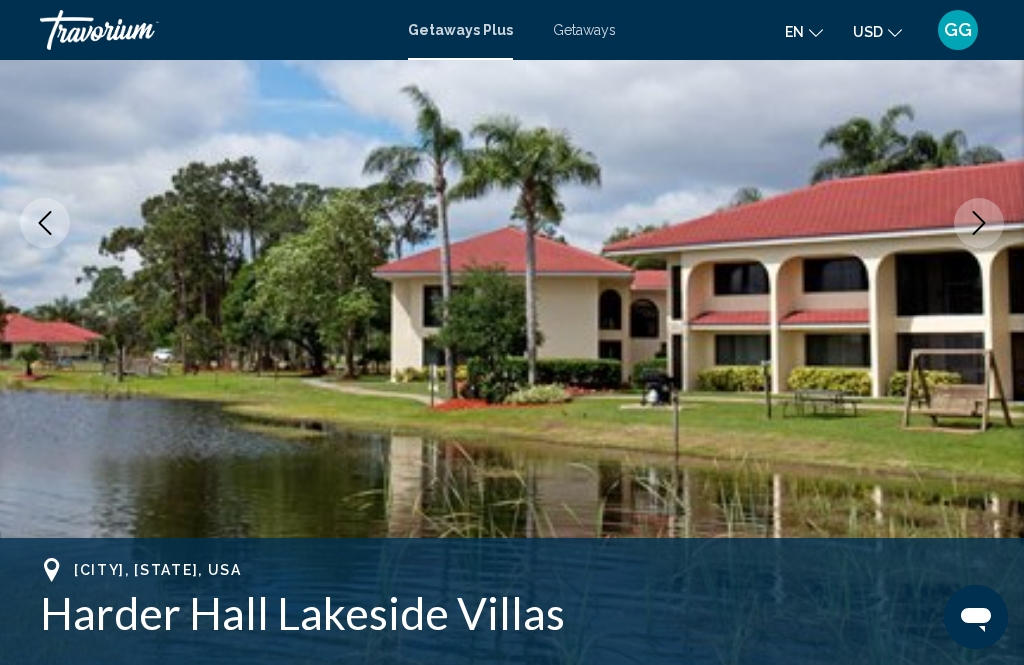 click 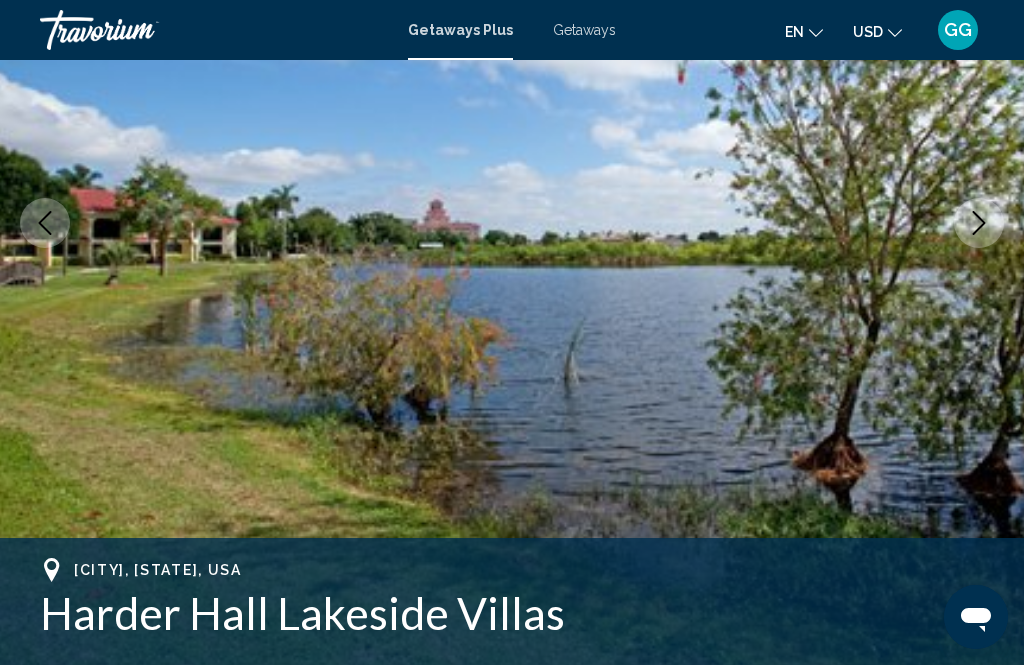 click at bounding box center (979, 223) 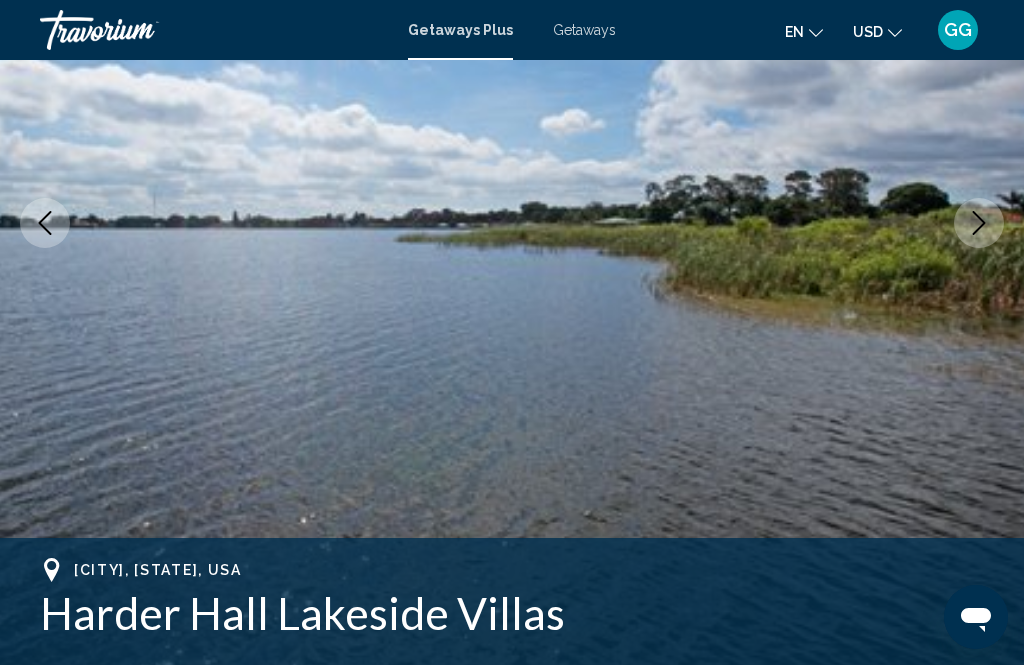 click at bounding box center [979, 223] 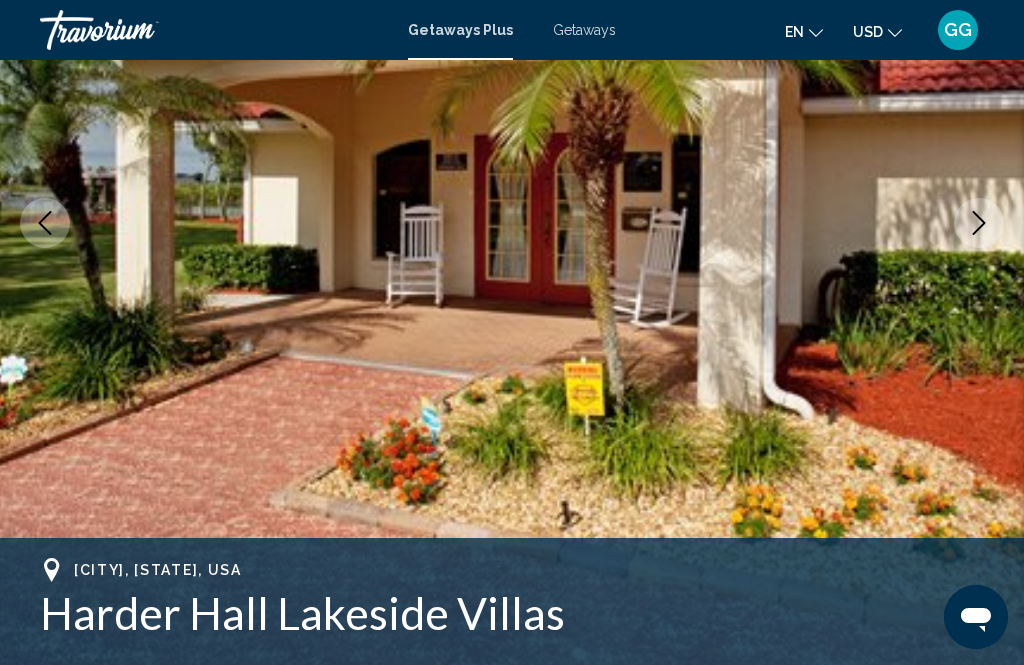 click 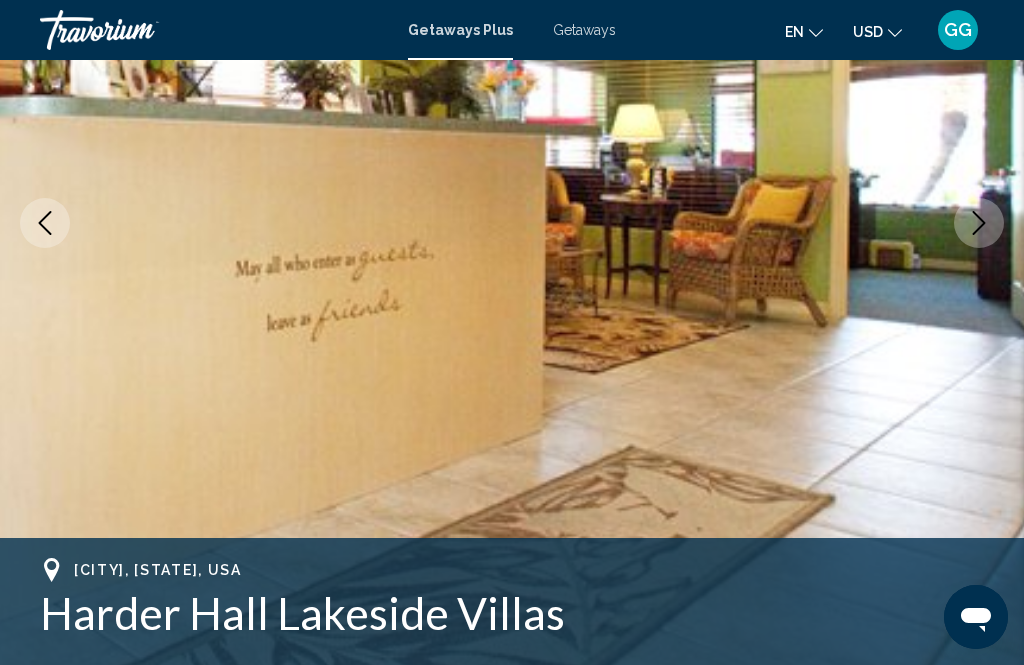 click at bounding box center (979, 223) 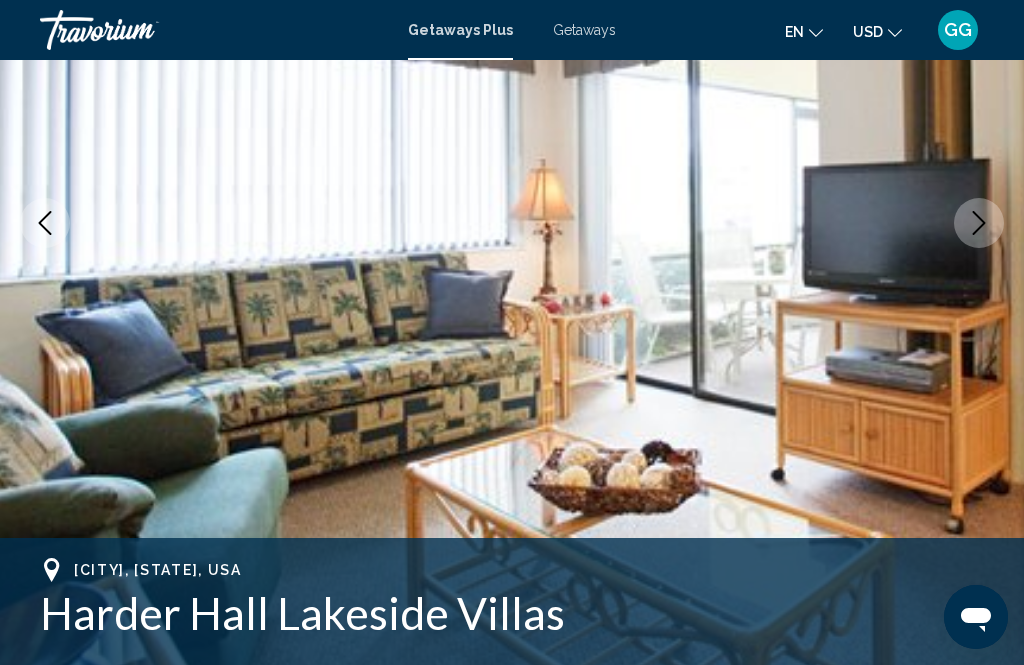 click 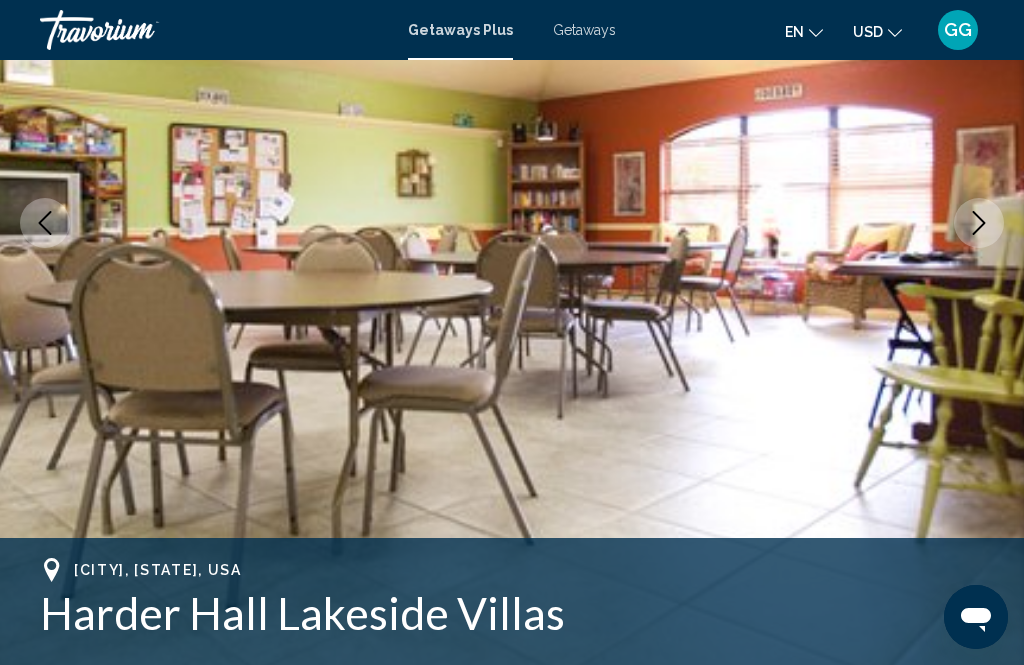 click on "GG" at bounding box center [958, 30] 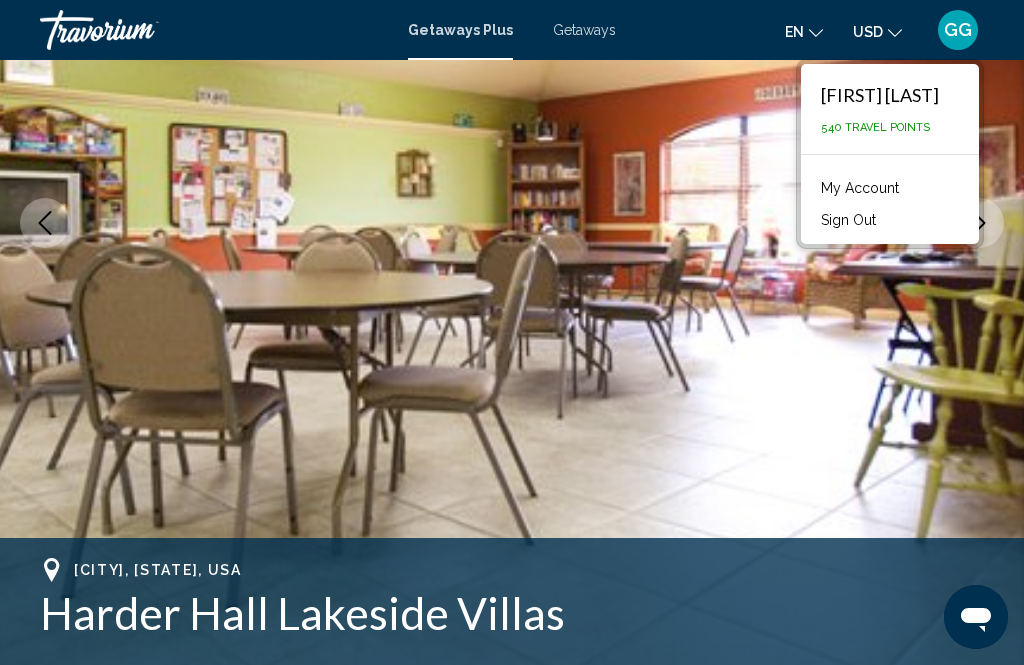 click on "[FIRST] [LAST] [NUMBER] Travel Points" at bounding box center [890, 109] 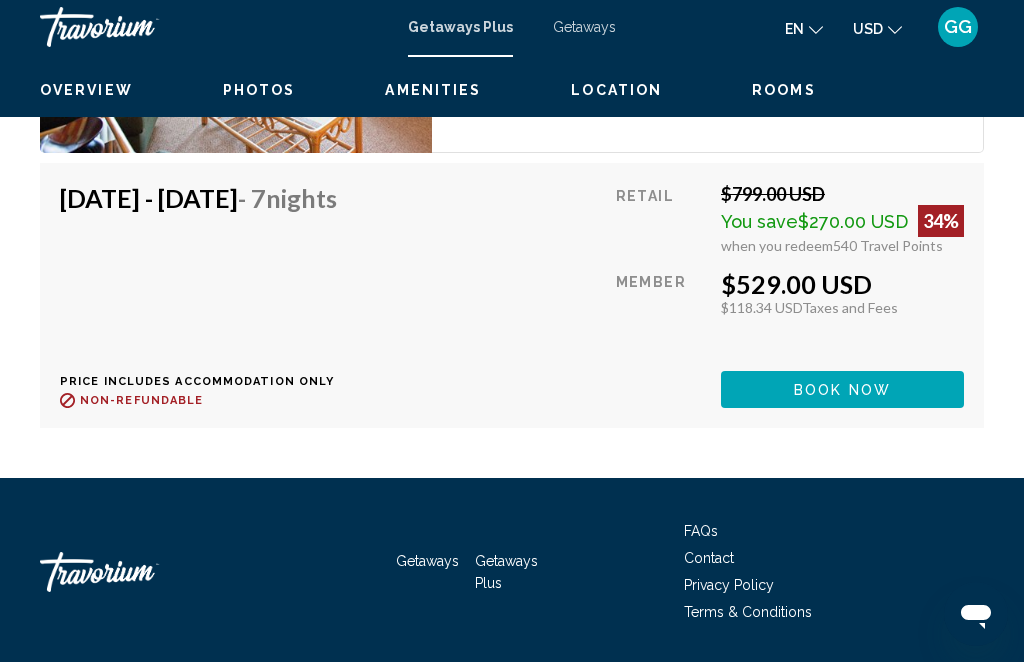 scroll, scrollTop: 5483, scrollLeft: 0, axis: vertical 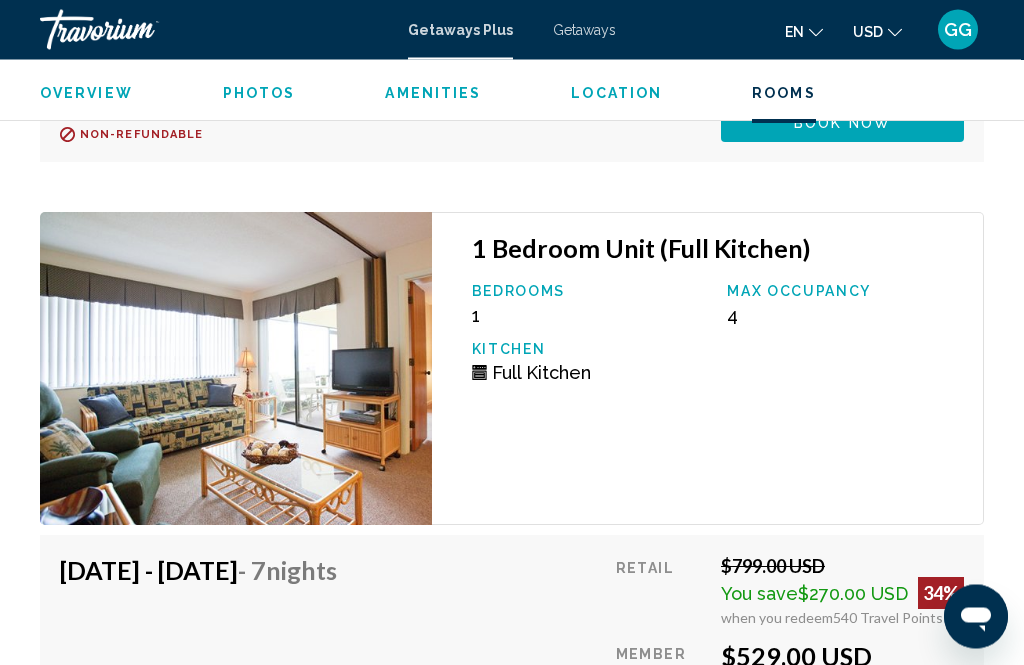 click on "Location" at bounding box center [616, 93] 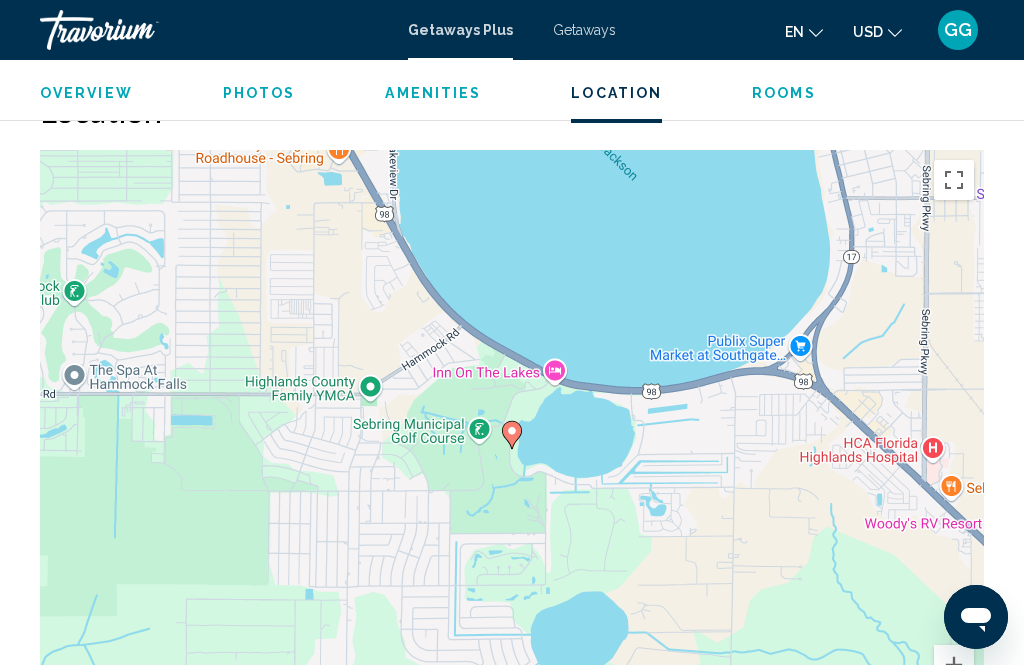 scroll, scrollTop: 3383, scrollLeft: 0, axis: vertical 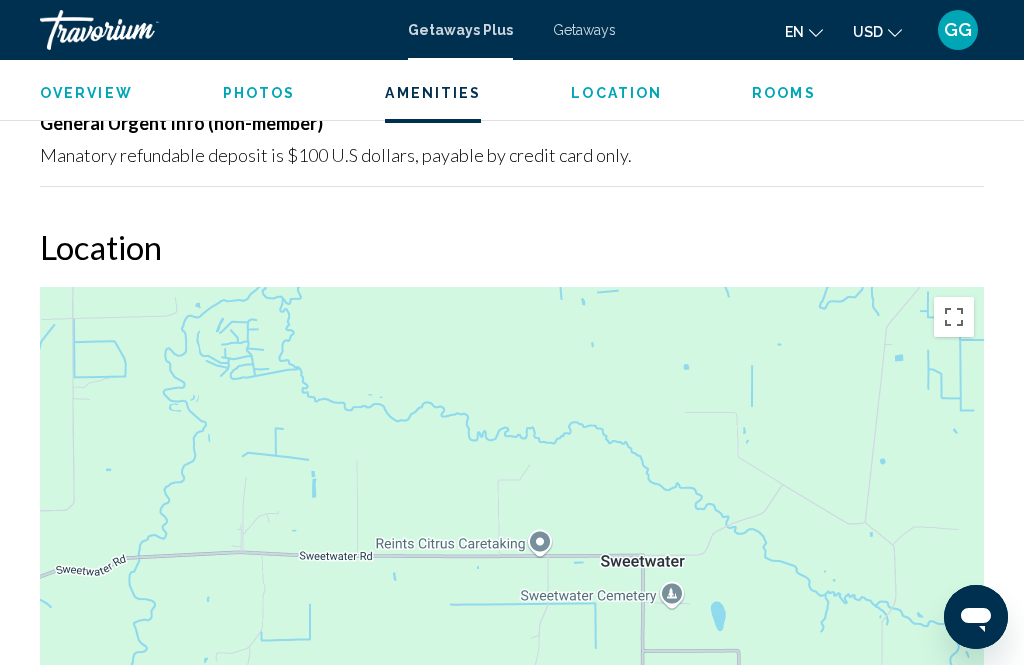 click on "Overview" at bounding box center [86, 93] 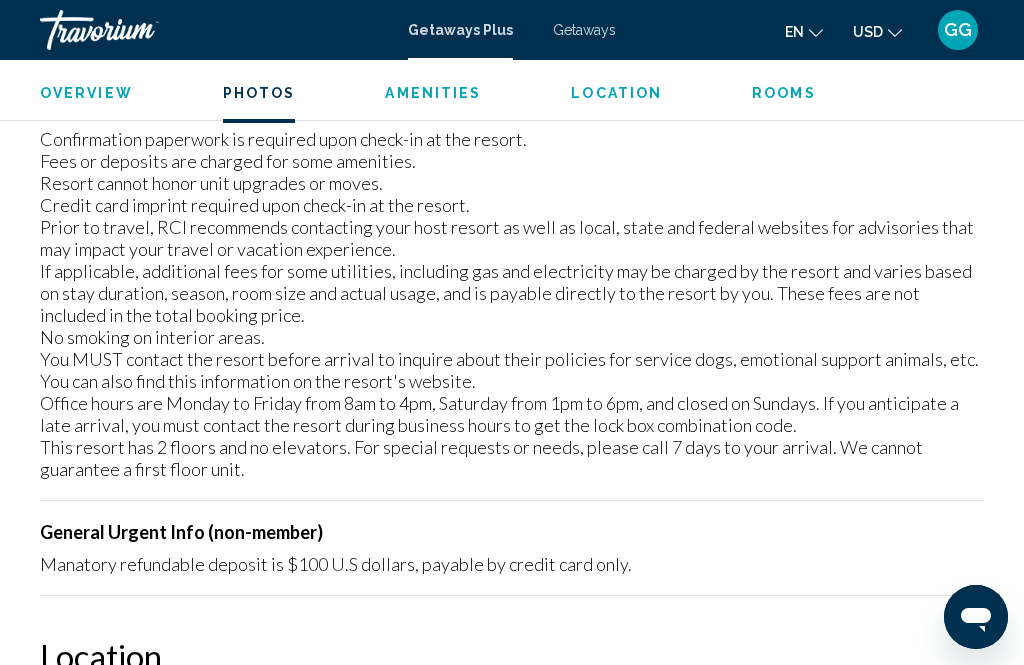 scroll, scrollTop: 991, scrollLeft: 0, axis: vertical 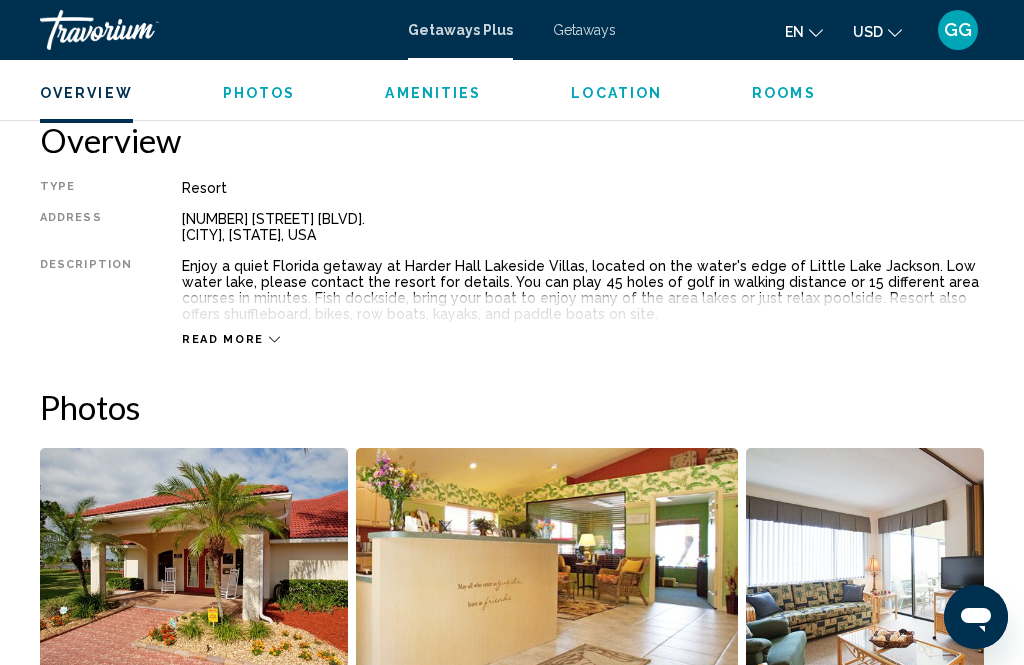 click on "Getaways Plus" at bounding box center (460, 30) 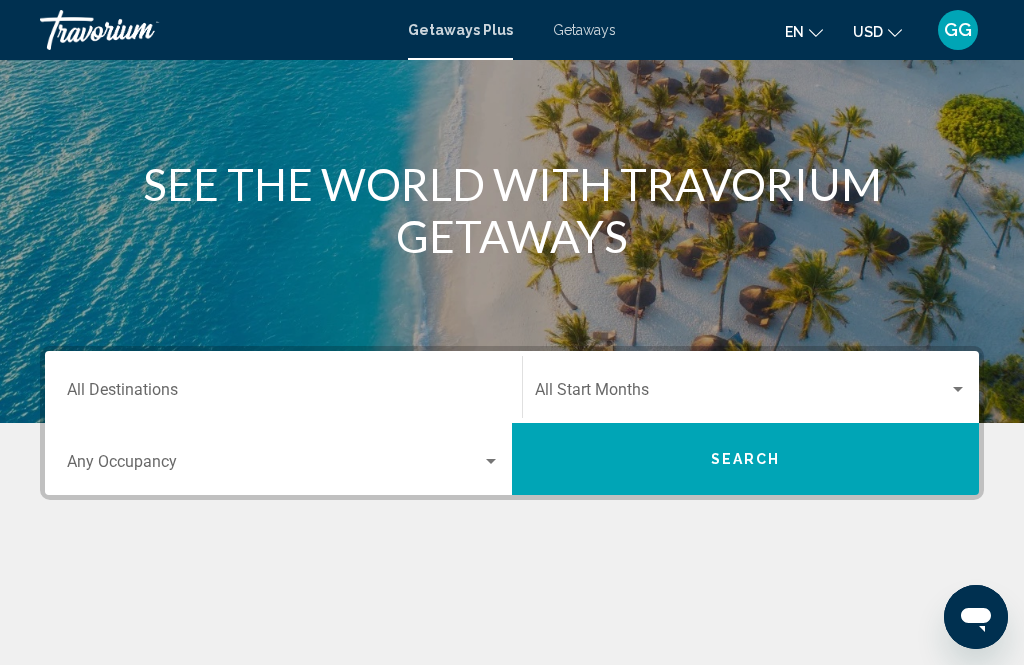 scroll, scrollTop: 191, scrollLeft: 0, axis: vertical 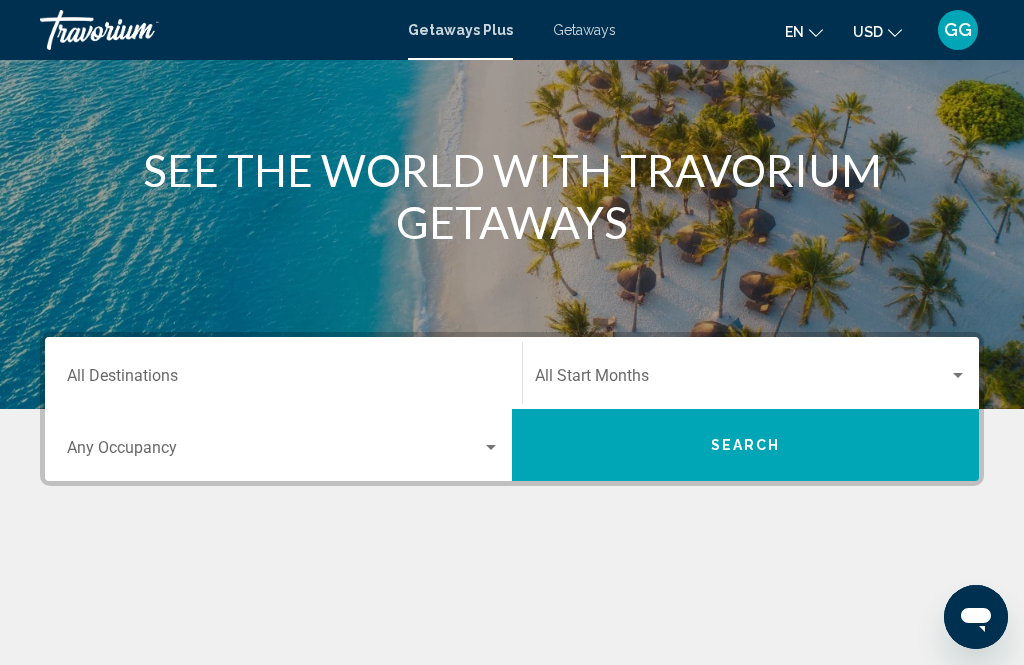 click at bounding box center (491, 448) 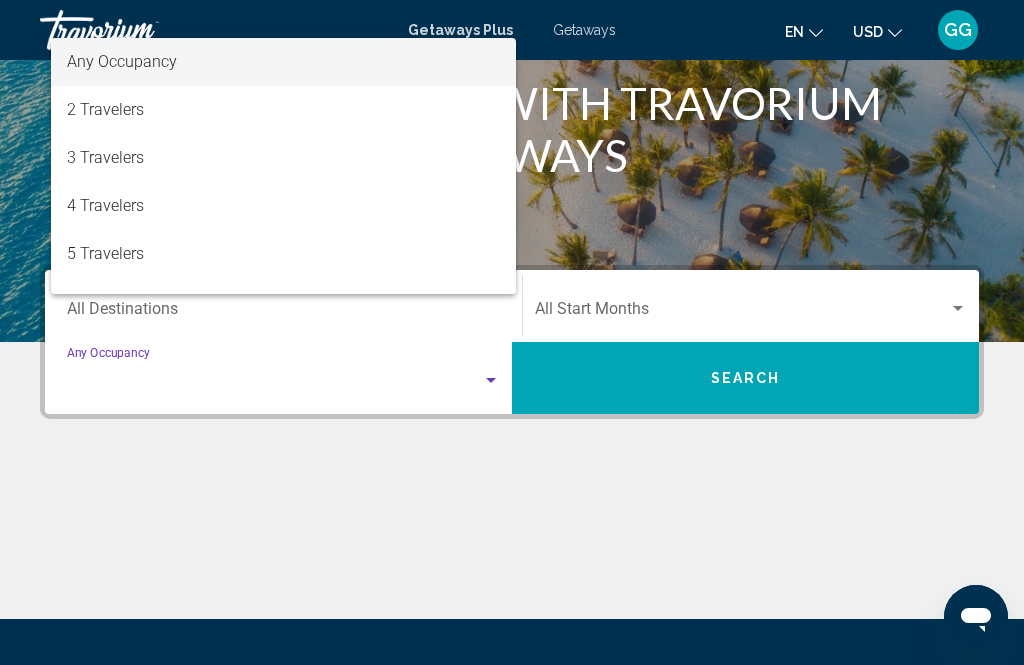 scroll, scrollTop: 393, scrollLeft: 0, axis: vertical 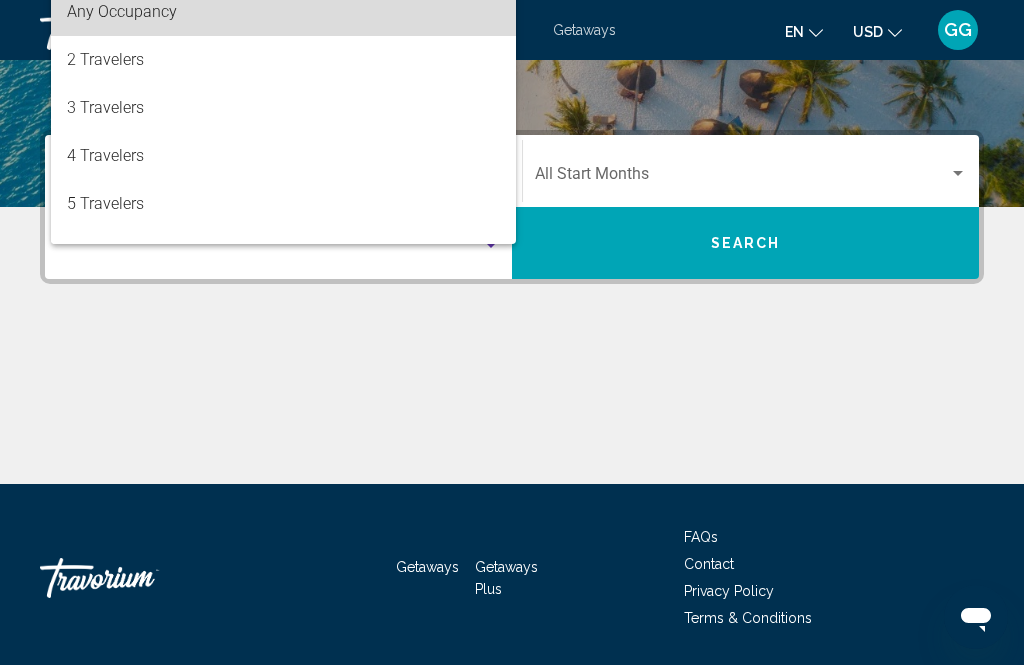 click on "Any Occupancy" at bounding box center (283, 12) 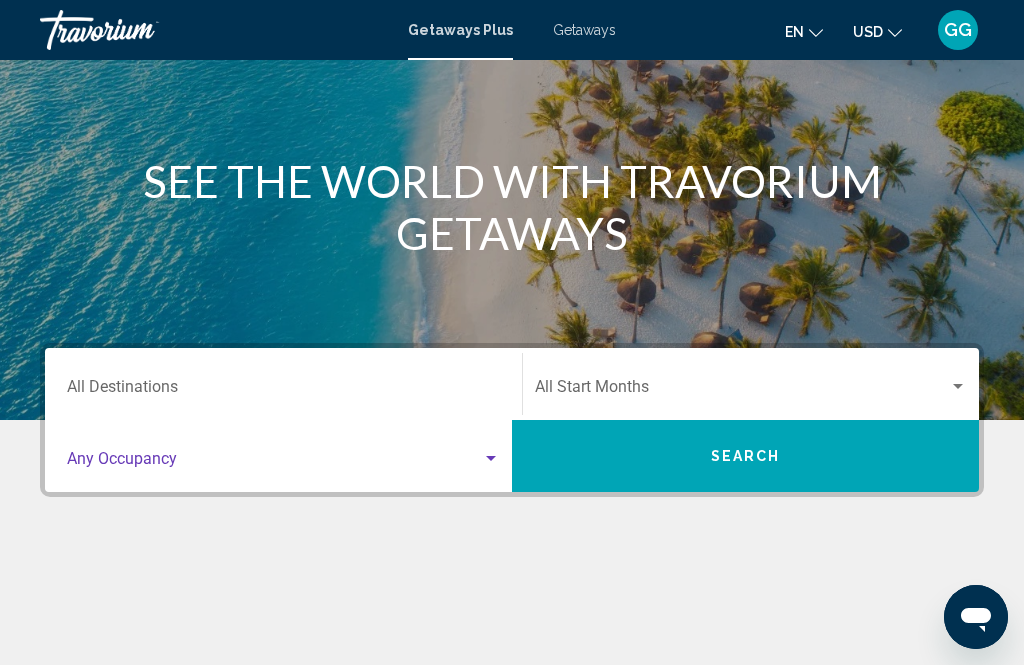 scroll, scrollTop: 191, scrollLeft: 0, axis: vertical 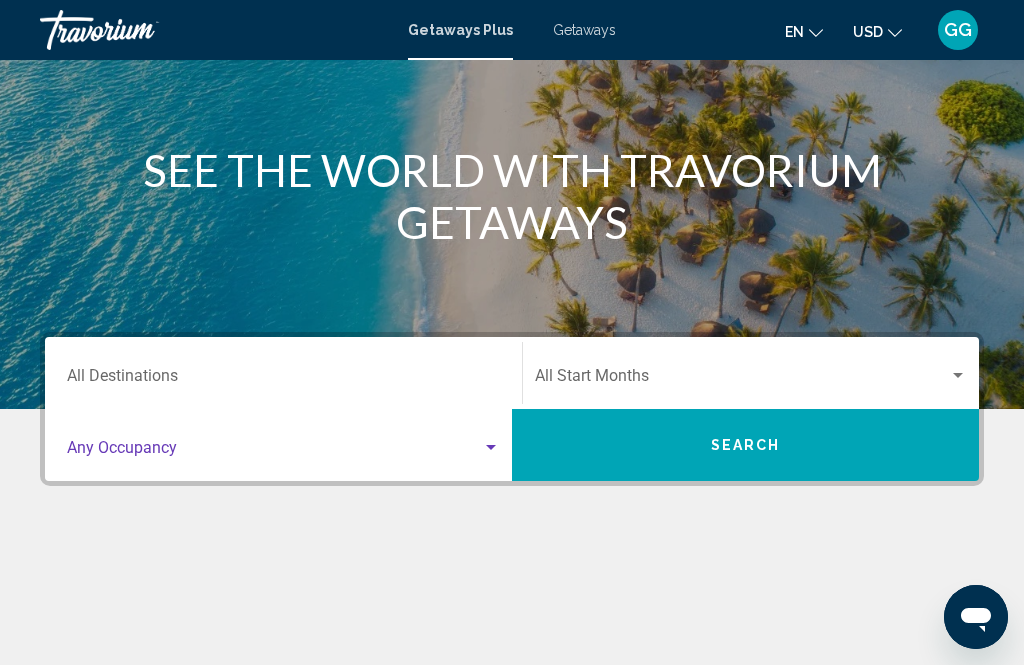 click on "Start Month All Start Months" 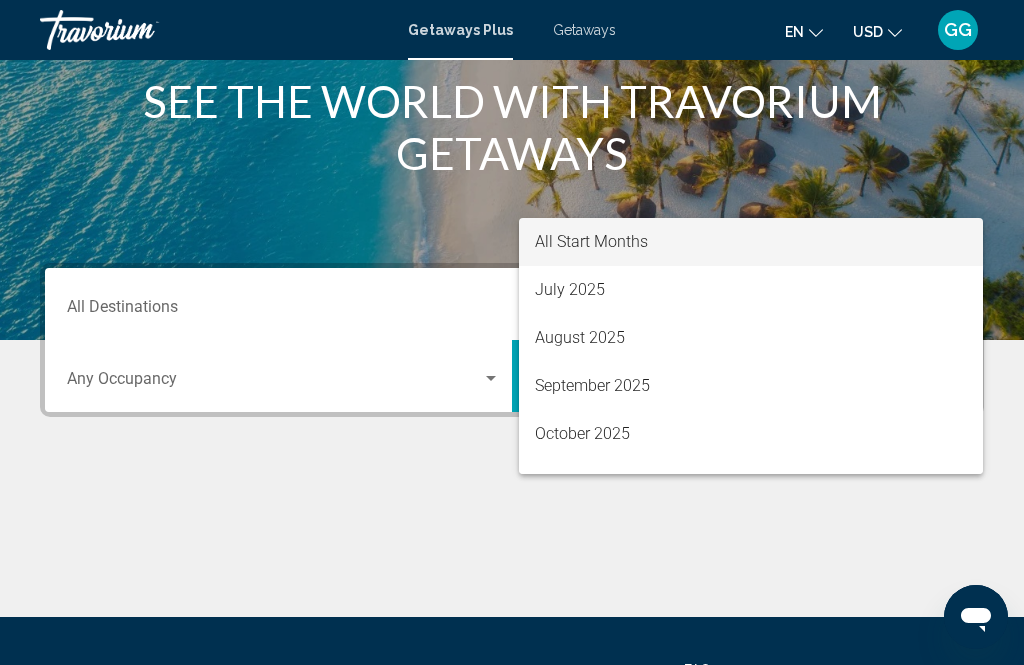 scroll, scrollTop: 393, scrollLeft: 0, axis: vertical 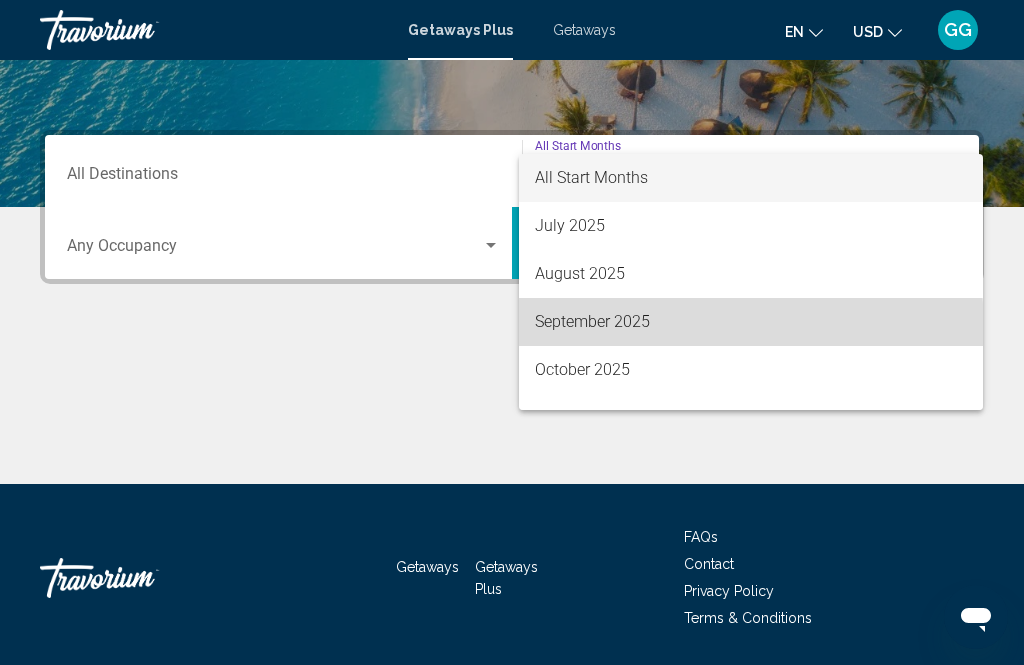 click on "September 2025" at bounding box center [751, 322] 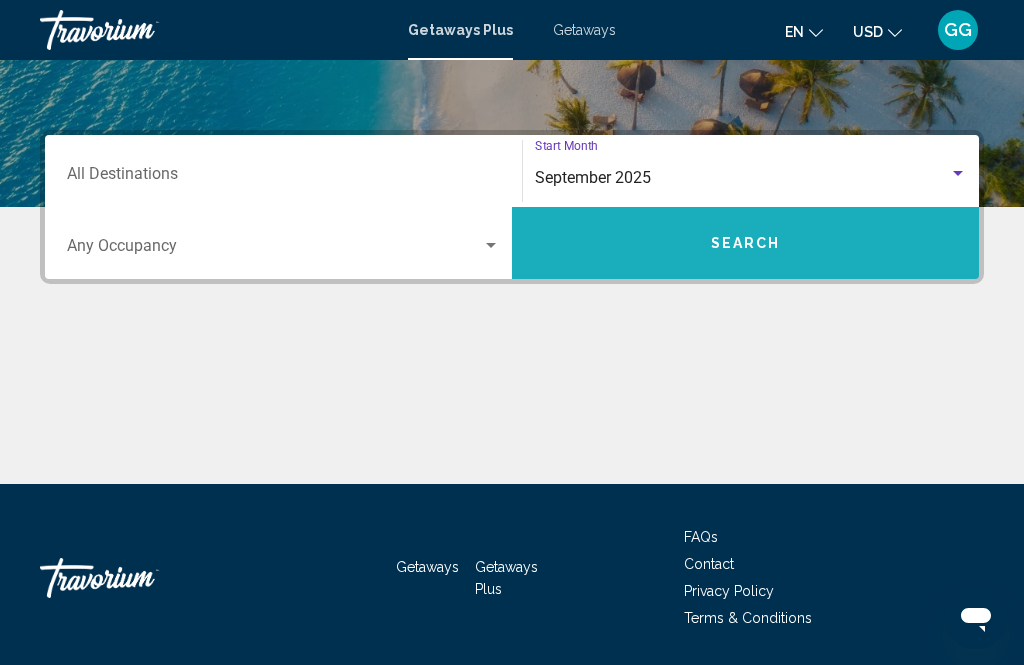 click on "Search" at bounding box center (745, 243) 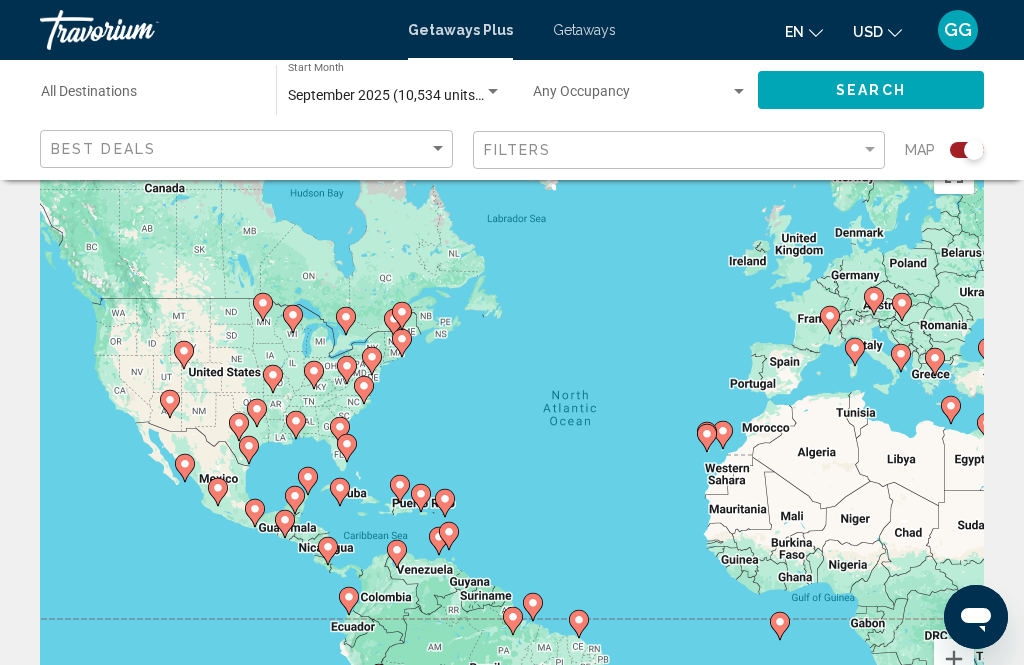 scroll, scrollTop: 54, scrollLeft: 0, axis: vertical 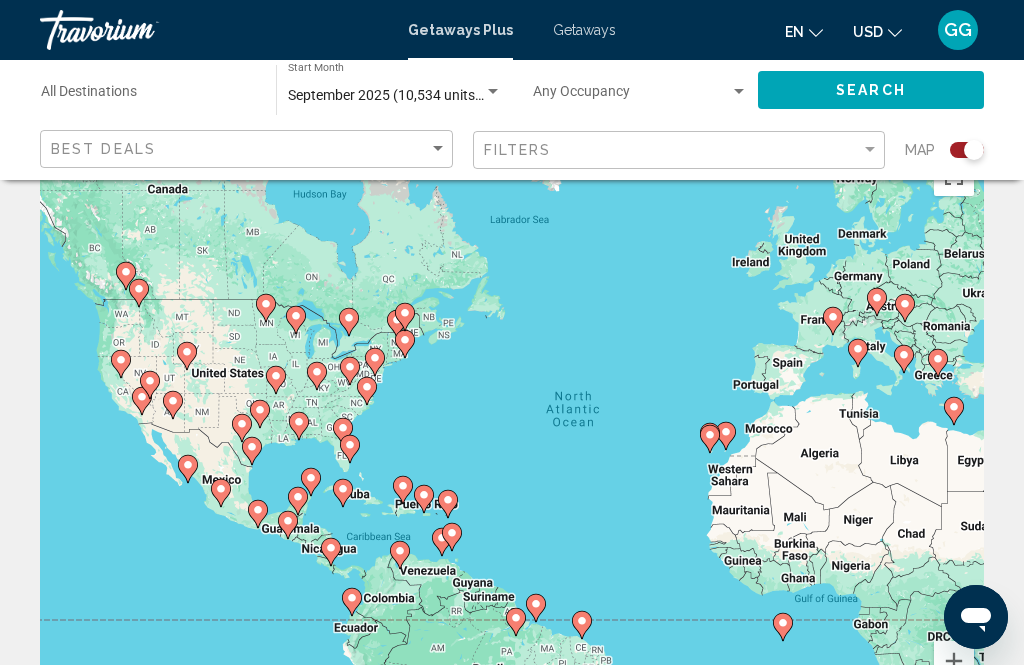 click at bounding box center (343, 432) 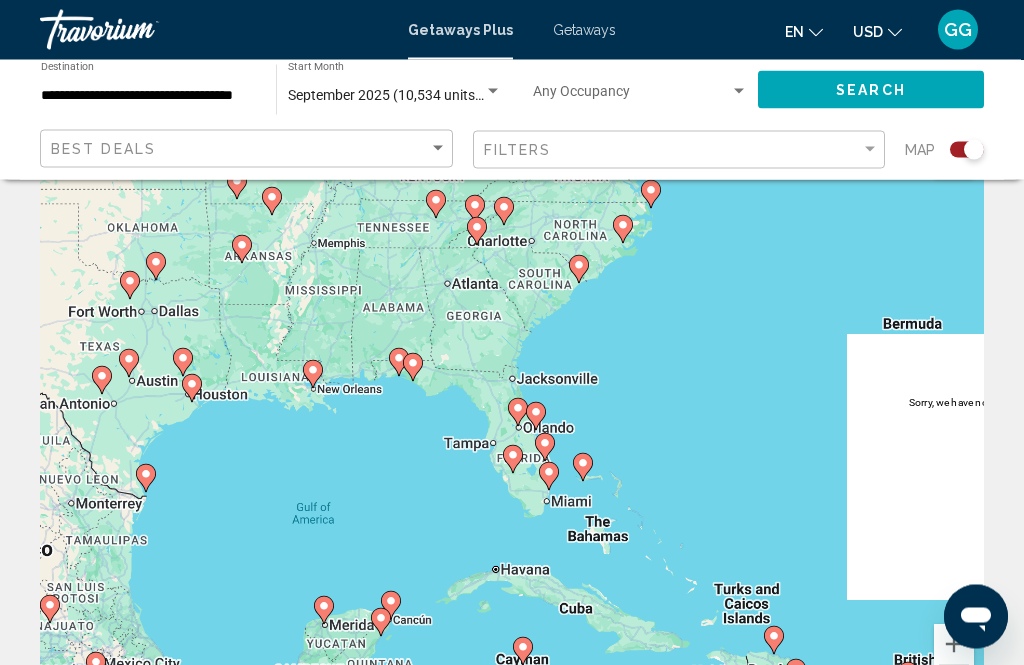 scroll, scrollTop: 117, scrollLeft: 0, axis: vertical 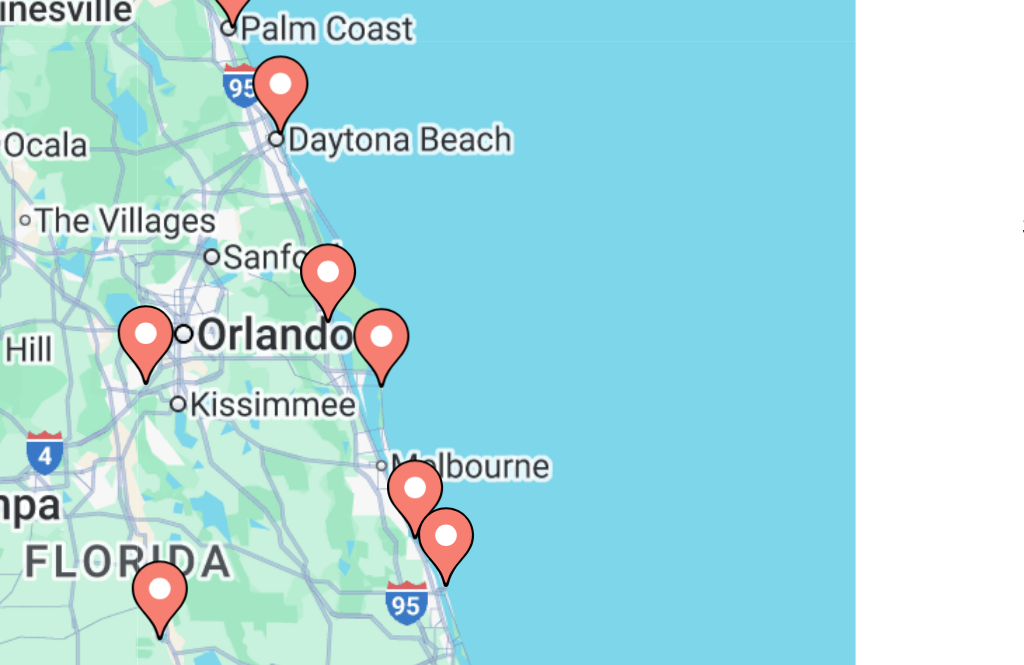 type on "**********" 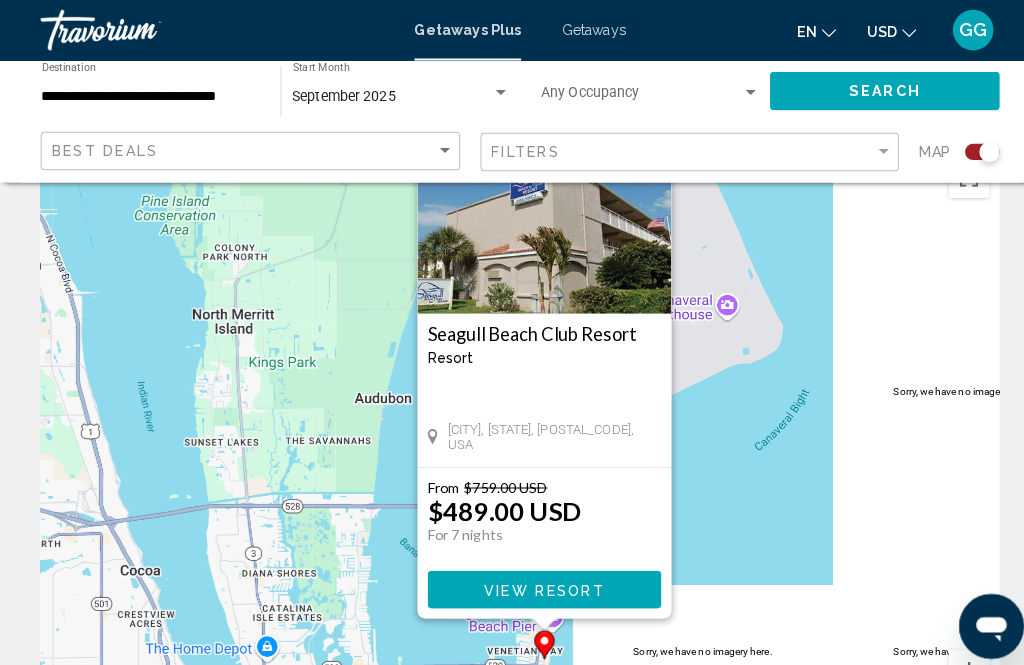 scroll, scrollTop: 56, scrollLeft: 0, axis: vertical 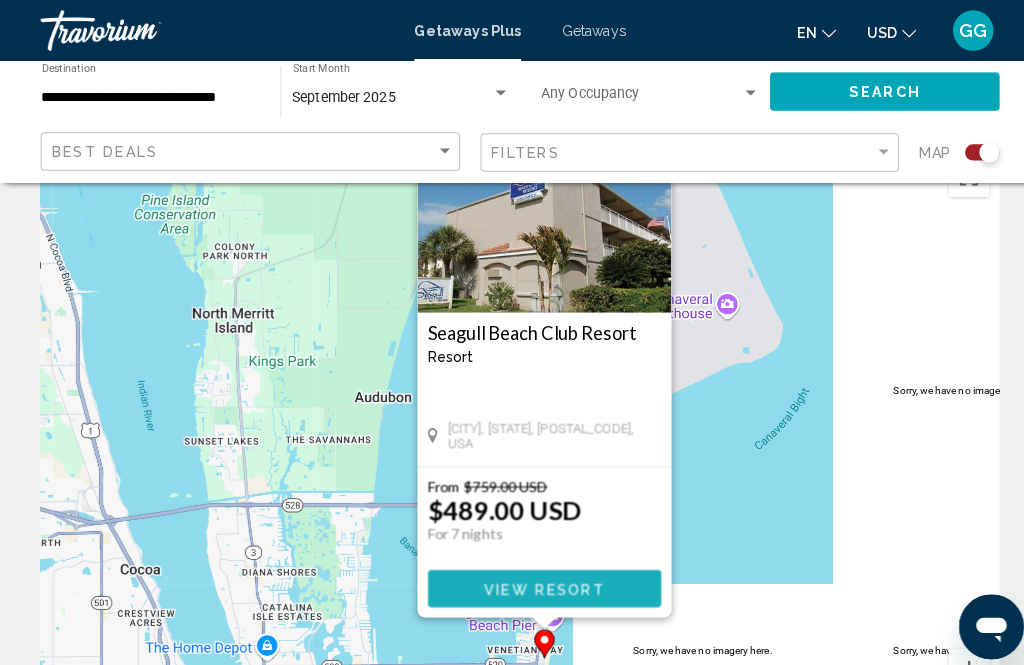 click on "View Resort" at bounding box center (535, 580) 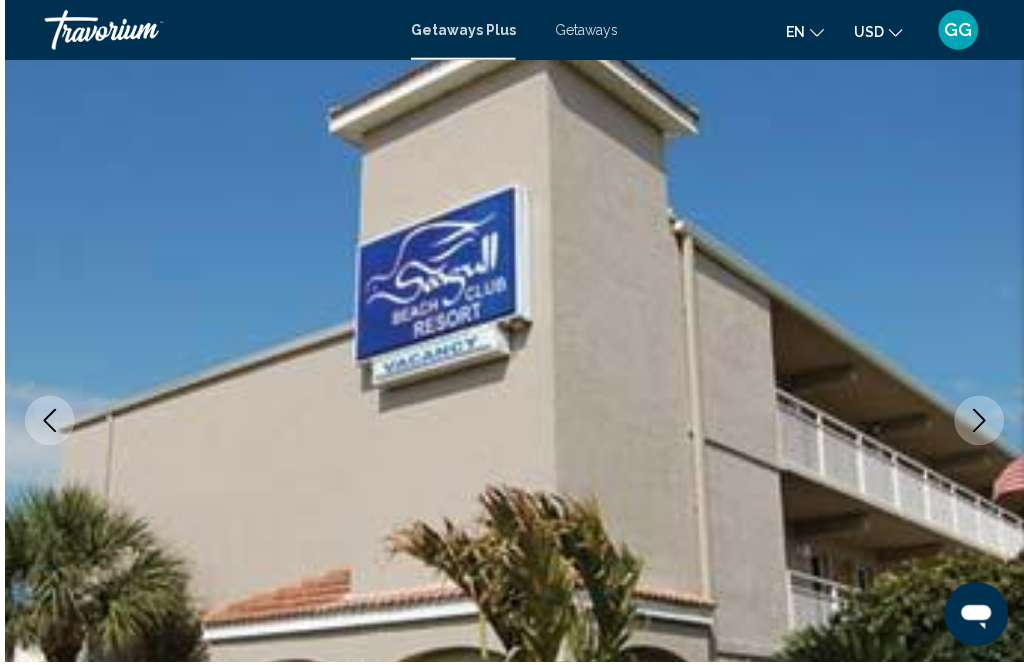 scroll, scrollTop: 122, scrollLeft: 0, axis: vertical 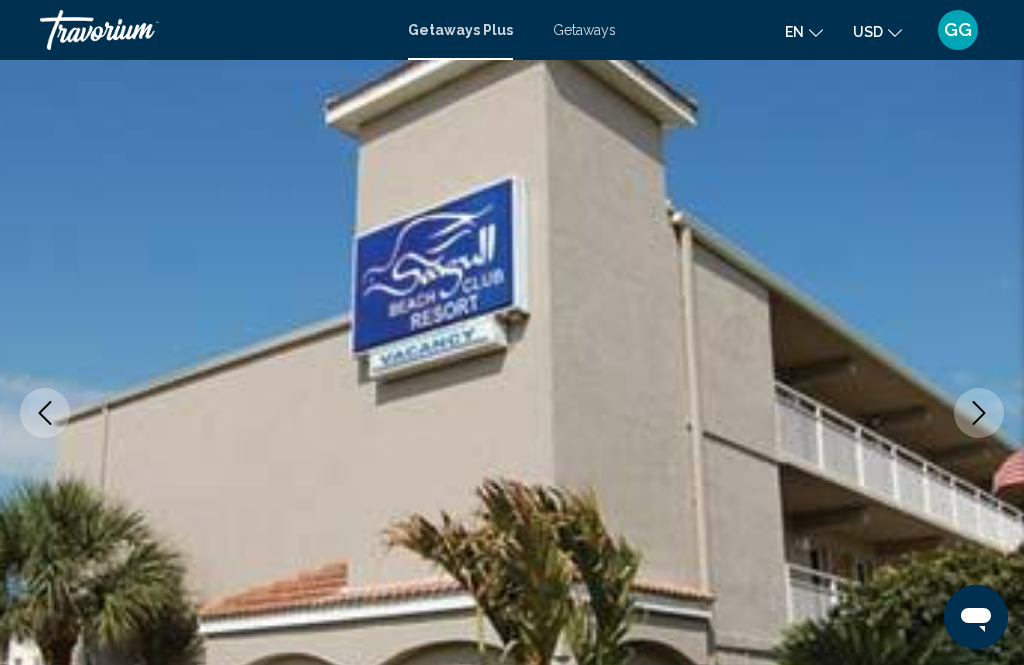 click at bounding box center (979, 413) 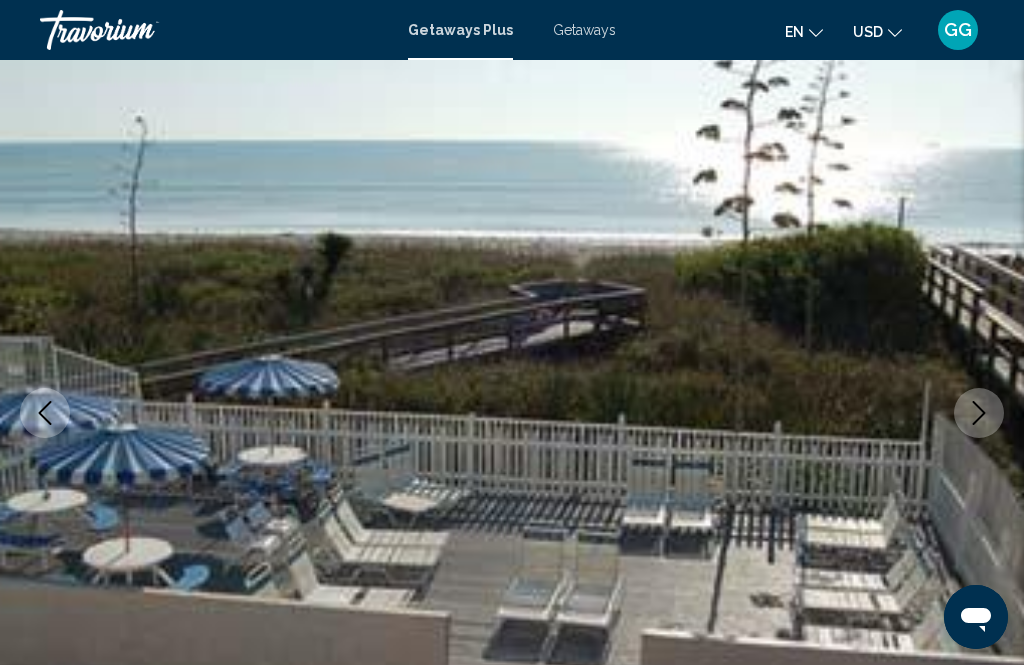 click at bounding box center (979, 413) 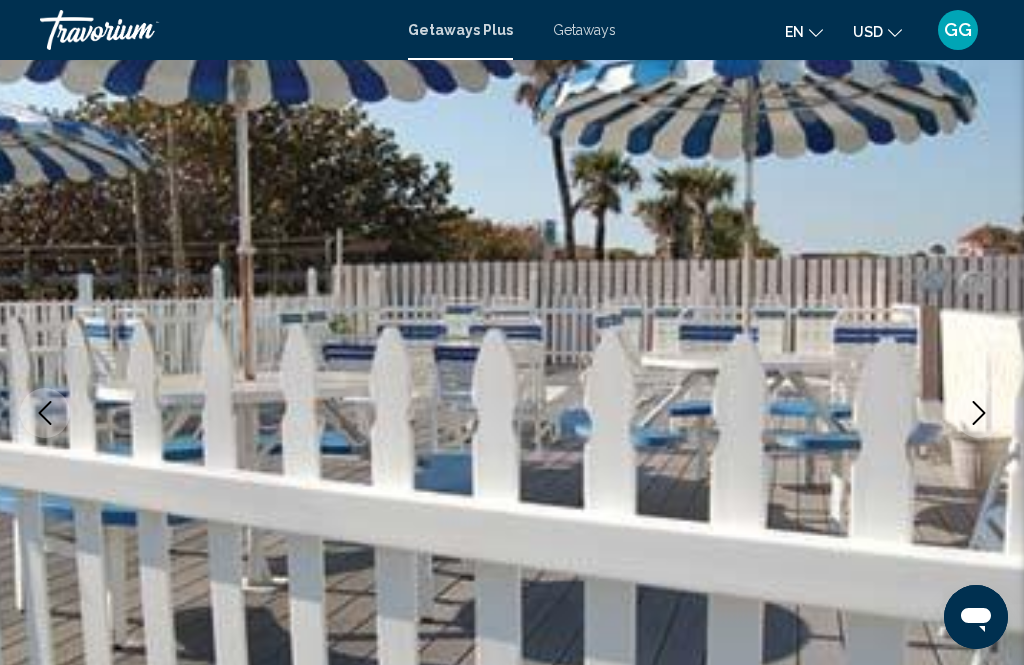 click 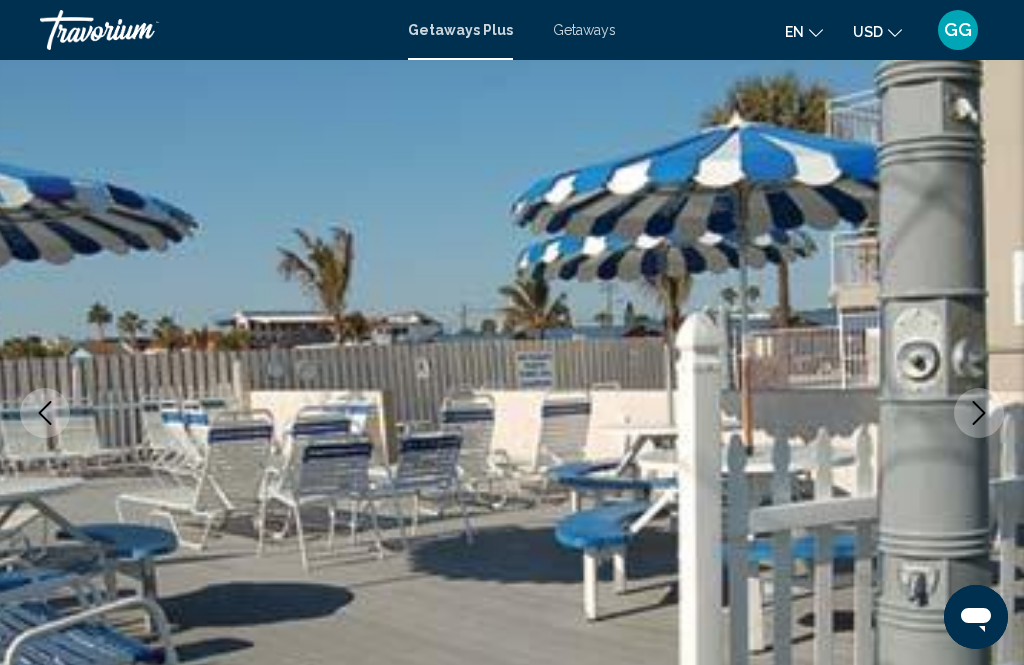 click 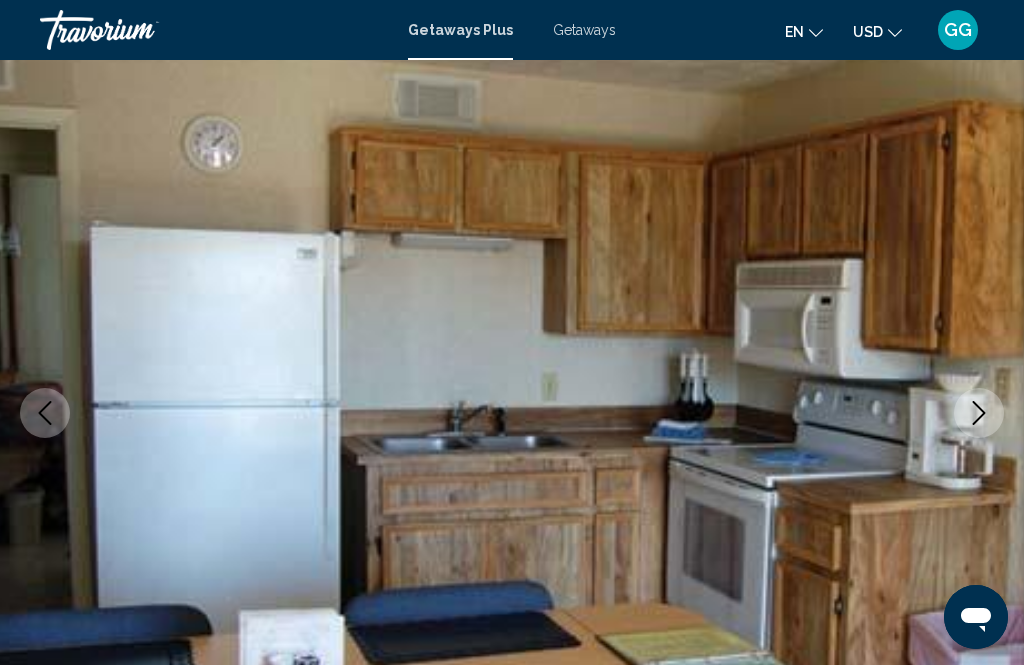 click 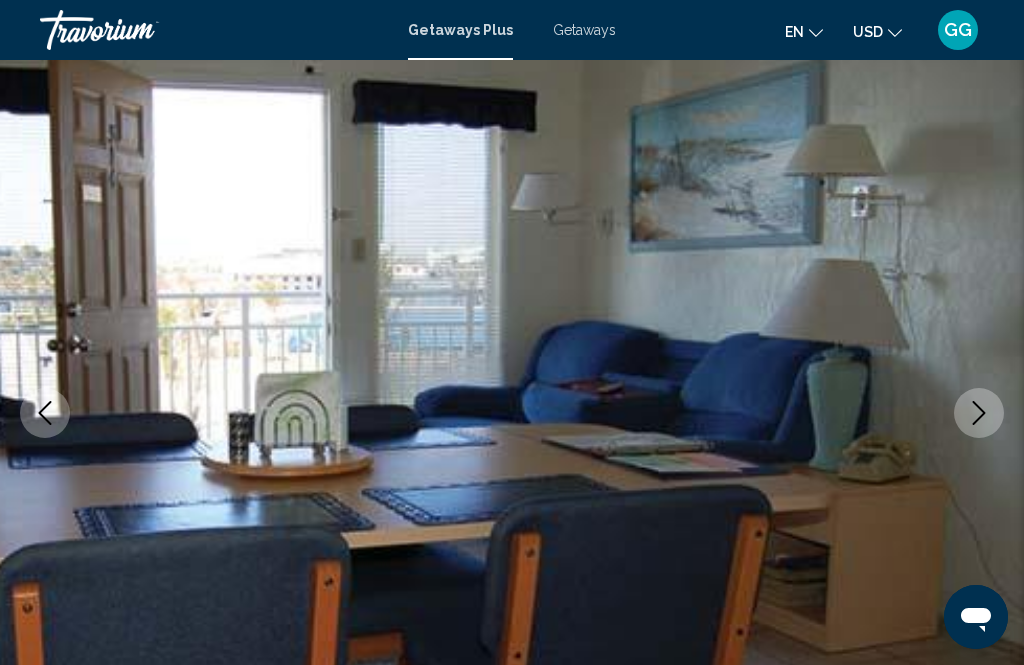 click 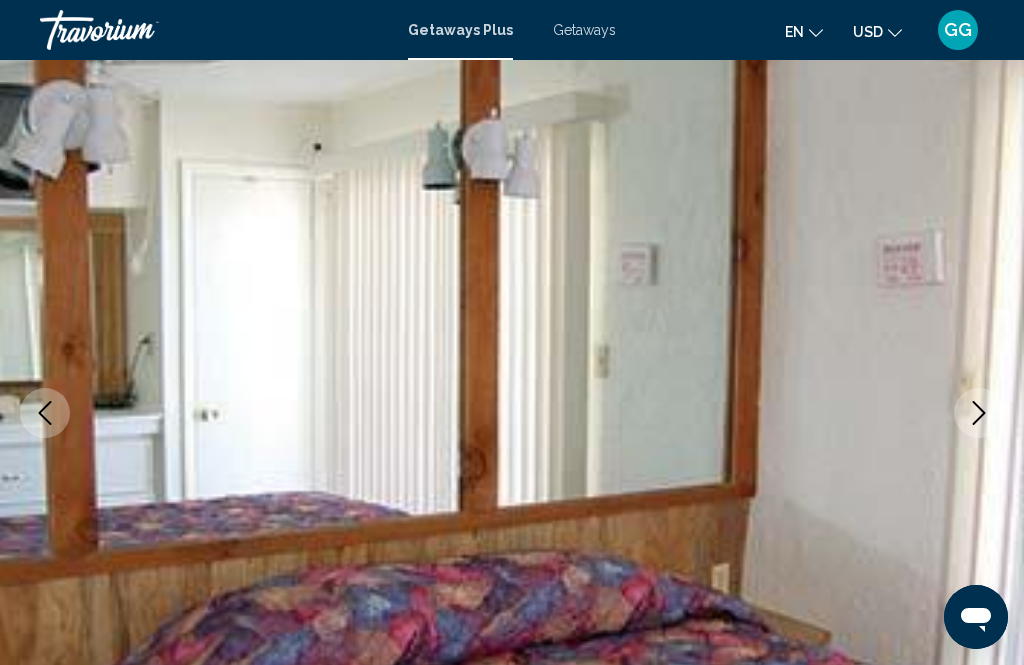 click 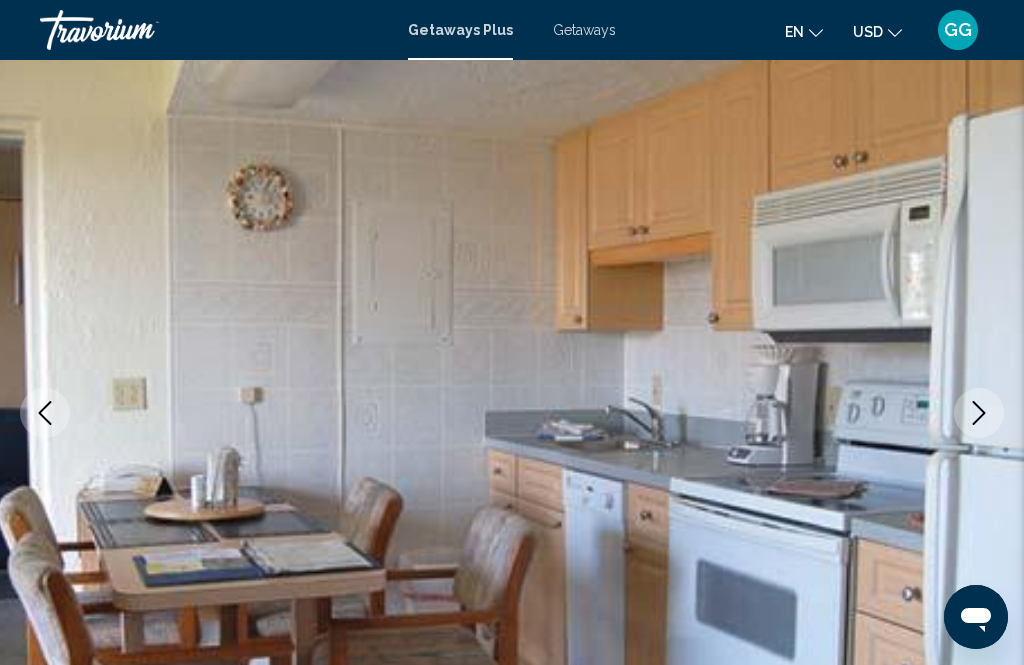 click 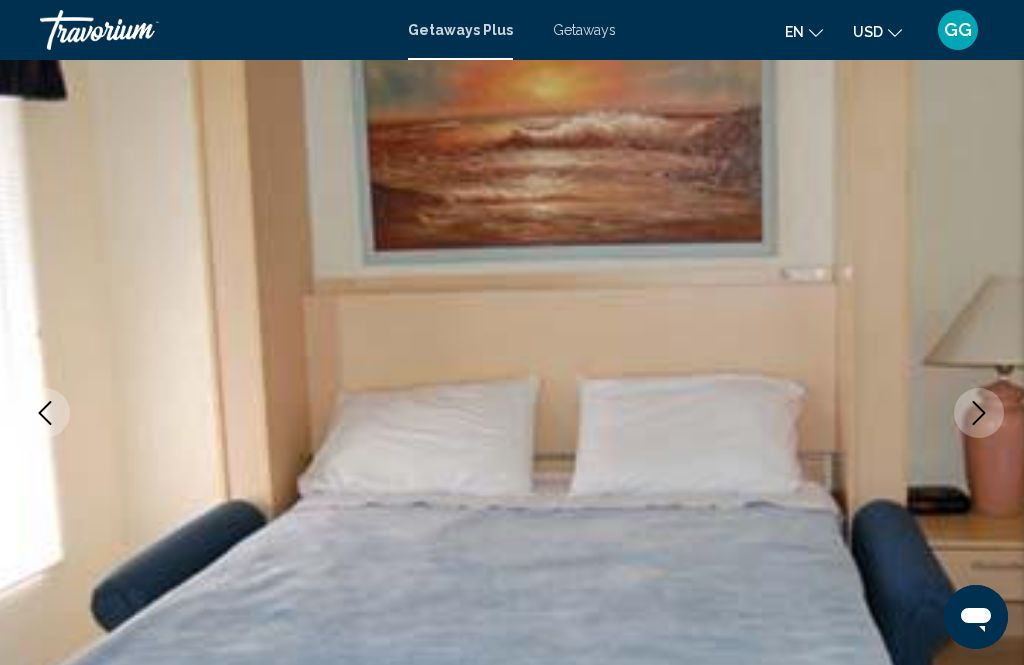 click 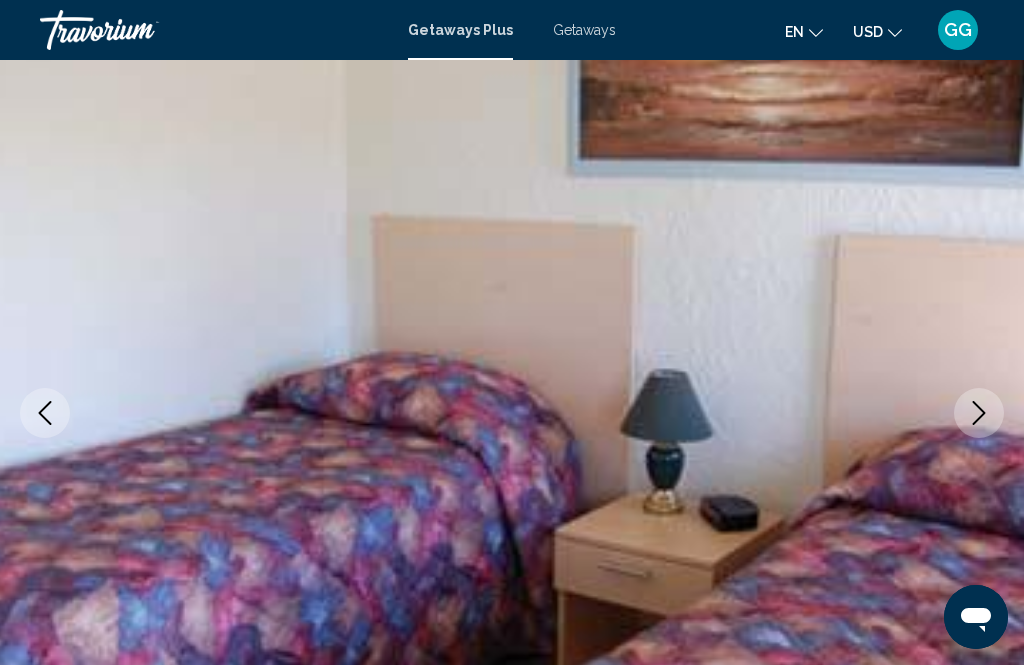 click 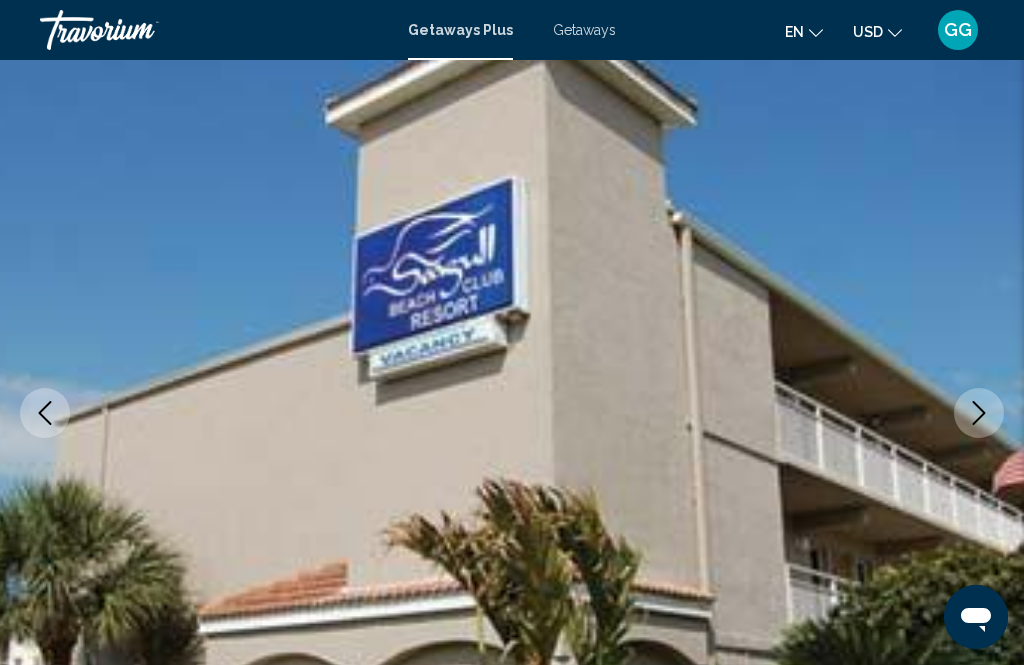 click 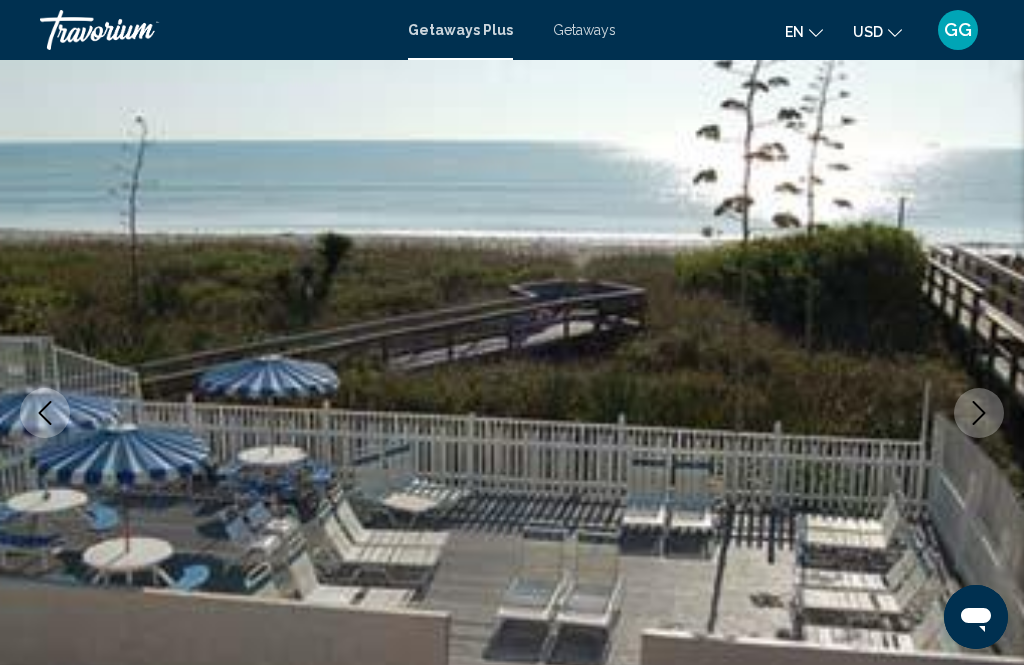 click 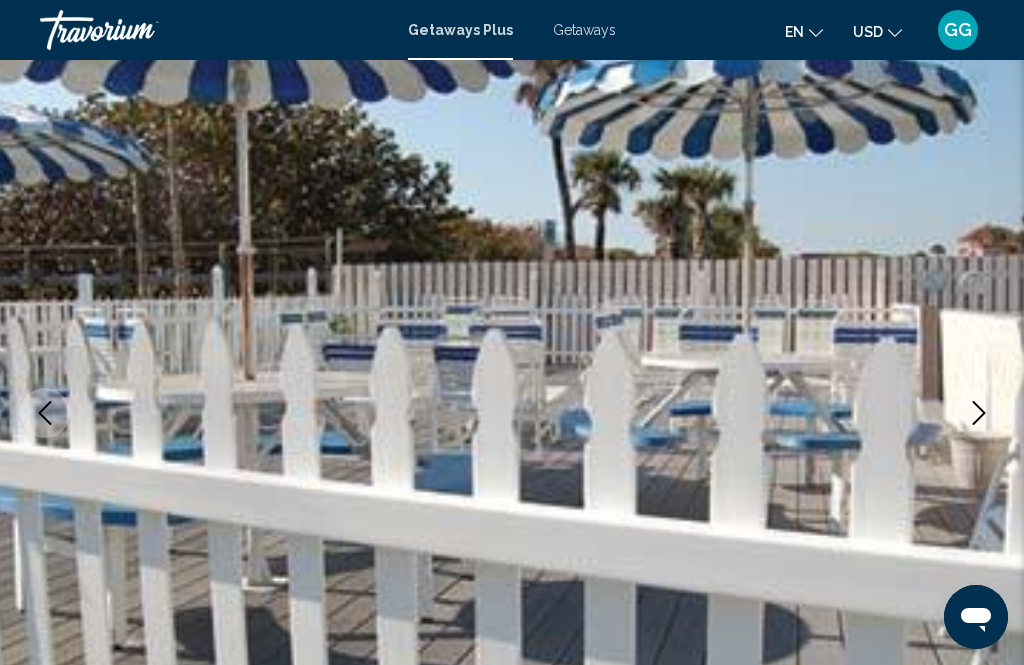 click 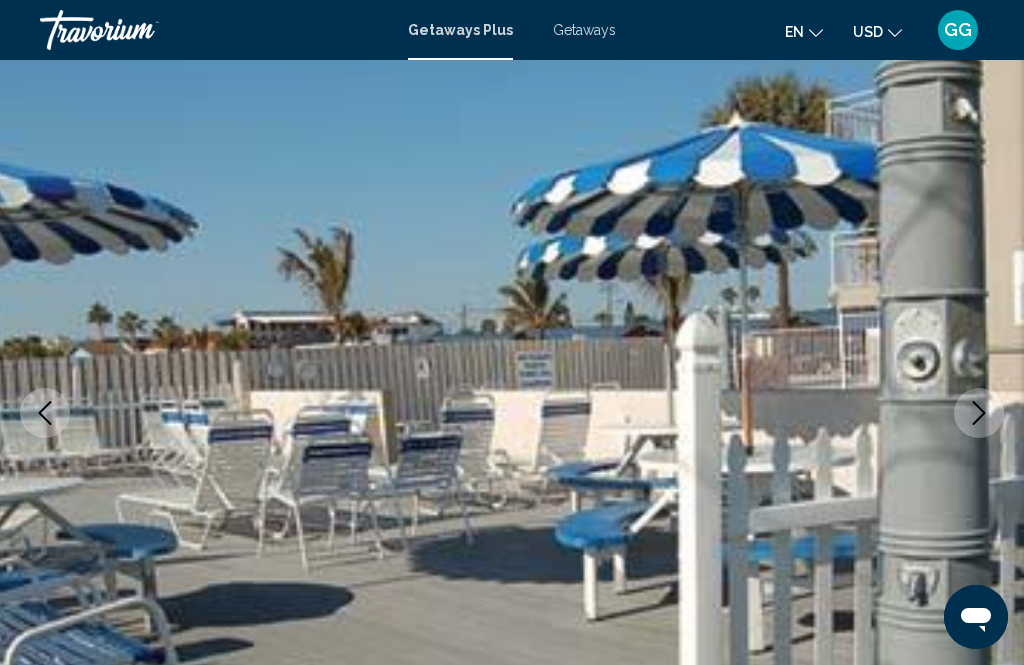 click at bounding box center (979, 413) 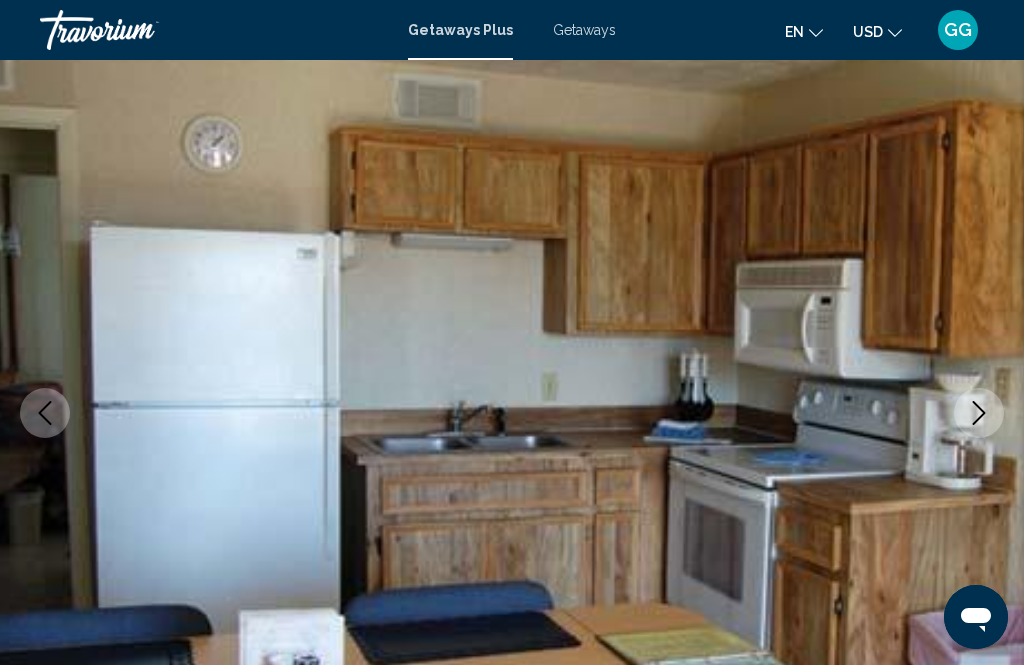 click 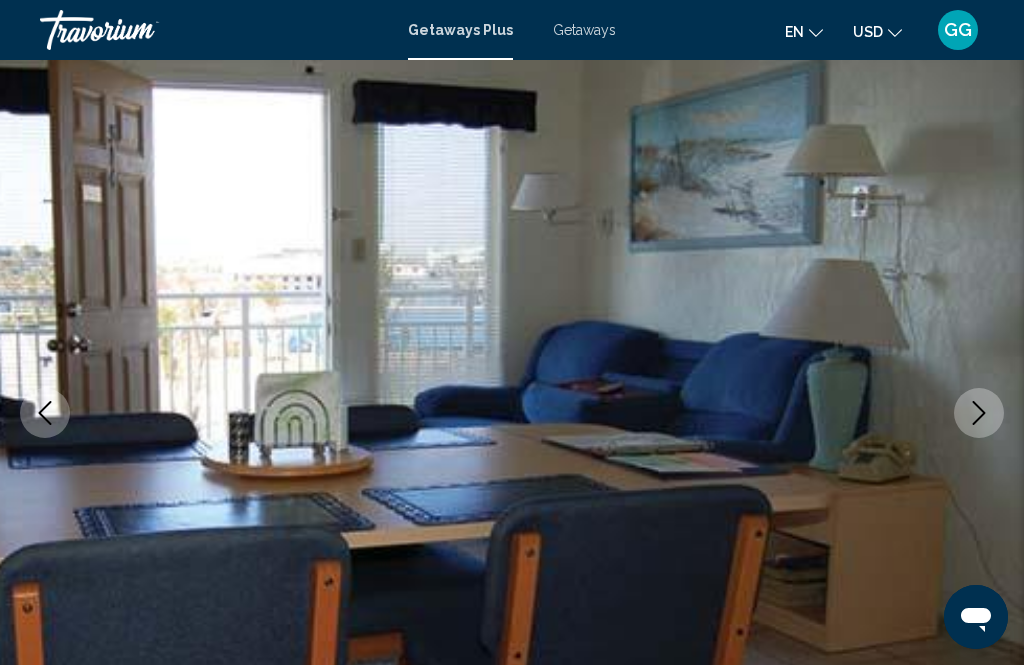 click 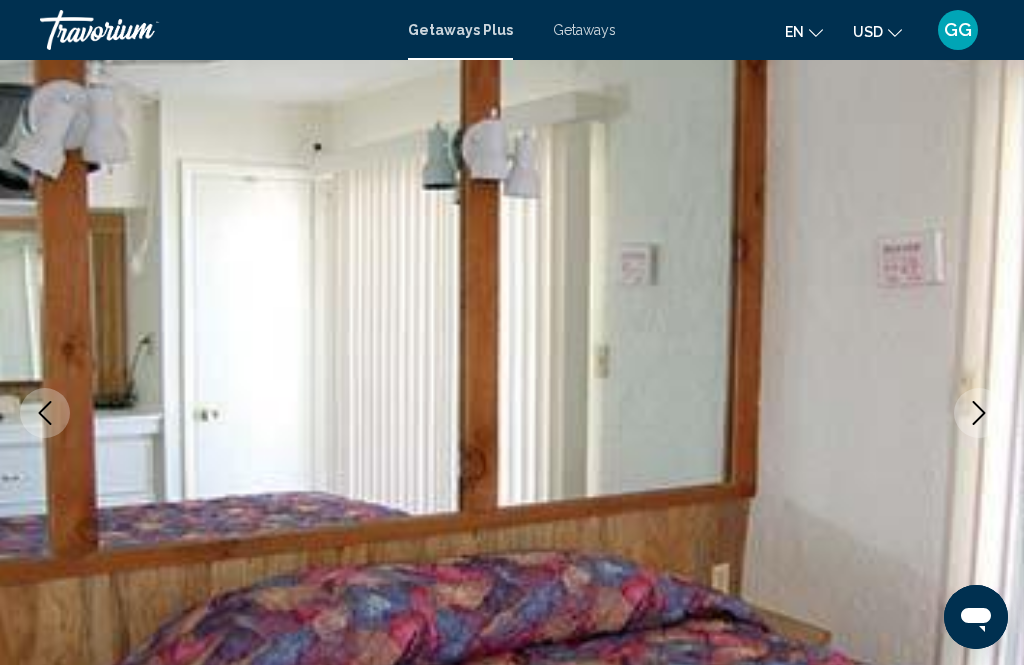 click 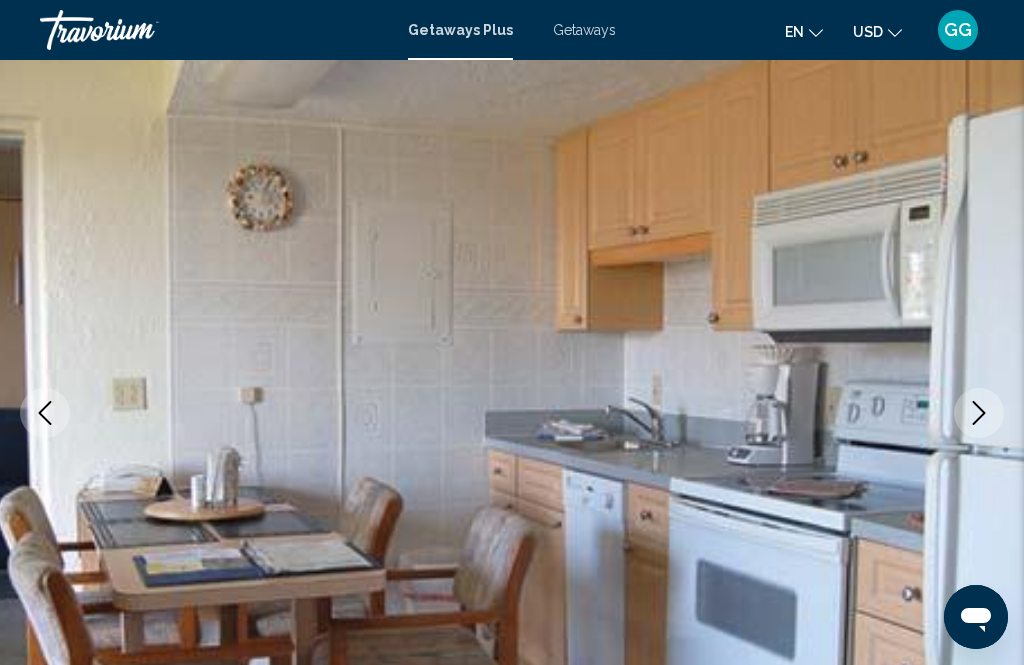 click at bounding box center [979, 413] 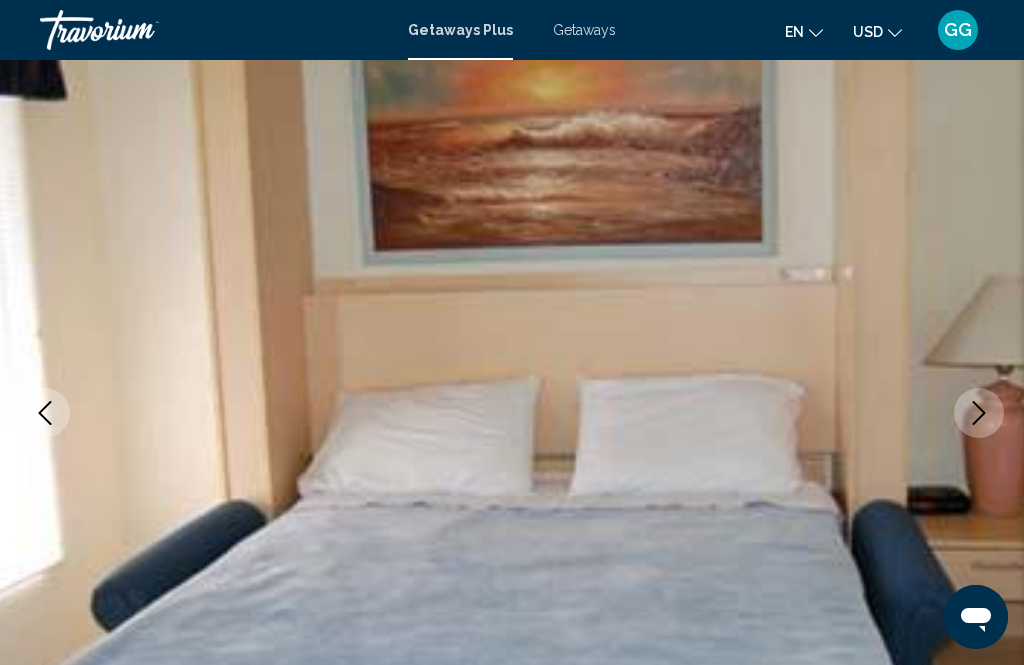 click 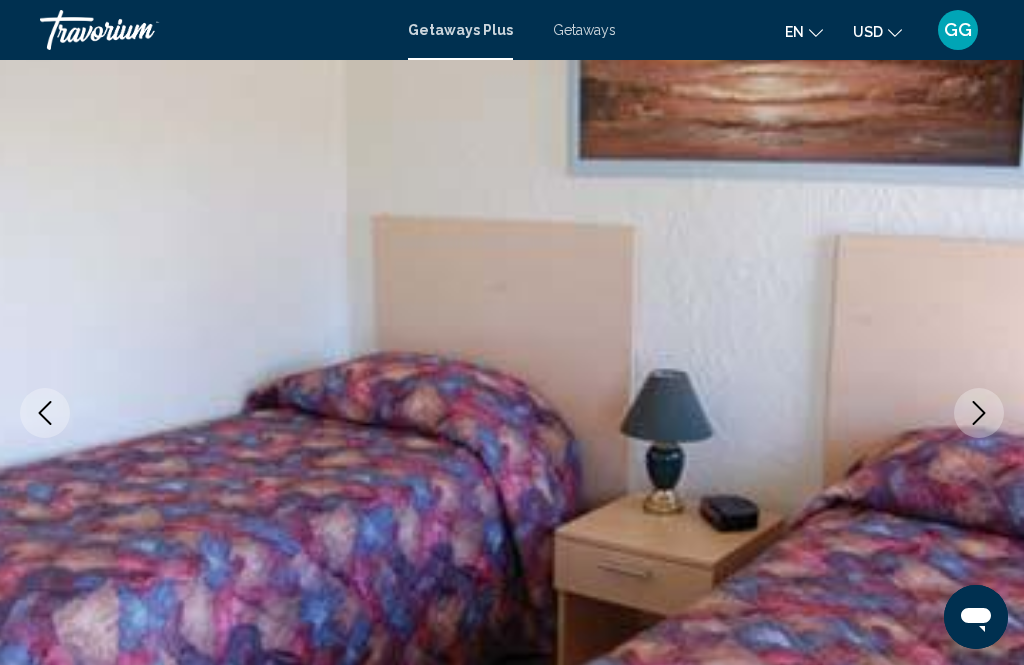 click at bounding box center (979, 413) 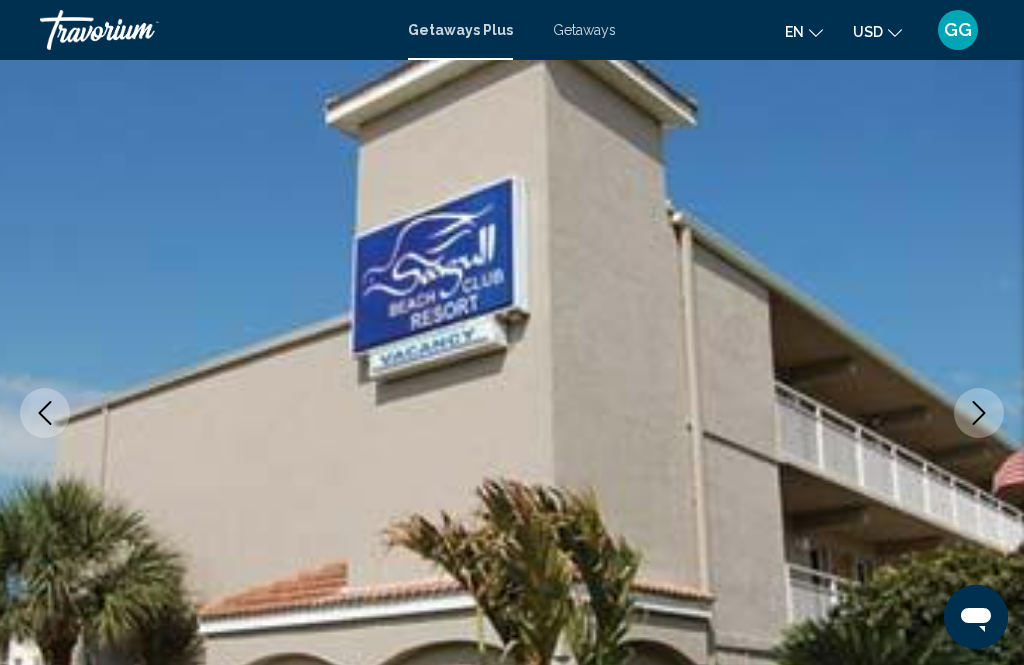 click 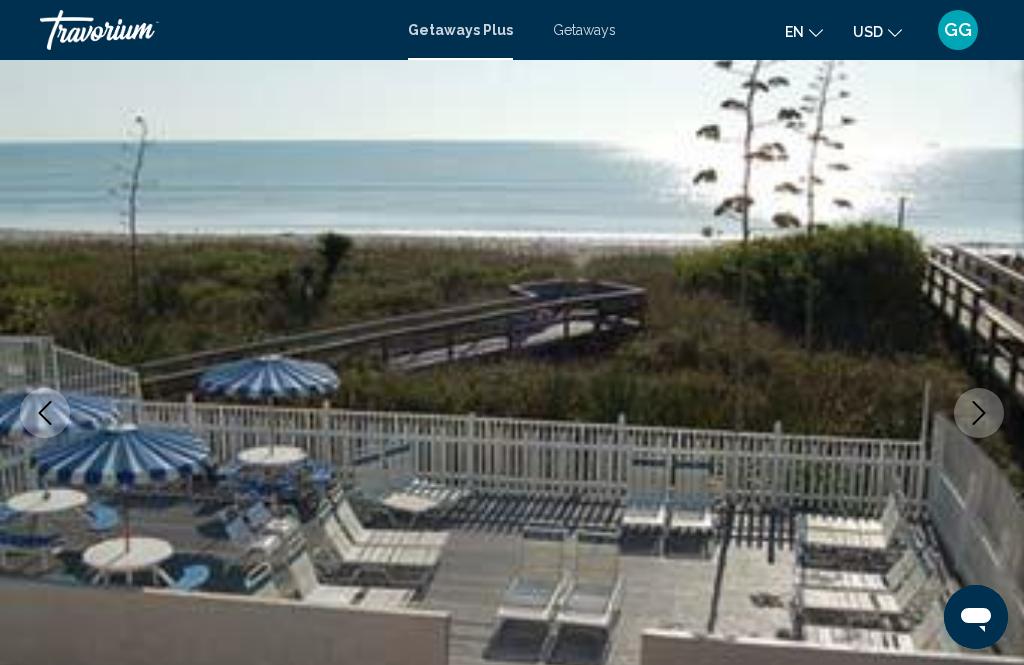 click 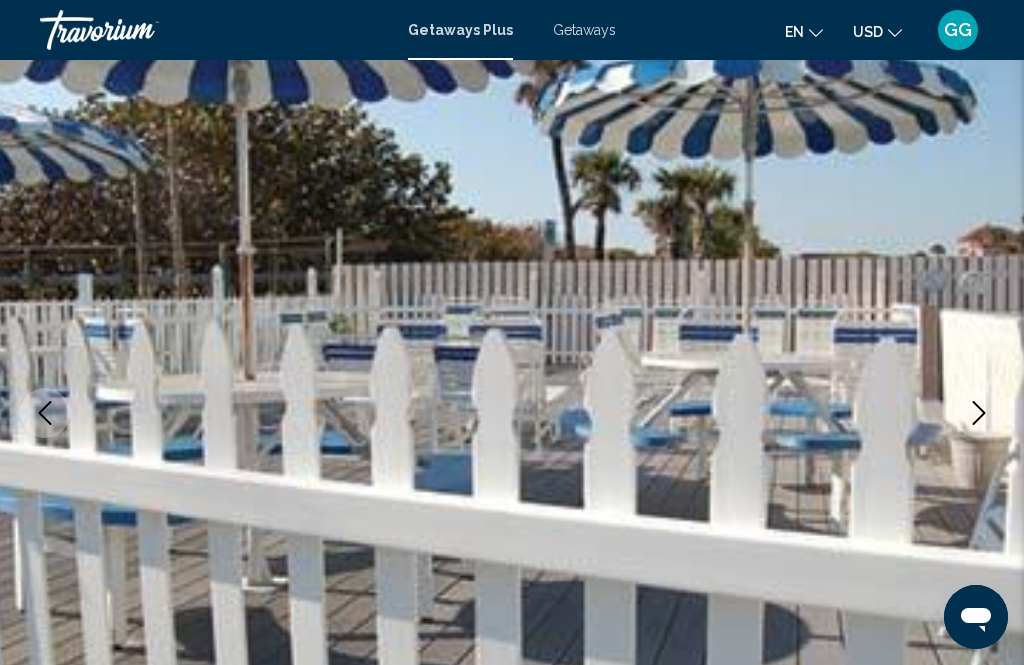 click 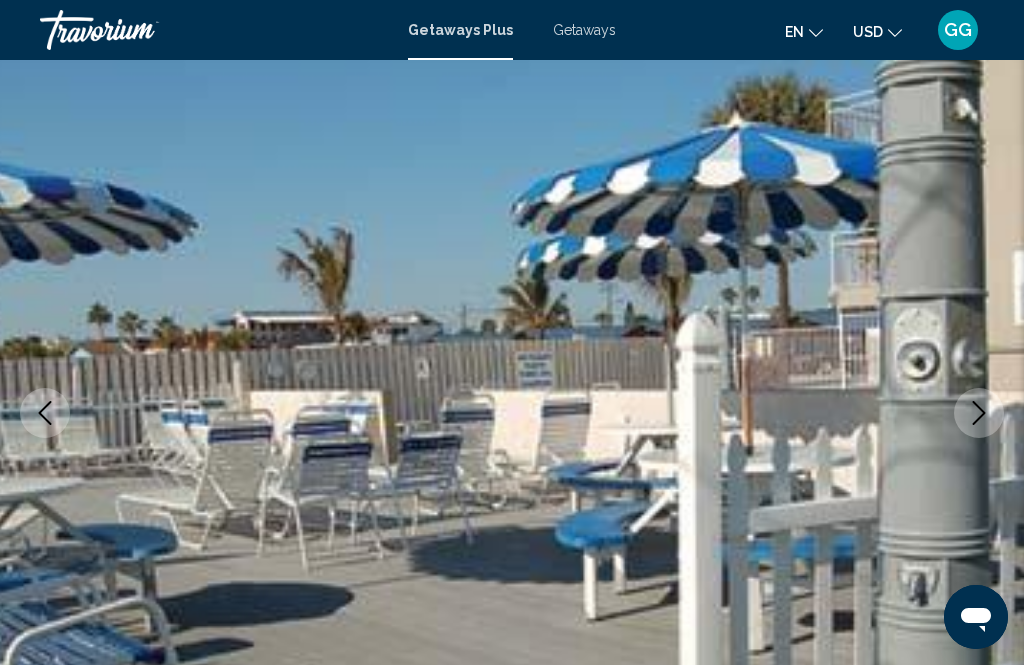 click 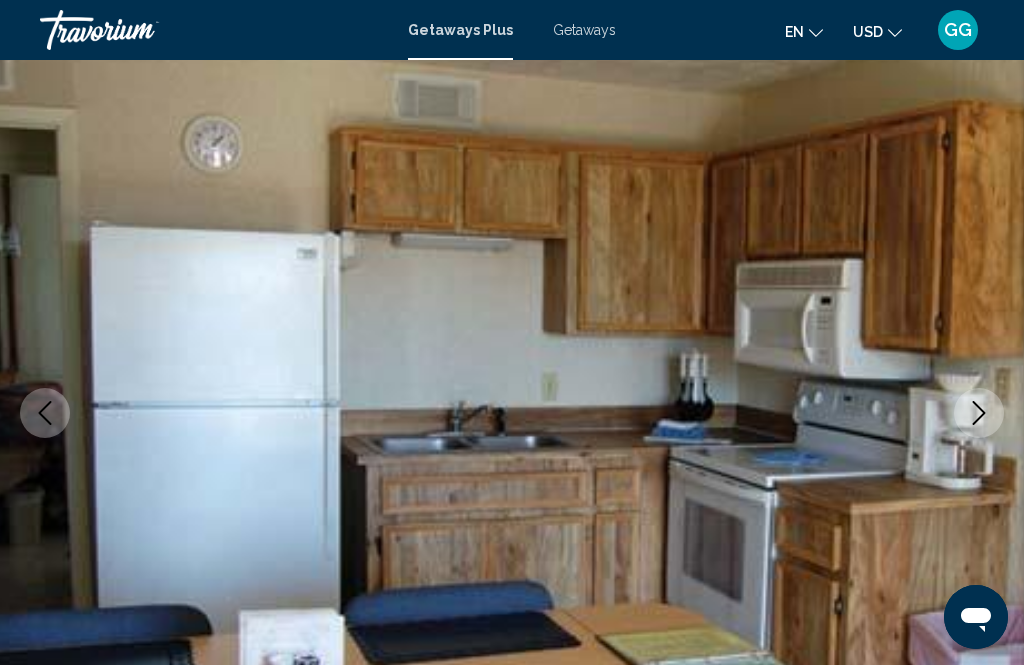 click 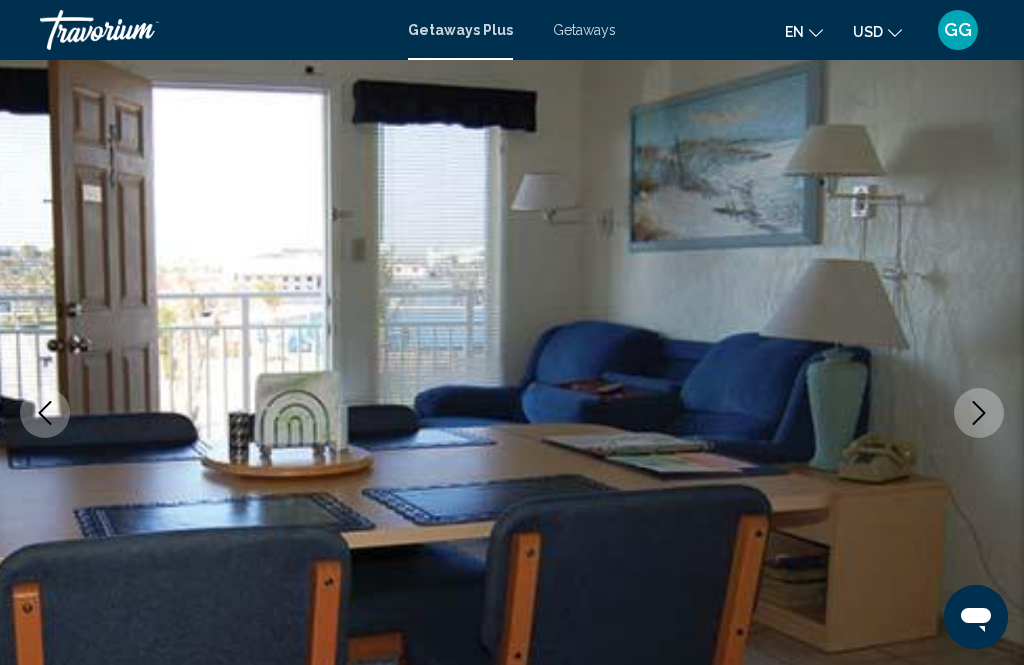 click 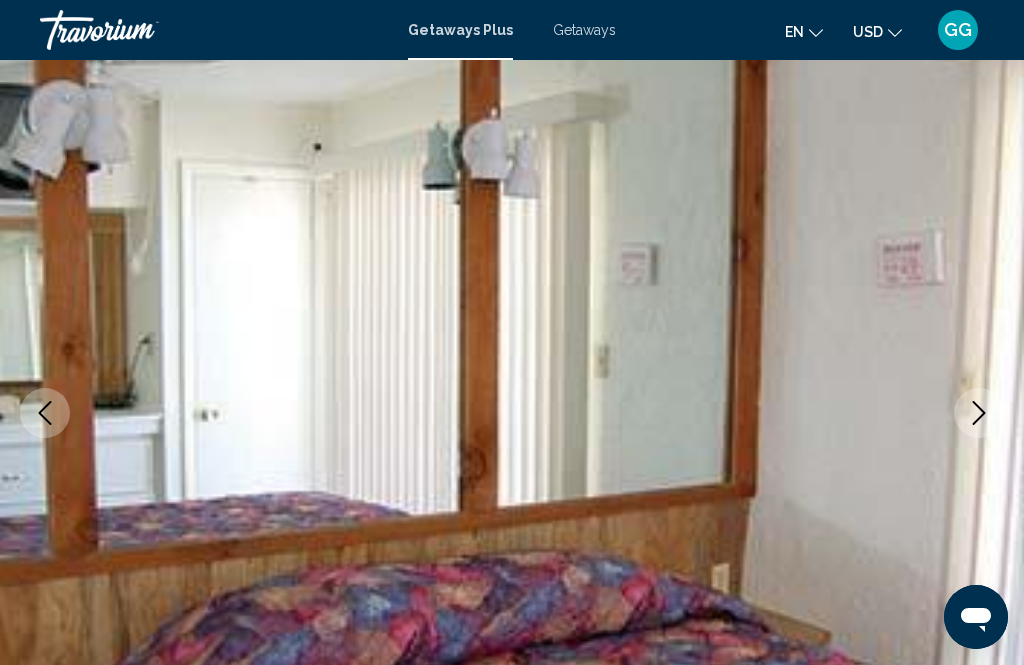 click 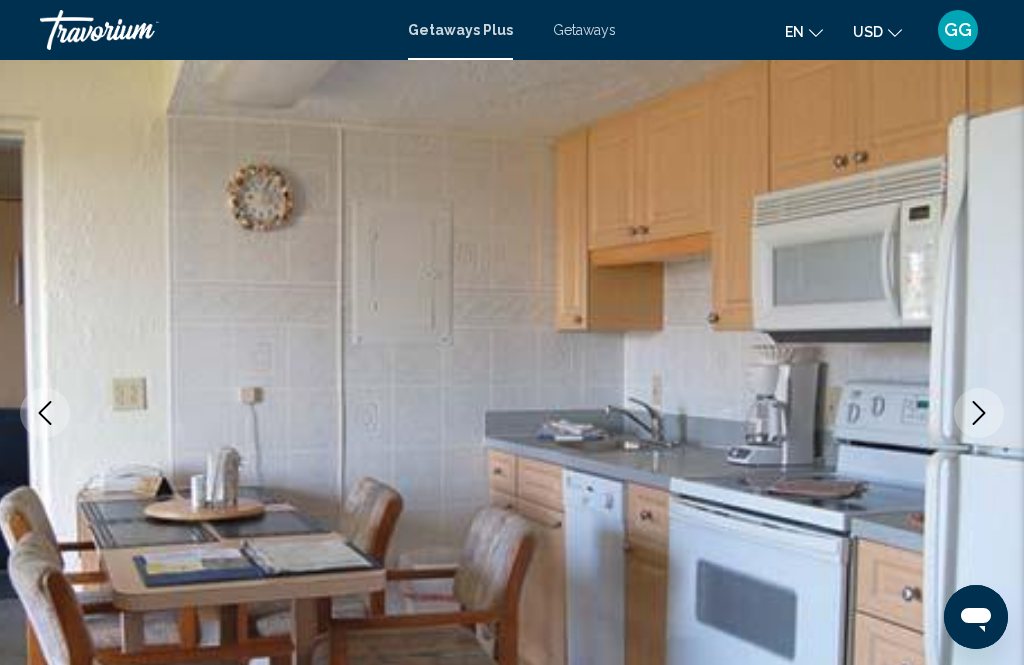 click 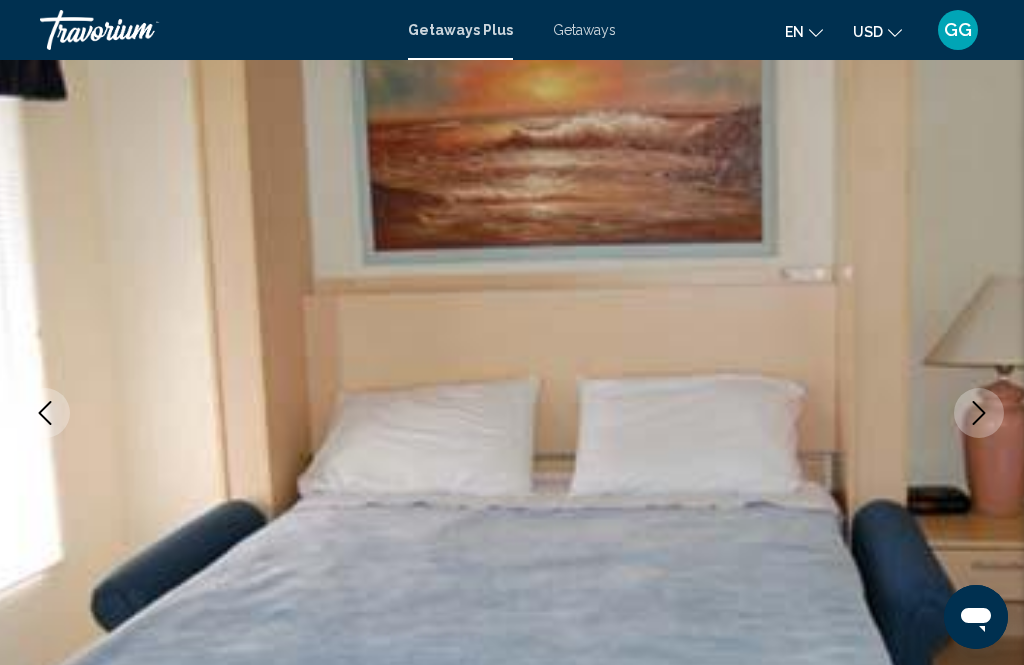 click 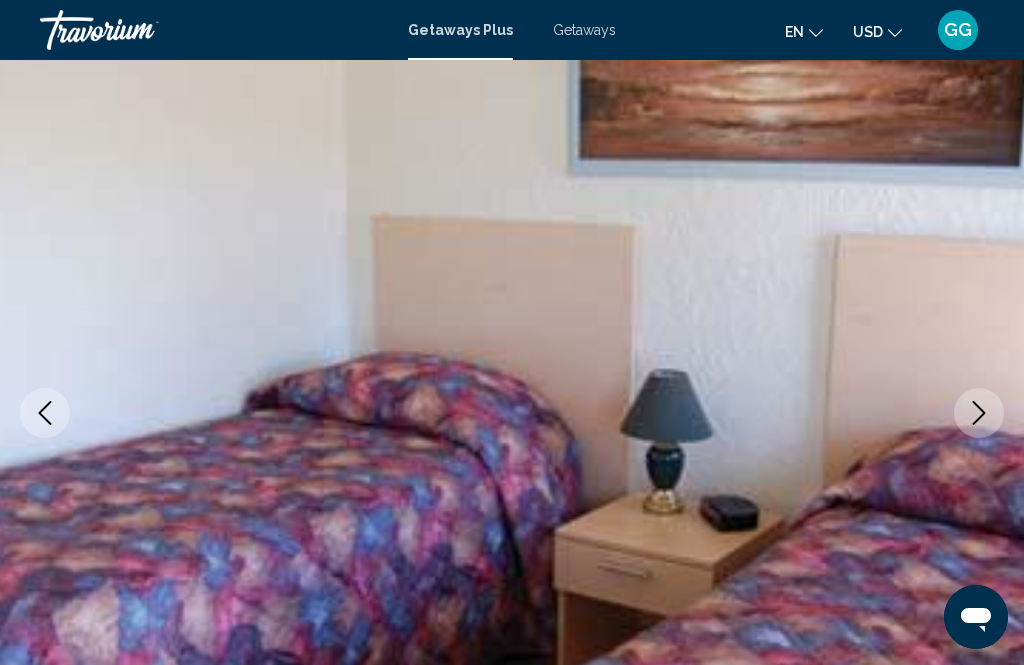 click 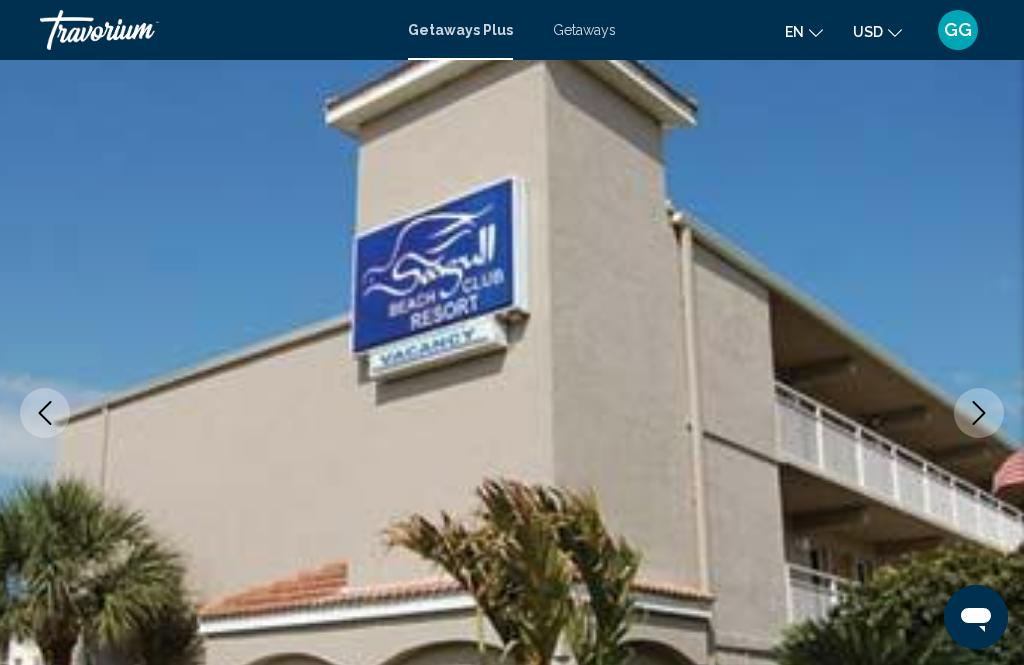 scroll, scrollTop: 130, scrollLeft: 0, axis: vertical 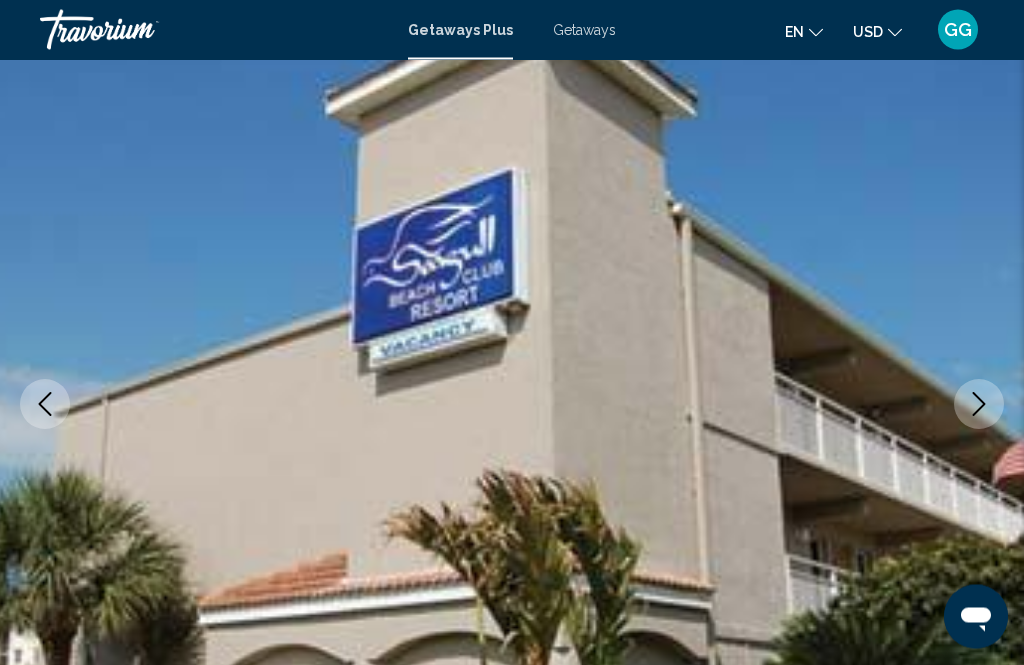 click 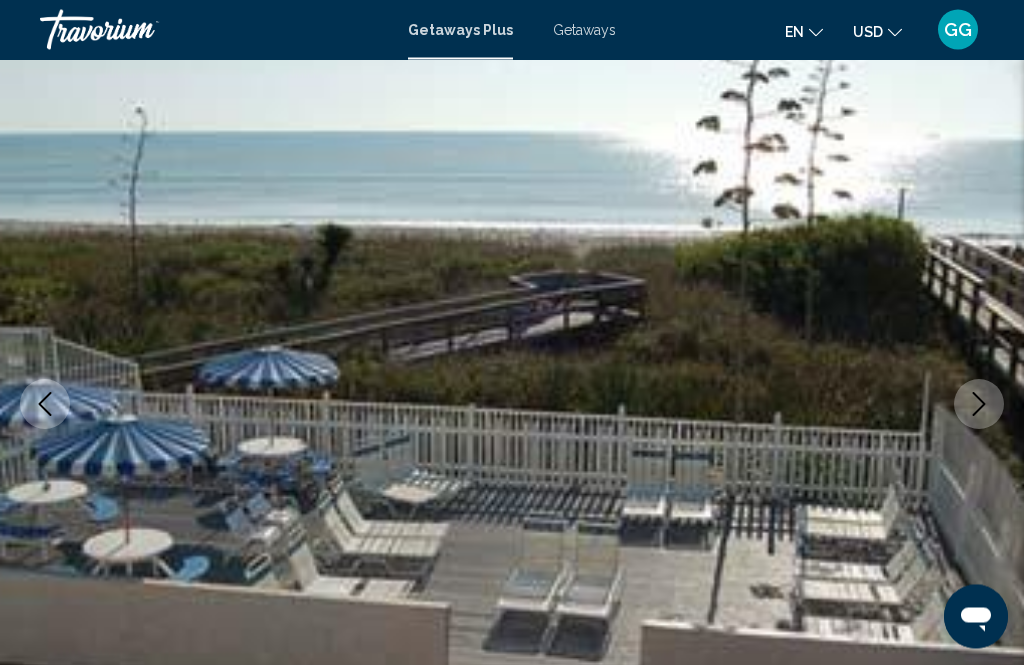 scroll, scrollTop: 131, scrollLeft: 0, axis: vertical 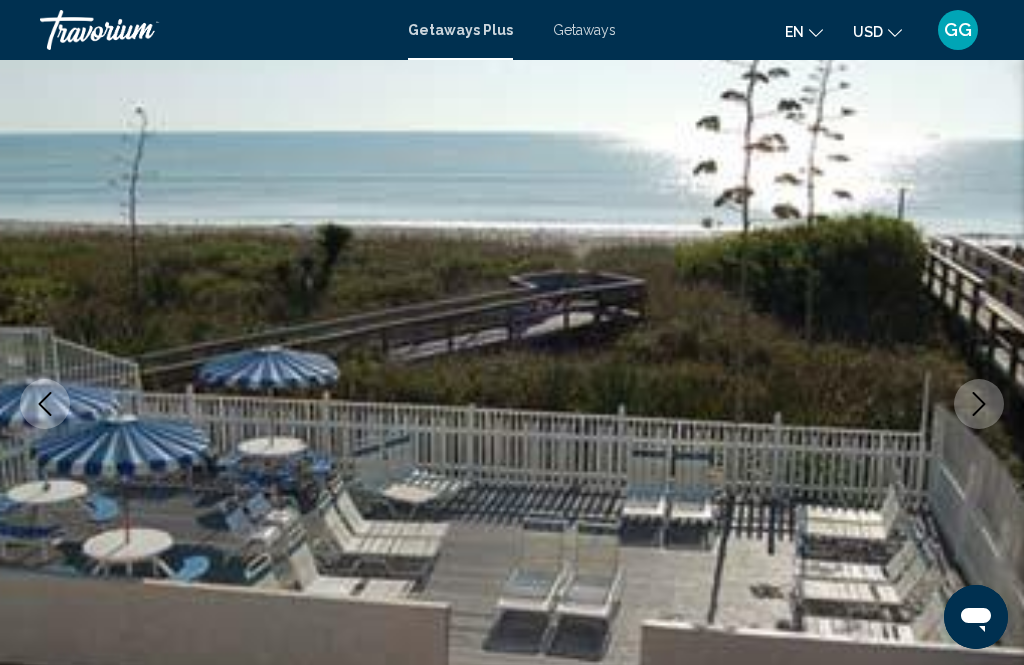 click at bounding box center [512, 404] 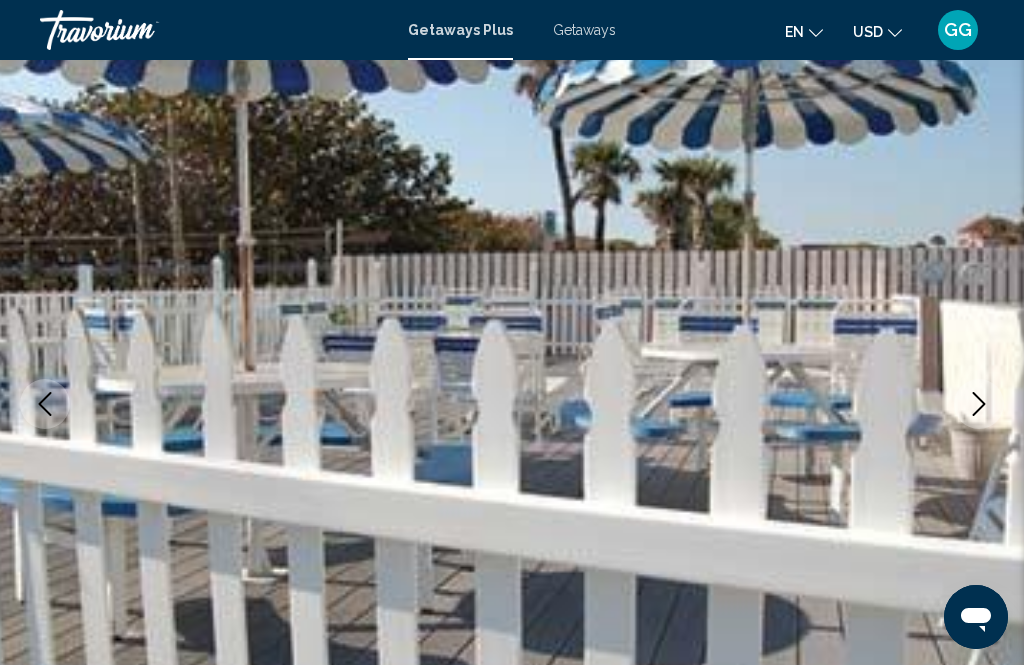 click 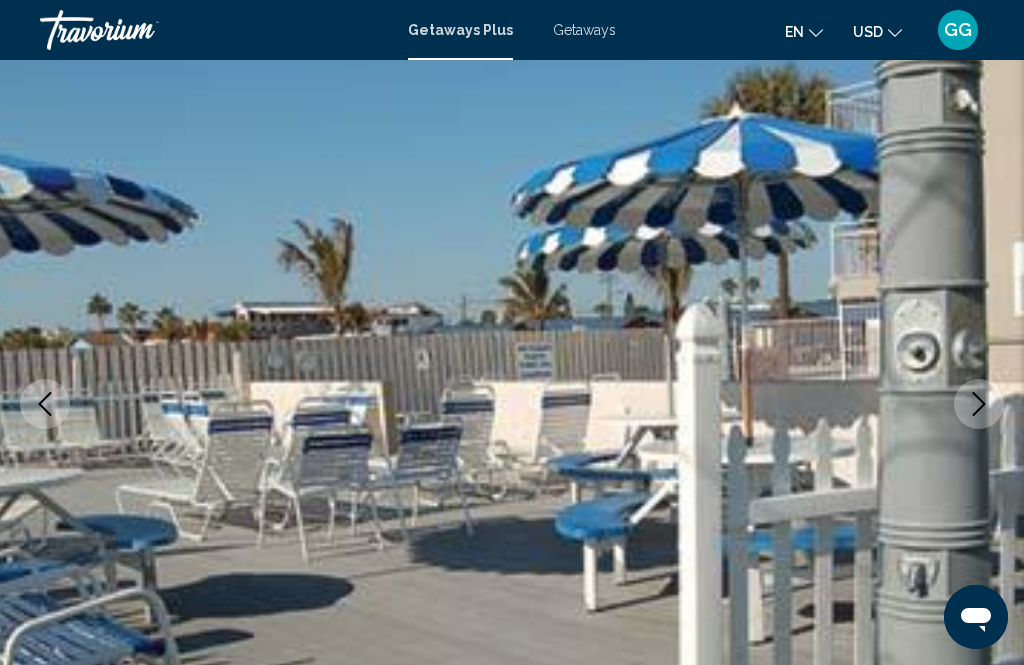 click 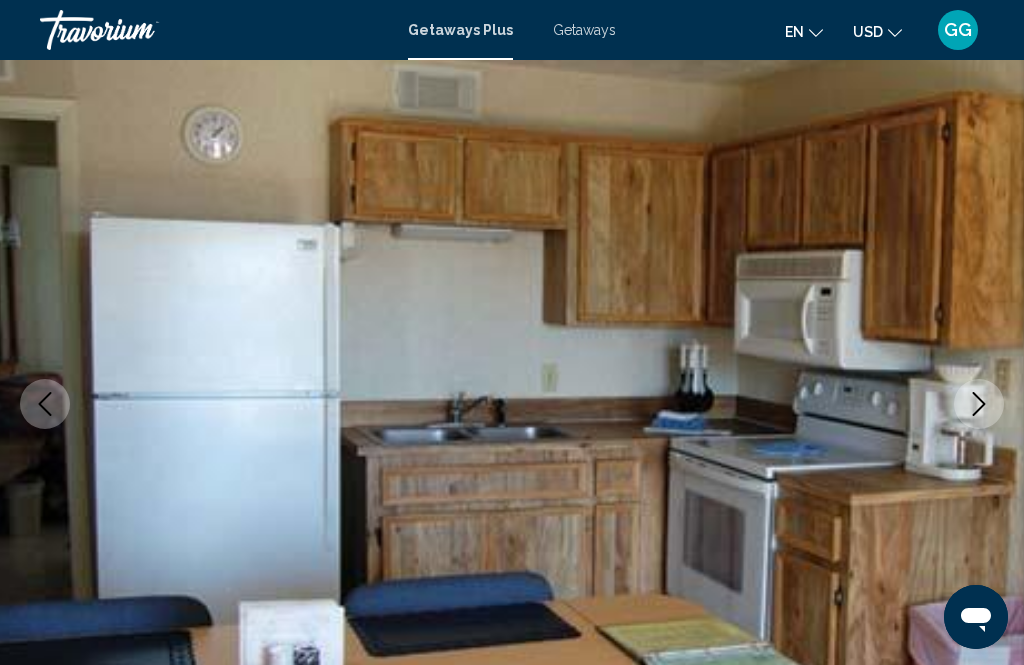 click 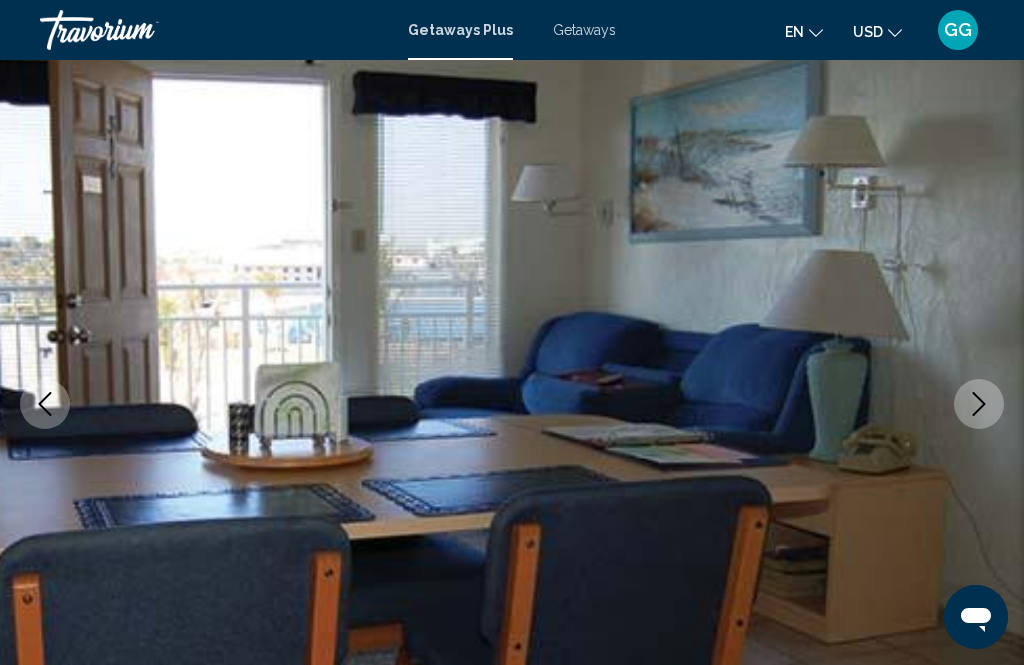 click 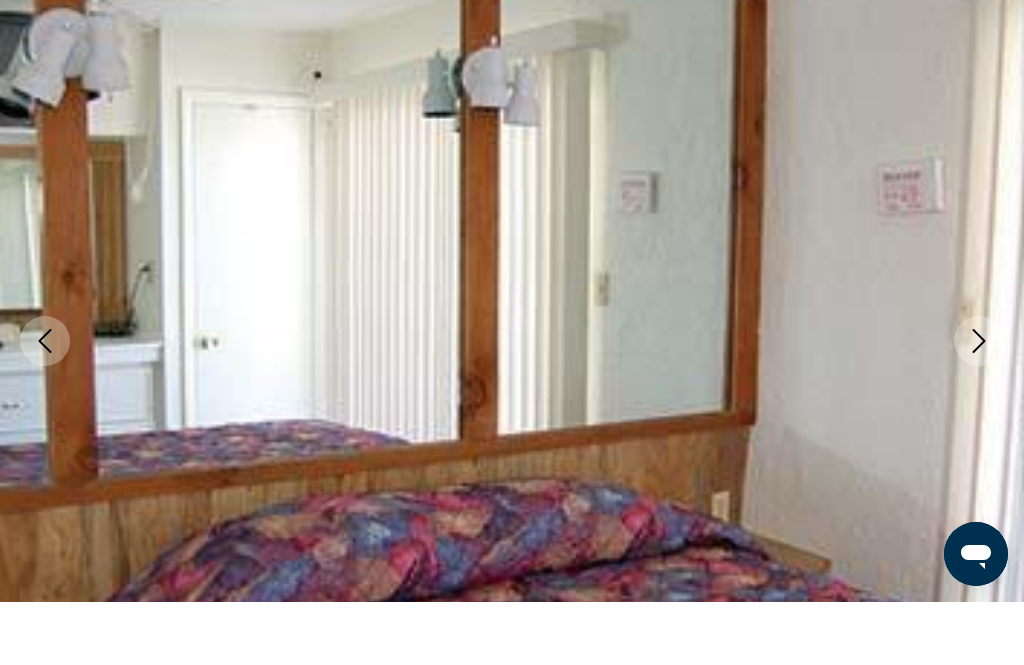 scroll, scrollTop: 195, scrollLeft: 0, axis: vertical 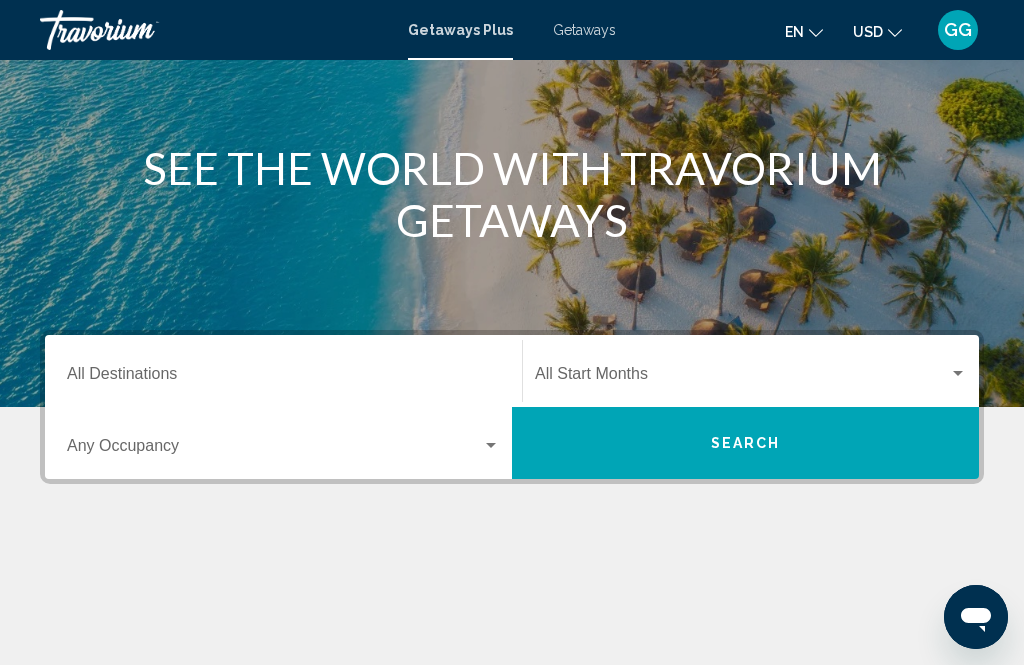 click at bounding box center [491, 446] 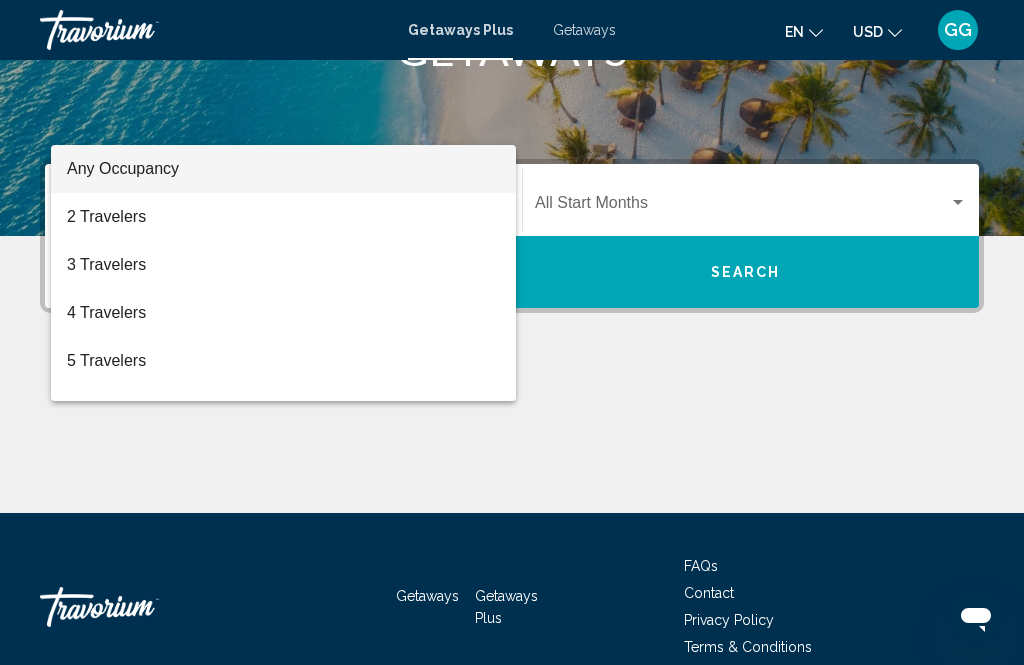 scroll, scrollTop: 393, scrollLeft: 0, axis: vertical 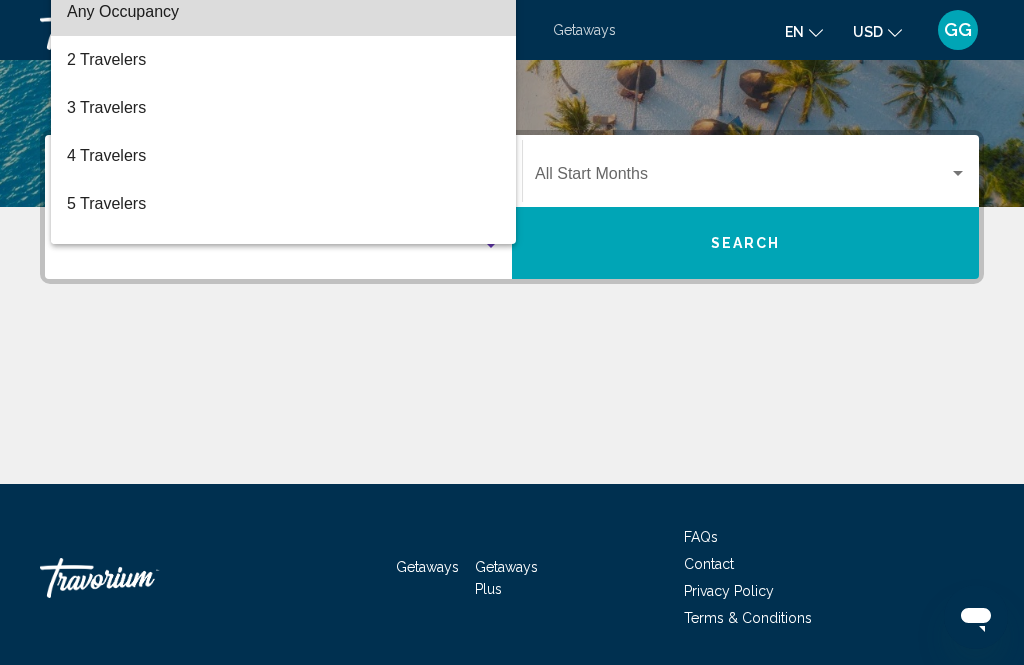 click on "Any Occupancy" at bounding box center [283, 12] 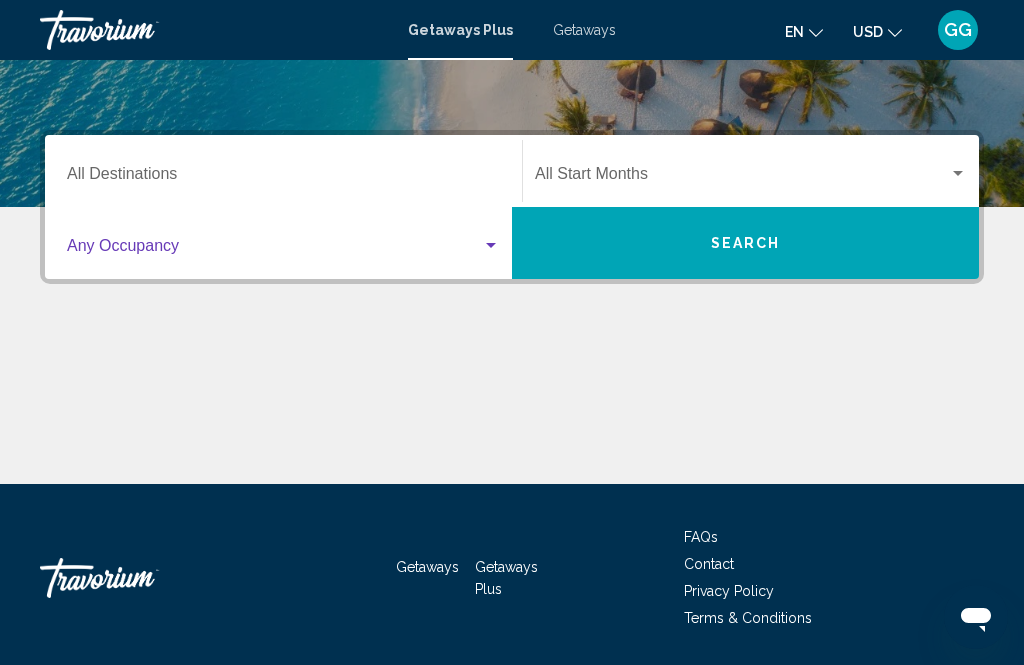 click on "Destination All Destinations" at bounding box center [283, 178] 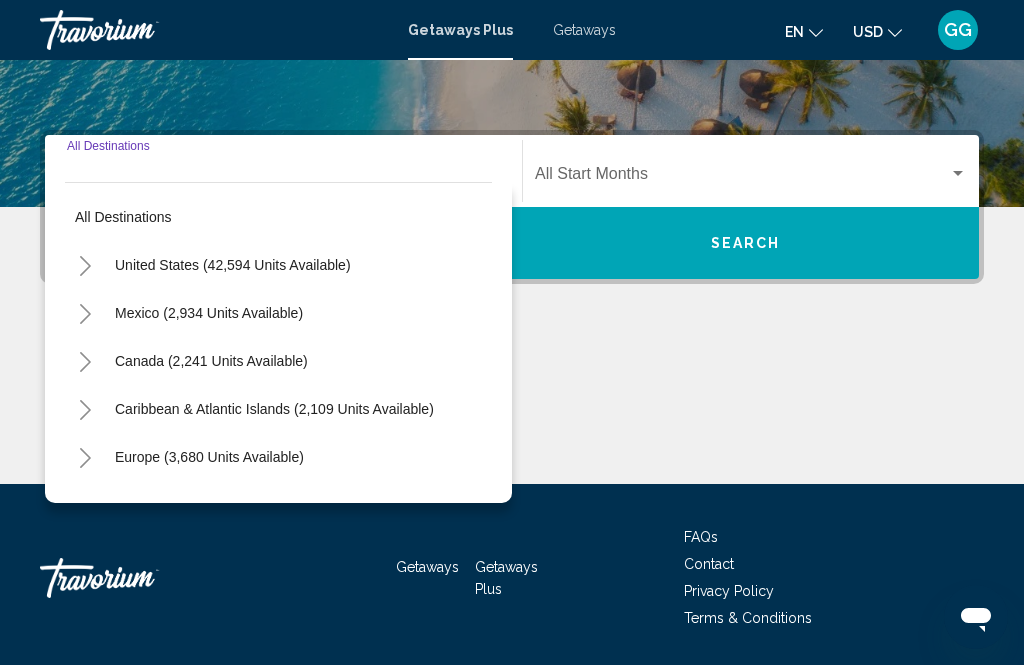 click on "United States (42,594 units available)" at bounding box center [209, 313] 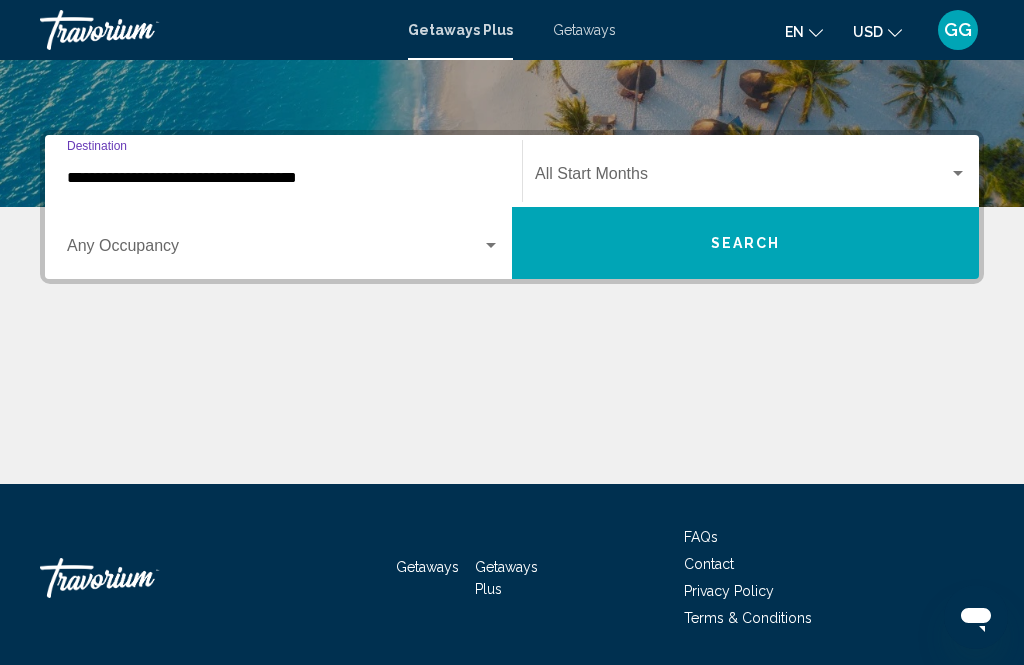 click at bounding box center (958, 174) 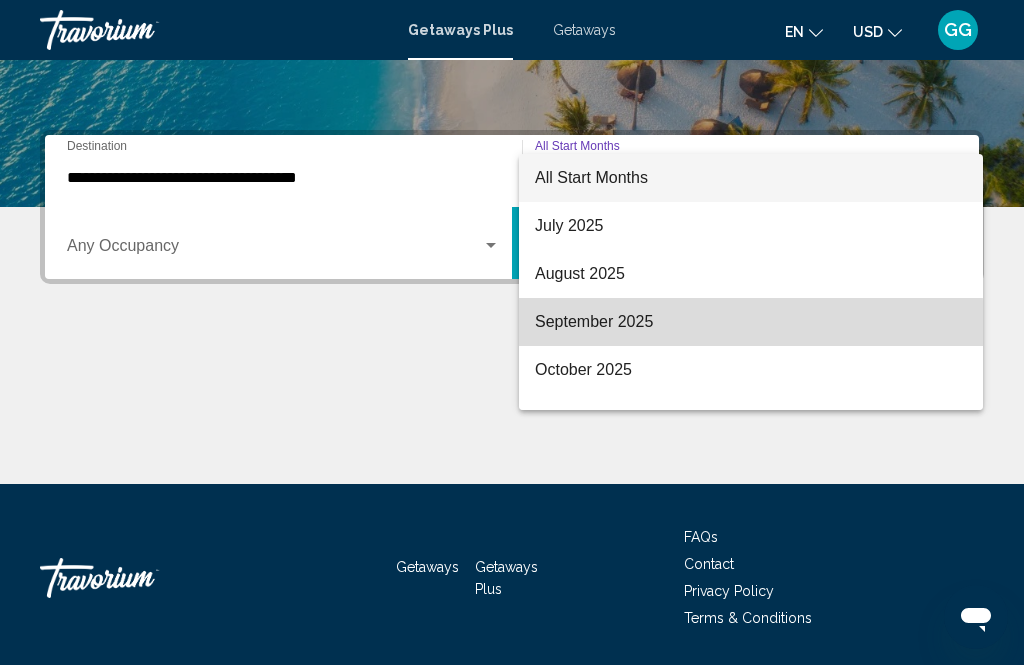 click on "September 2025" at bounding box center (751, 322) 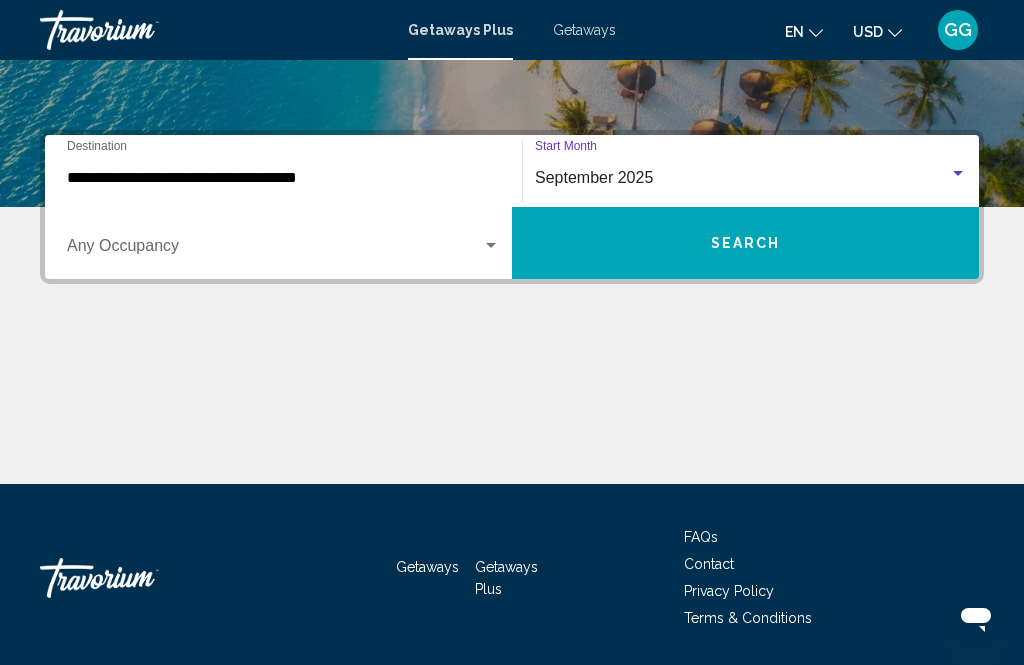 click on "Search" at bounding box center [745, 243] 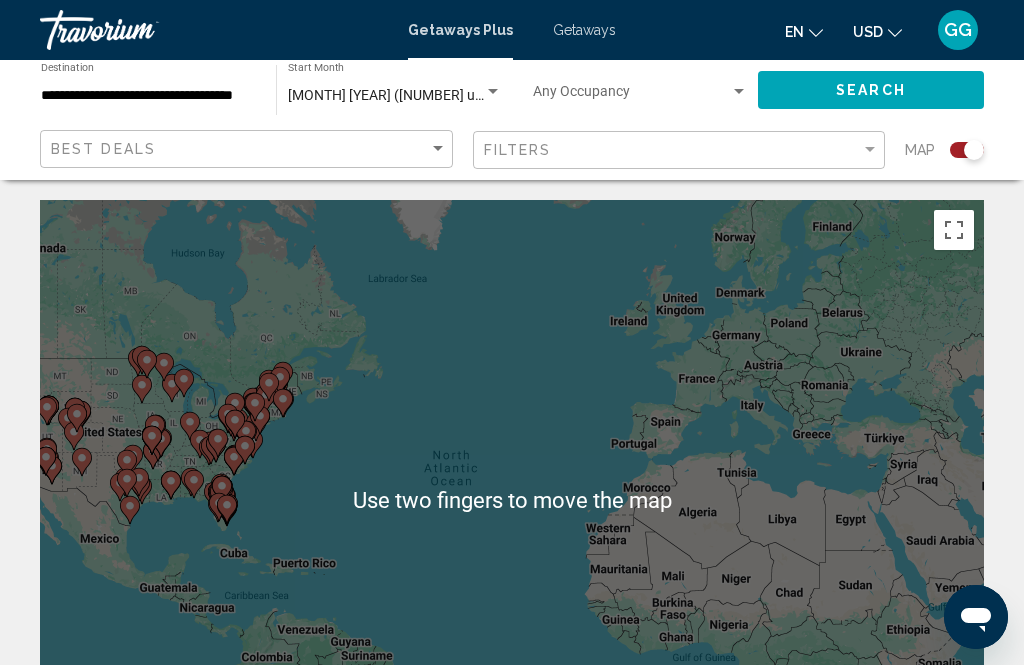 scroll, scrollTop: 34, scrollLeft: 0, axis: vertical 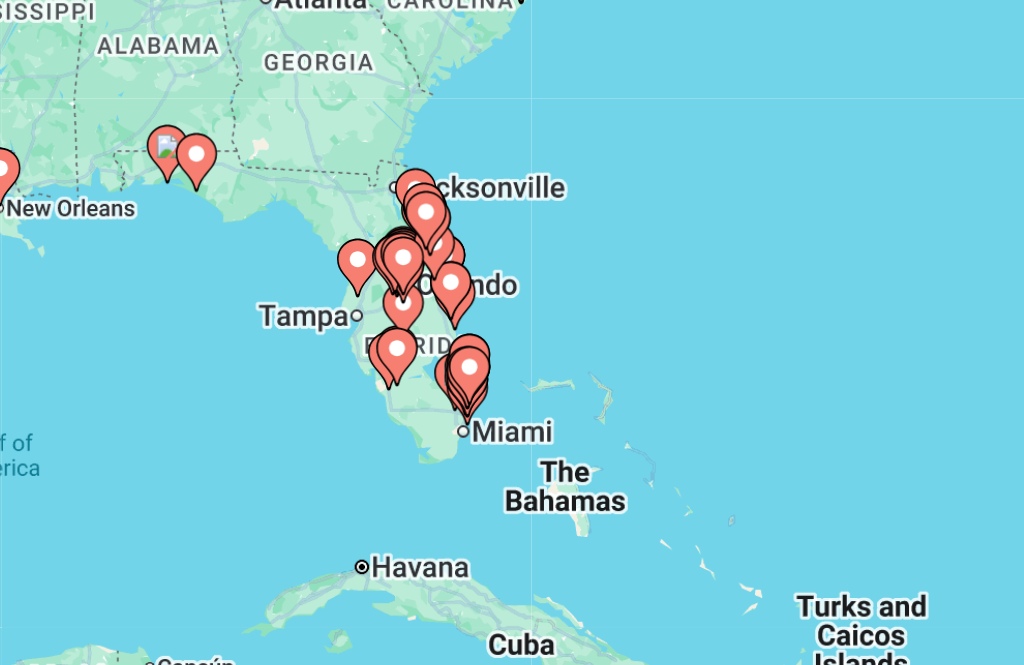 click 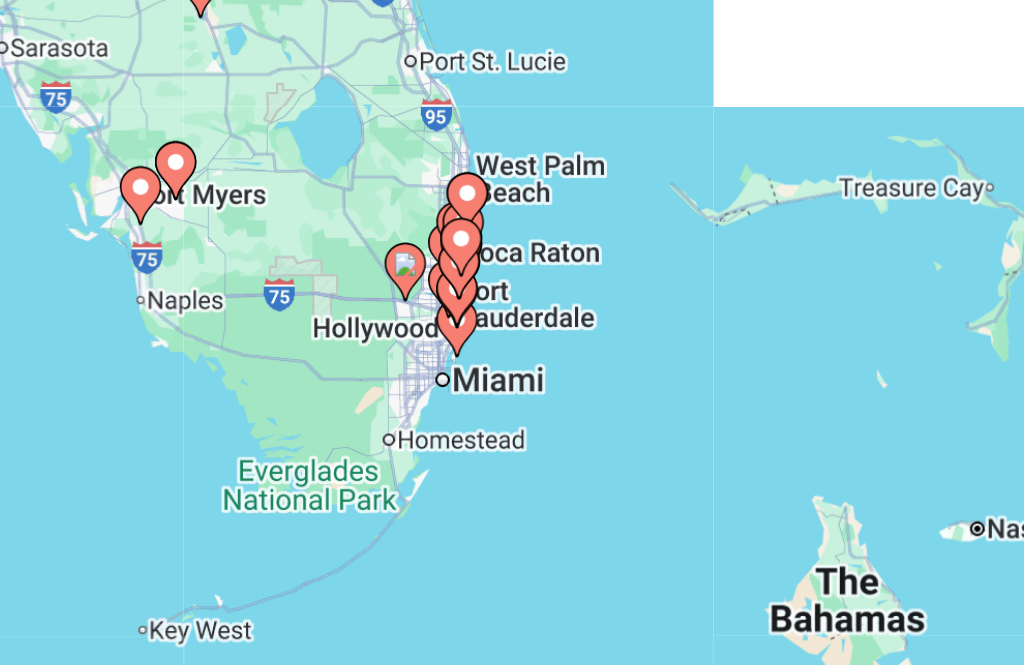 click at bounding box center [512, 333] 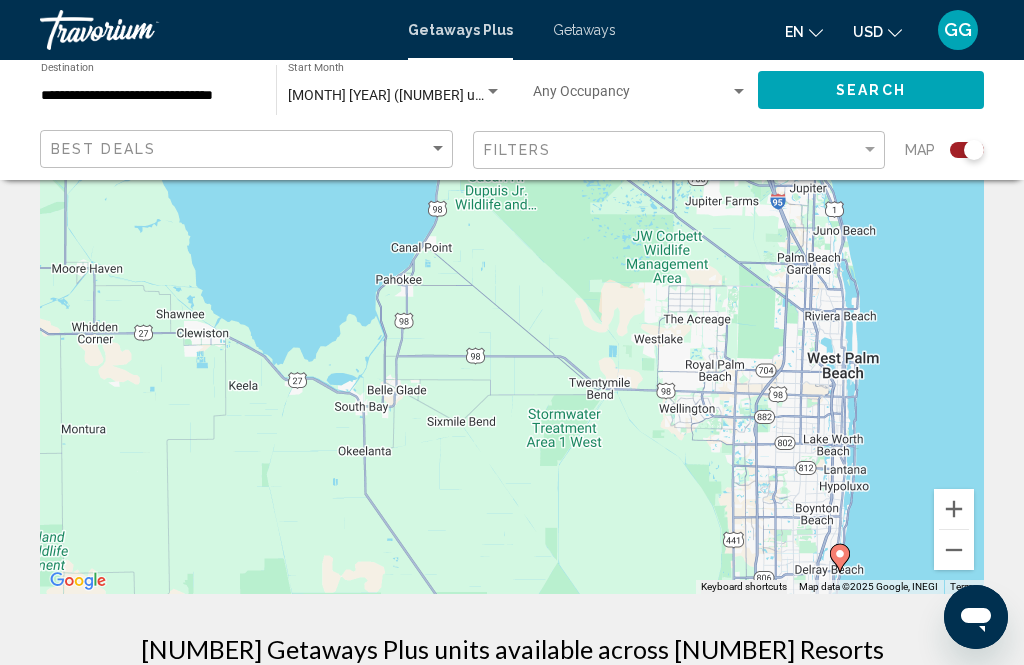 scroll, scrollTop: 205, scrollLeft: 0, axis: vertical 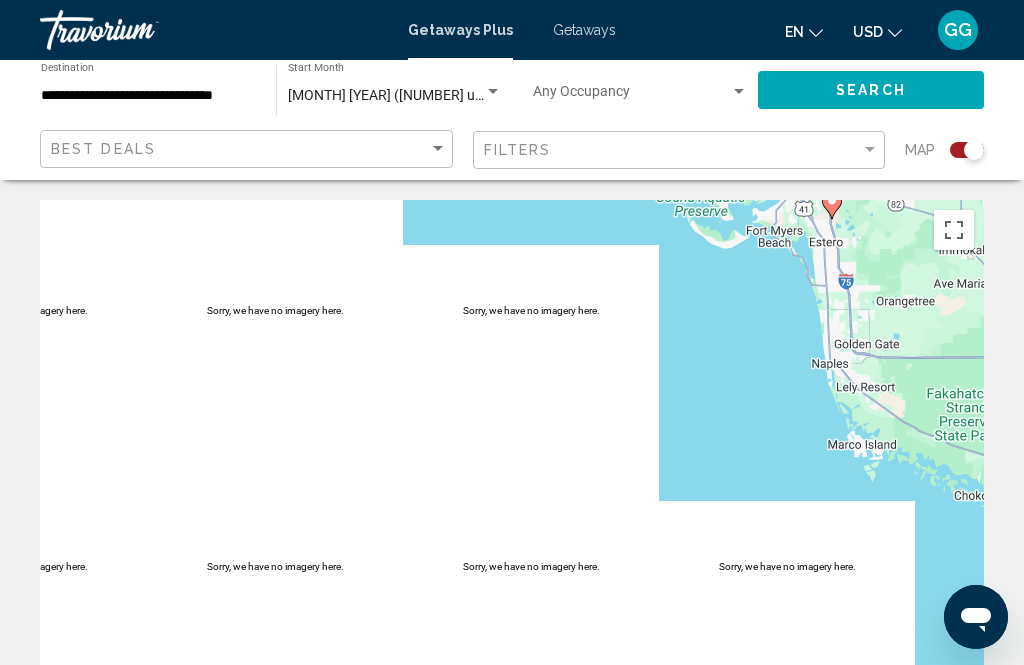 click at bounding box center [954, 230] 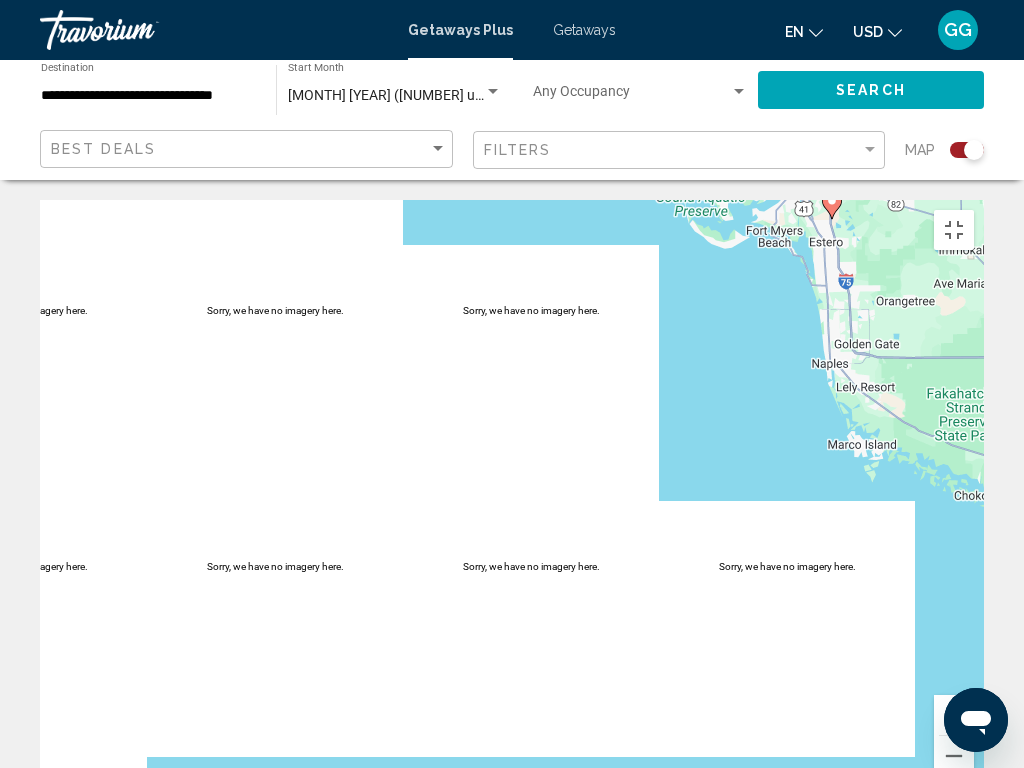 click at bounding box center (954, 230) 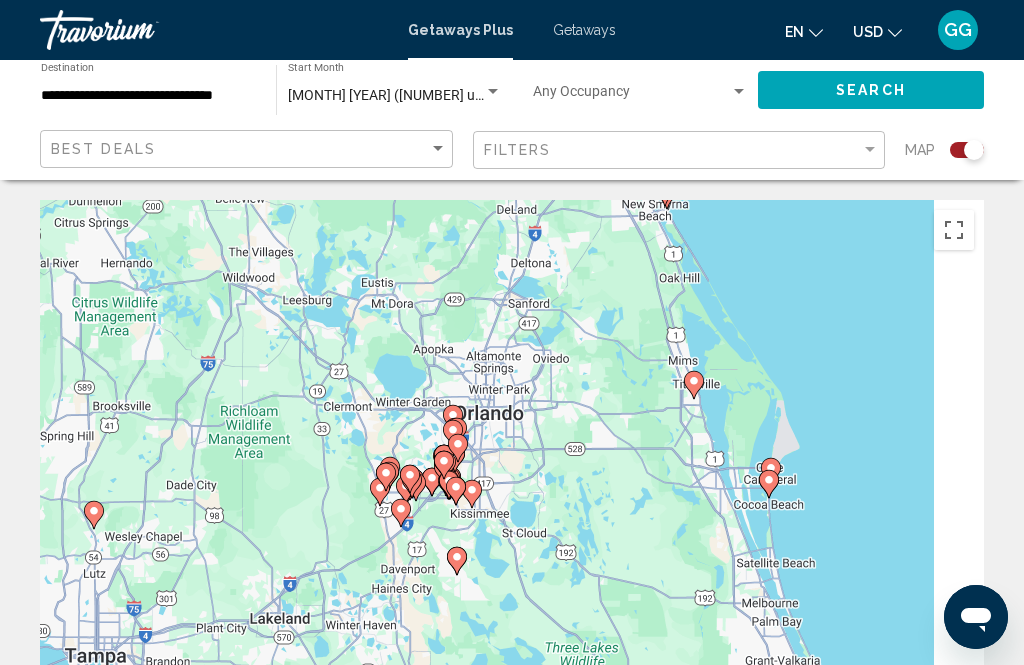 click 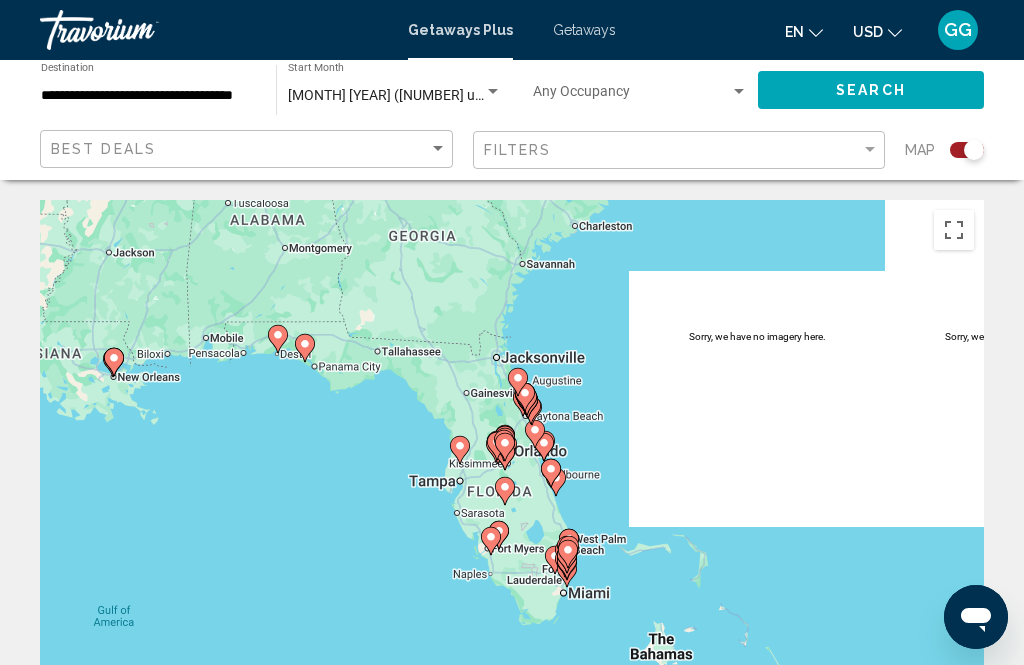 scroll, scrollTop: 16, scrollLeft: 0, axis: vertical 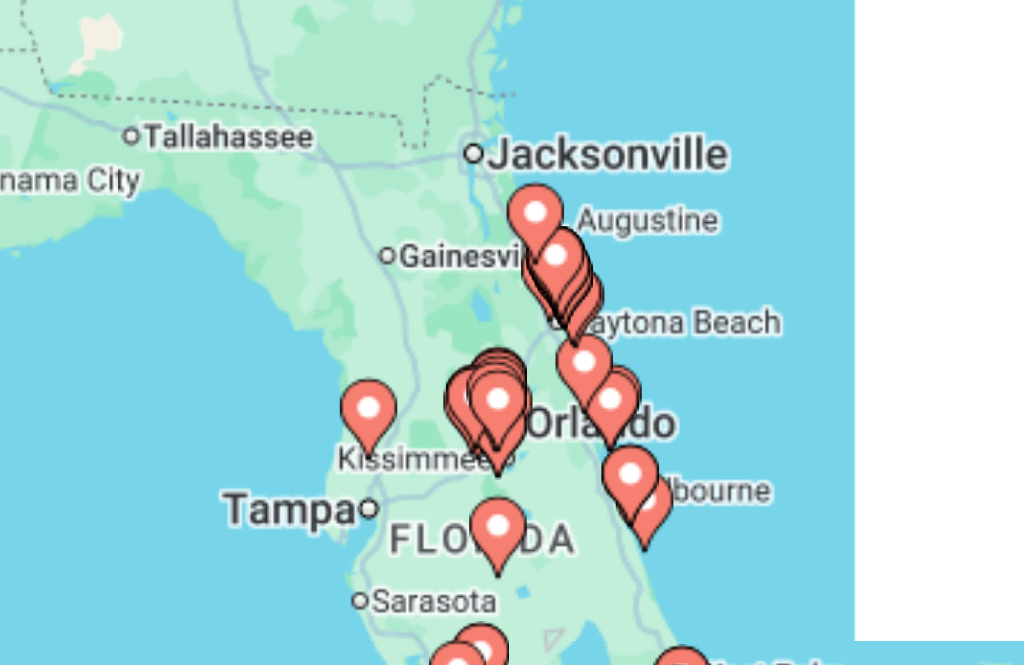 click 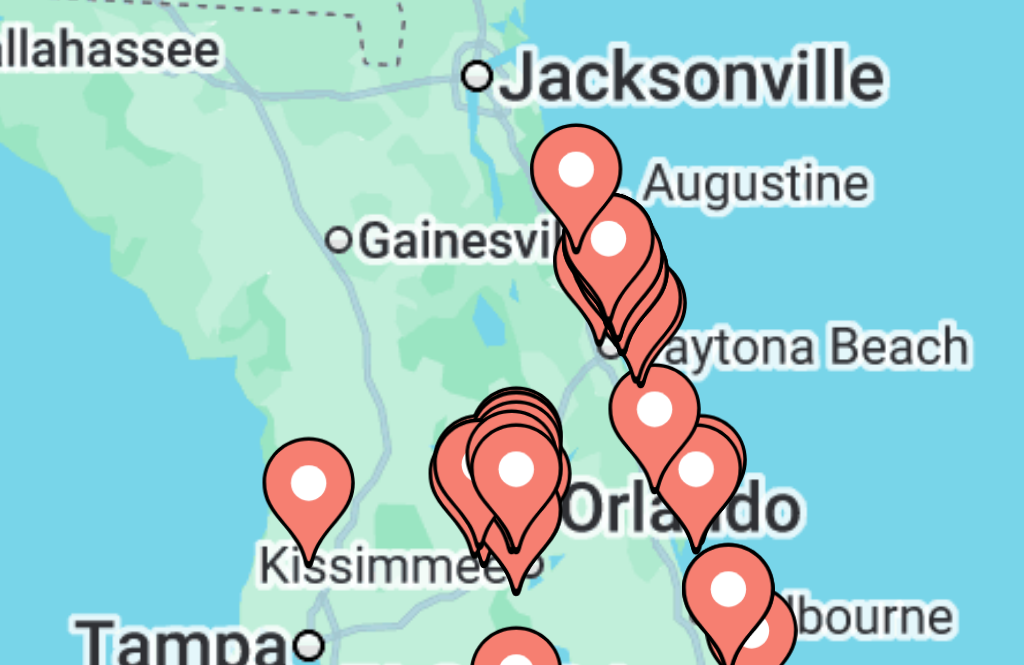 type on "**********" 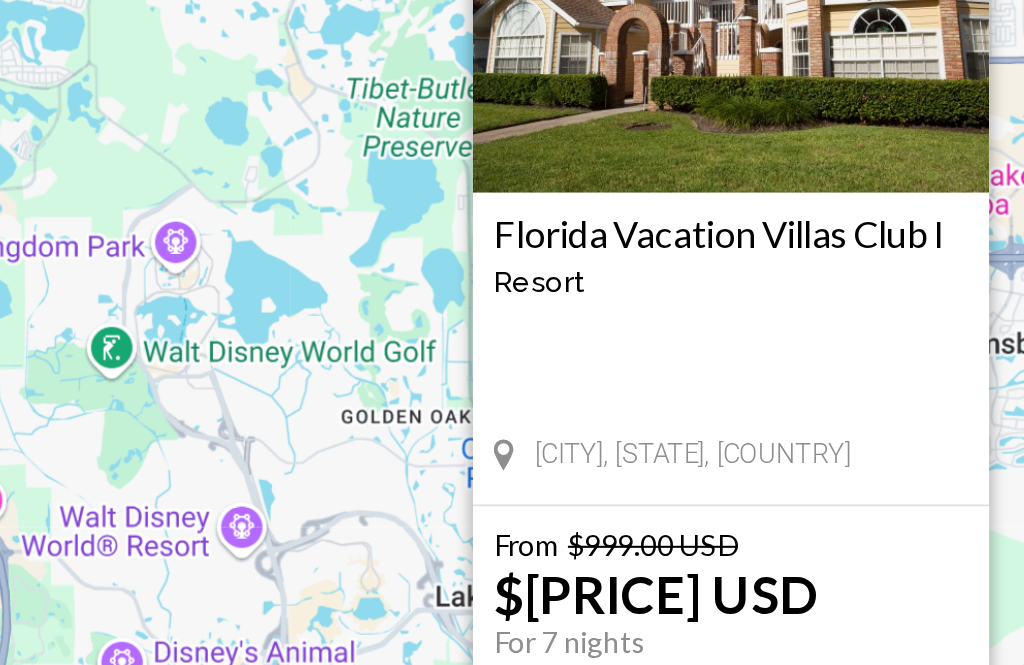 scroll, scrollTop: 150, scrollLeft: 0, axis: vertical 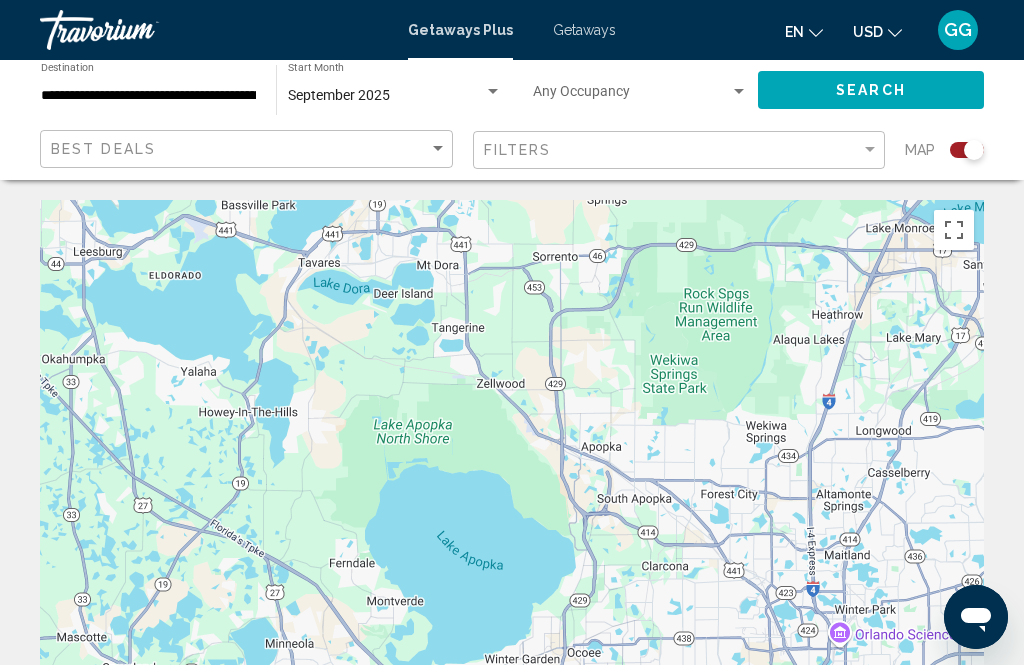 click on "To navigate, press the arrow keys. To activate drag with keyboard, press Alt + Enter. Once in keyboard drag state, use the arrow keys to move the marker. To complete the drag, press the Enter key. To cancel, press Escape." at bounding box center [512, 500] 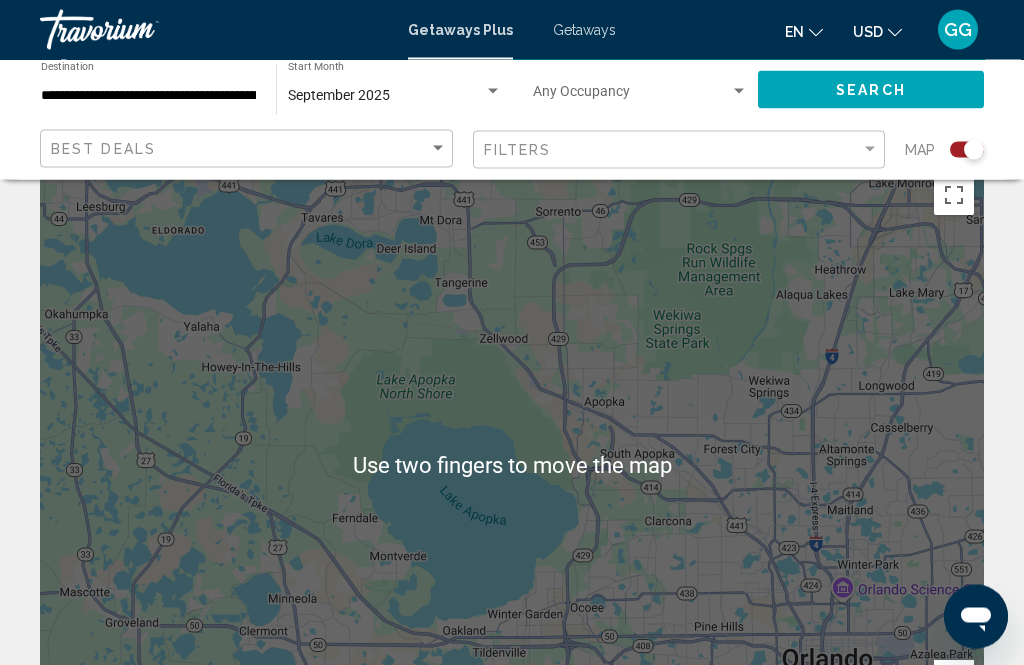 scroll, scrollTop: 53, scrollLeft: 0, axis: vertical 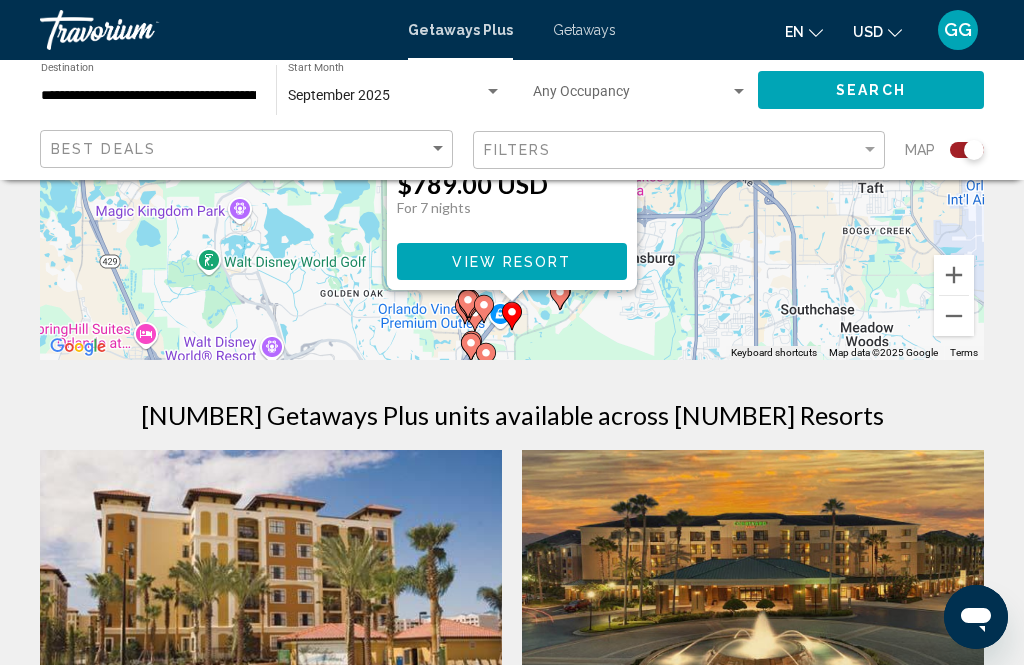 click at bounding box center [484, 309] 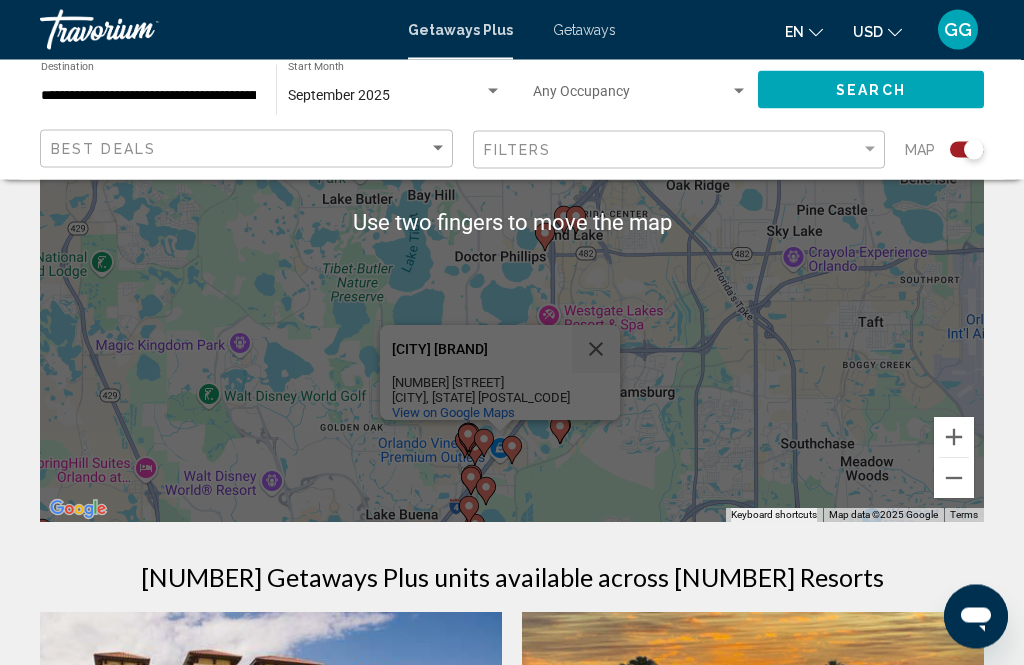 scroll, scrollTop: 268, scrollLeft: 0, axis: vertical 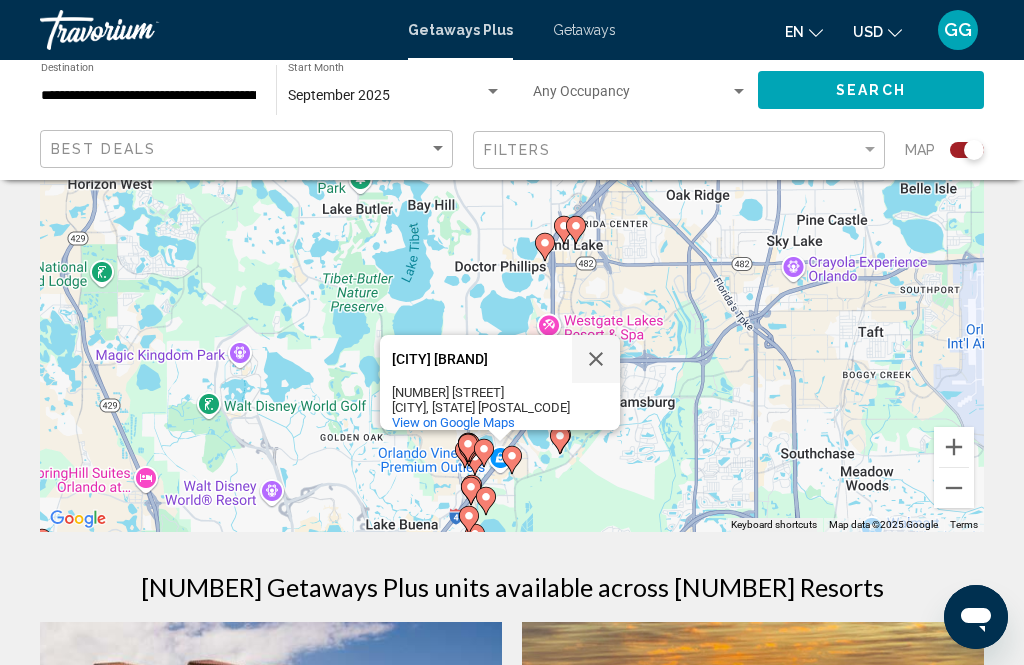 click at bounding box center (596, 359) 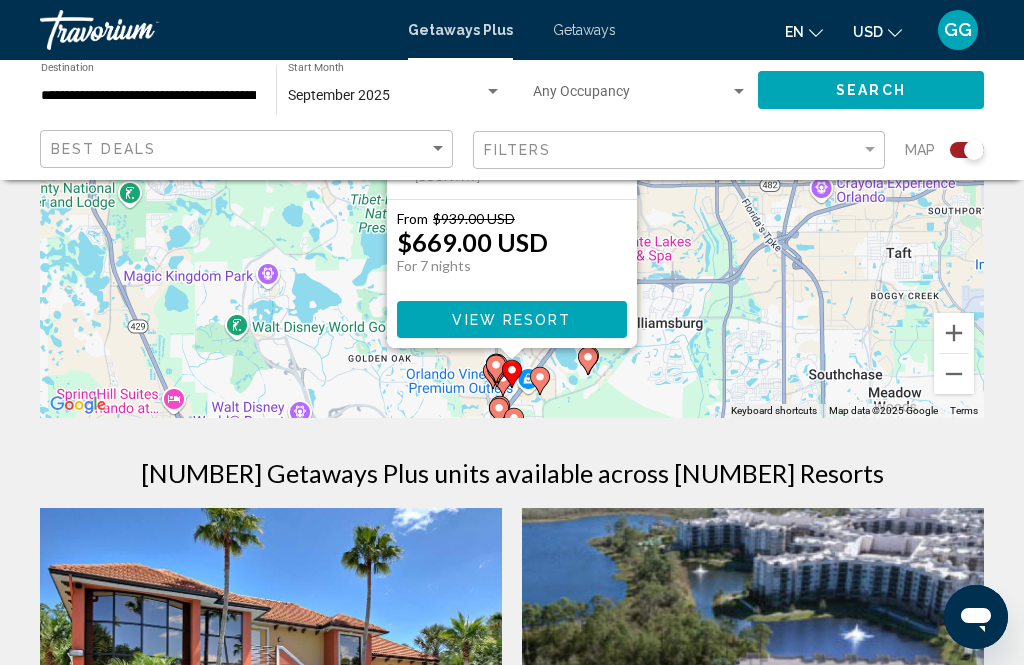 scroll, scrollTop: 385, scrollLeft: 0, axis: vertical 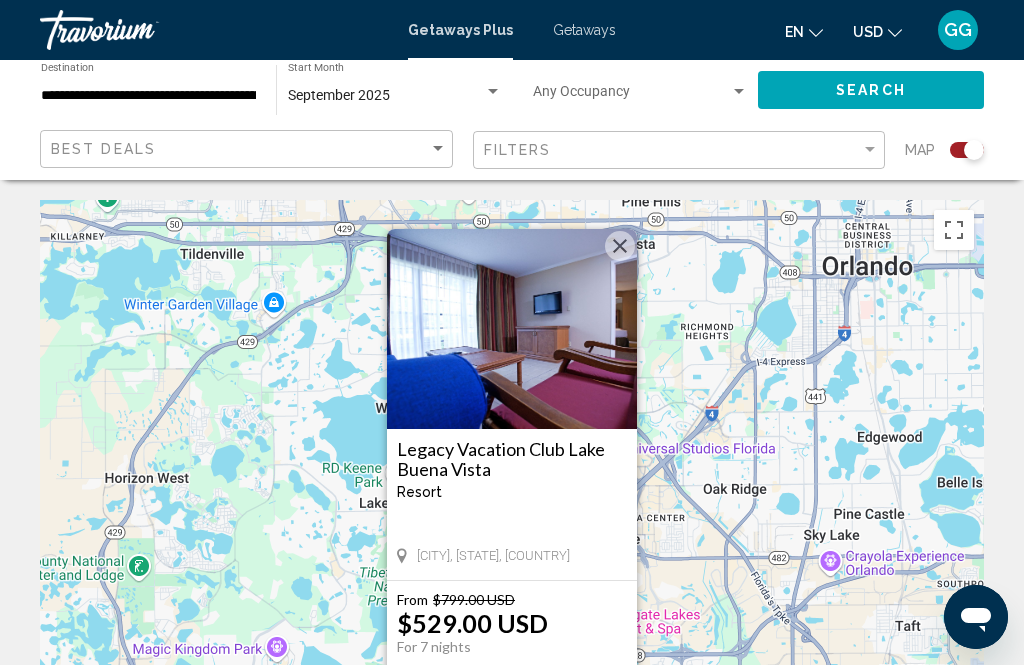 click at bounding box center [620, 246] 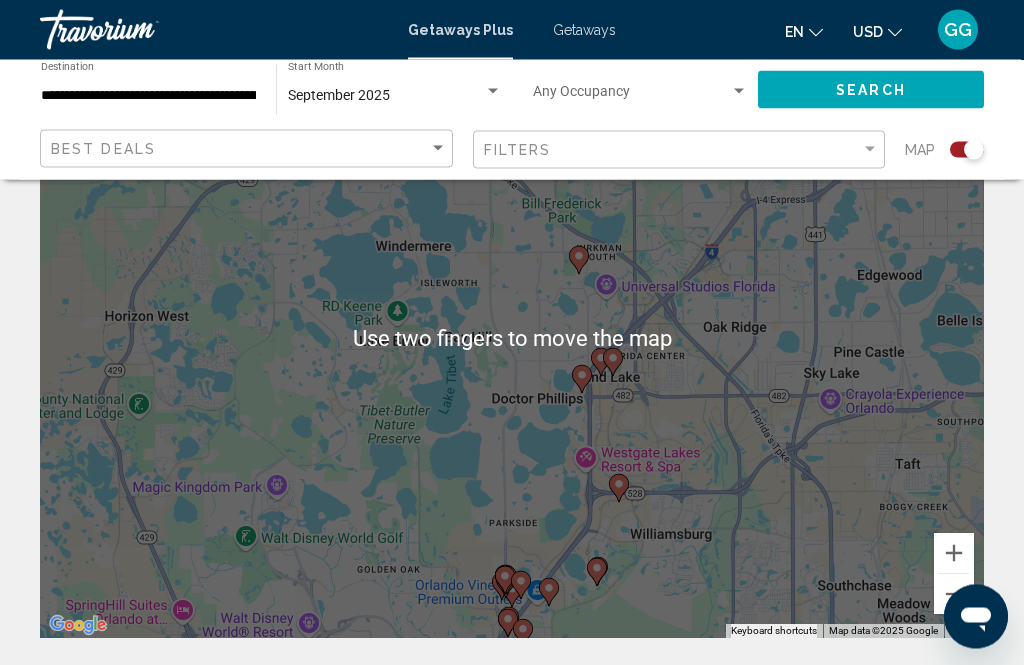 scroll, scrollTop: 173, scrollLeft: 0, axis: vertical 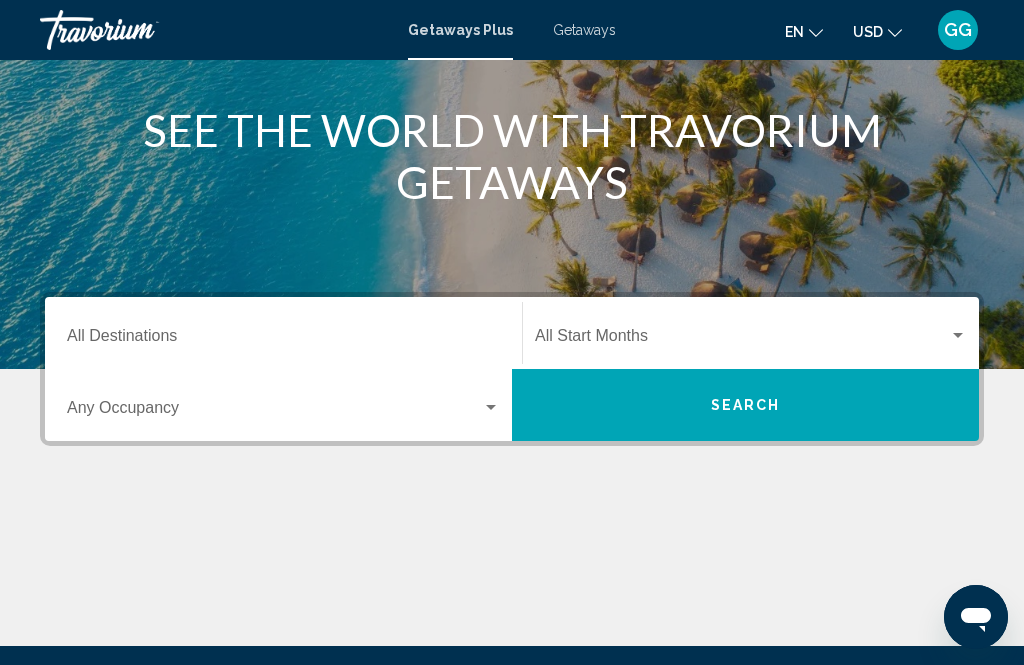 click at bounding box center [491, 408] 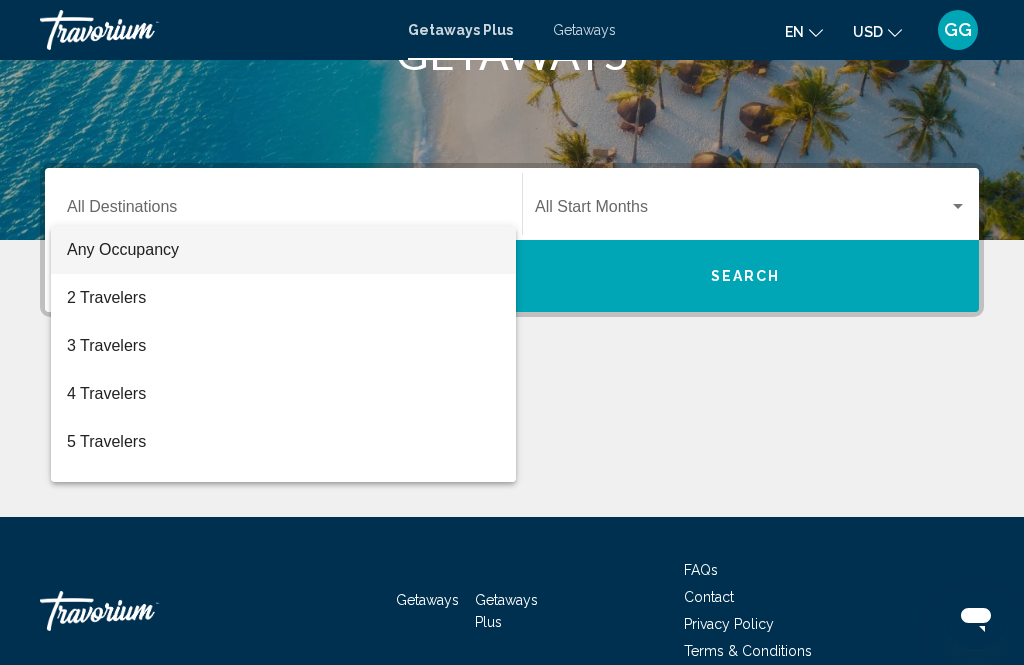 scroll, scrollTop: 393, scrollLeft: 0, axis: vertical 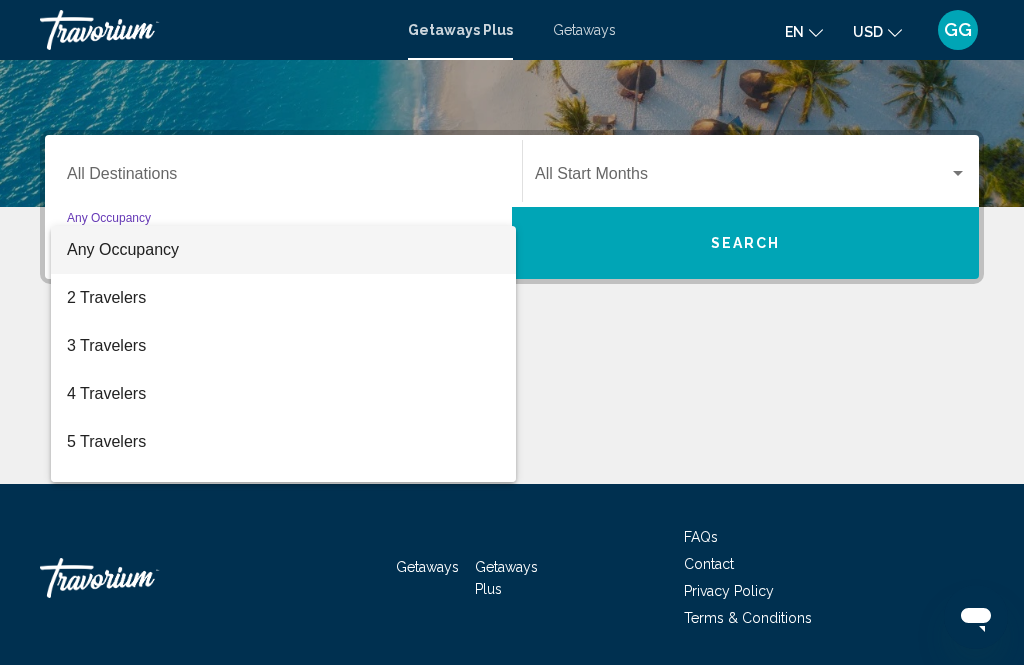 click on "Any Occupancy" at bounding box center [283, 250] 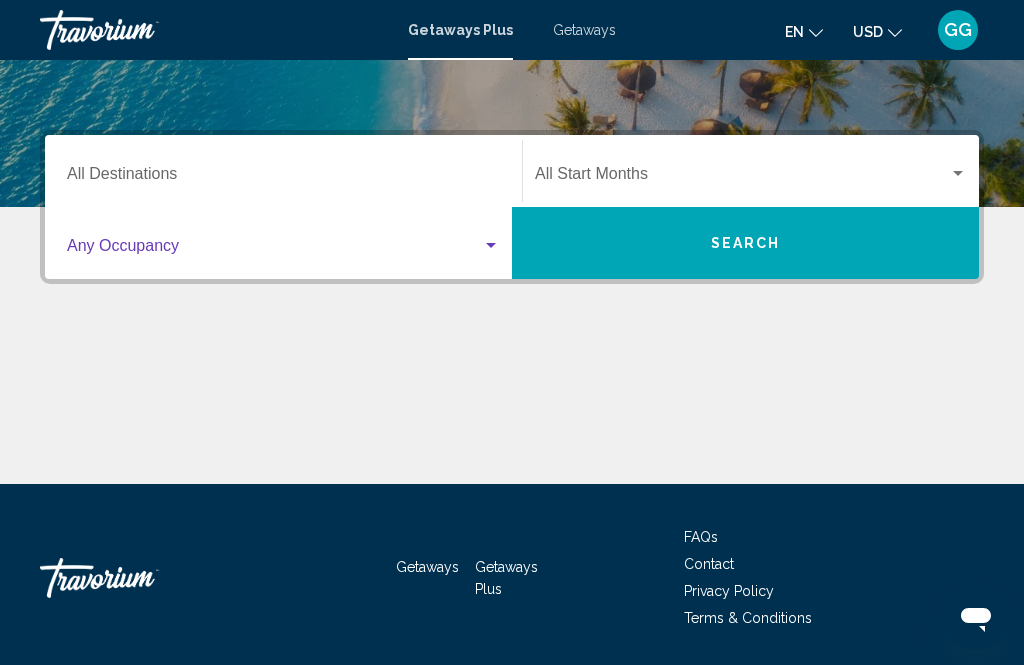 click on "Start Month All Start Months" 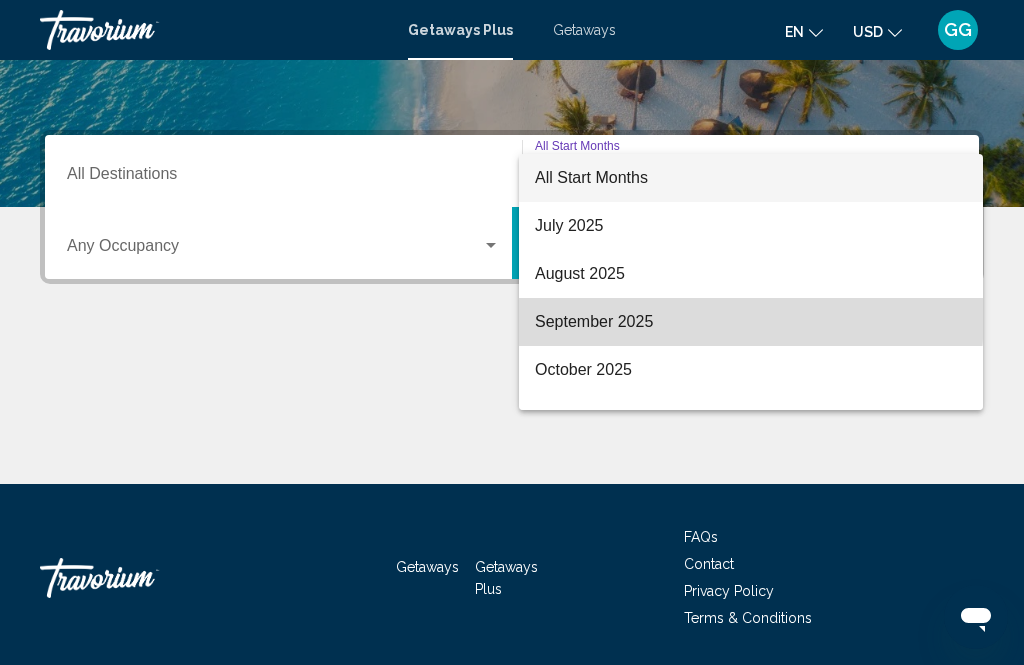 click on "September 2025" at bounding box center (751, 322) 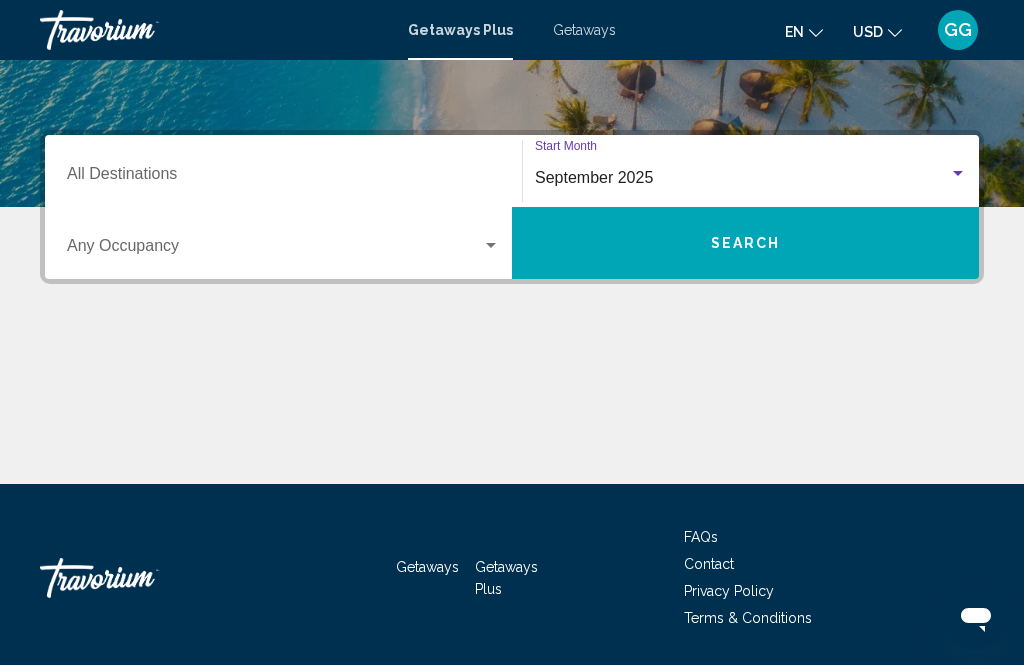 click at bounding box center [283, 250] 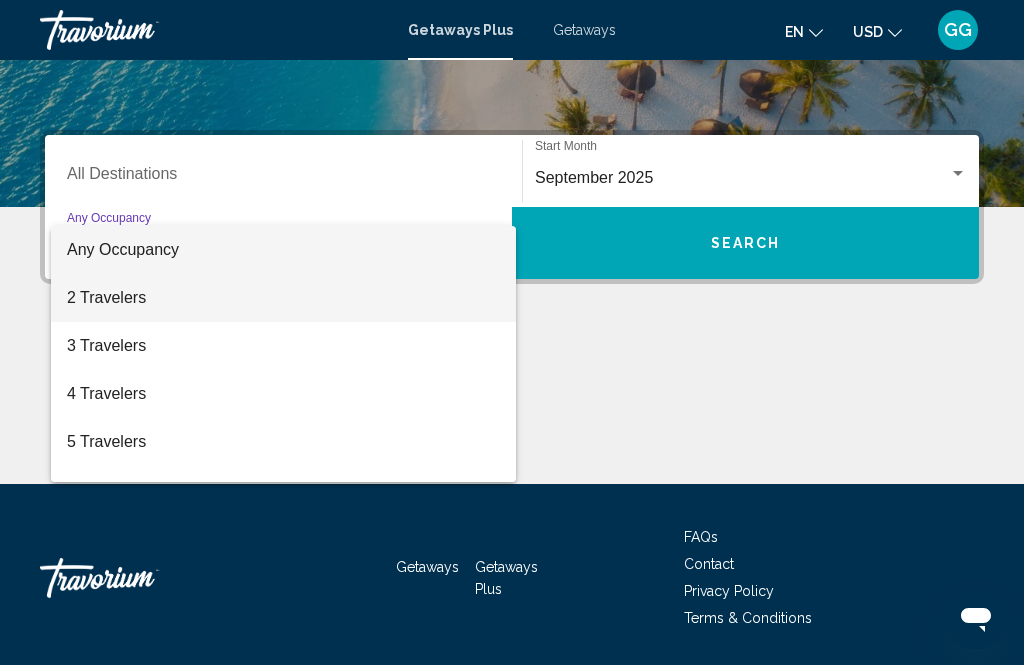click on "2 Travelers" at bounding box center (283, 298) 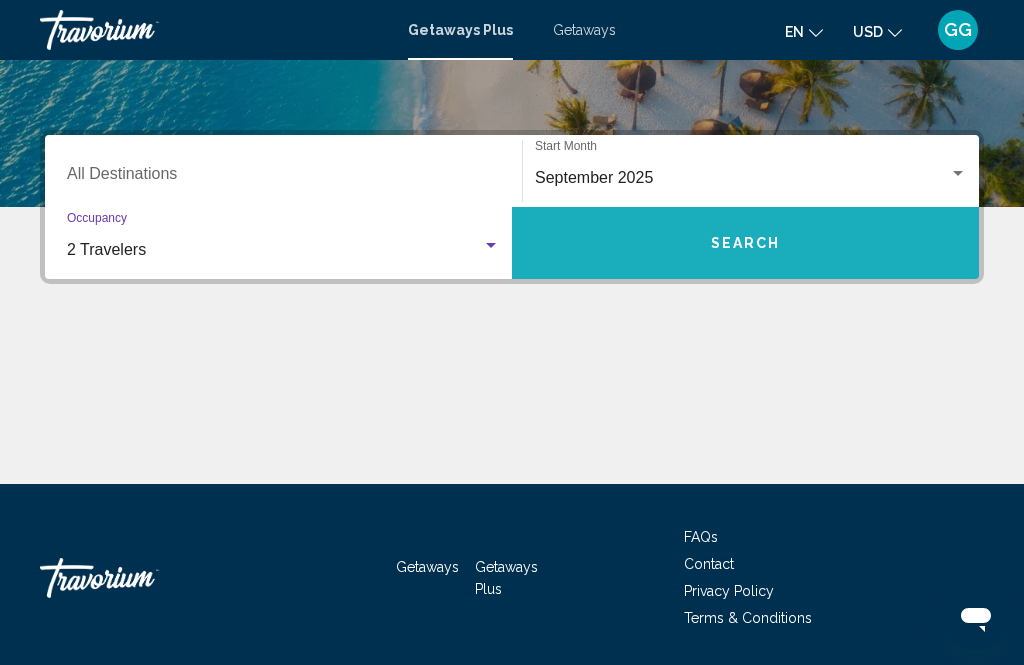 click on "Search" at bounding box center (746, 244) 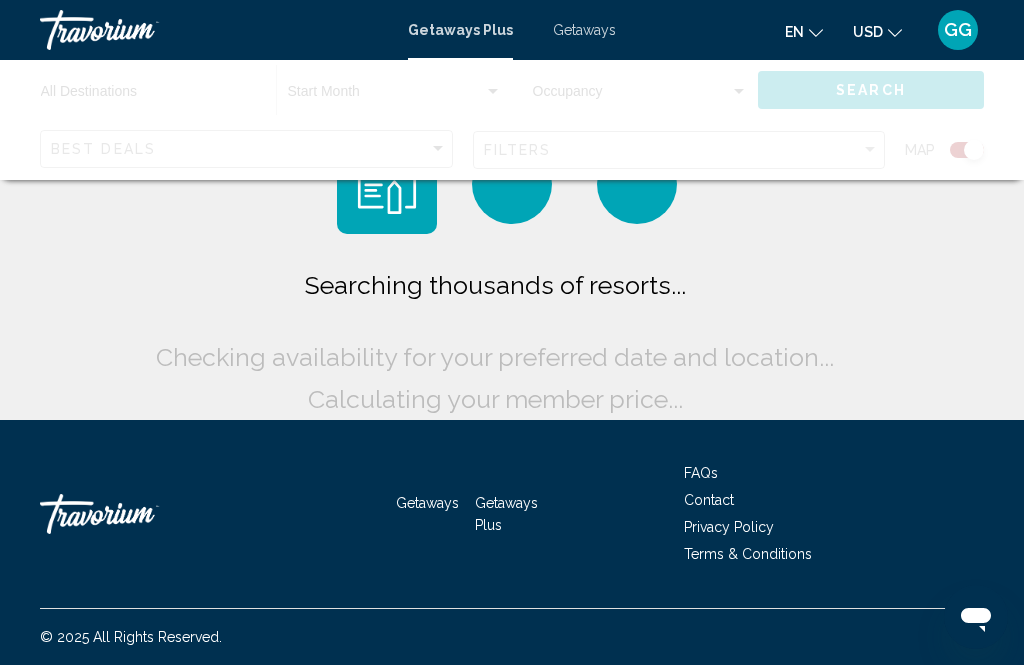scroll, scrollTop: 0, scrollLeft: 0, axis: both 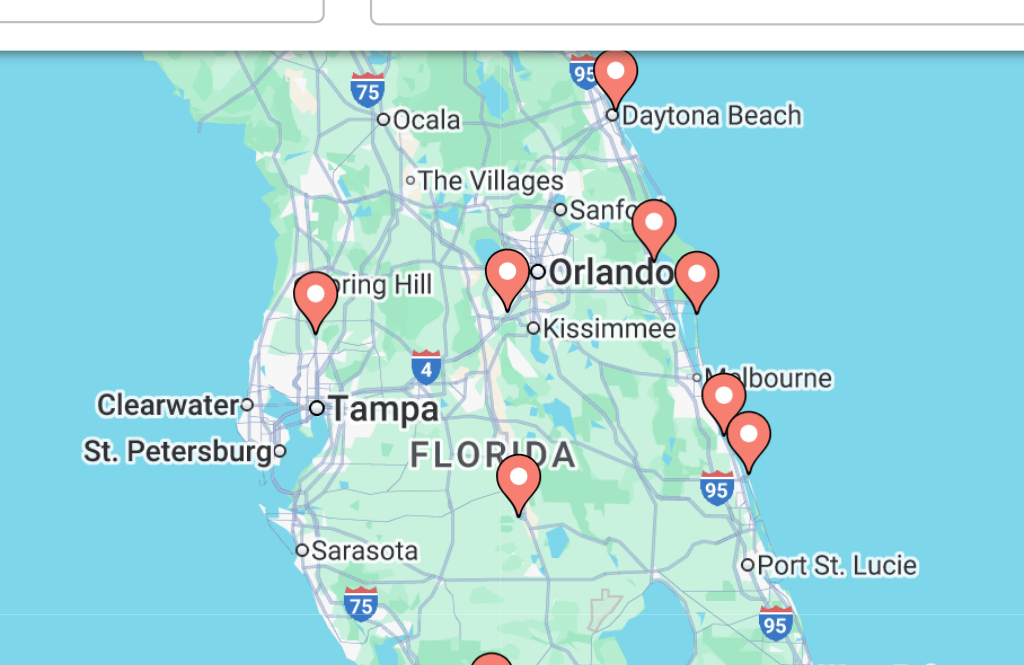 type on "**********" 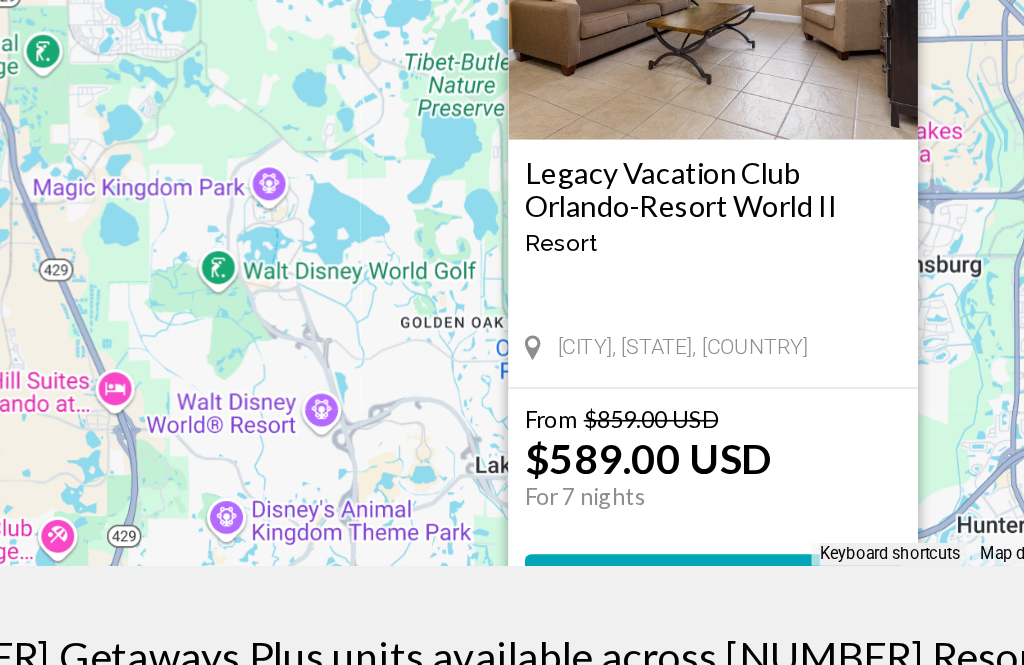 scroll, scrollTop: 236, scrollLeft: 0, axis: vertical 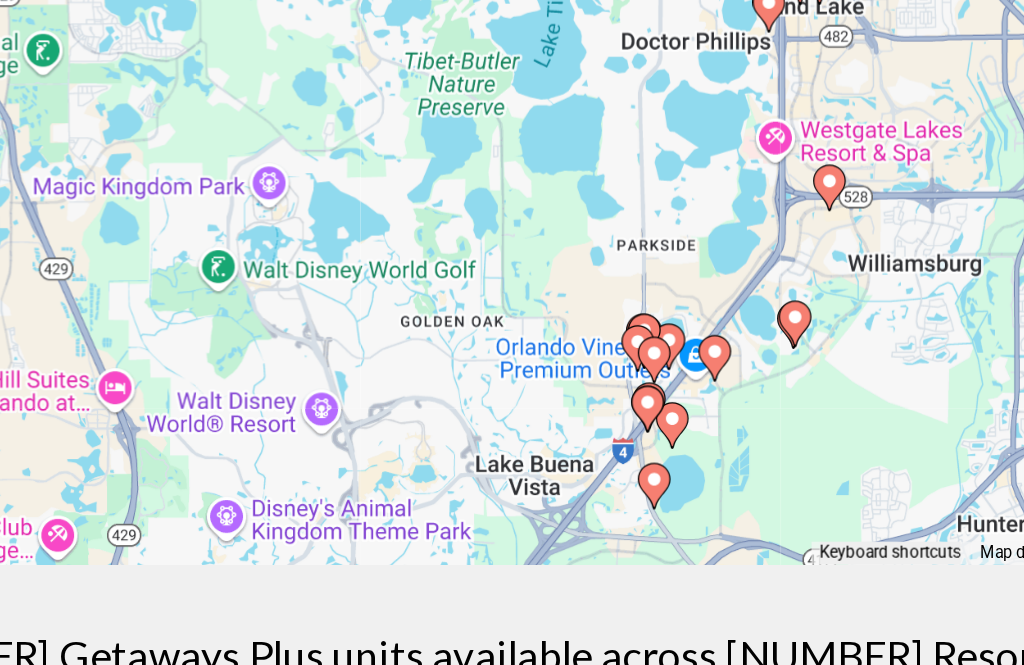 click on "To navigate, press the arrow keys. To activate drag with keyboard, press Alt + Enter. Once in keyboard drag state, use the arrow keys to move the marker. To complete the drag, press the Enter key. To cancel, press Escape." at bounding box center [512, 264] 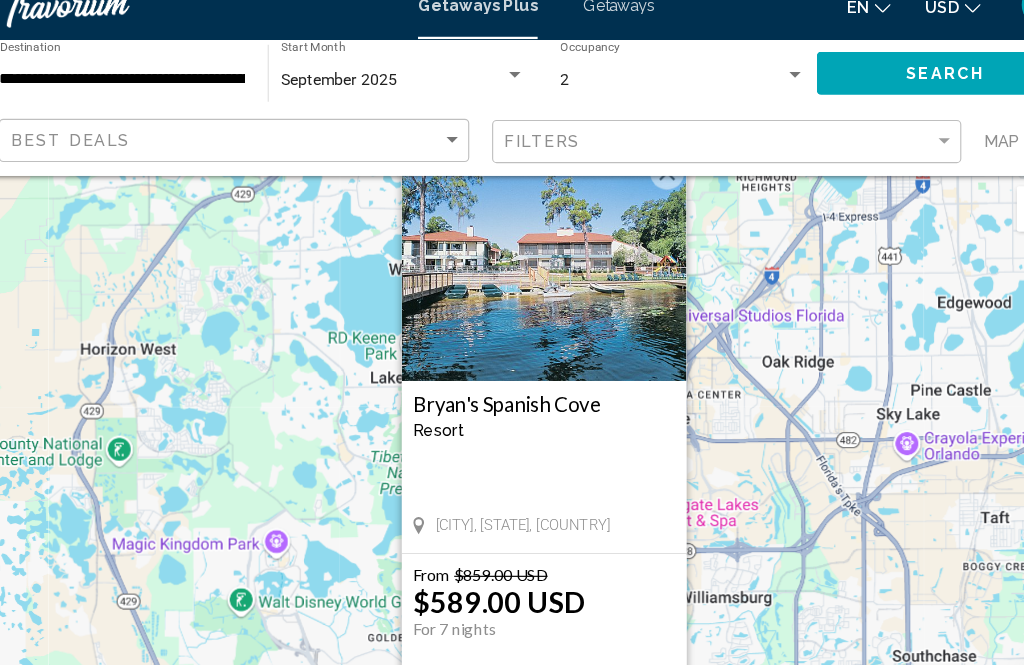 scroll, scrollTop: 23, scrollLeft: 0, axis: vertical 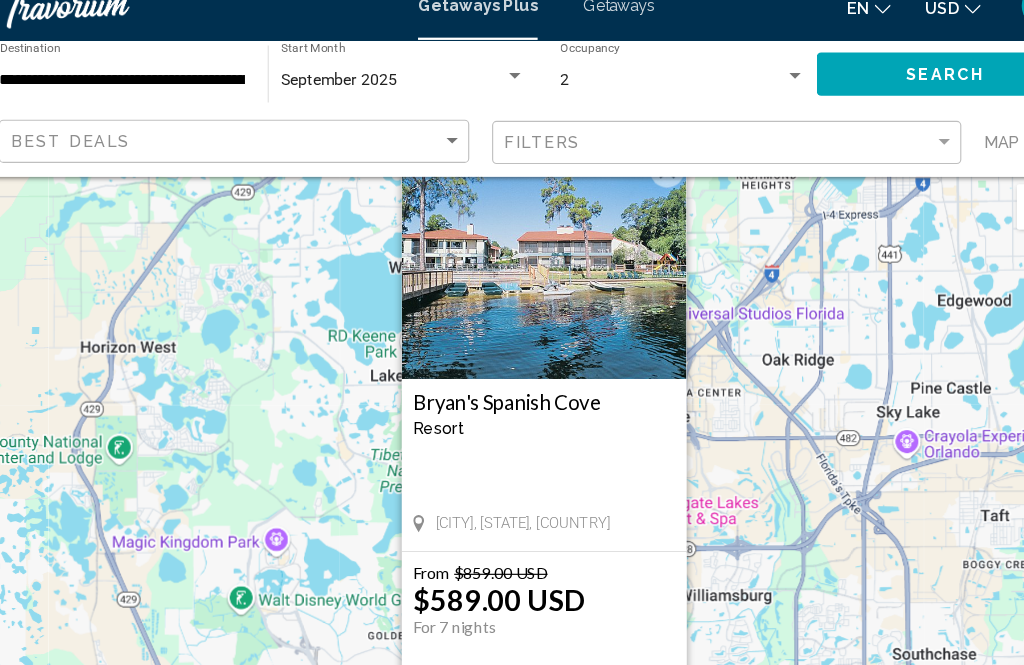 click on "View Resort" at bounding box center [518, 630] 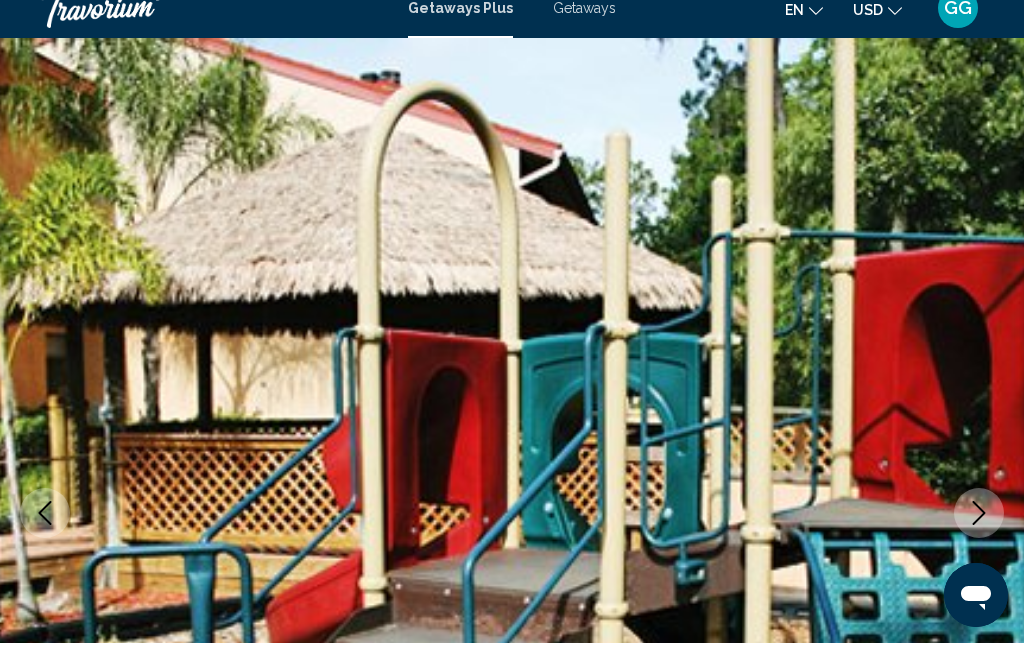 scroll, scrollTop: 23, scrollLeft: 0, axis: vertical 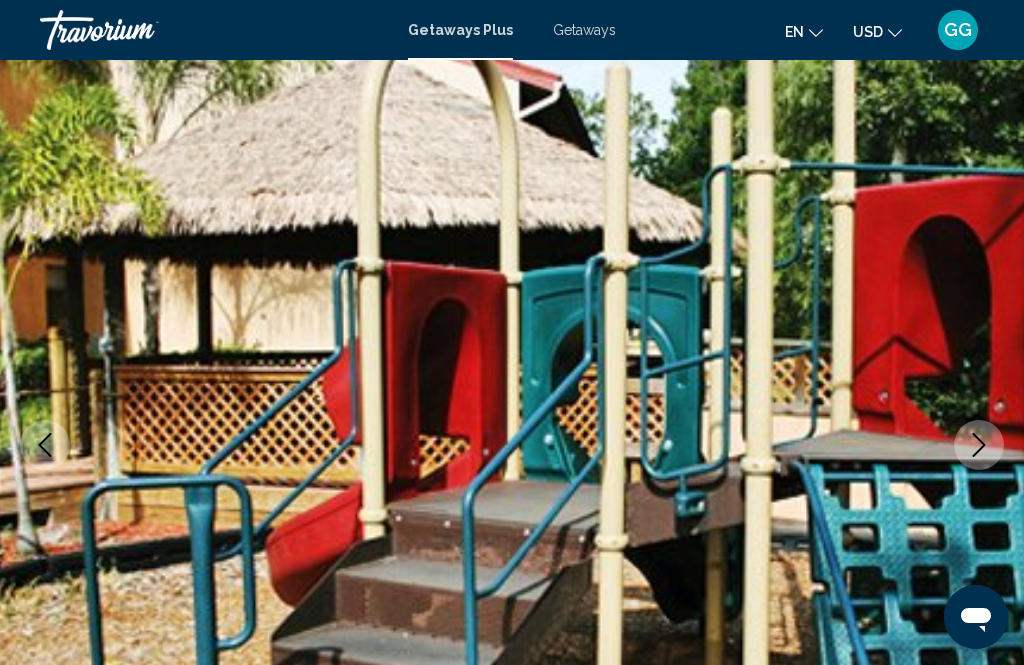 click at bounding box center [512, 445] 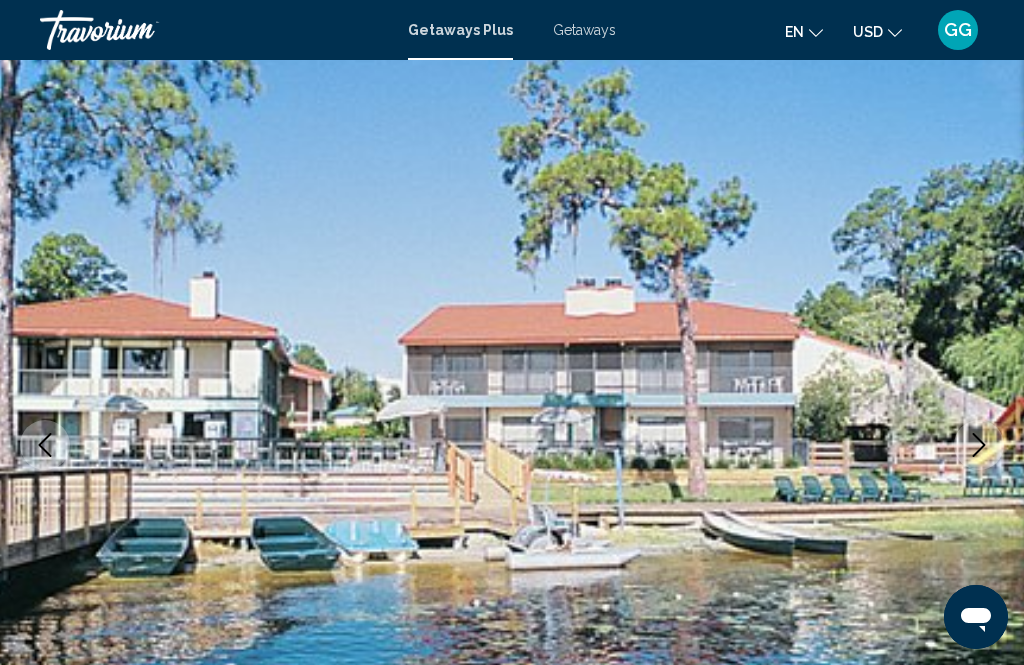 click at bounding box center [512, 445] 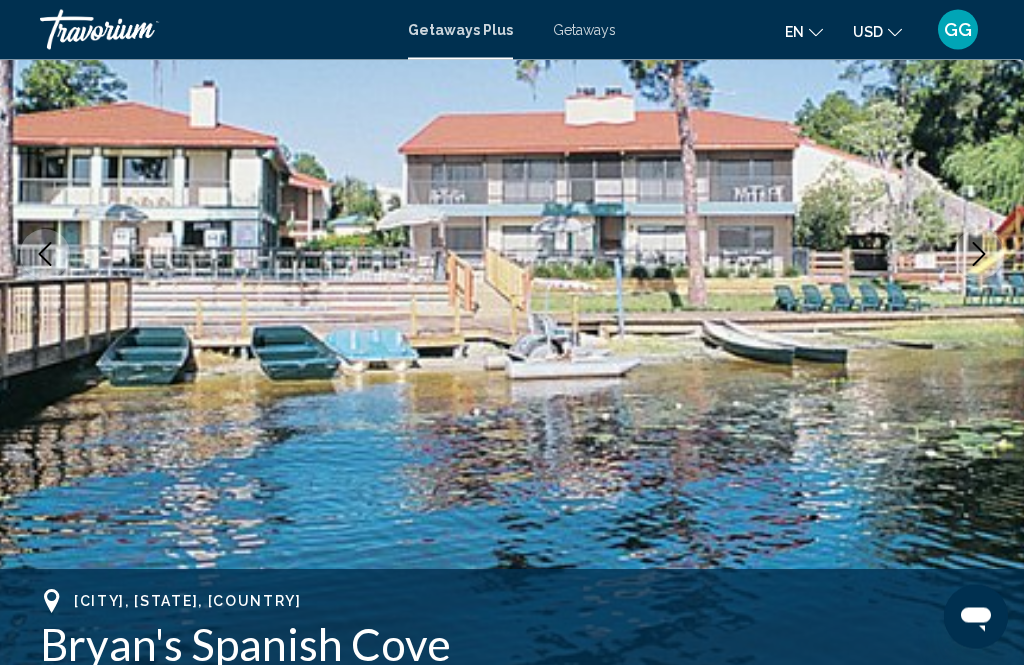 scroll, scrollTop: 265, scrollLeft: 0, axis: vertical 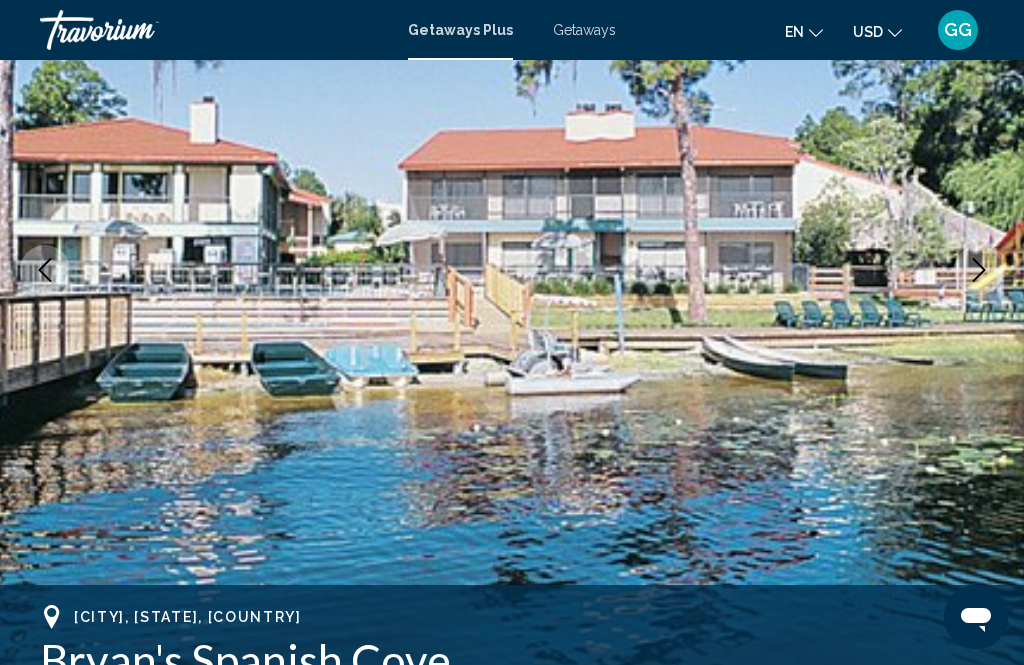 click at bounding box center [512, 270] 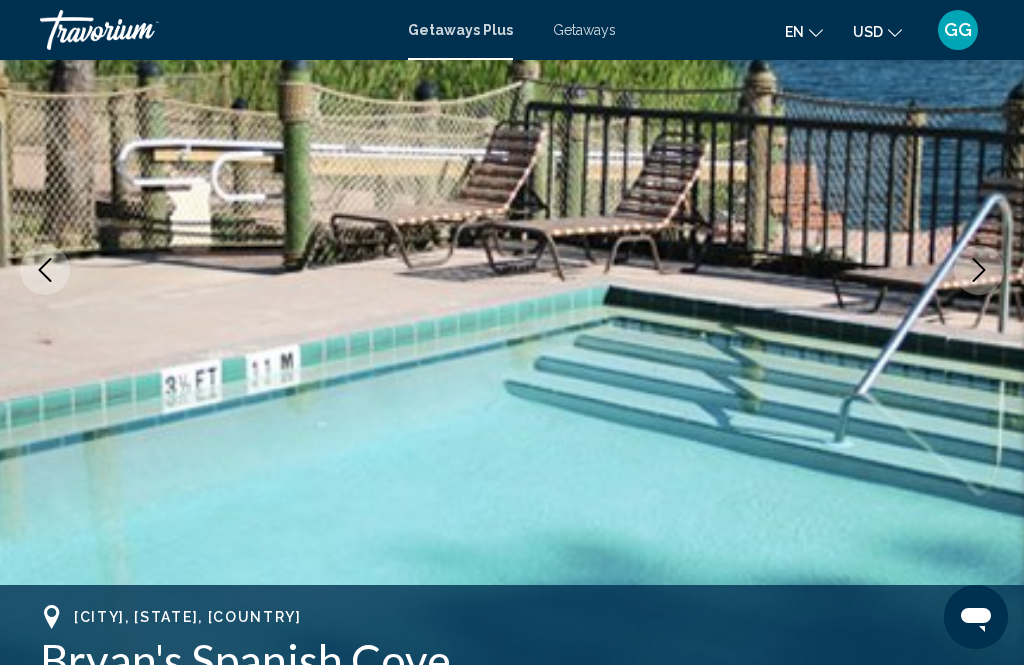 click at bounding box center [512, 270] 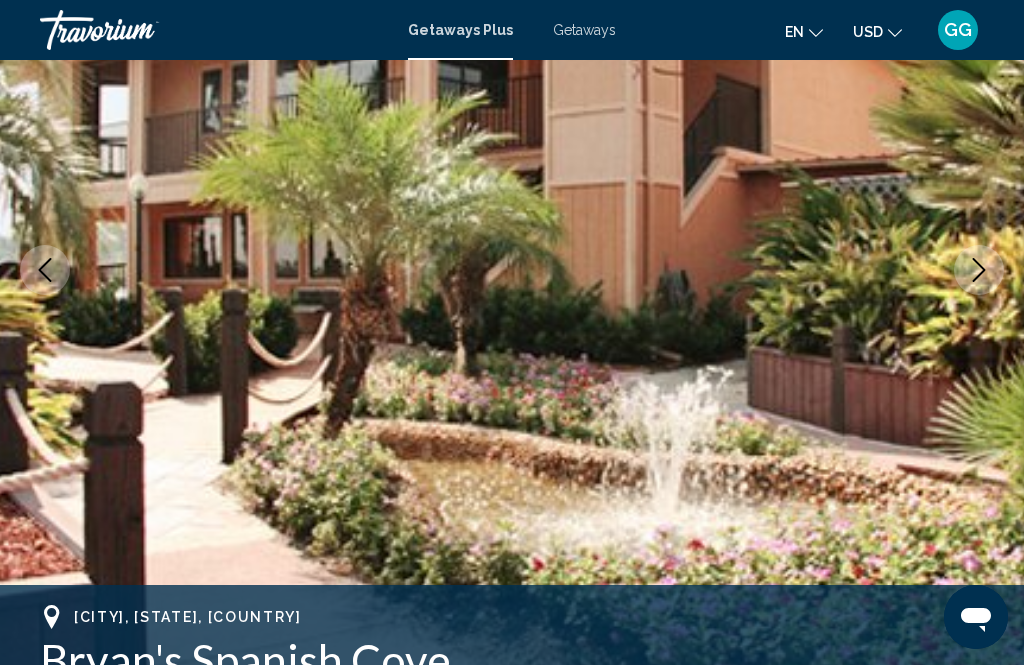click 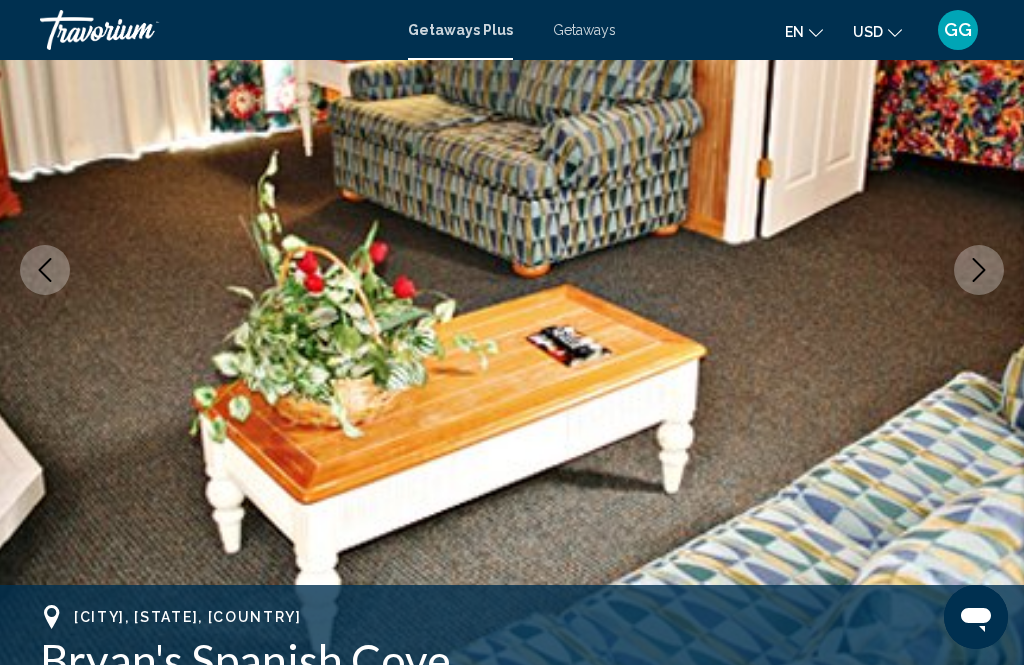 click 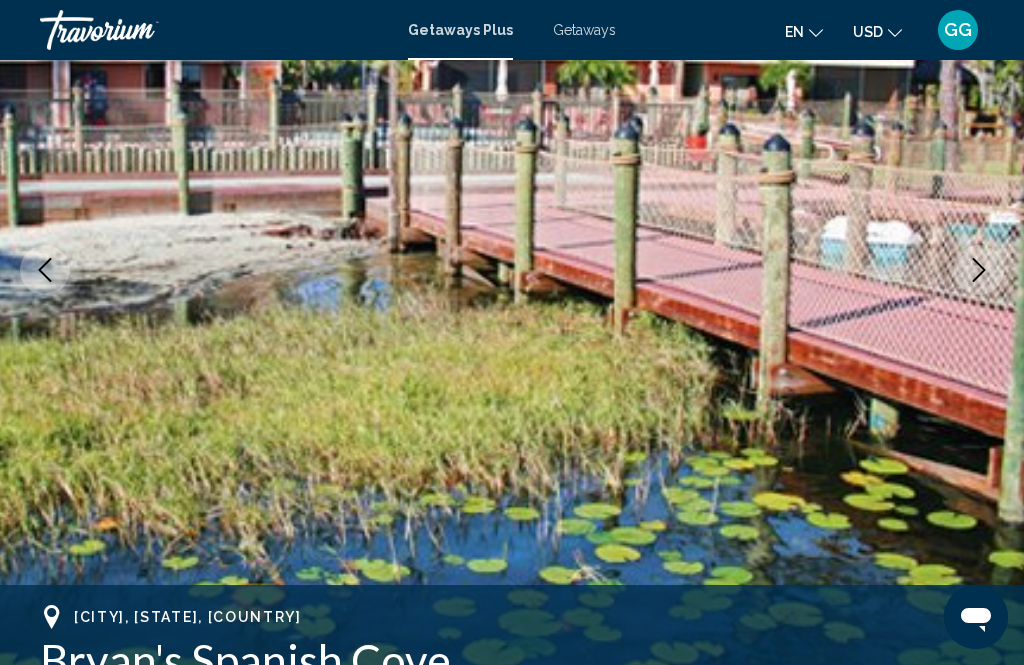 click 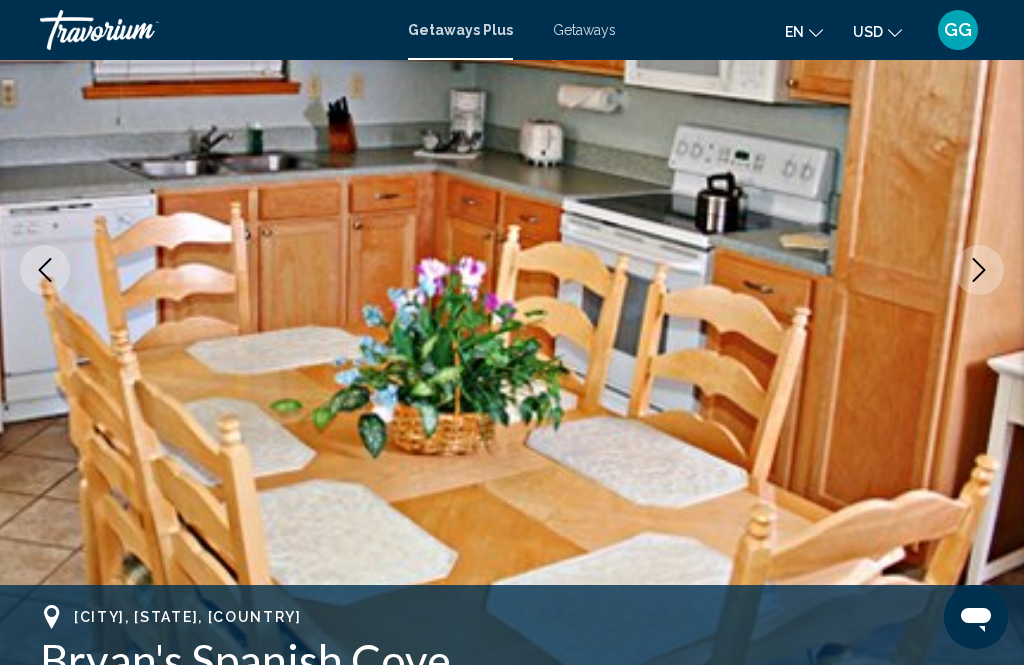 click at bounding box center (979, 270) 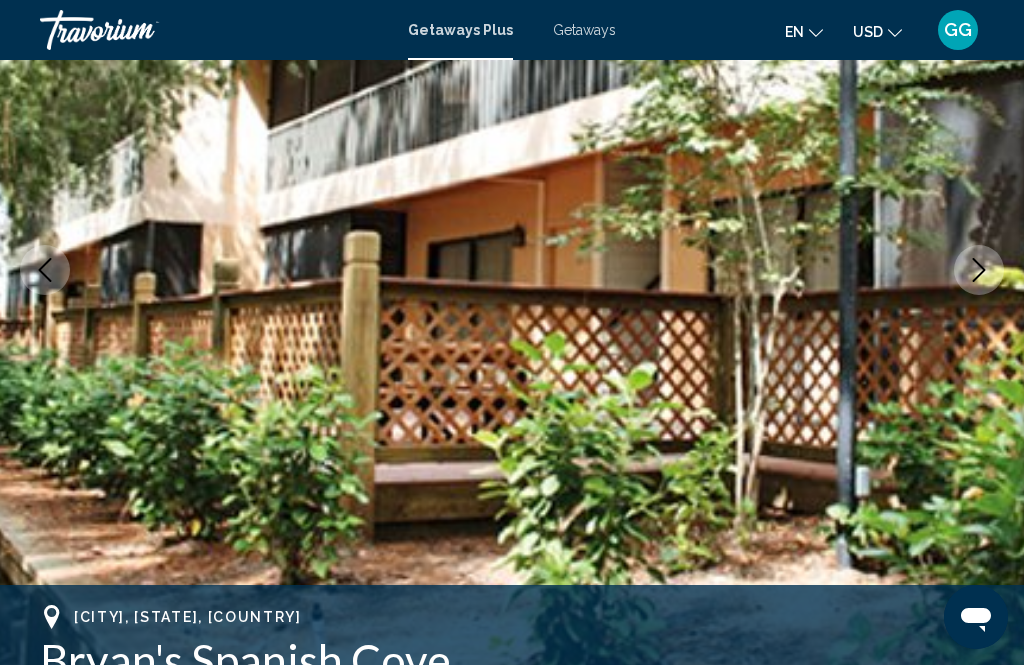 click at bounding box center (979, 270) 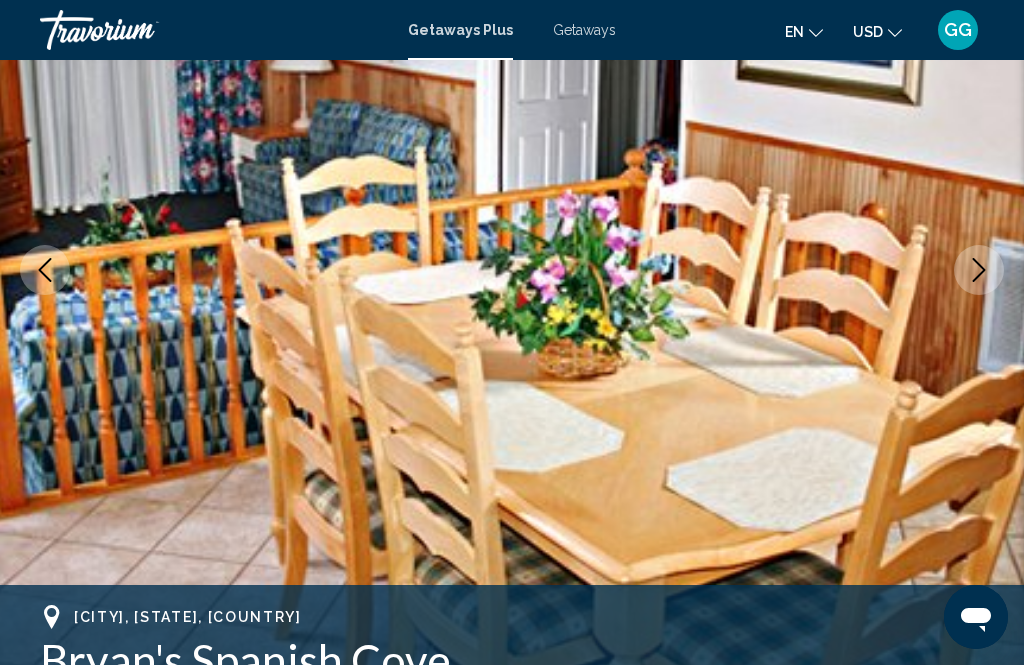 click 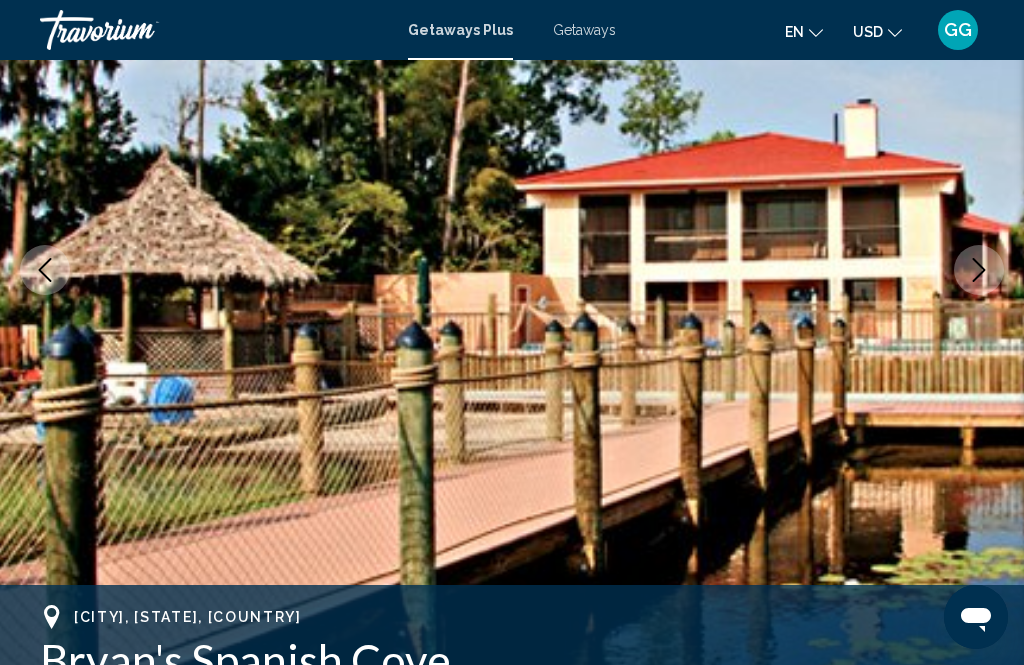 click 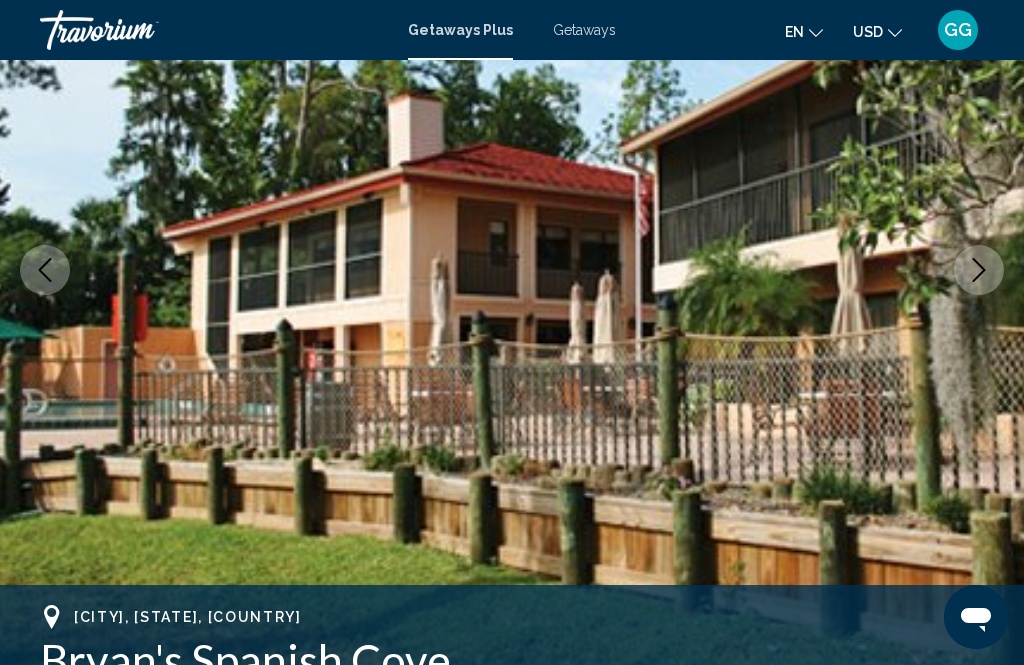 click at bounding box center (979, 270) 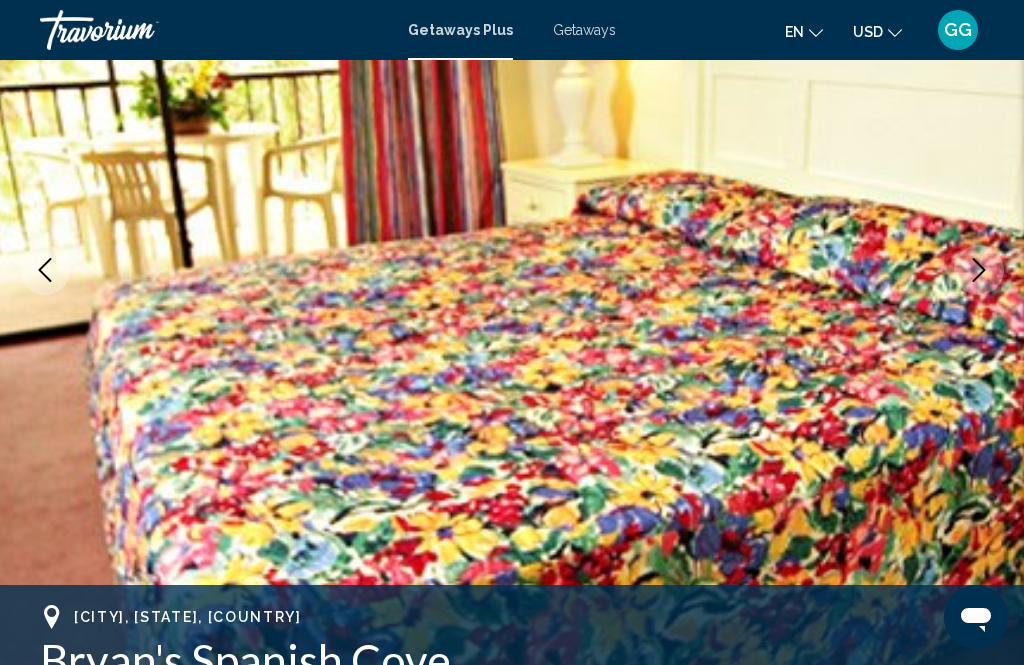click at bounding box center (979, 270) 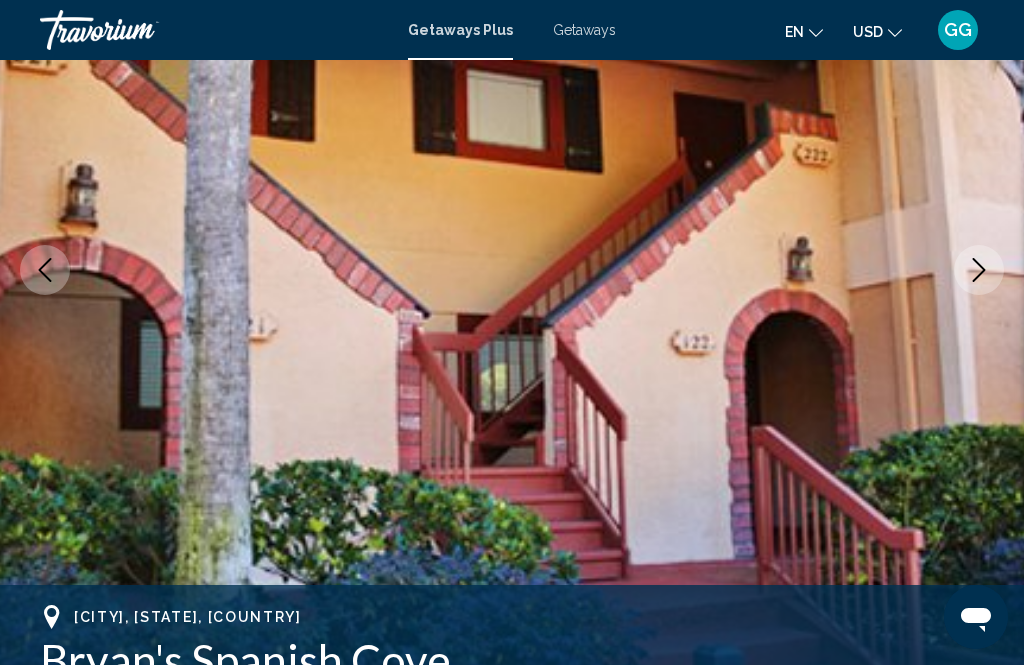 click at bounding box center (979, 270) 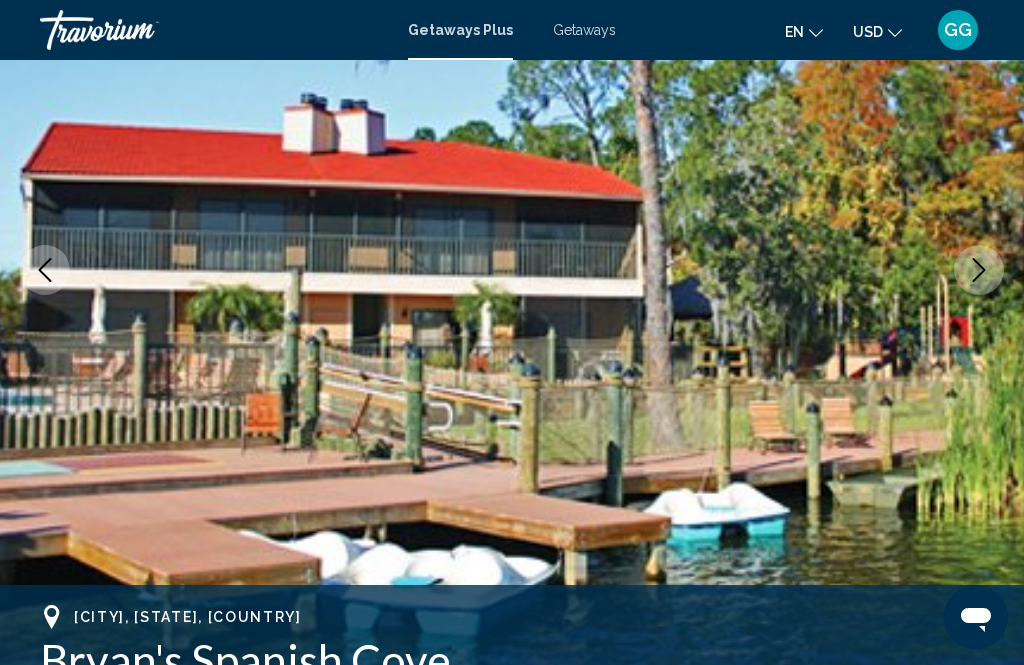 click 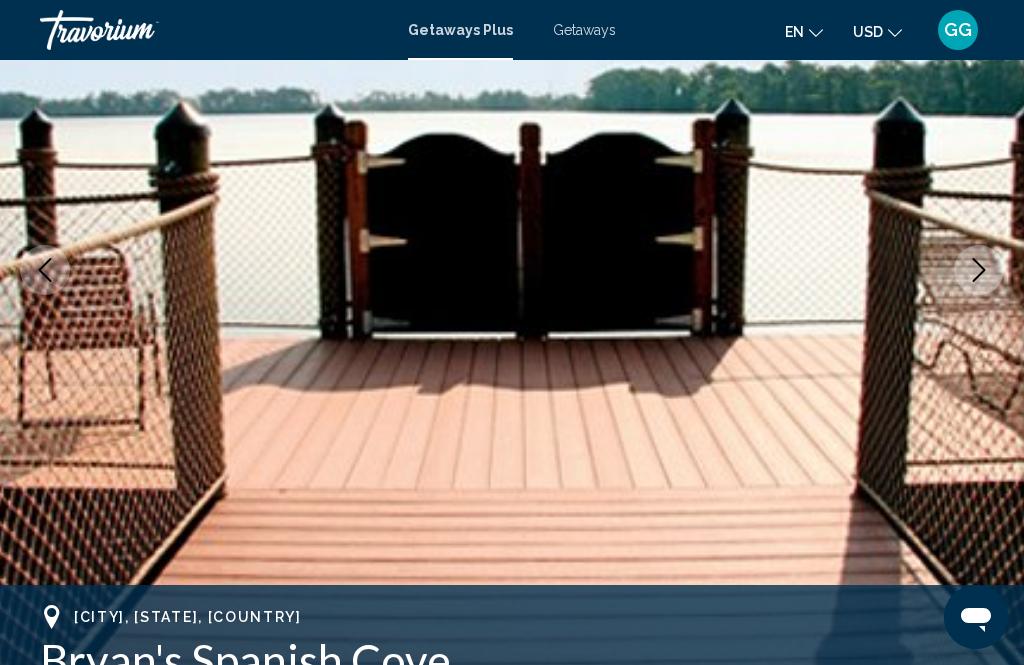 click 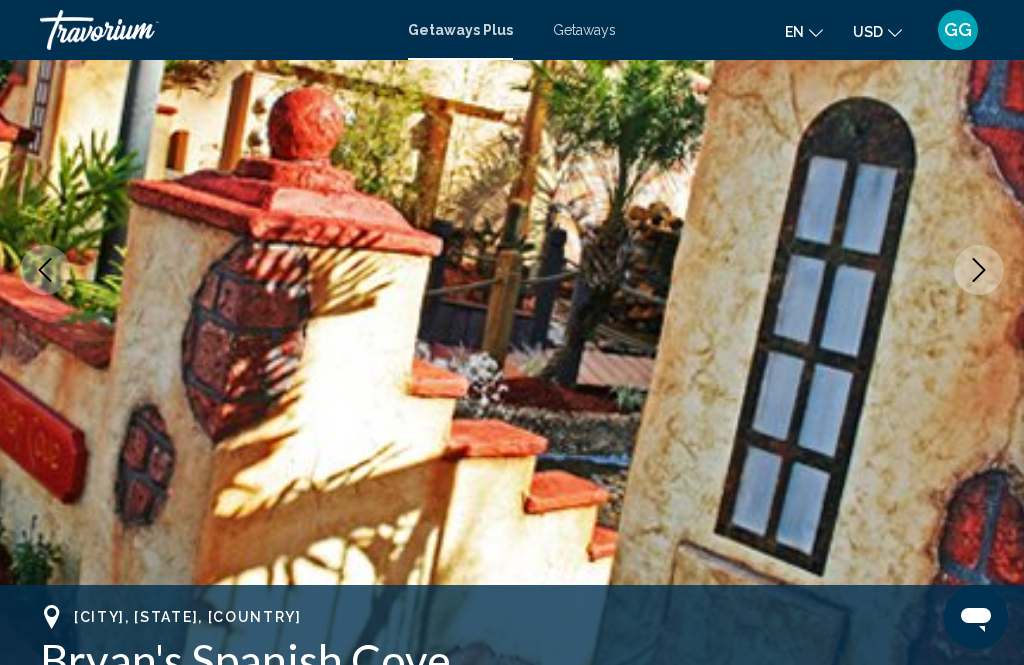 click 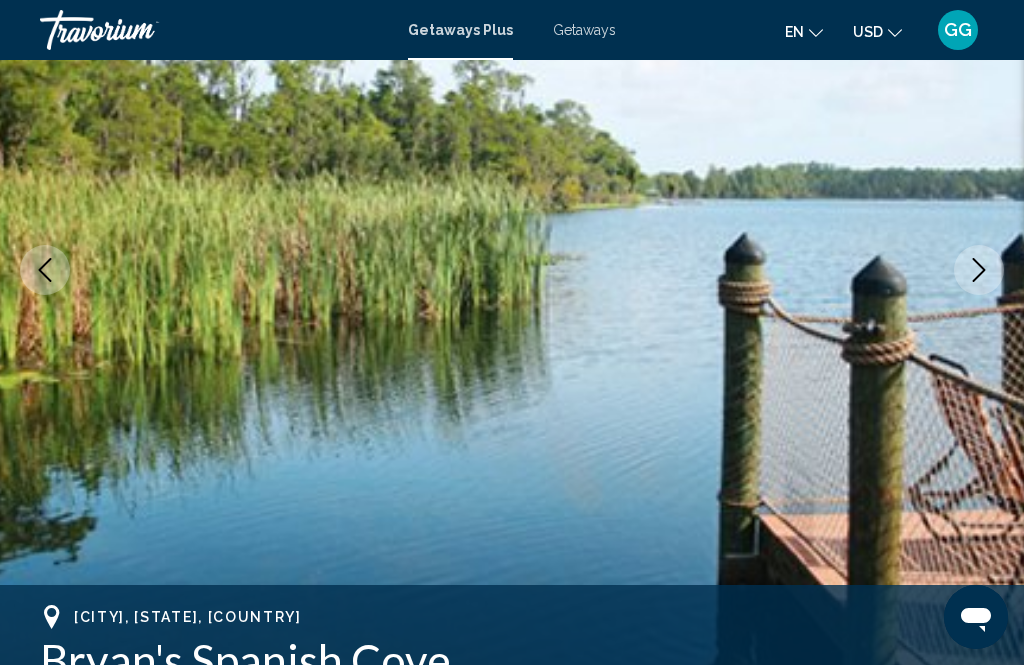 click 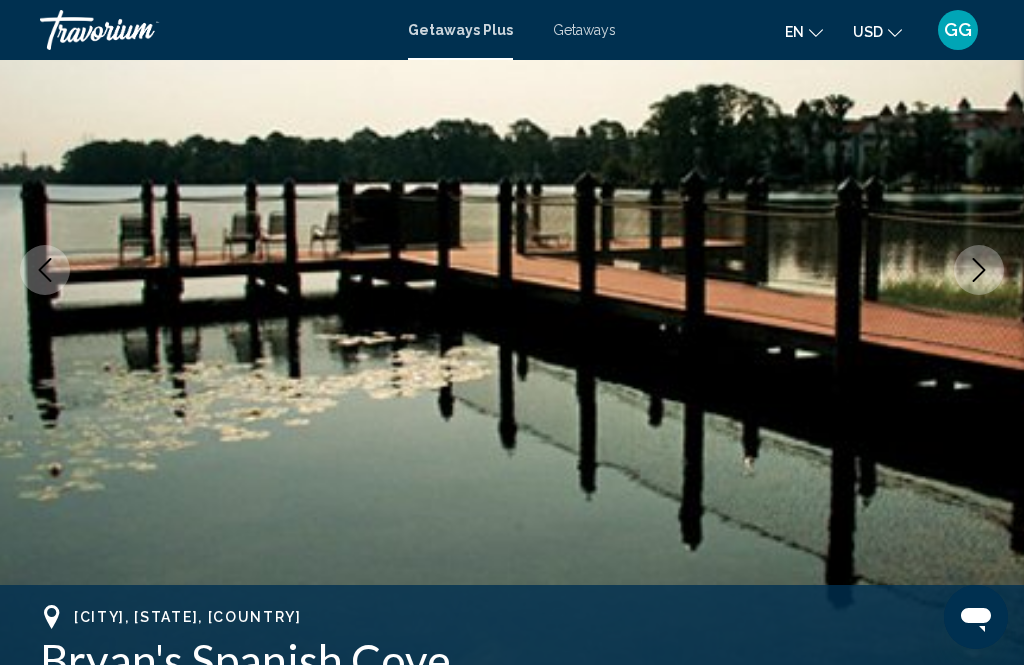 click at bounding box center (979, 270) 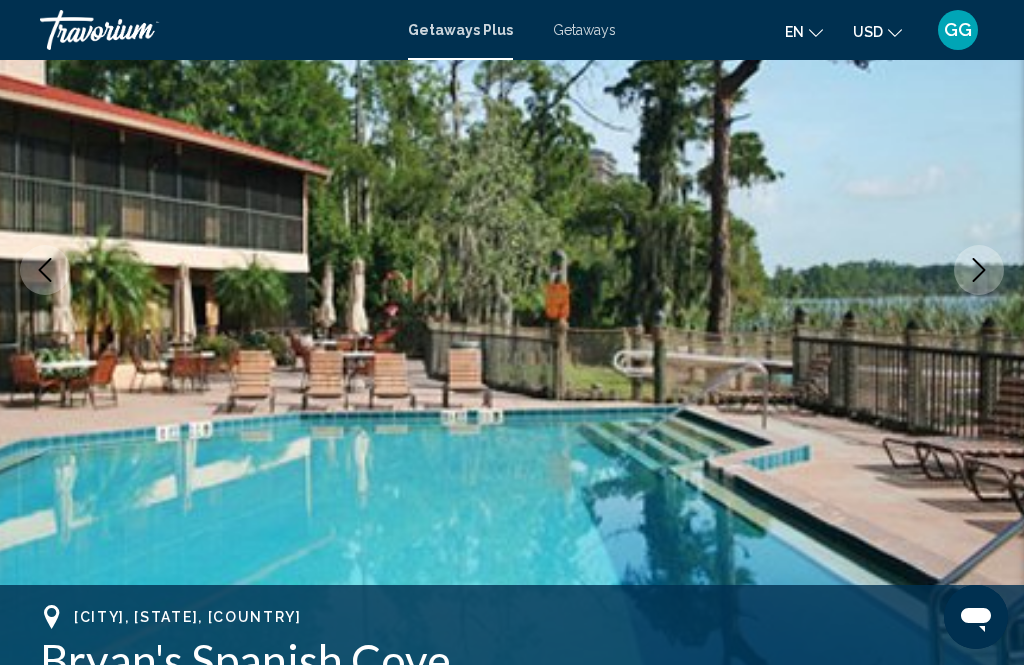 click 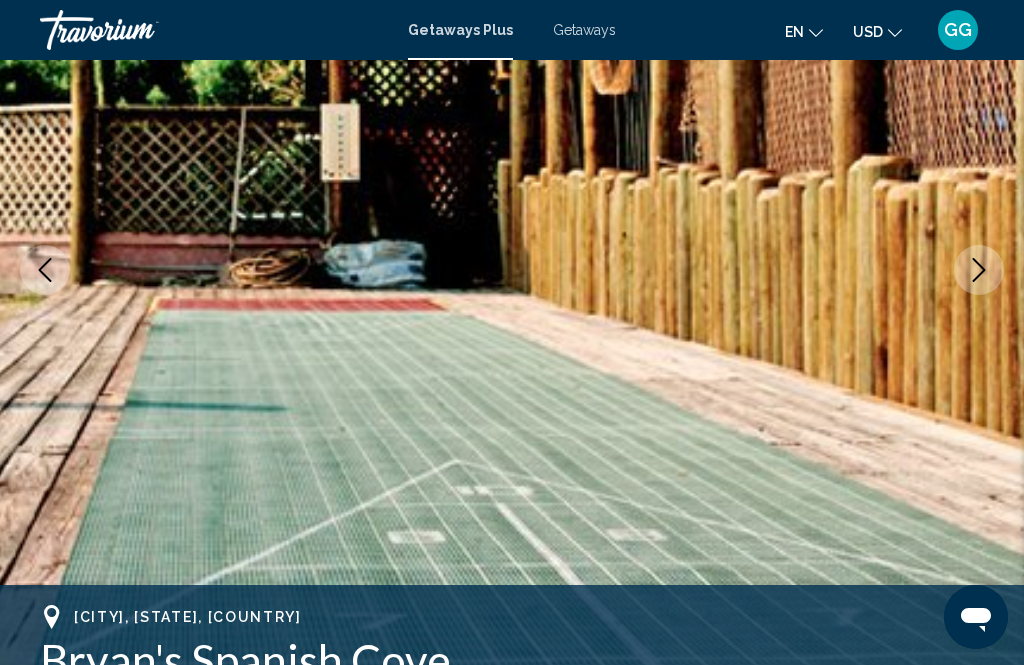click 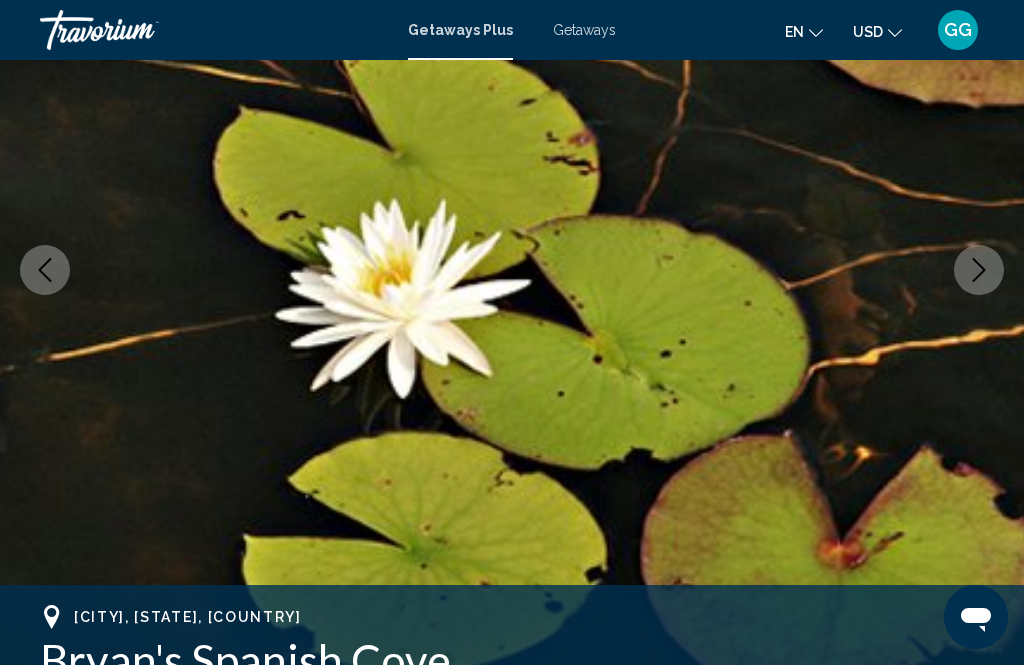 click at bounding box center (979, 270) 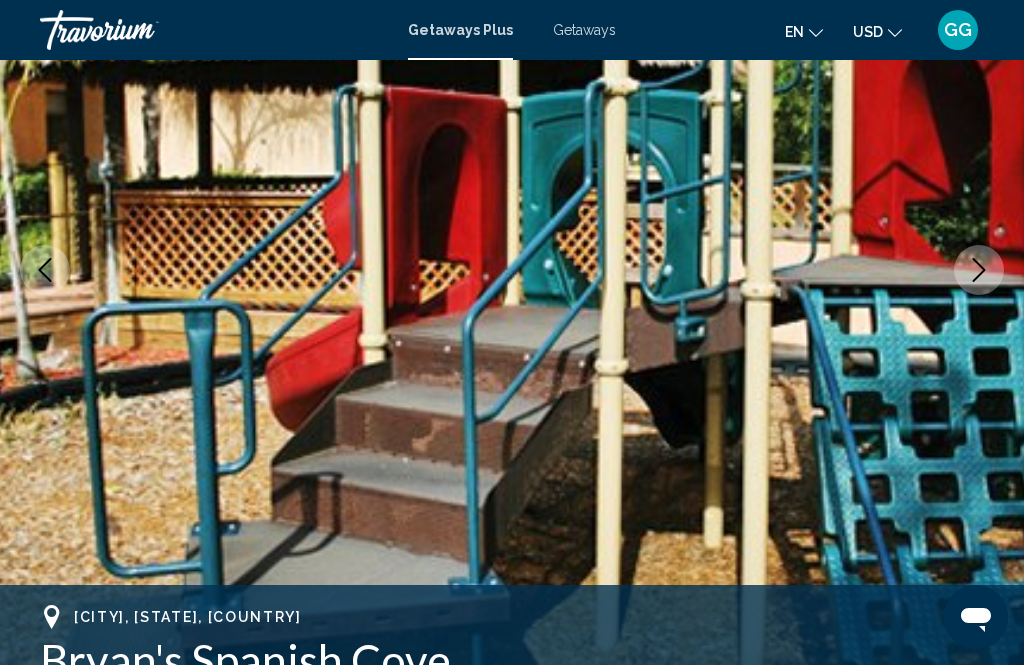 click 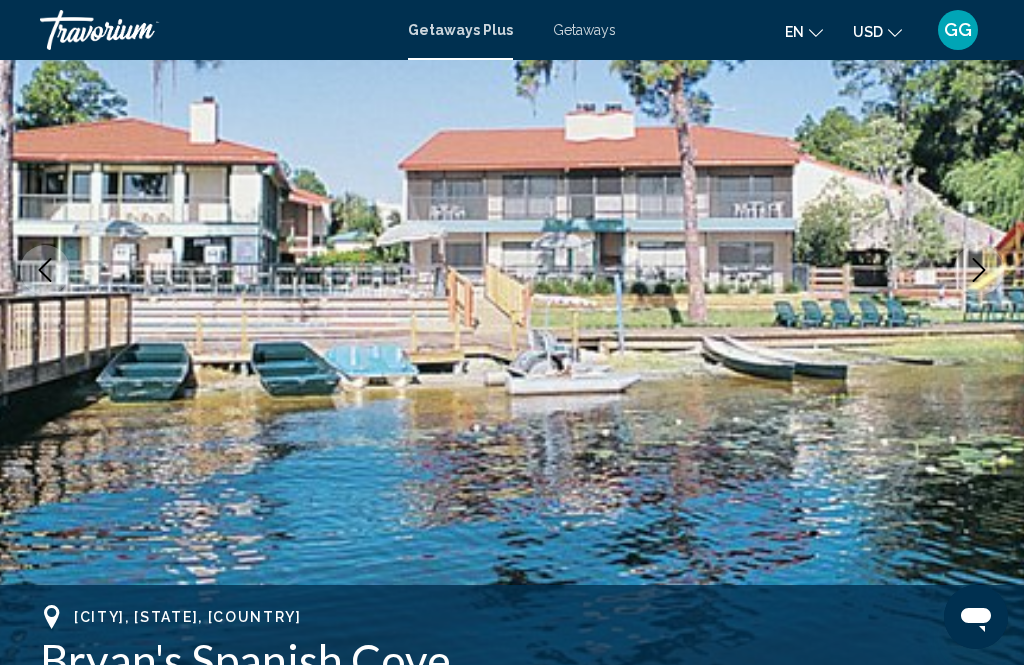 click at bounding box center [979, 270] 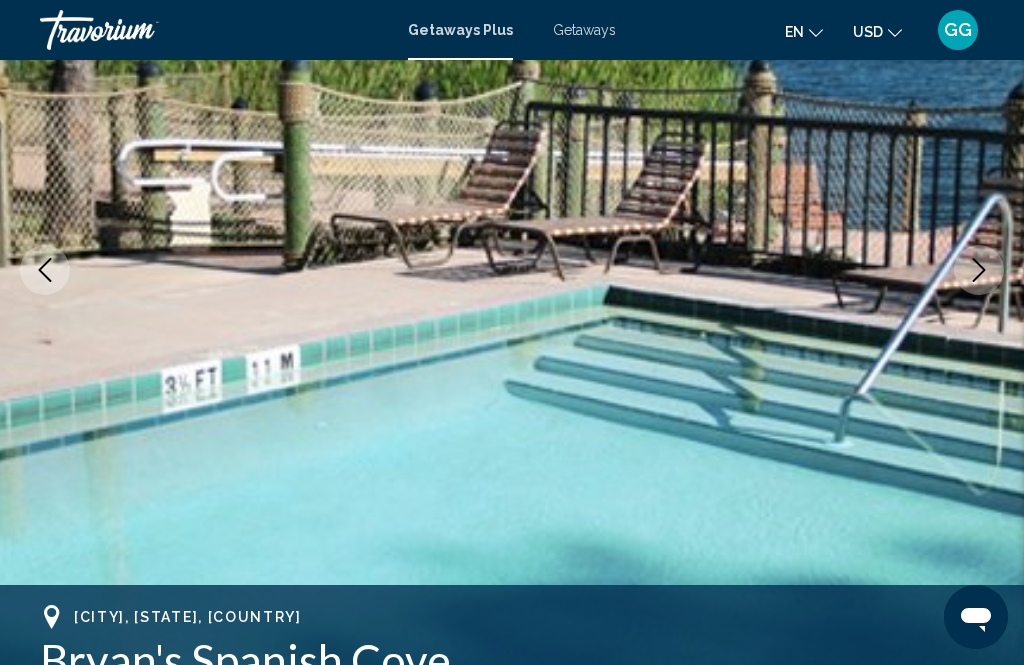 click 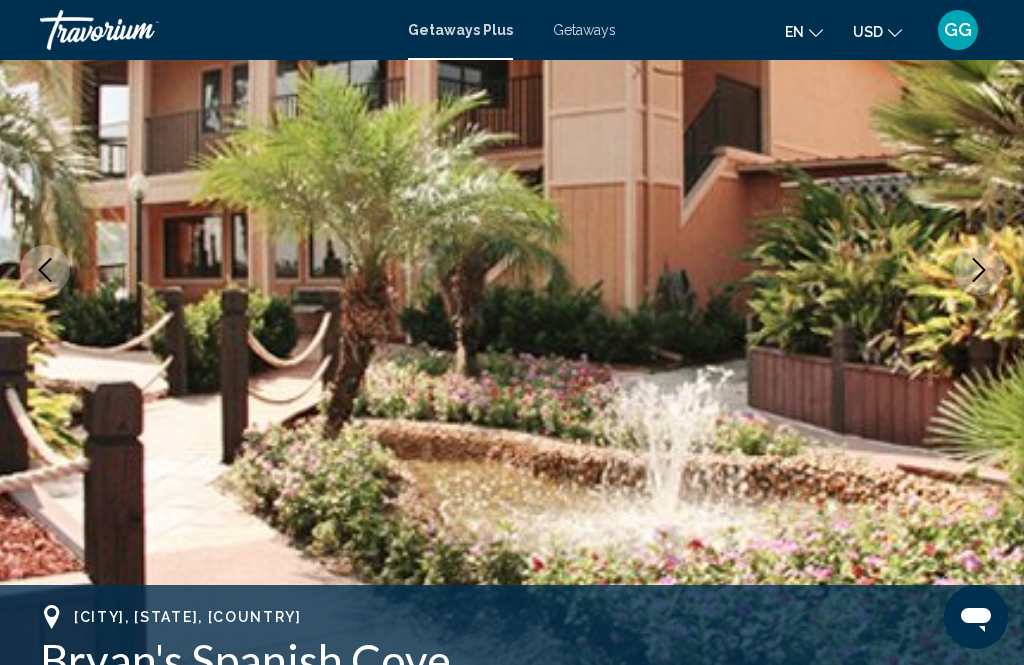 click 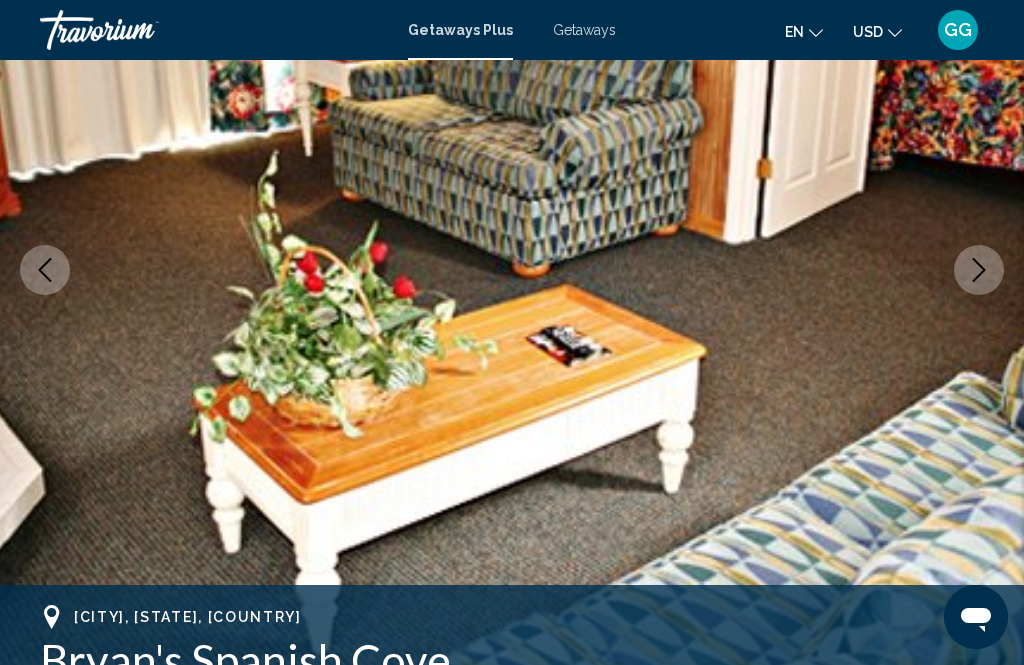 click 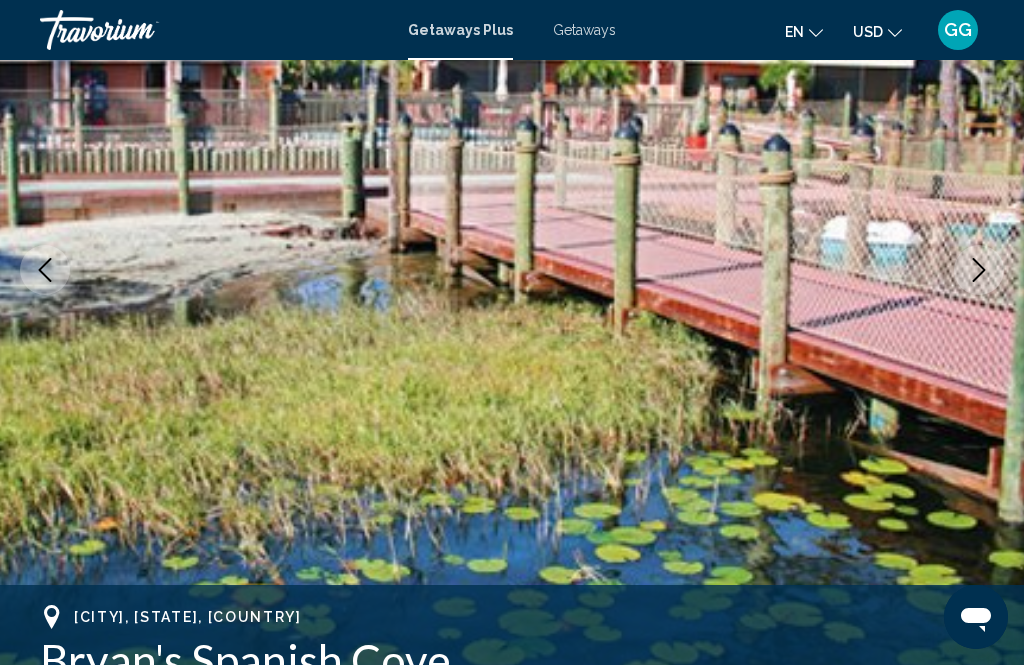 click at bounding box center (979, 270) 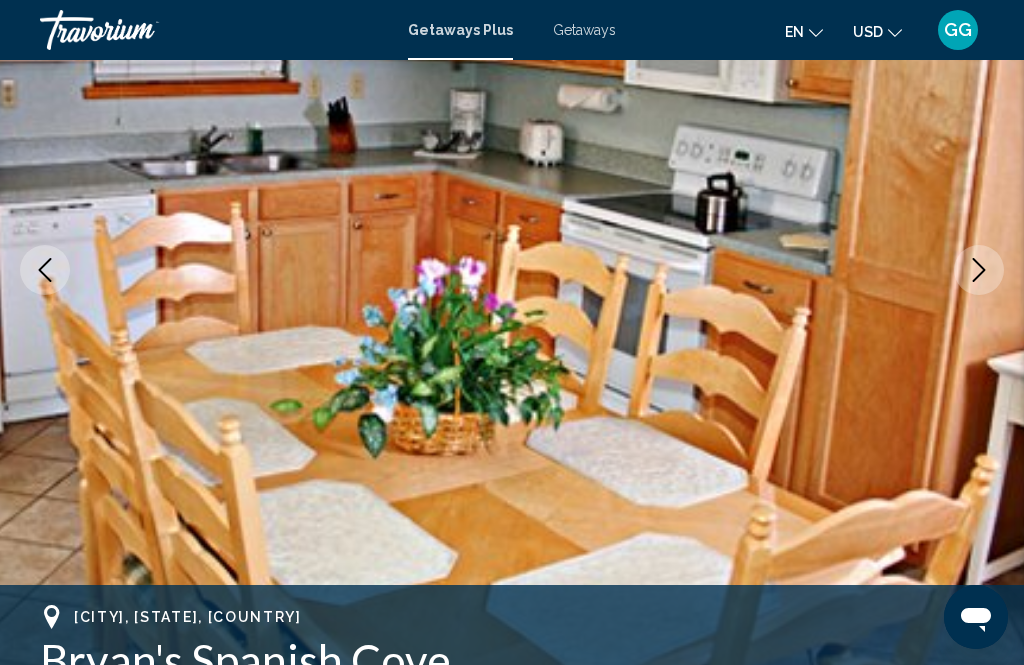 click 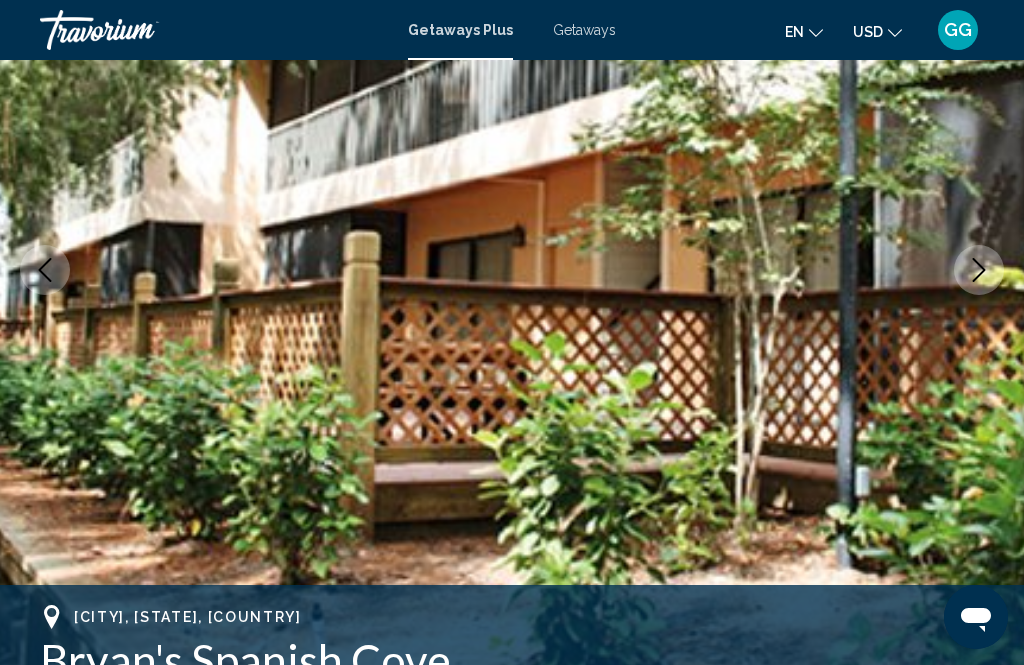 click at bounding box center (979, 270) 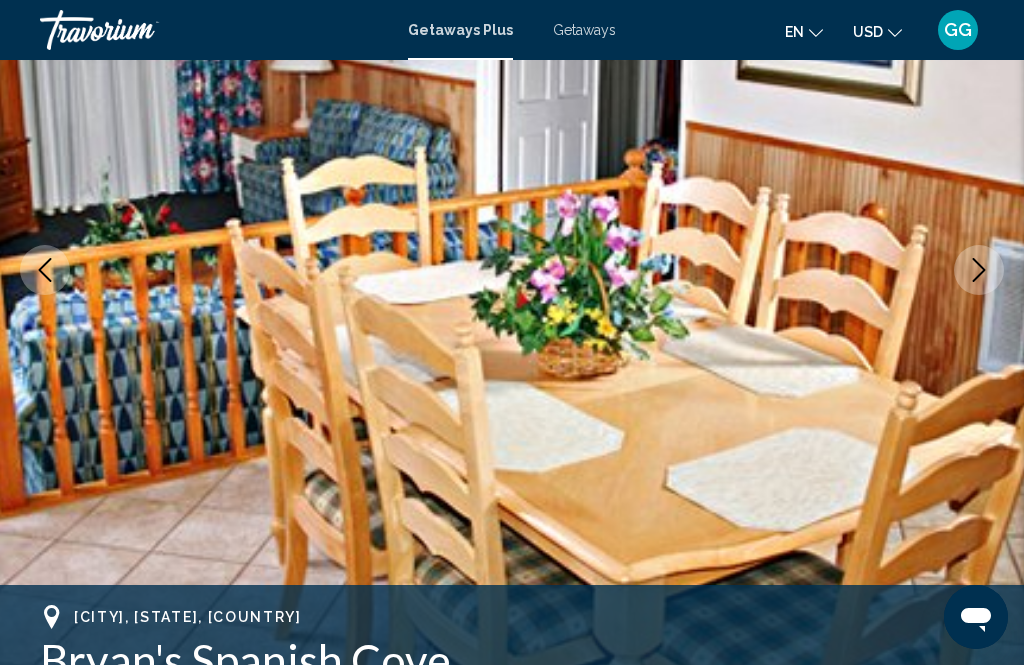 click 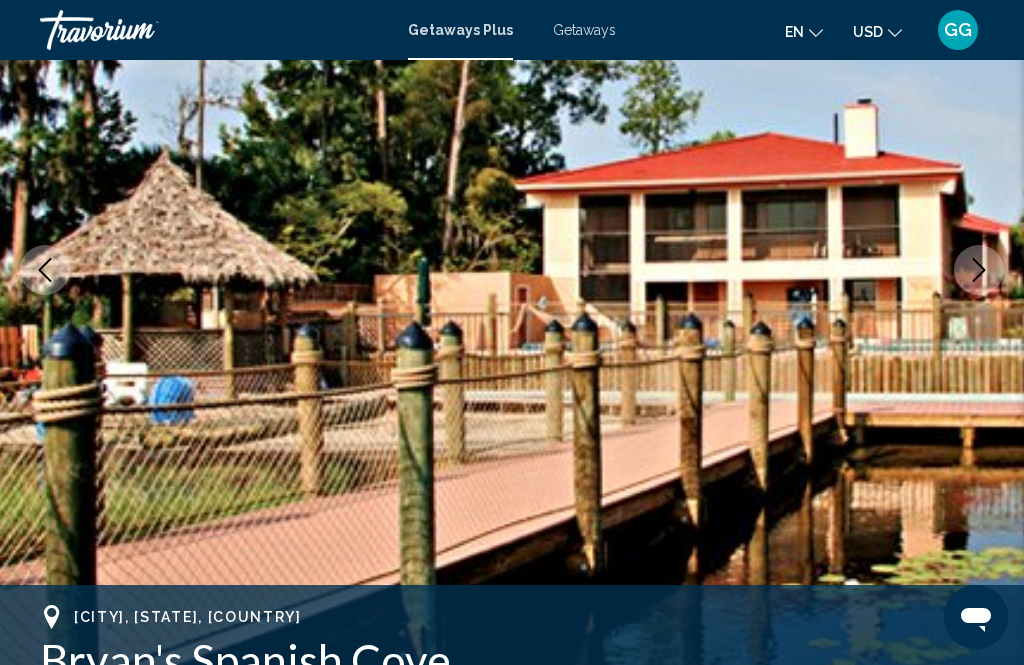 click 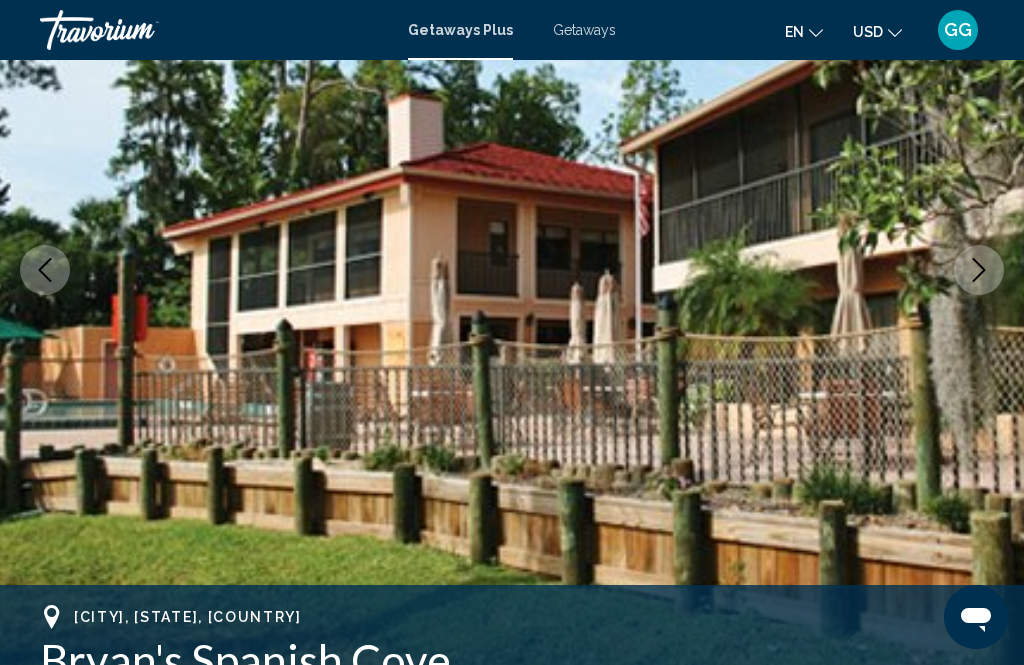click at bounding box center [979, 270] 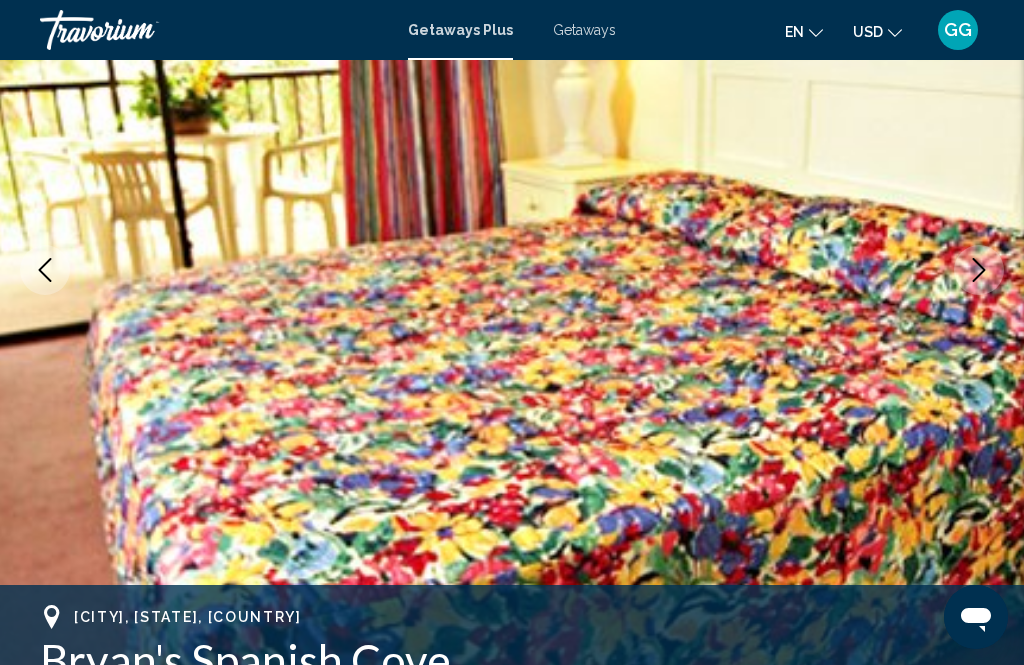 click at bounding box center (512, 270) 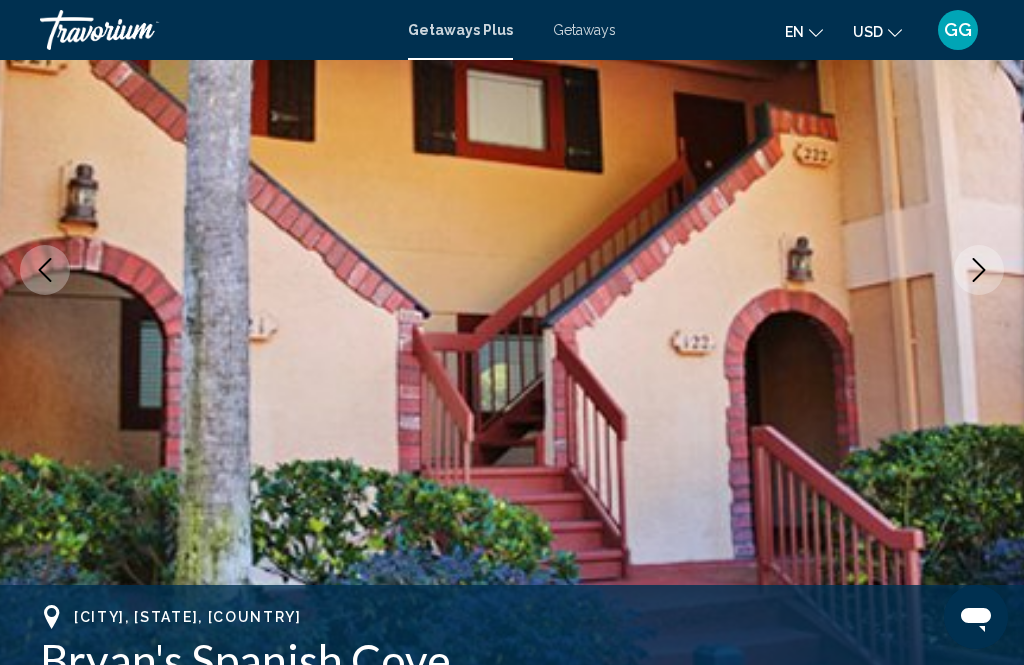 click 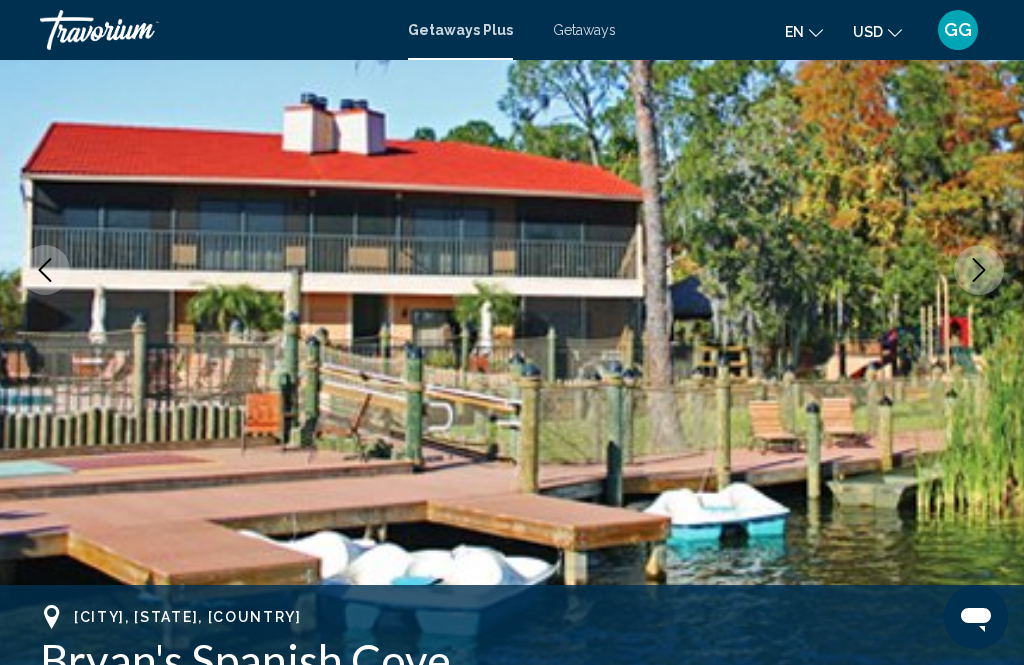 click 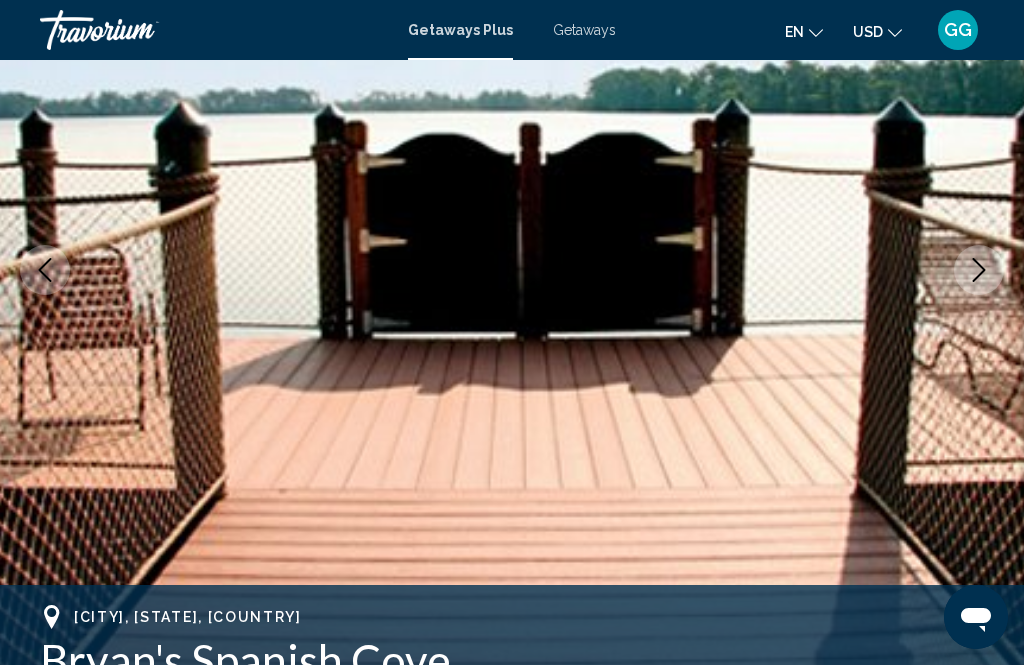 click 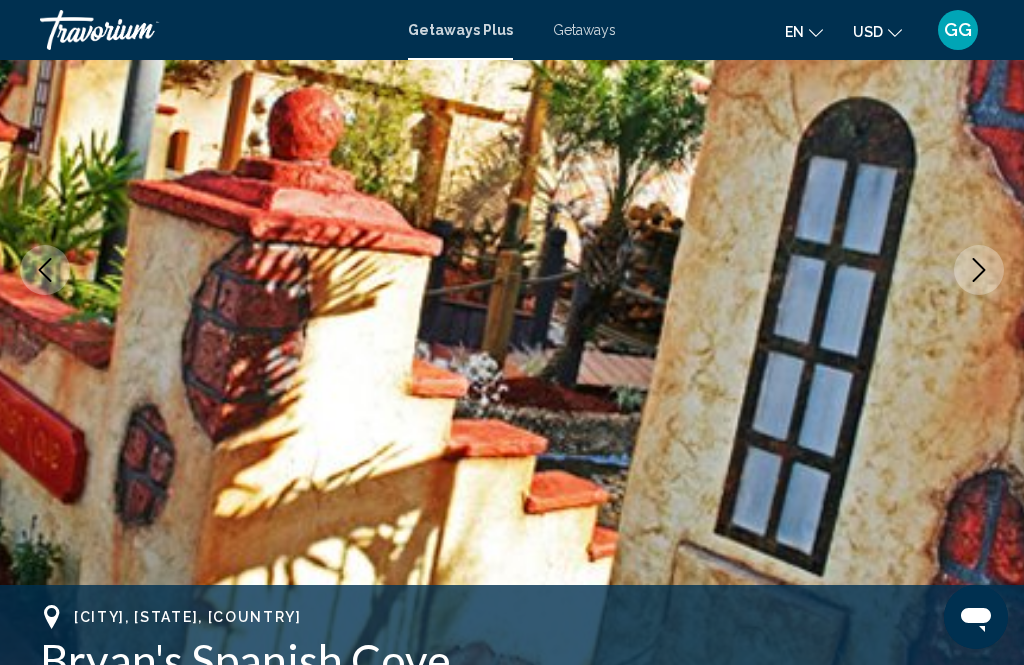 click 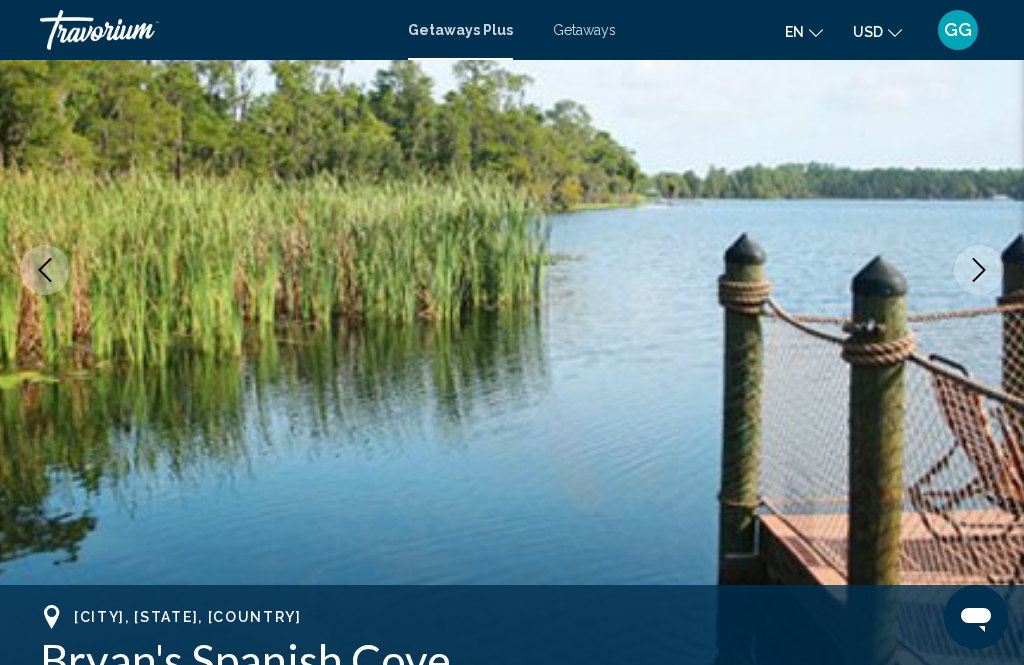click at bounding box center [512, 270] 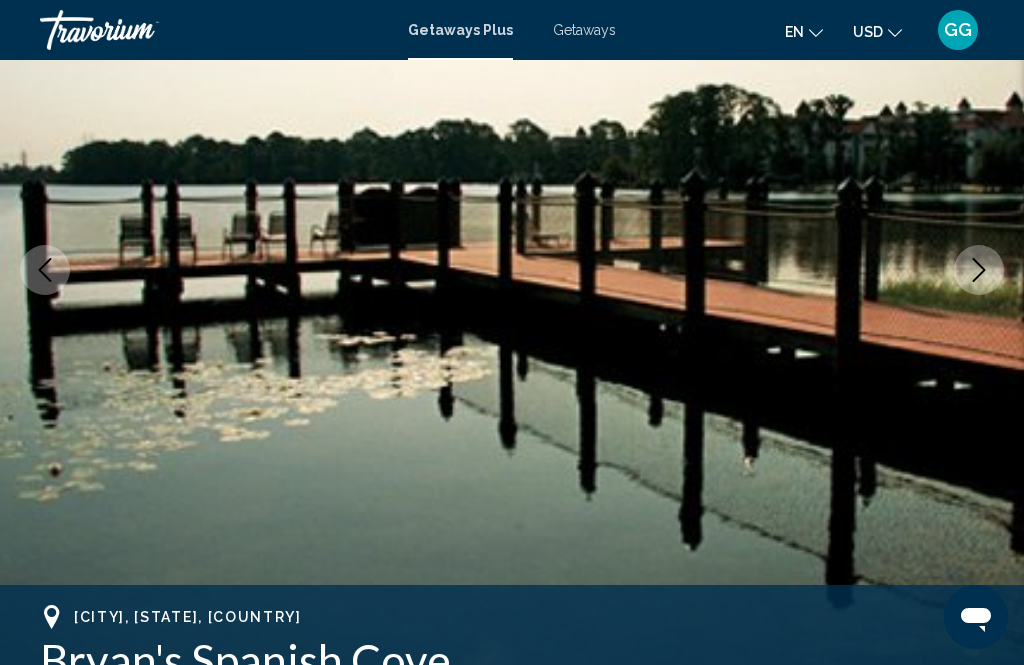 click 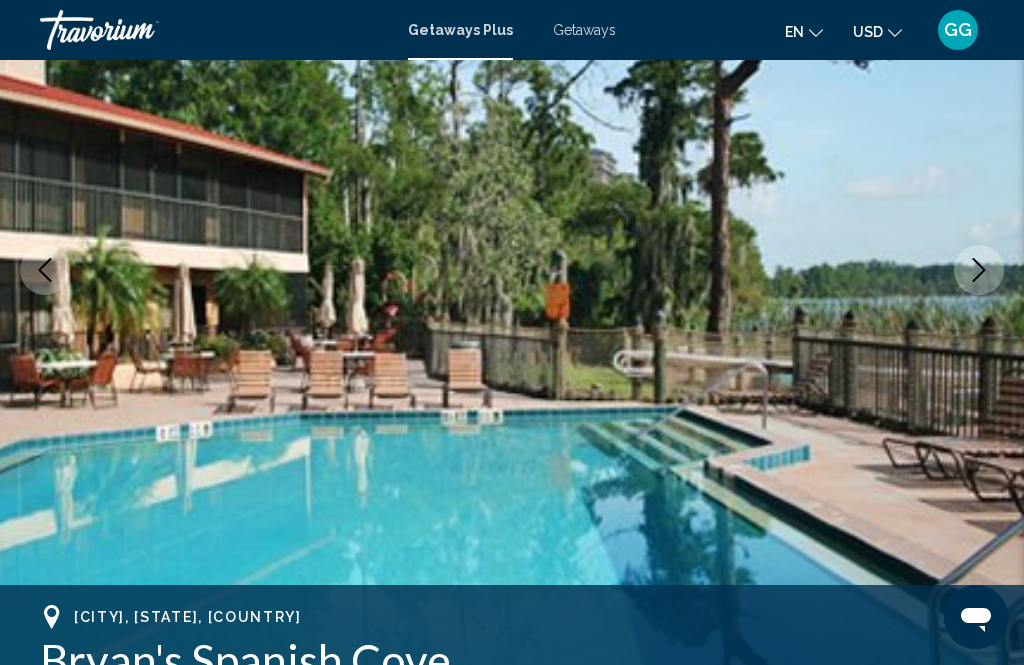 click 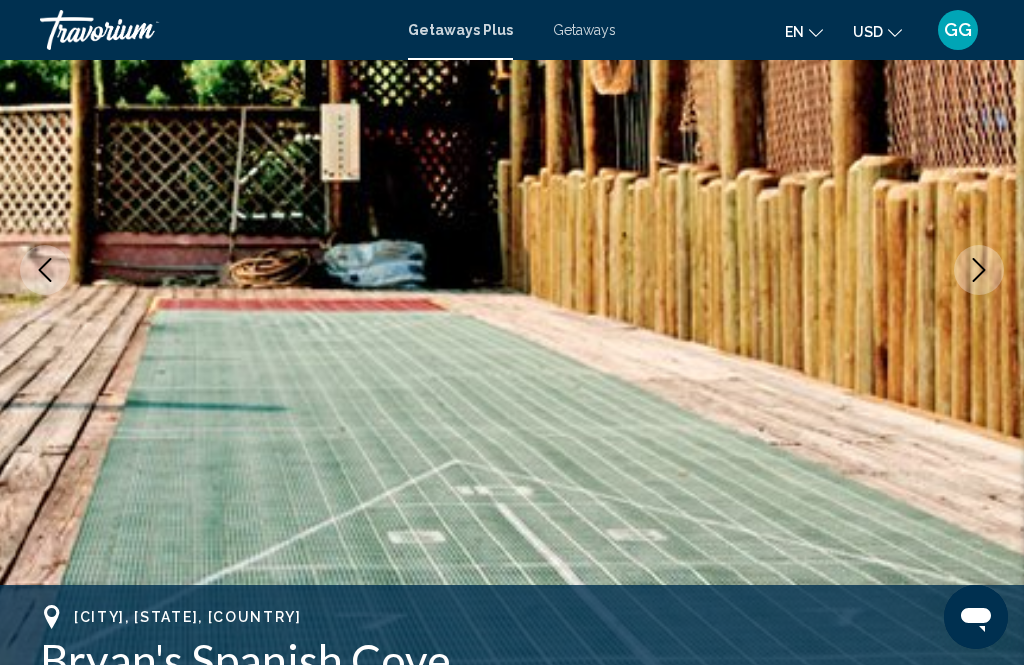 click at bounding box center (979, 270) 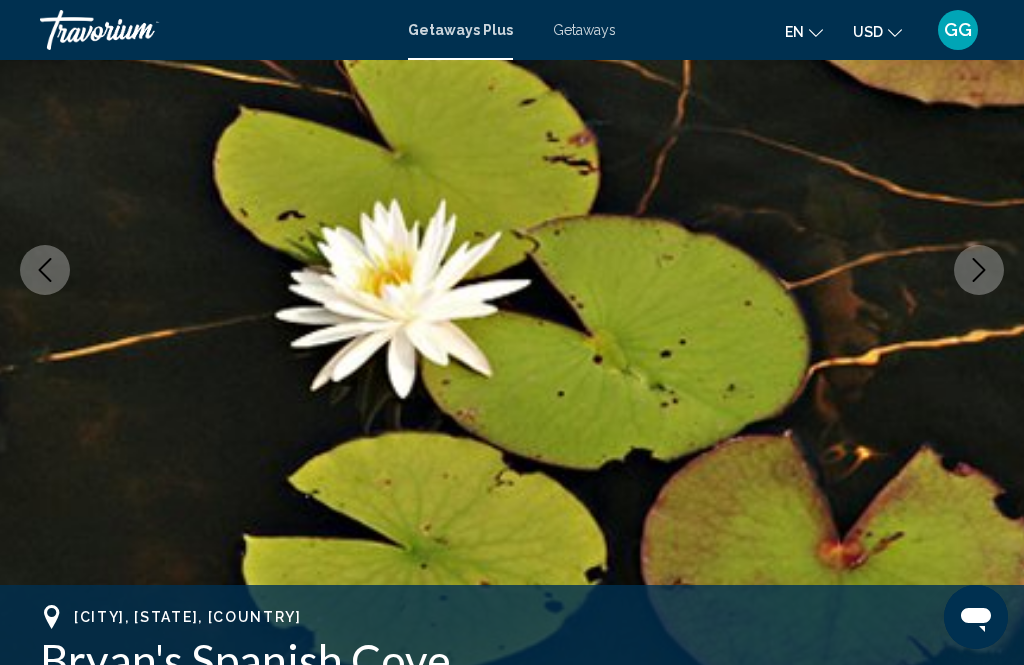 click 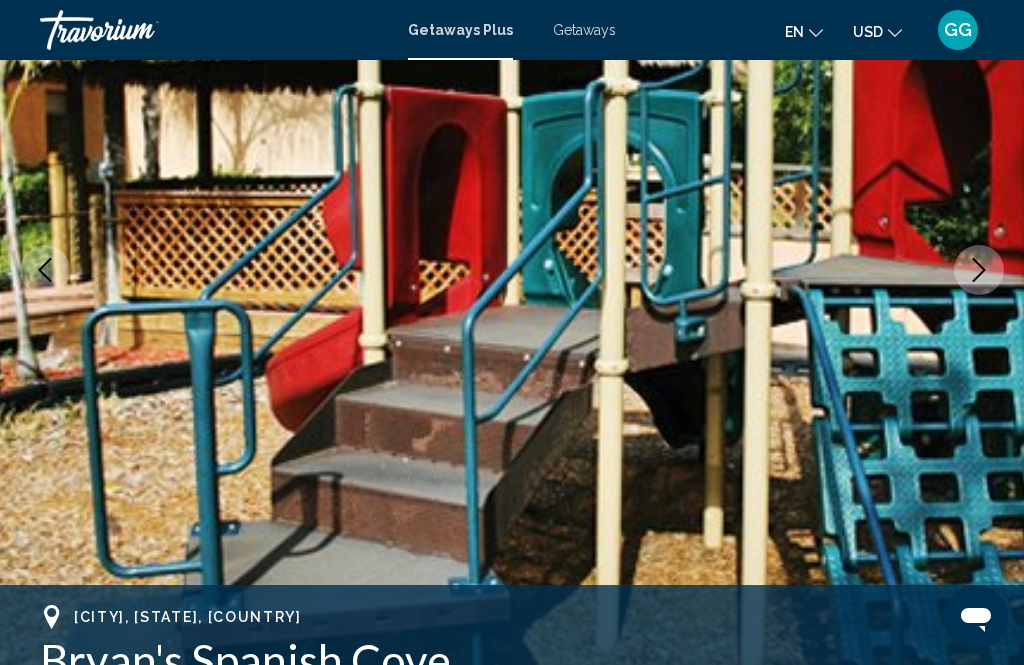 click 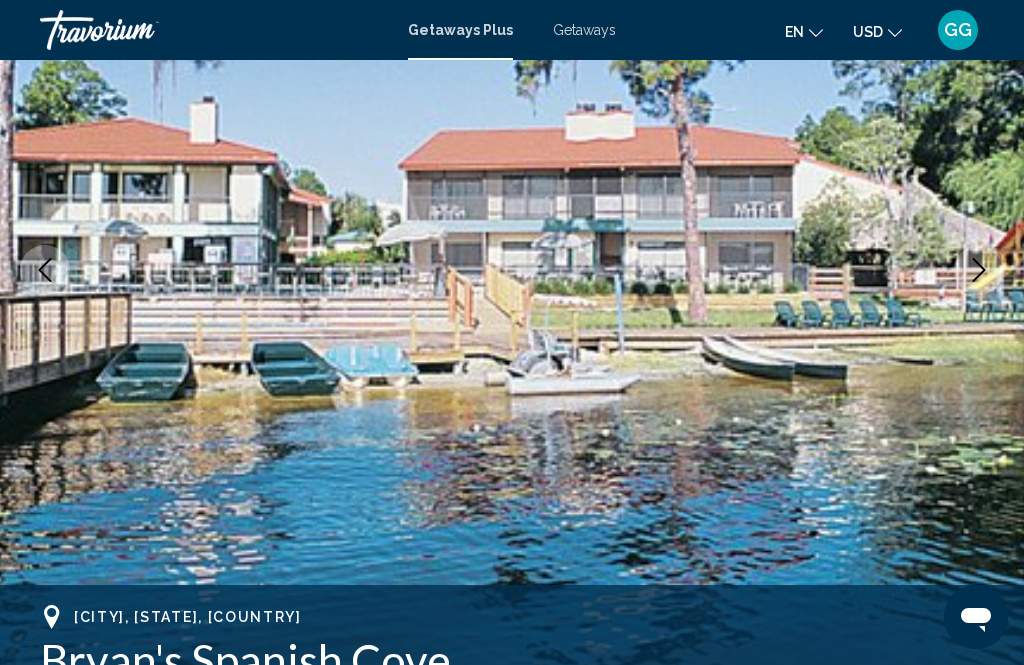 click on "GG" at bounding box center (958, 30) 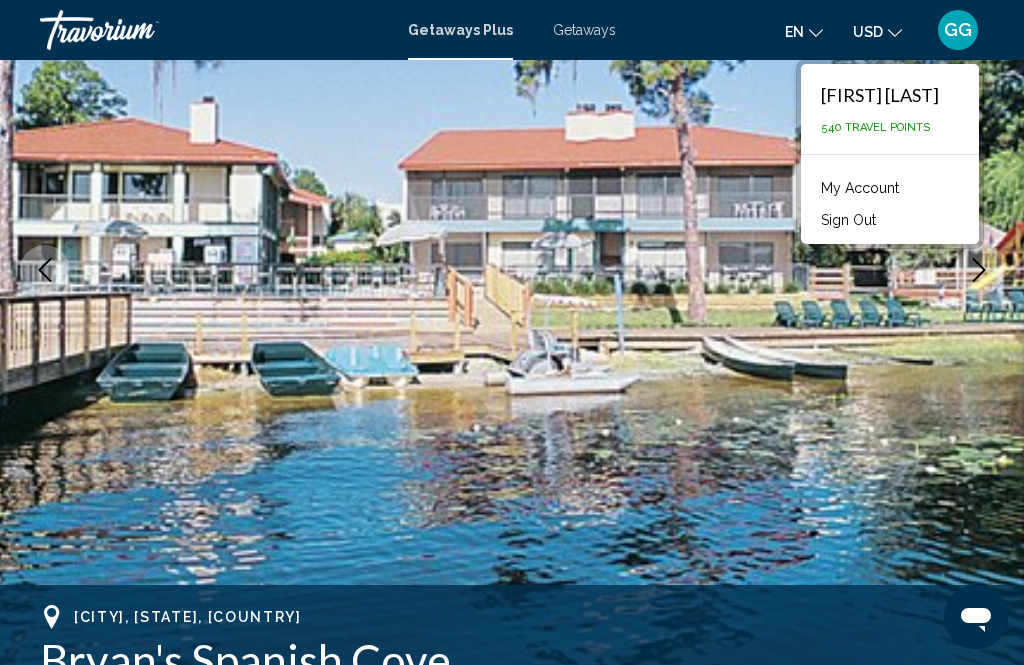 click on "[FIRST] [LAST] [NUMBER] Travel Points" at bounding box center [890, 109] 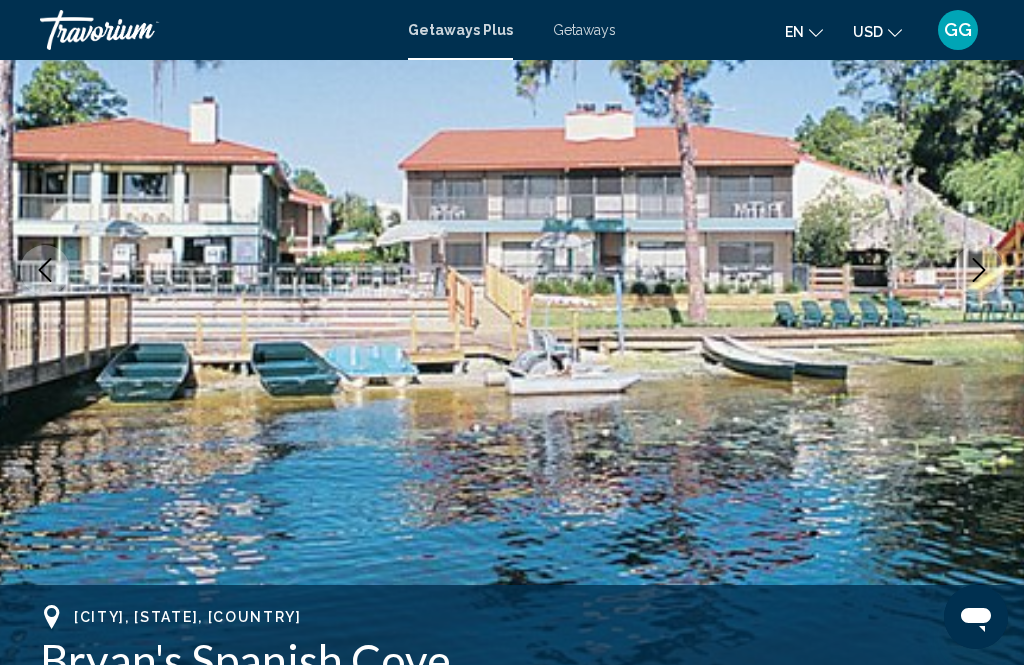 click on "Getaways" at bounding box center (584, 30) 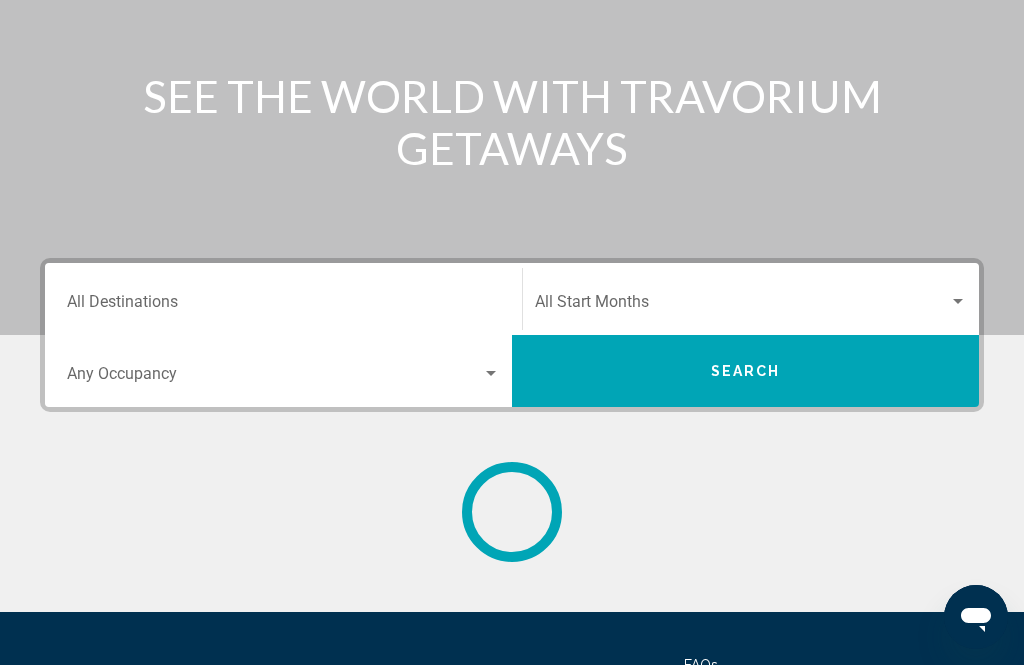 scroll, scrollTop: 0, scrollLeft: 0, axis: both 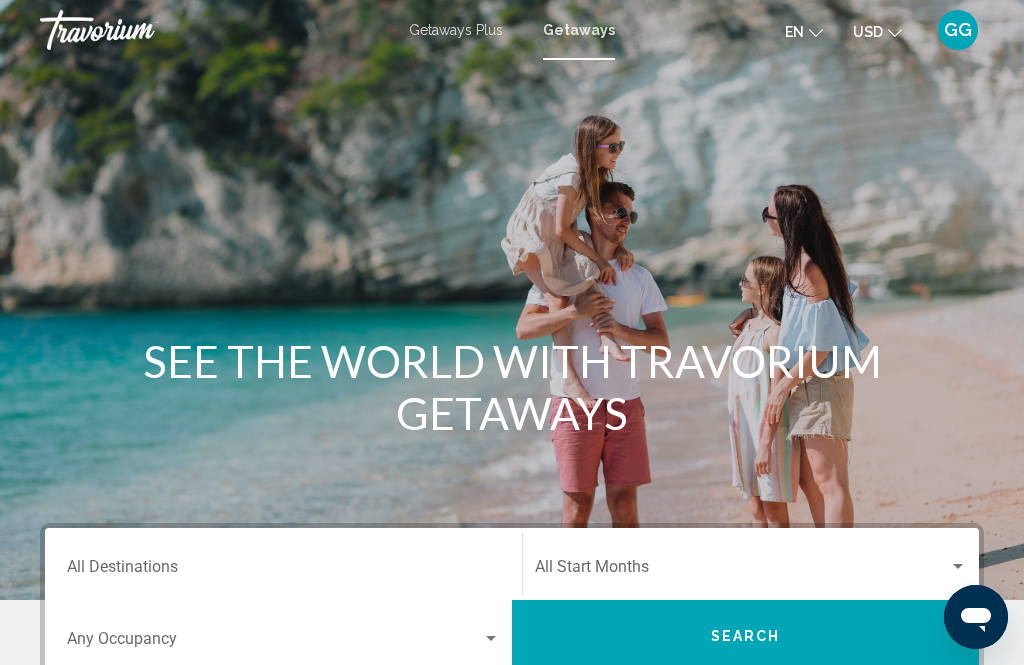 click on "Getaways Plus" at bounding box center [456, 30] 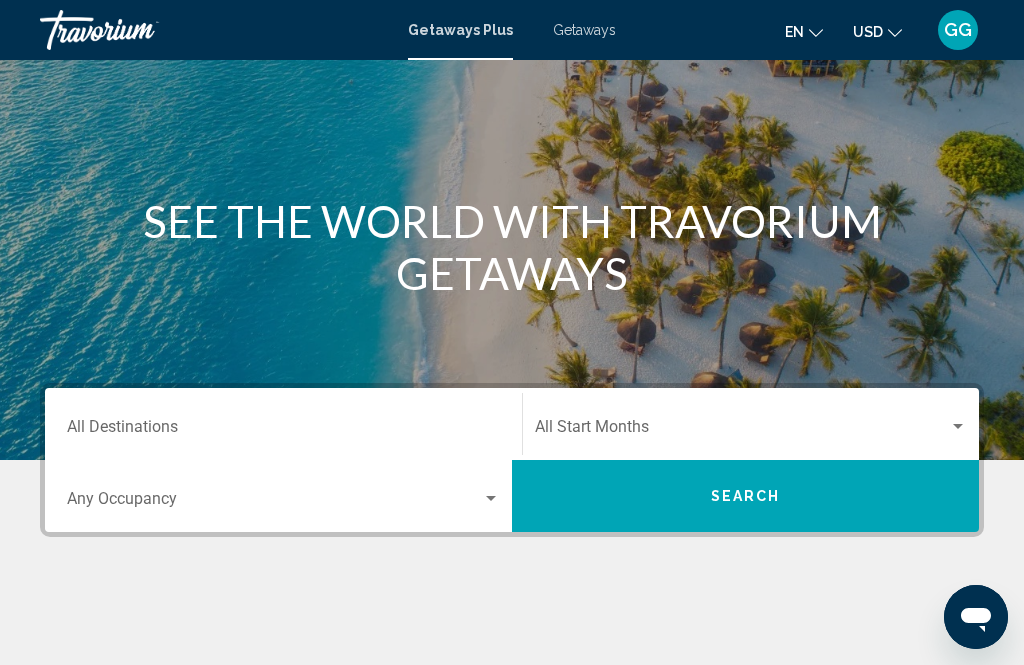 scroll, scrollTop: 141, scrollLeft: 0, axis: vertical 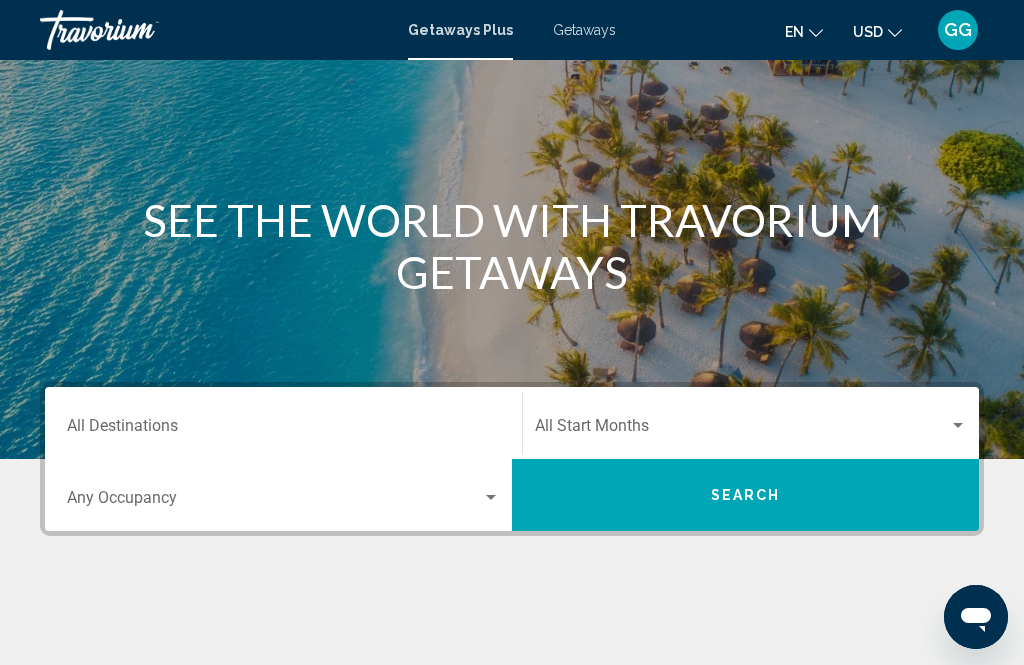 click at bounding box center (491, 498) 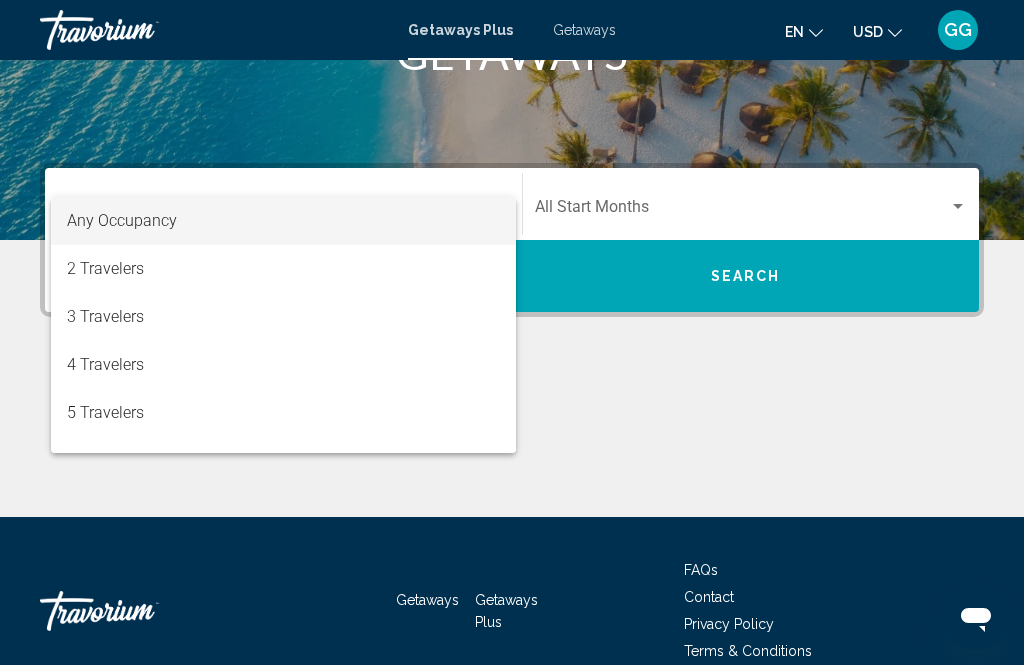 scroll, scrollTop: 393, scrollLeft: 0, axis: vertical 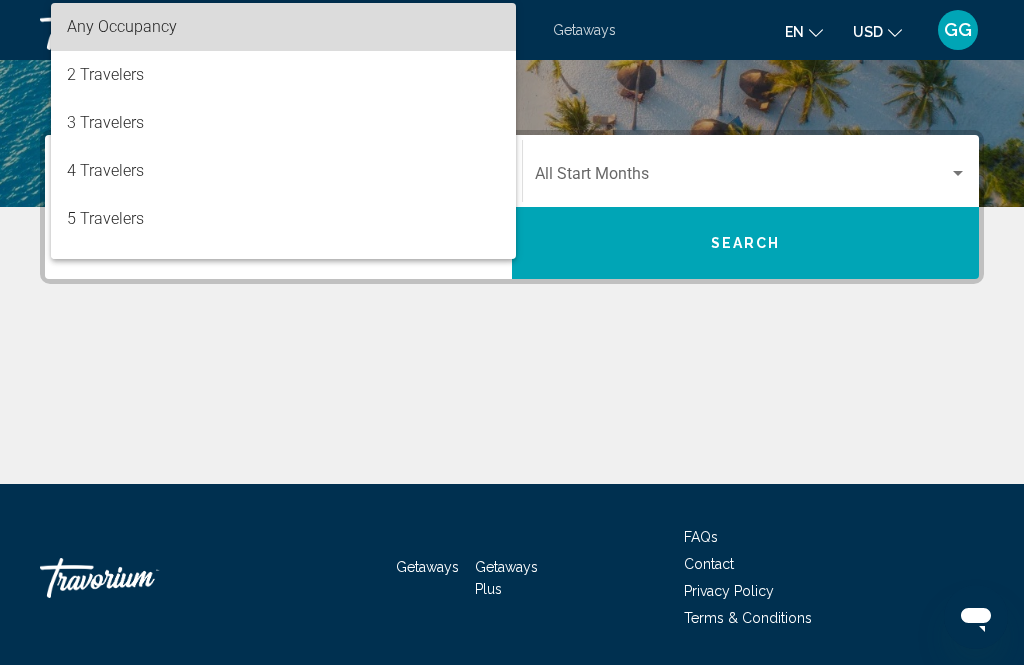 click on "Any Occupancy" at bounding box center [283, 27] 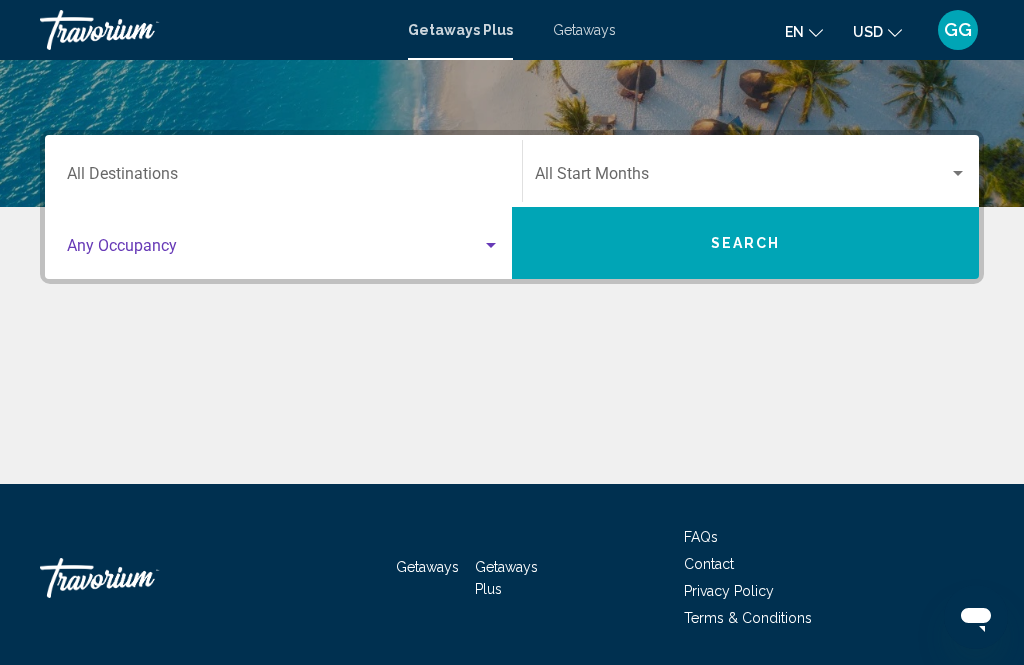 click at bounding box center [958, 173] 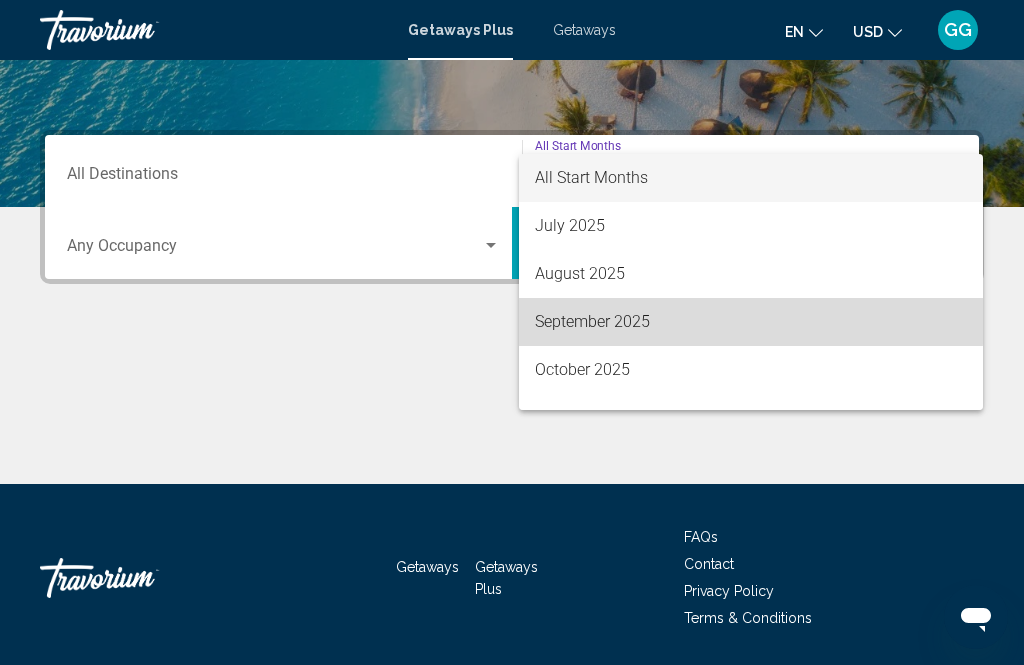 click on "September 2025" at bounding box center [751, 322] 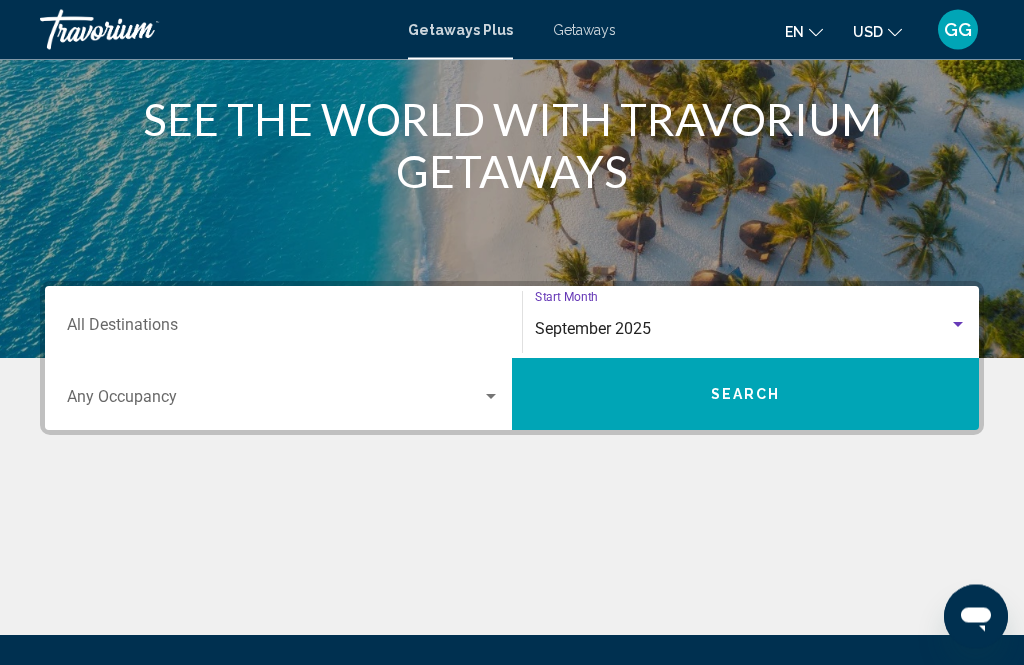 scroll, scrollTop: 240, scrollLeft: 0, axis: vertical 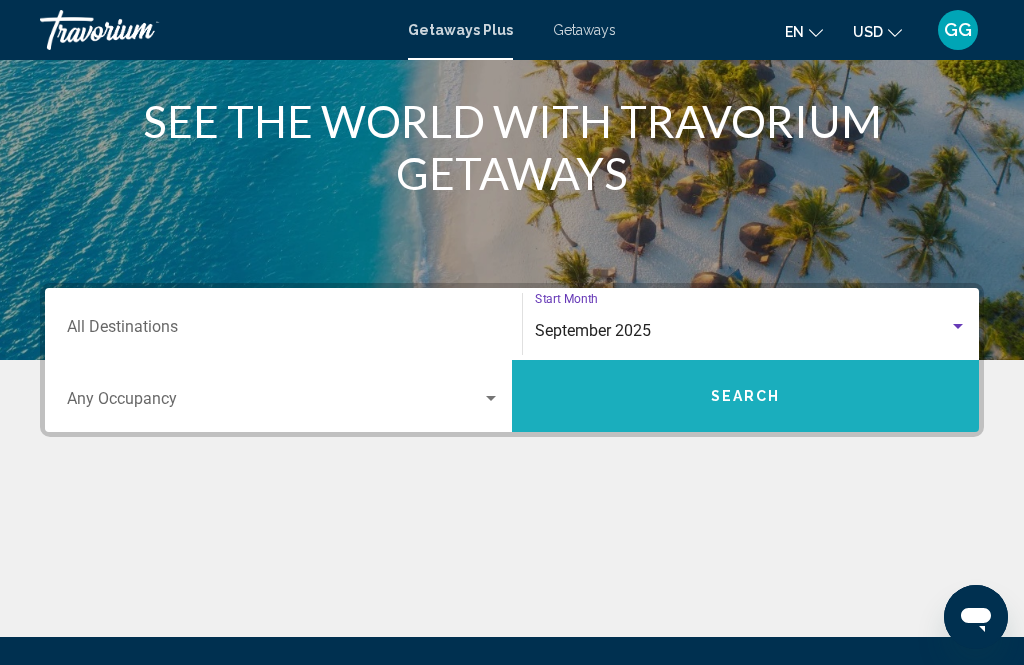 click on "Search" at bounding box center [745, 396] 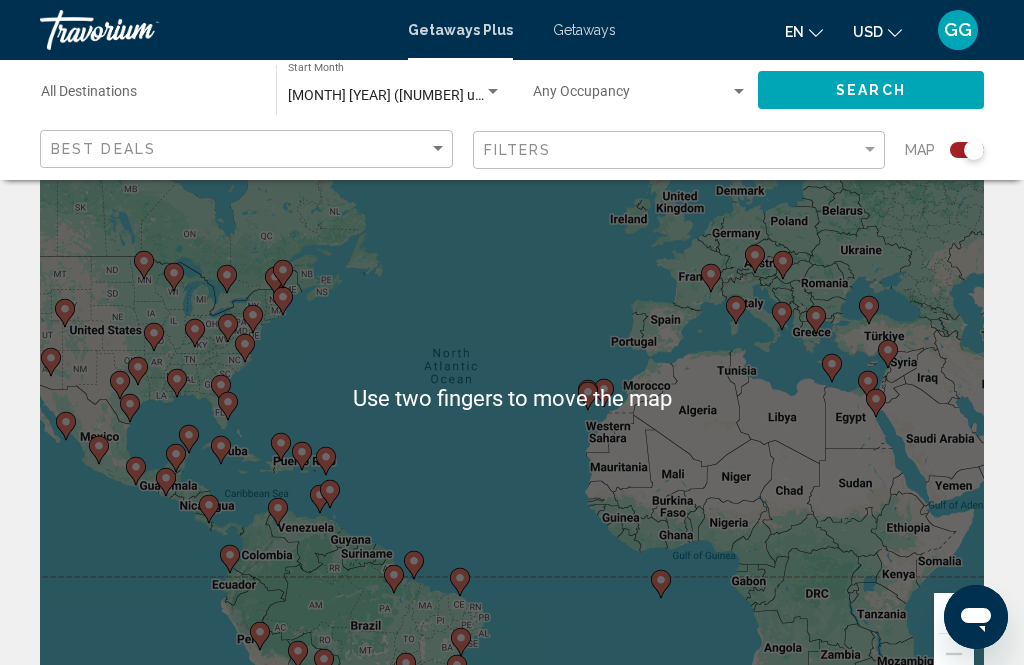 scroll, scrollTop: 108, scrollLeft: 0, axis: vertical 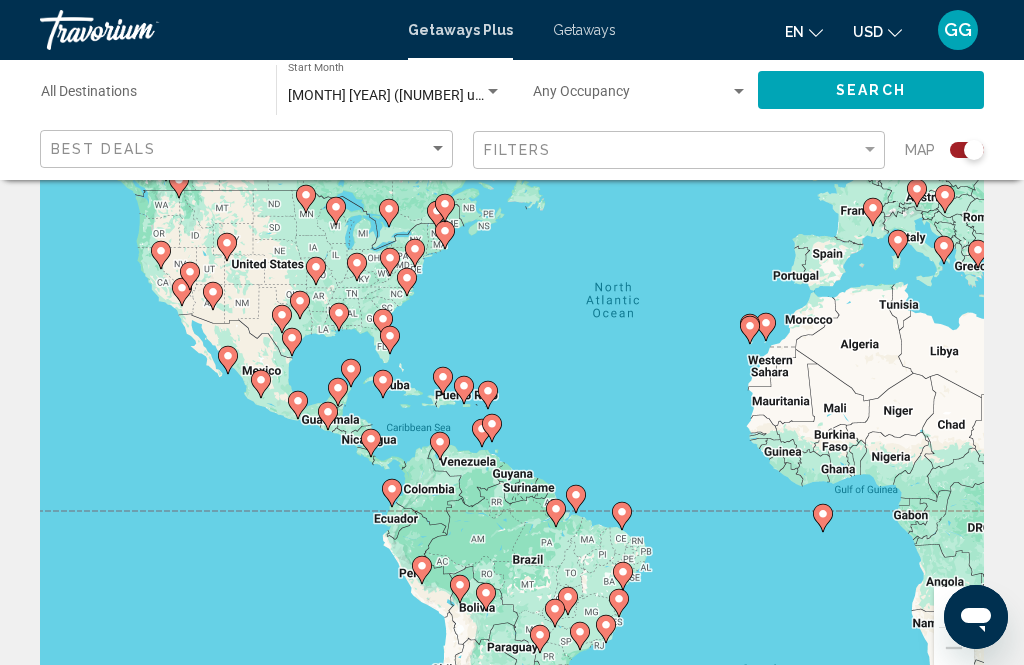click 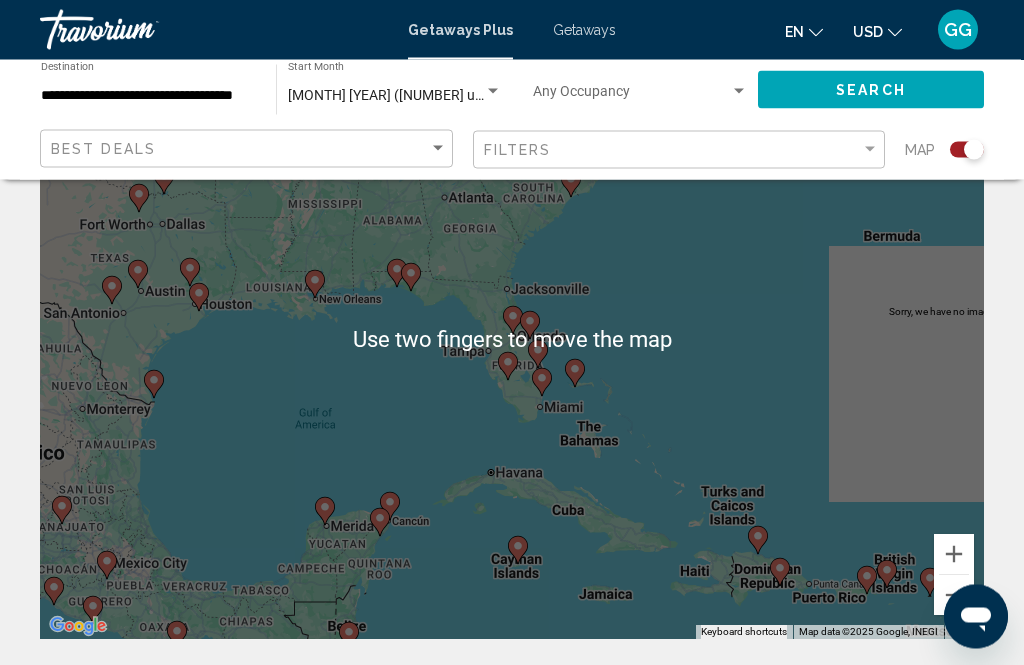 scroll, scrollTop: 156, scrollLeft: 0, axis: vertical 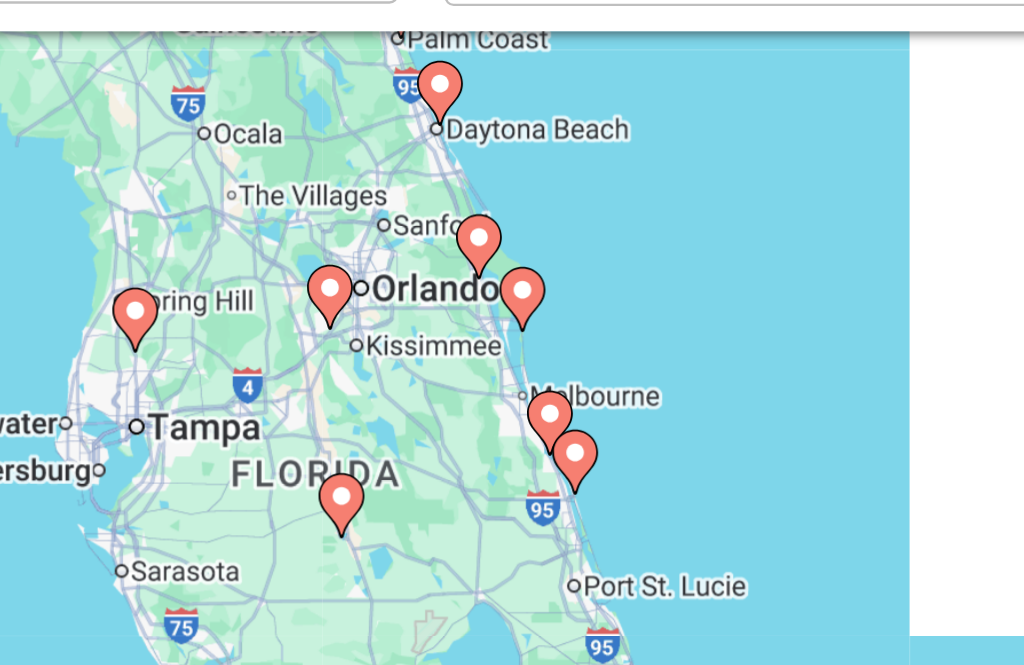 type on "**********" 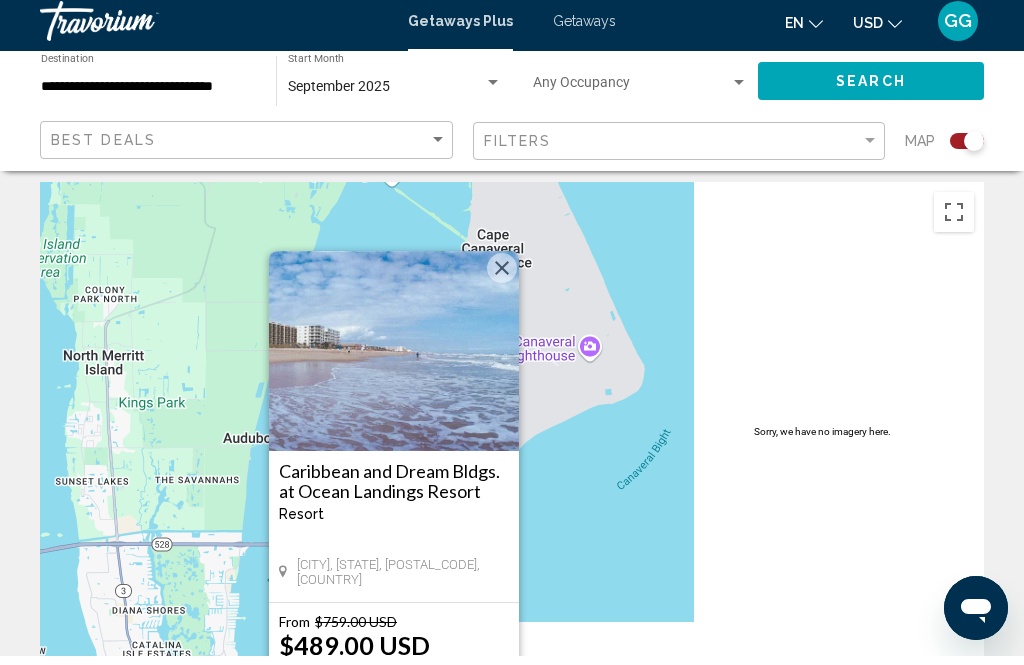 scroll, scrollTop: 16, scrollLeft: 0, axis: vertical 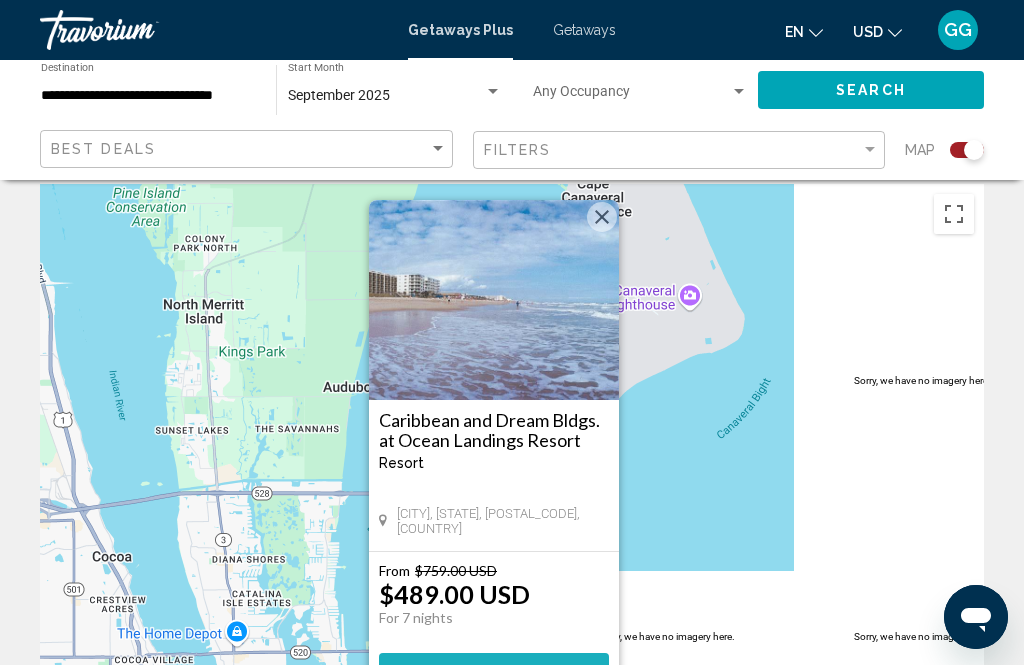 click on "View Resort" at bounding box center (493, 672) 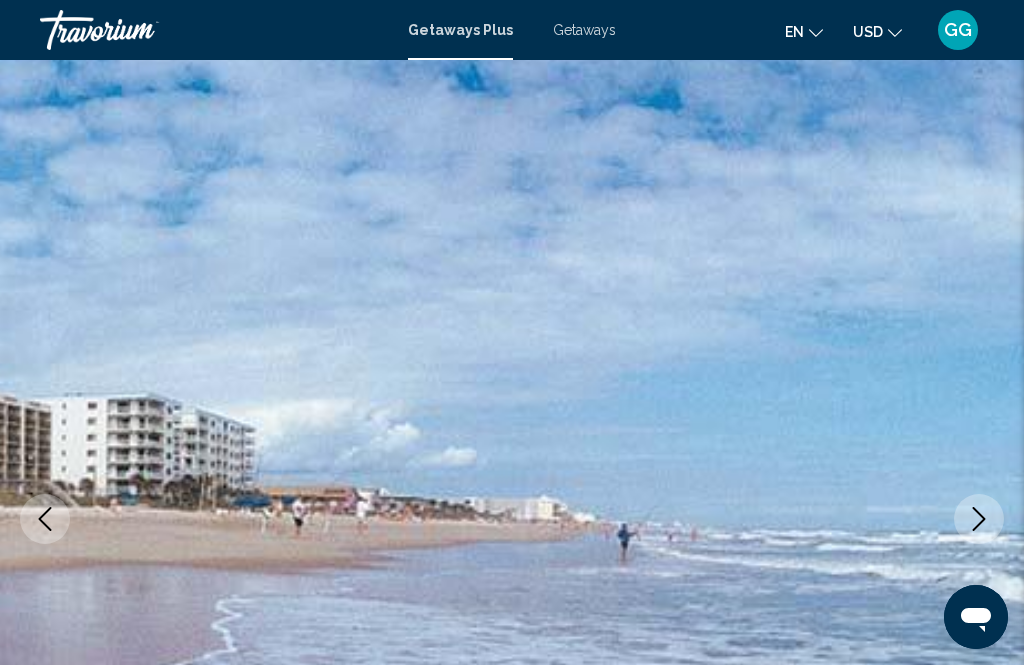 scroll, scrollTop: 0, scrollLeft: 0, axis: both 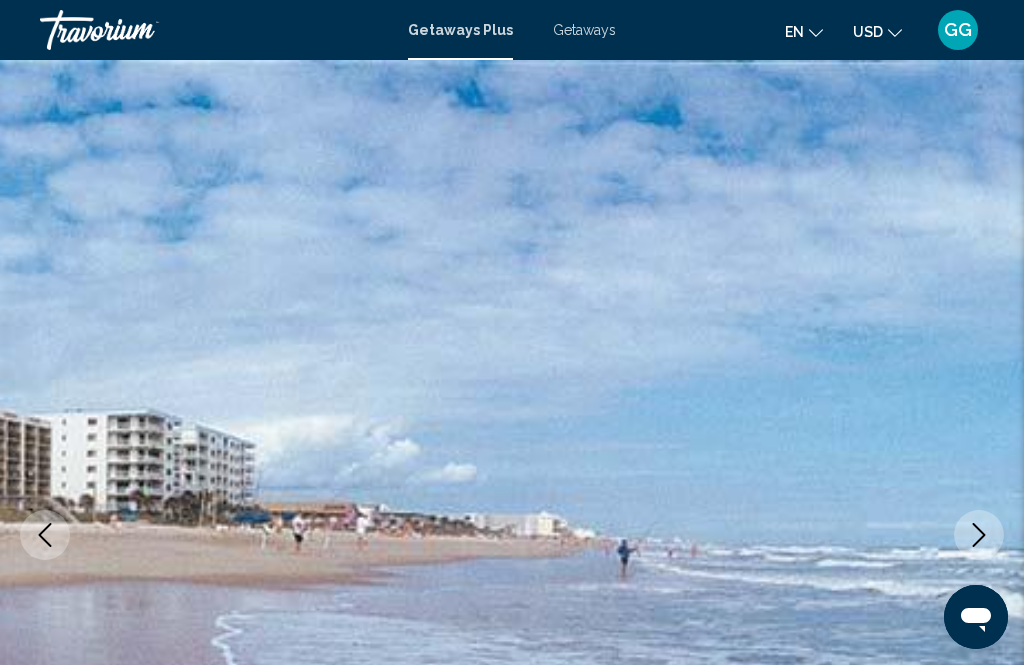 click at bounding box center (979, 535) 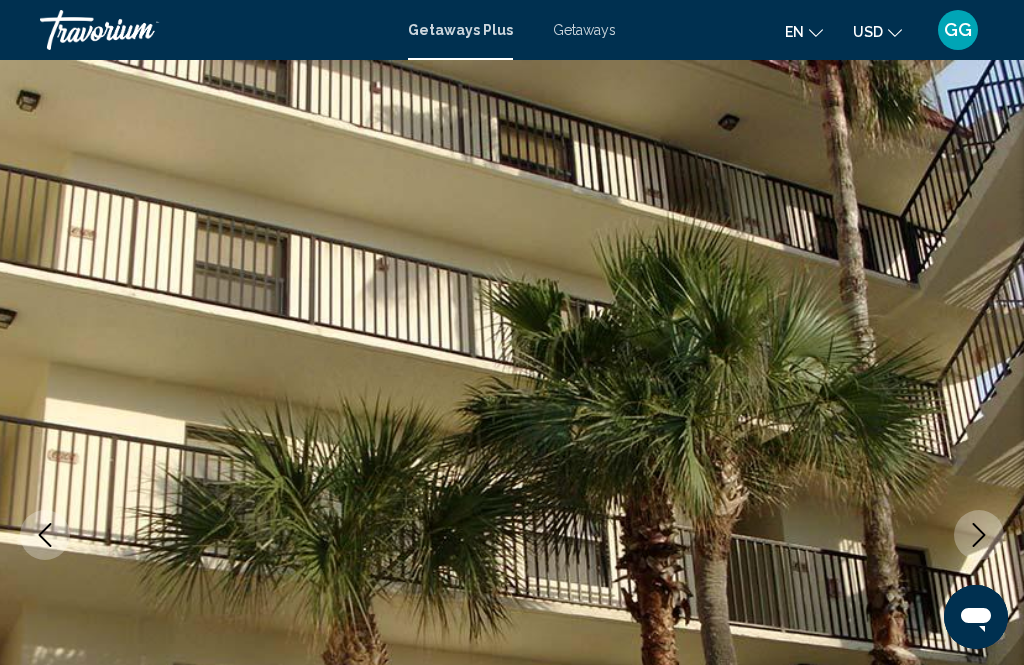 click at bounding box center [979, 535] 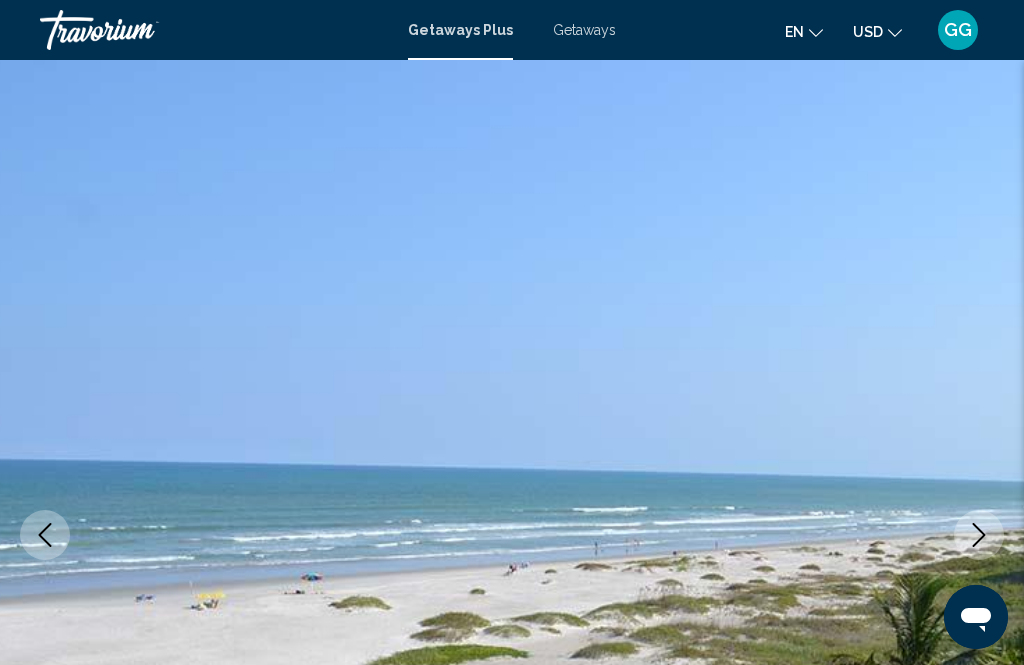 click 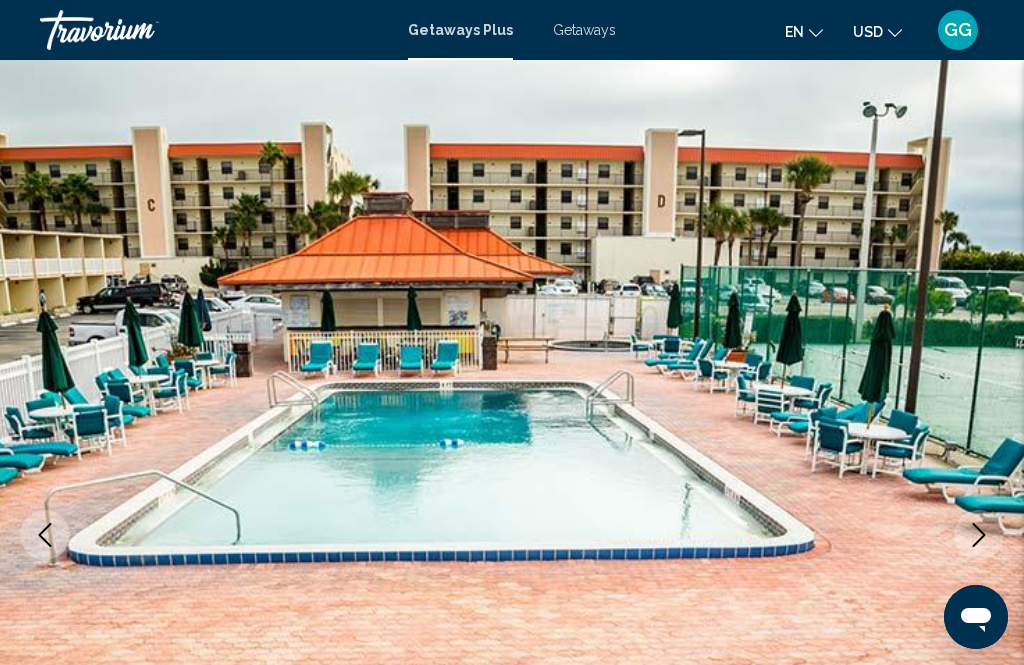 click at bounding box center (979, 535) 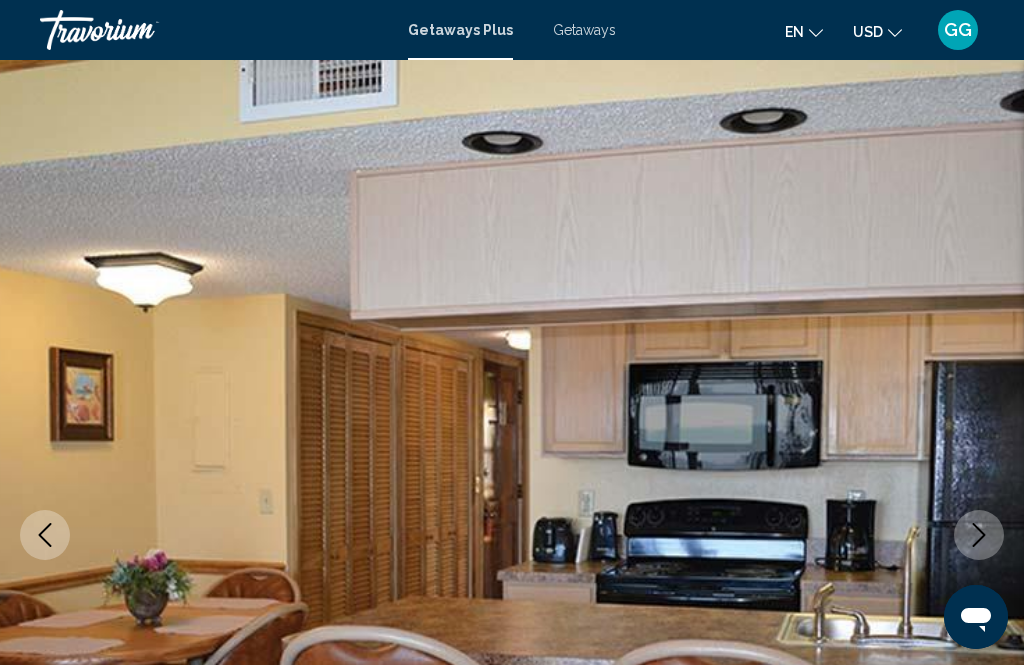 click 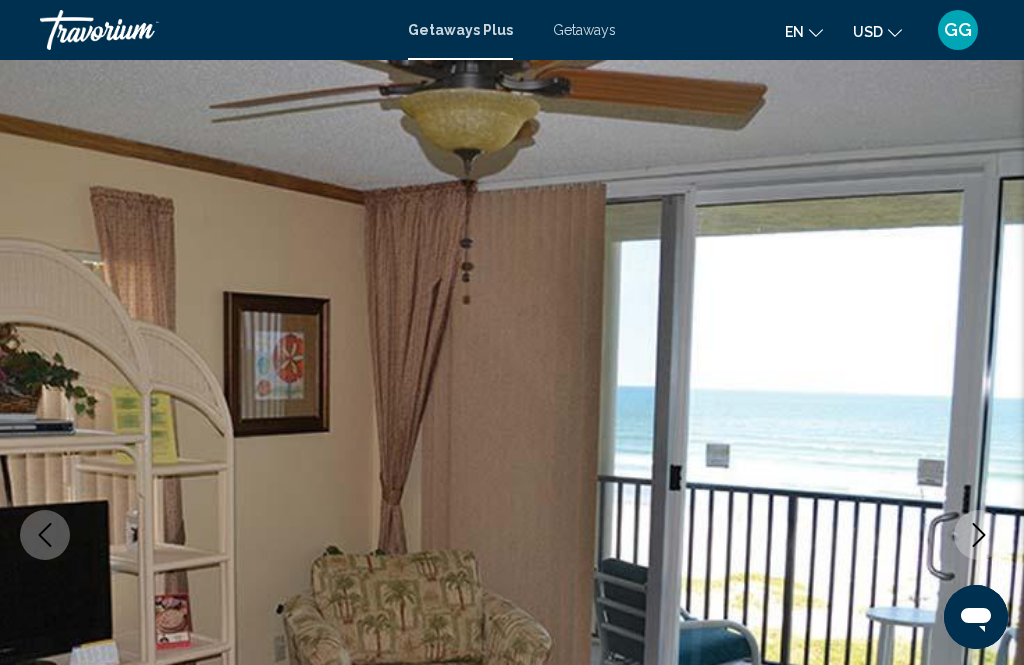 click 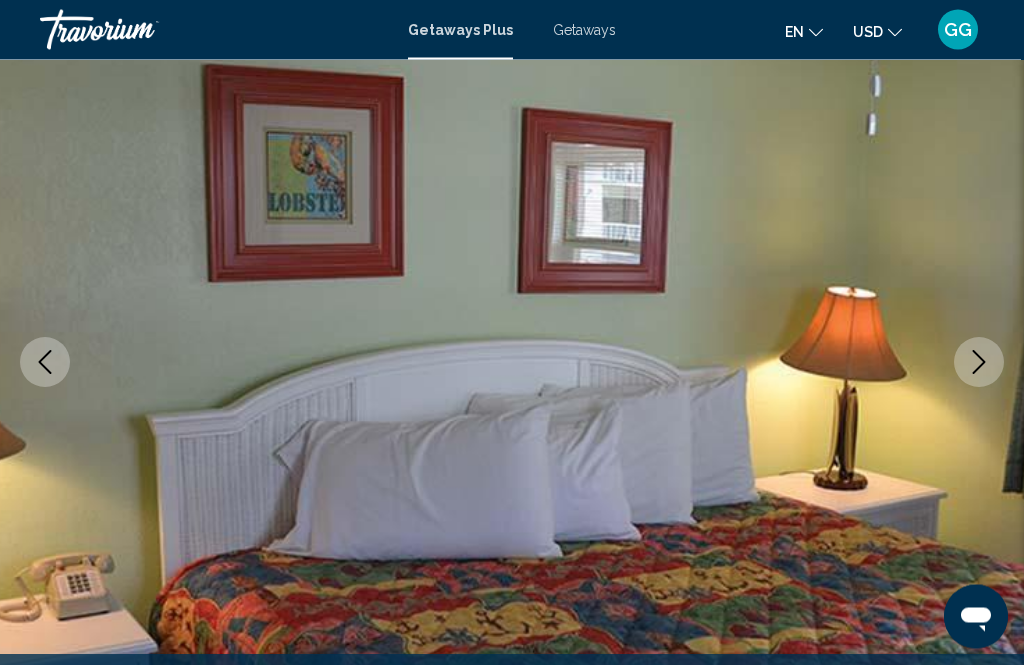 scroll, scrollTop: 201, scrollLeft: 0, axis: vertical 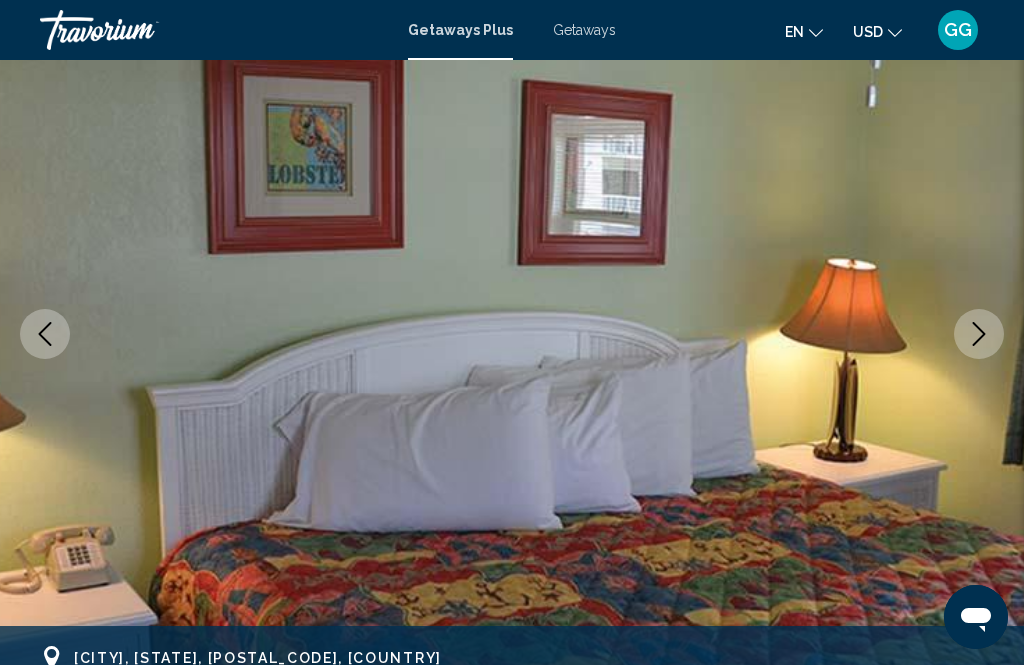 click at bounding box center (512, 334) 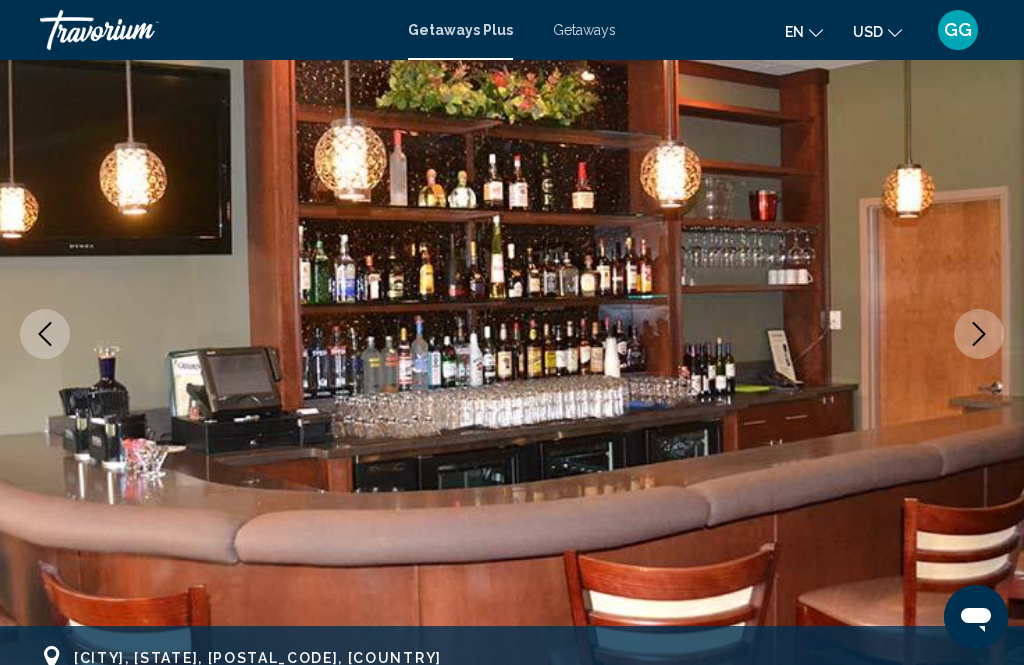 click 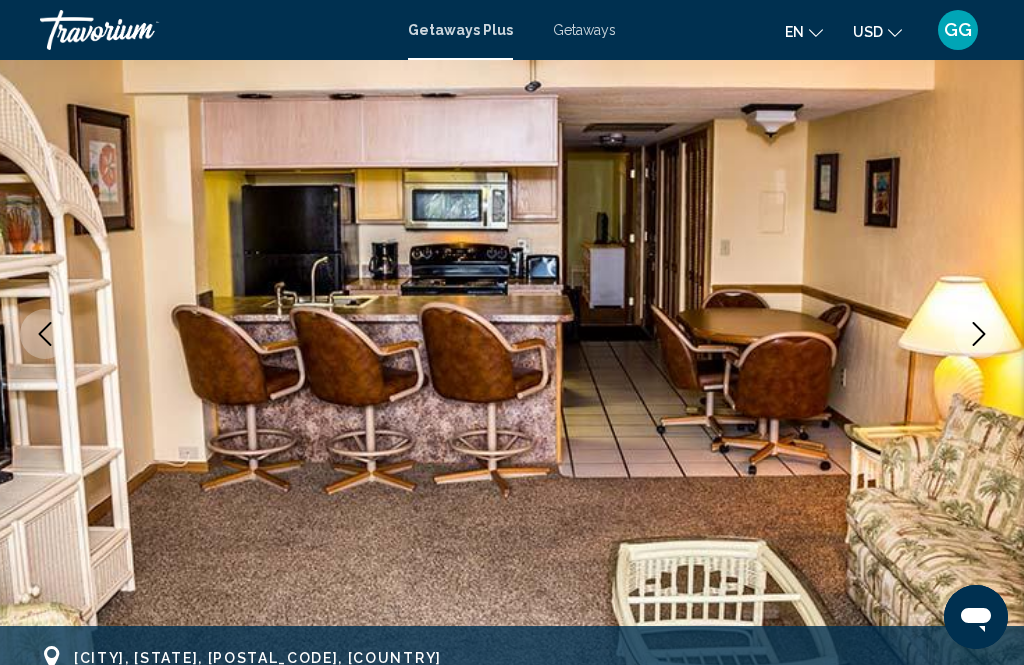 click 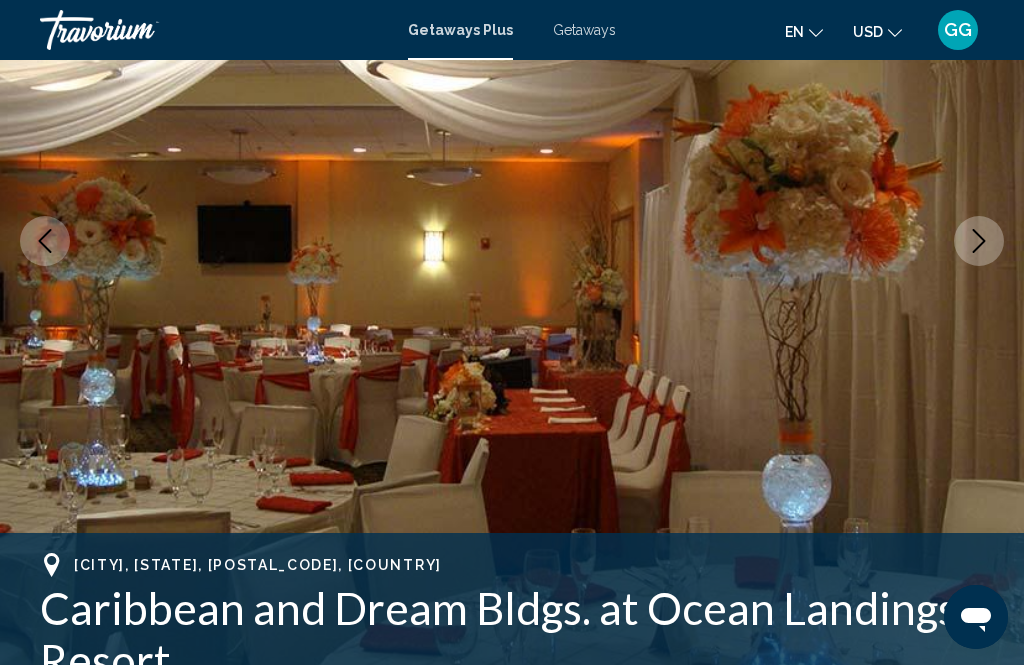 scroll, scrollTop: 290, scrollLeft: 0, axis: vertical 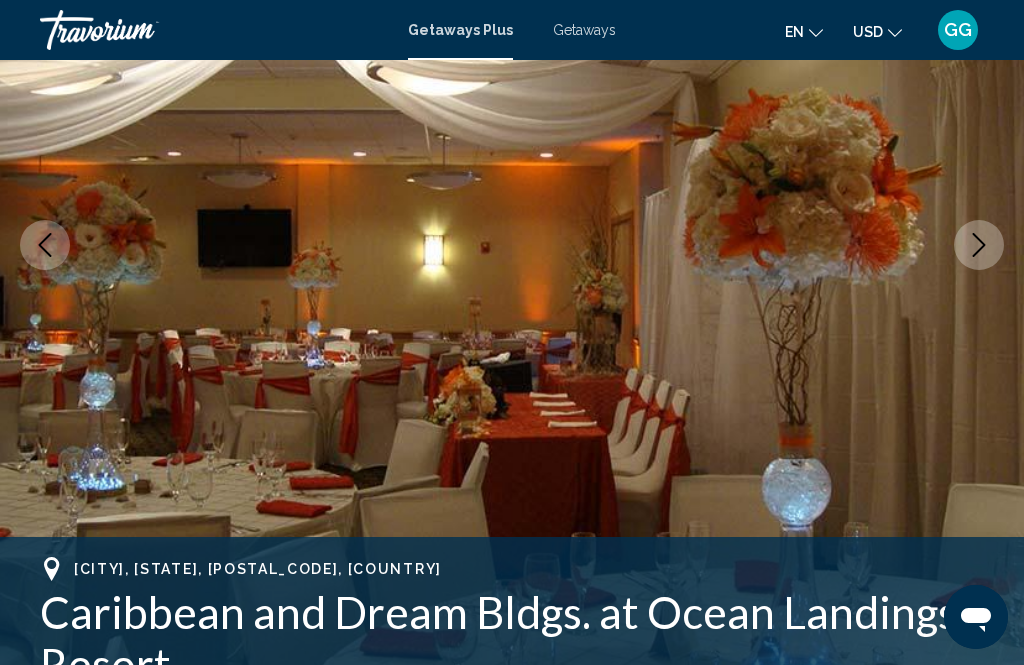 click 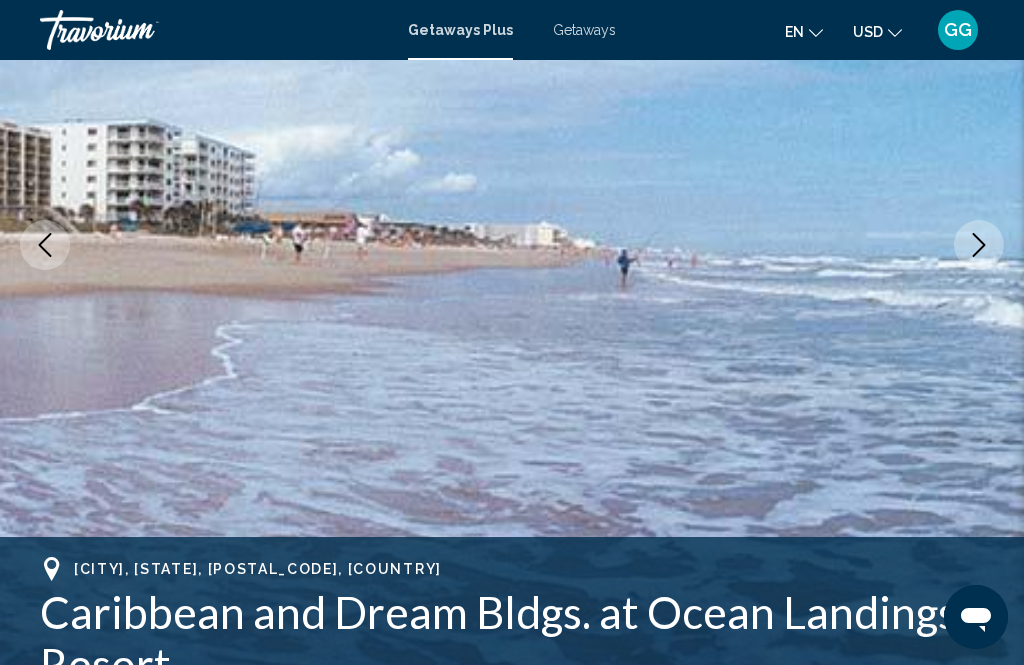 click 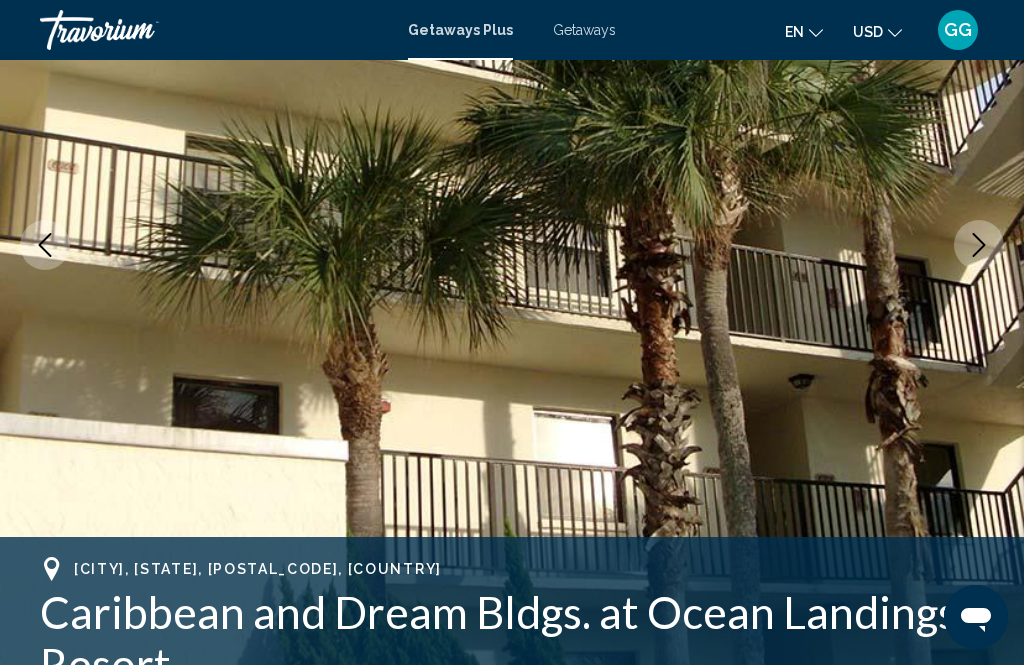 click 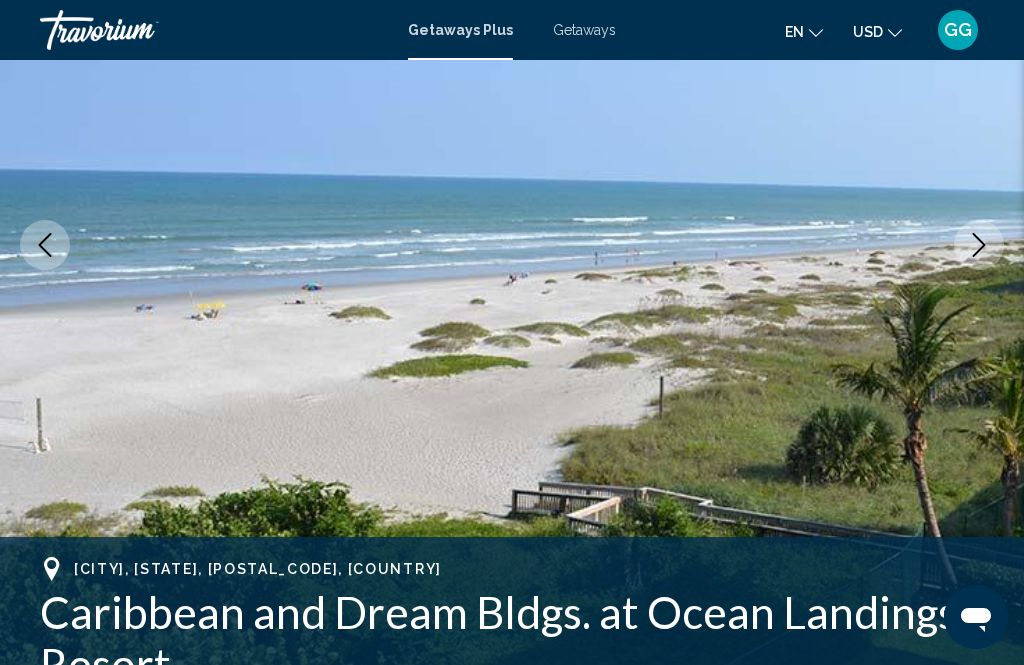 click 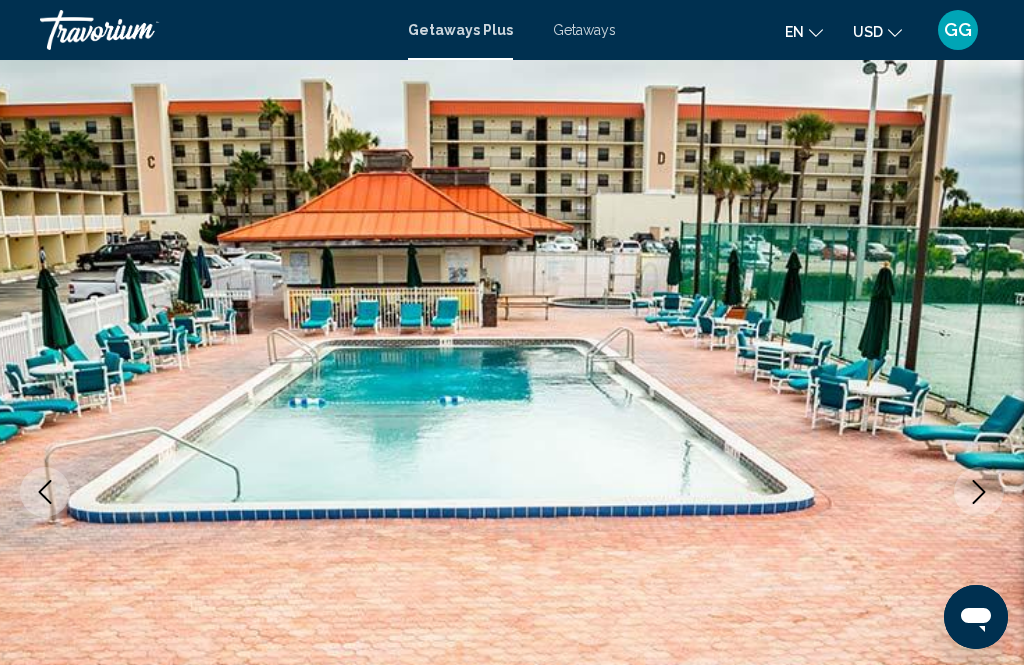 scroll, scrollTop: 42, scrollLeft: 0, axis: vertical 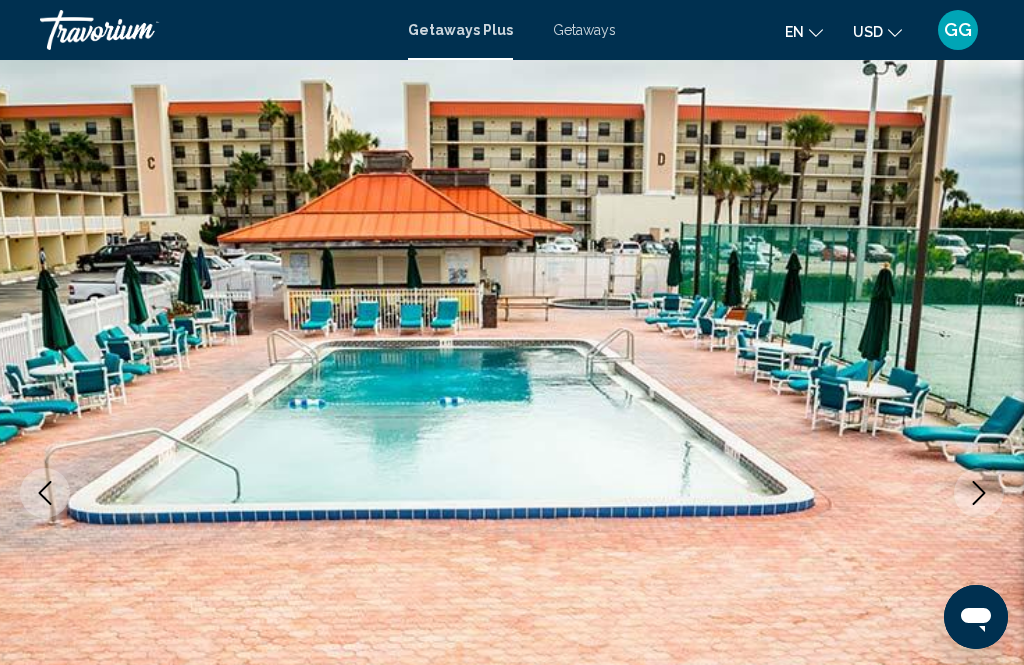 click at bounding box center [512, 493] 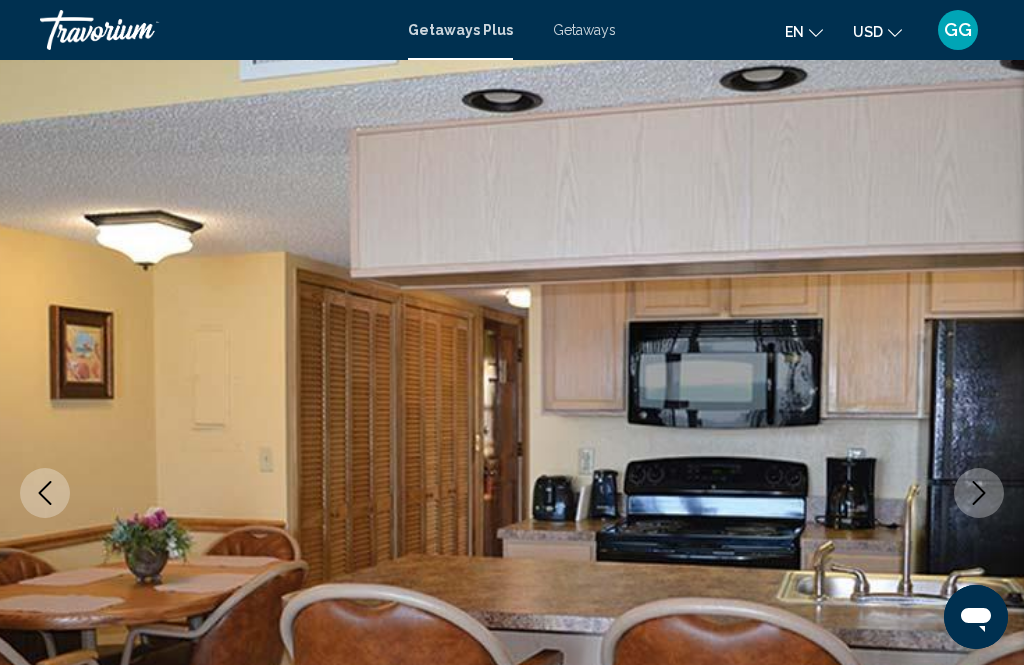 click 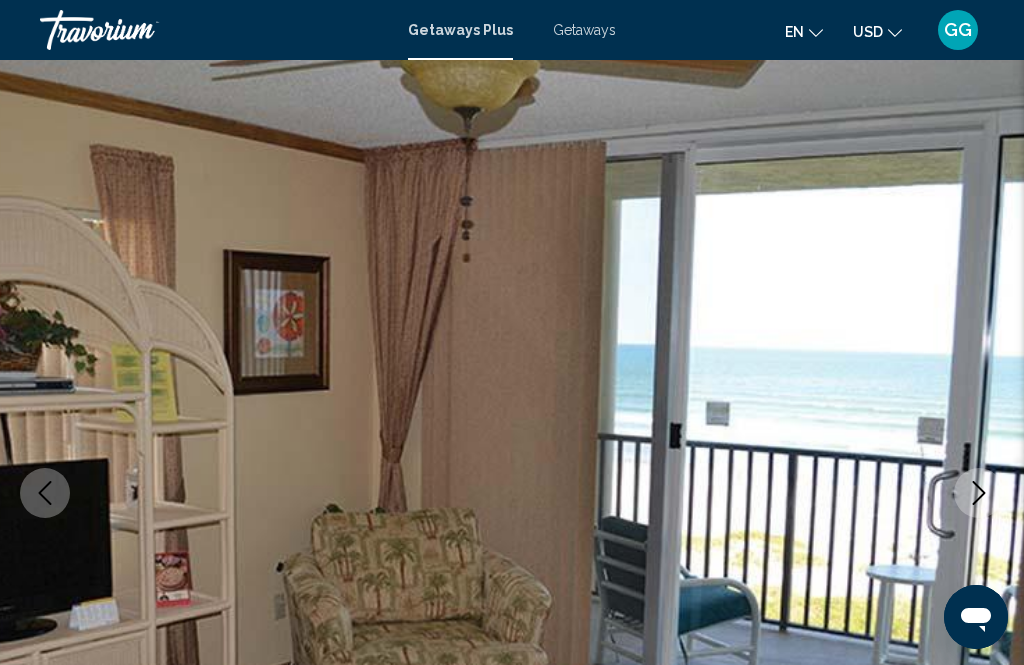 click at bounding box center (512, 493) 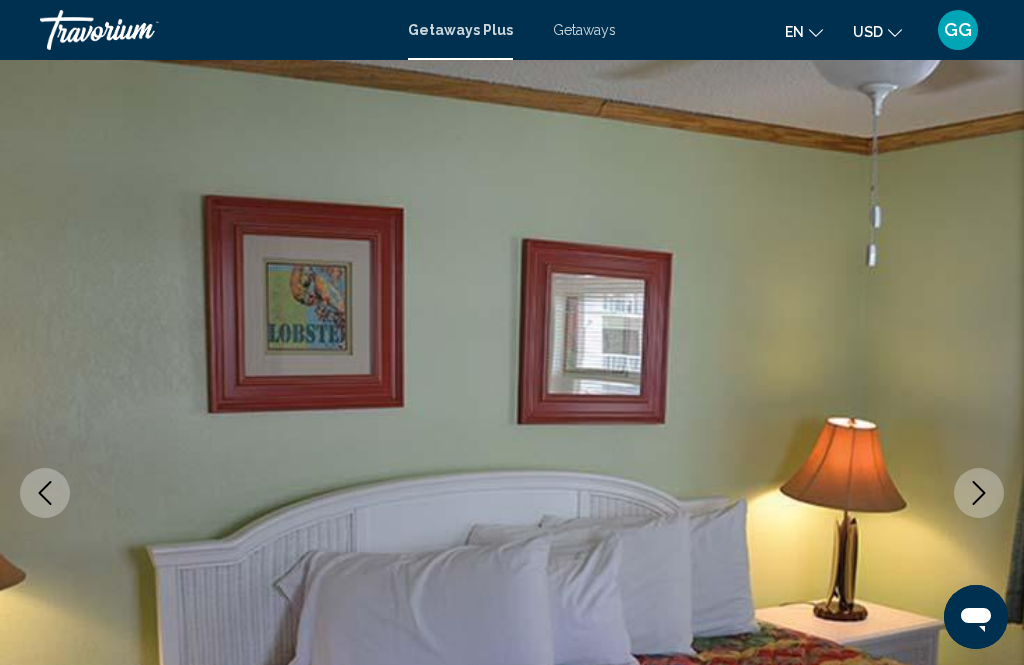 click 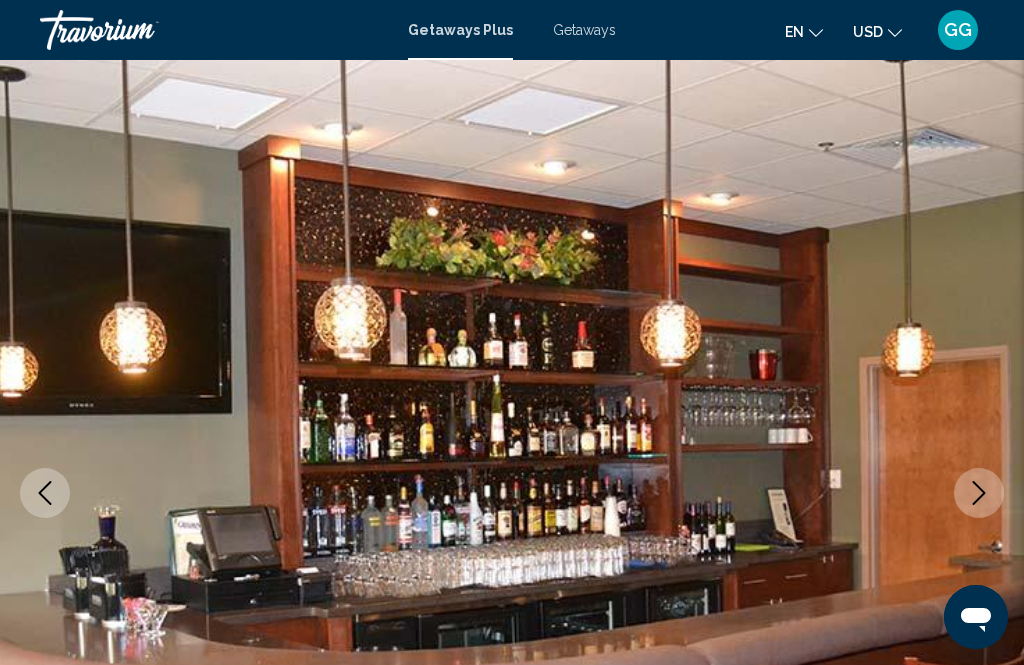 click 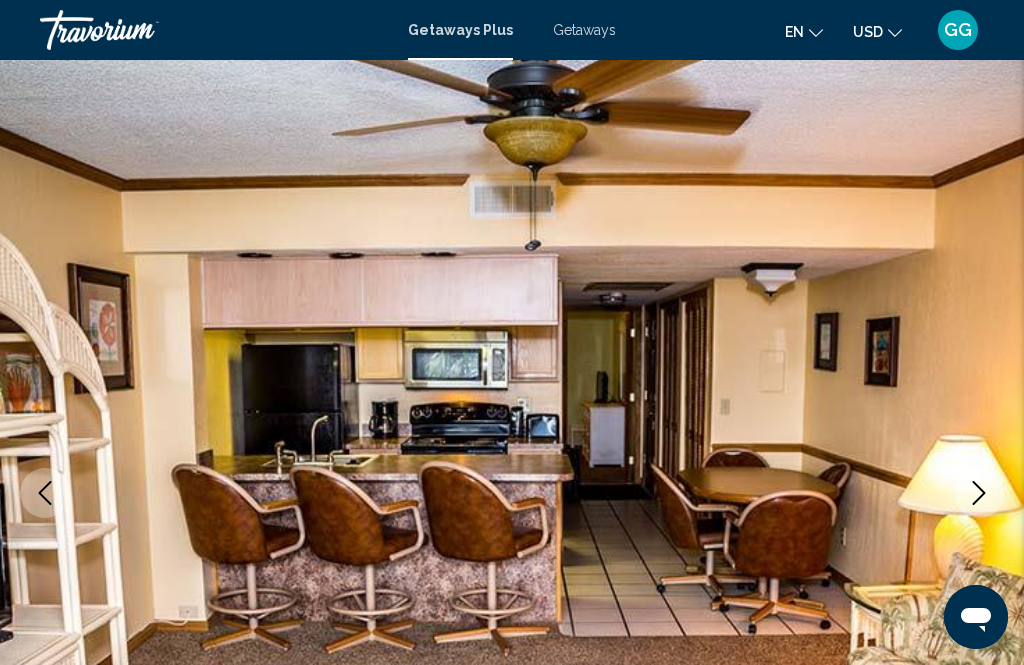 click 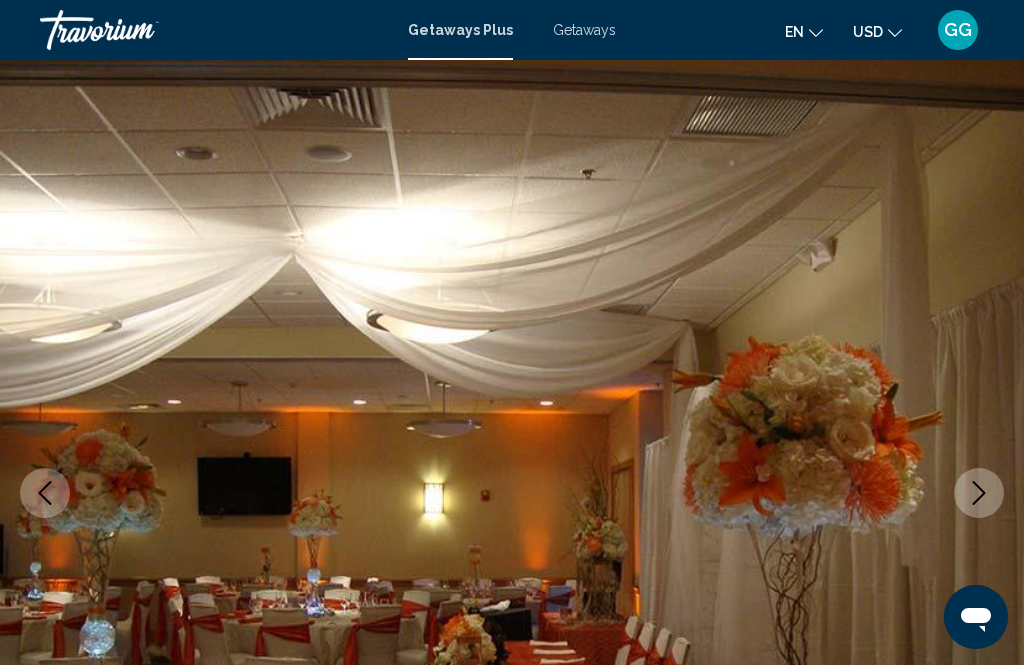 click 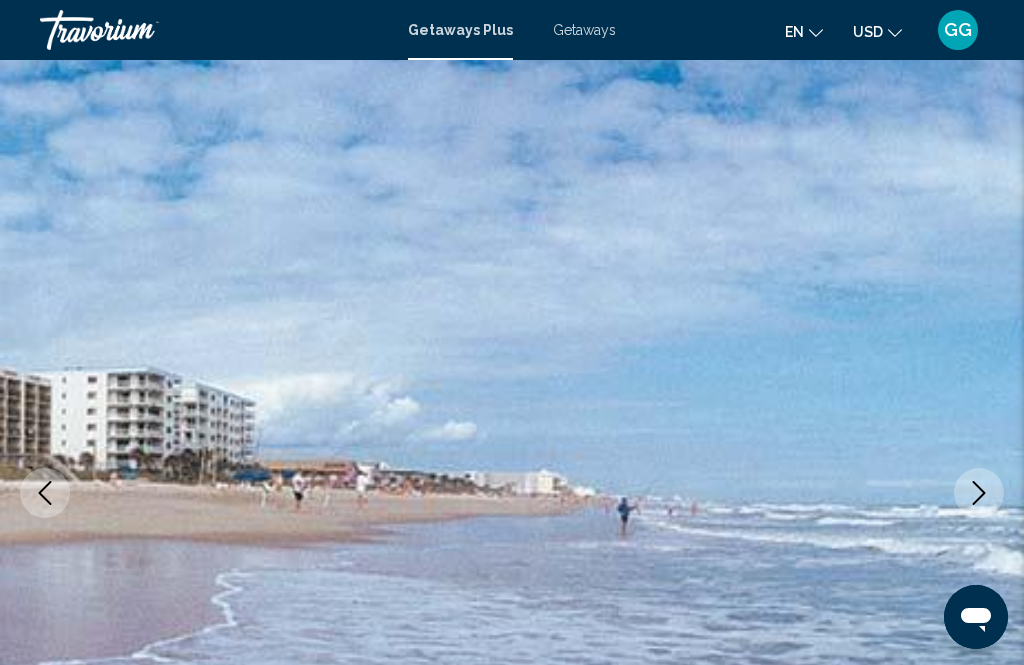 click 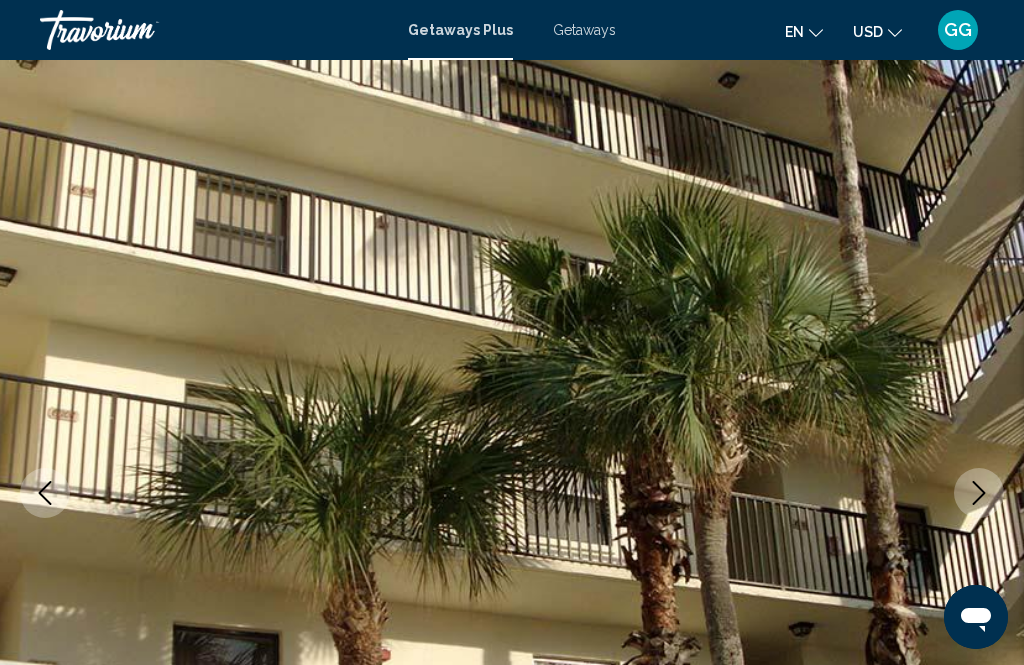 click 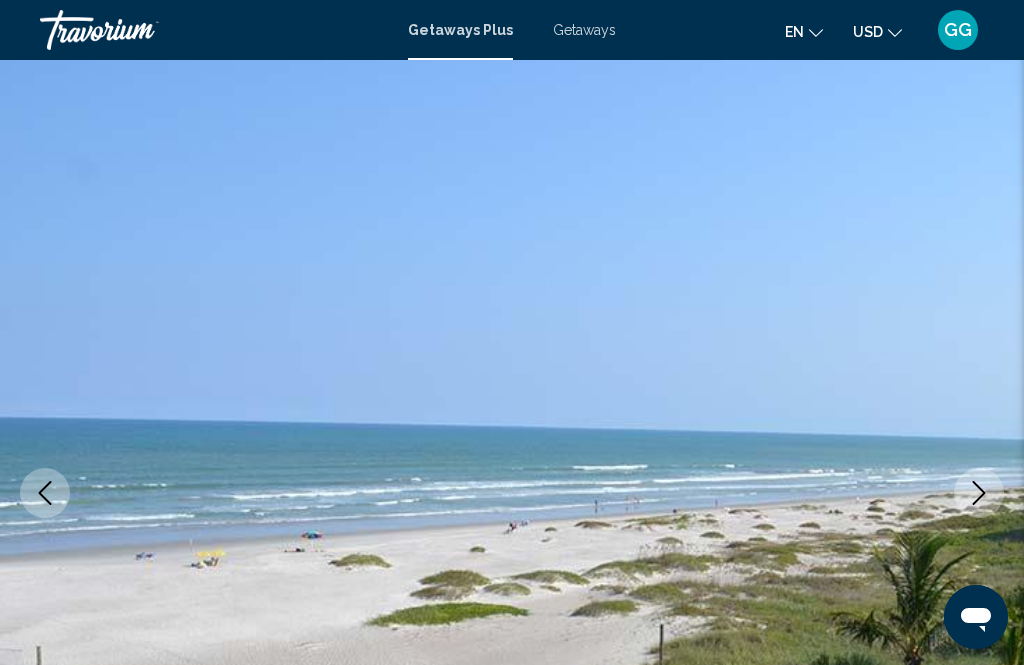 click 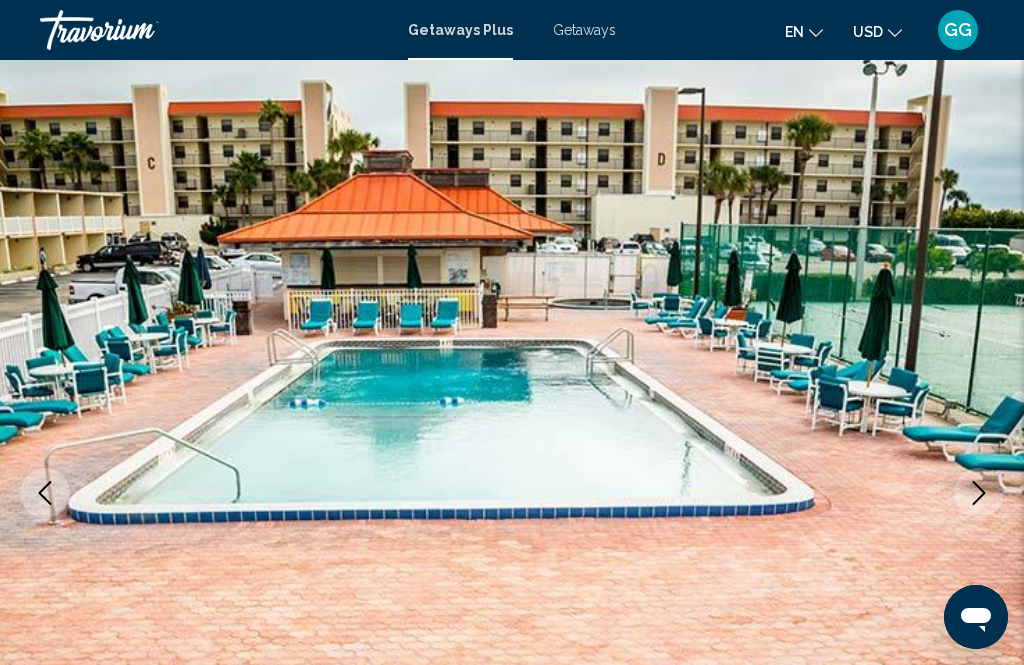 click 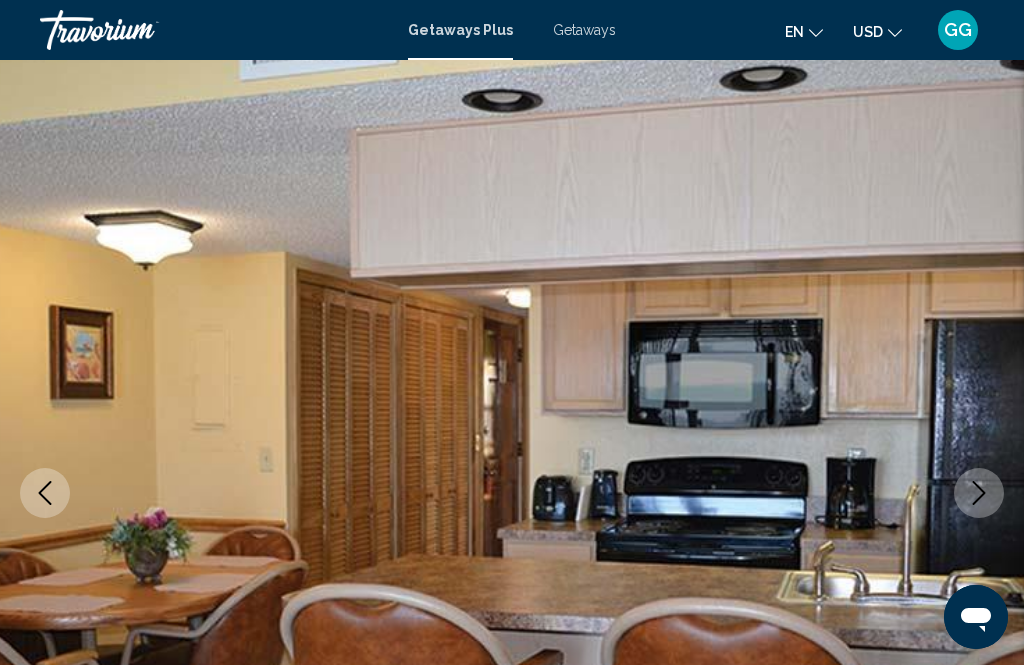 click 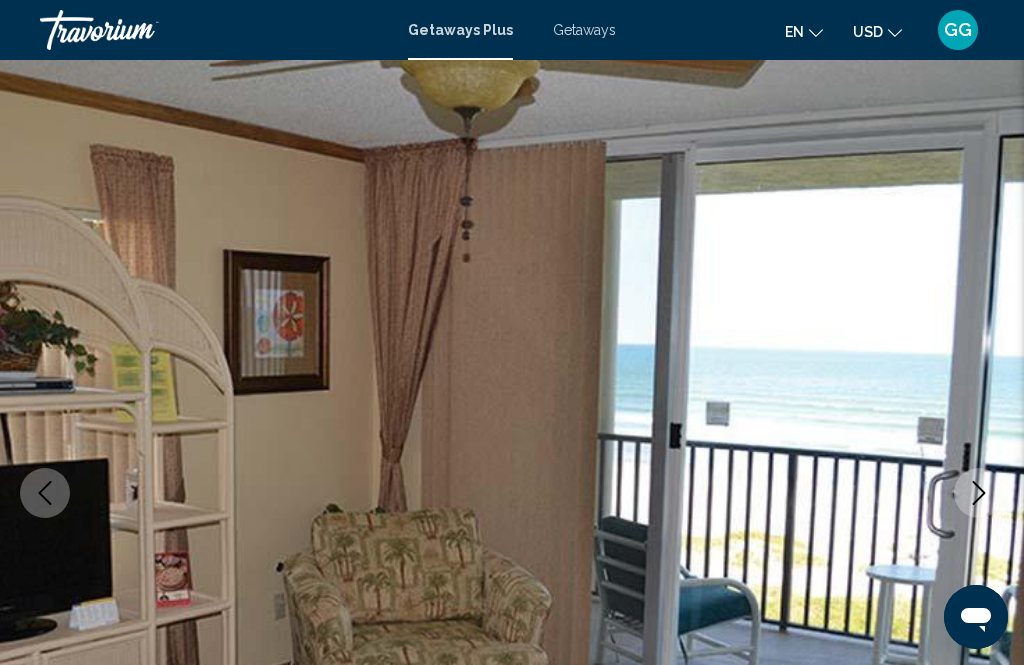 click at bounding box center (979, 493) 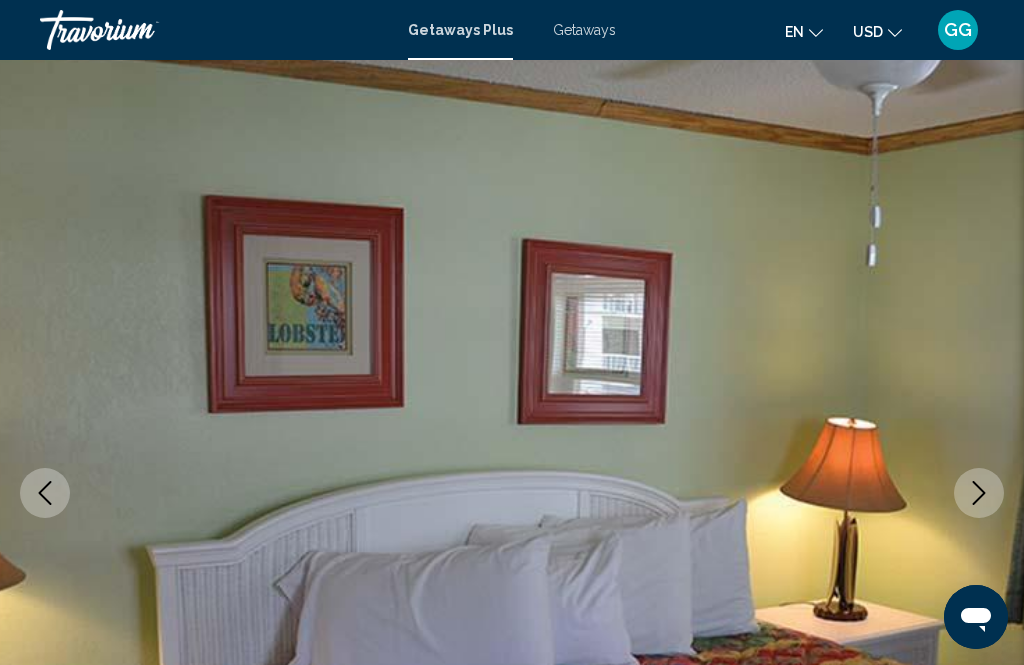 click 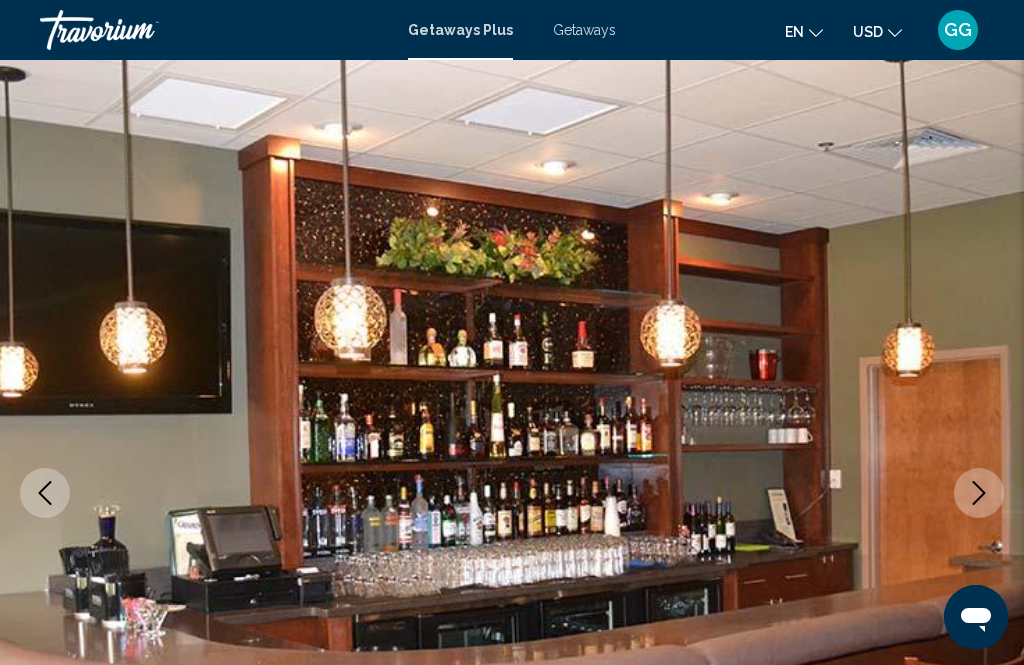 click 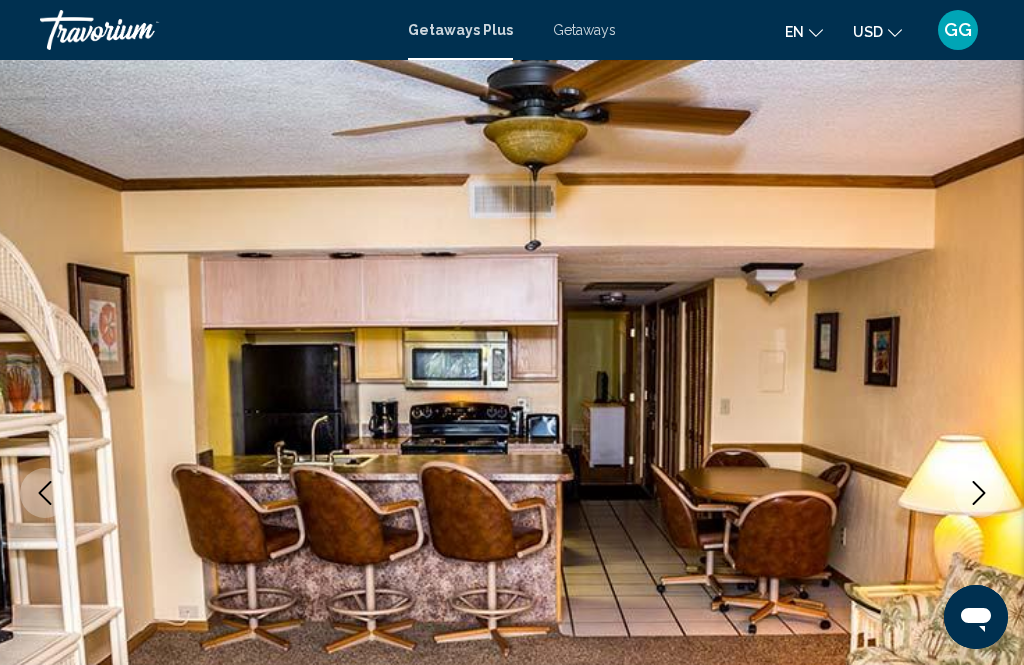 click 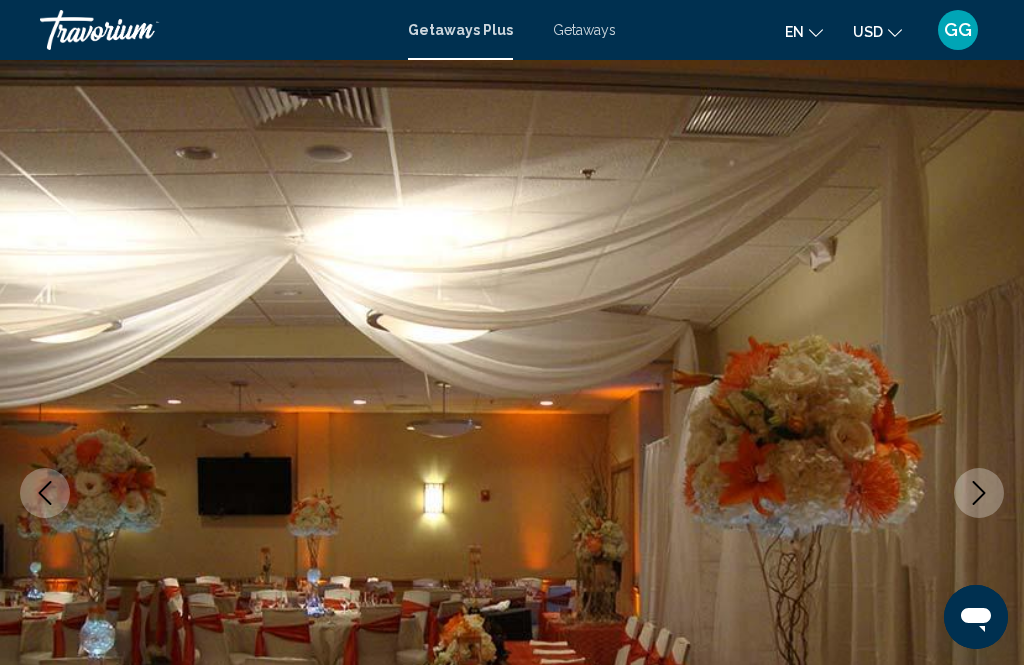 click 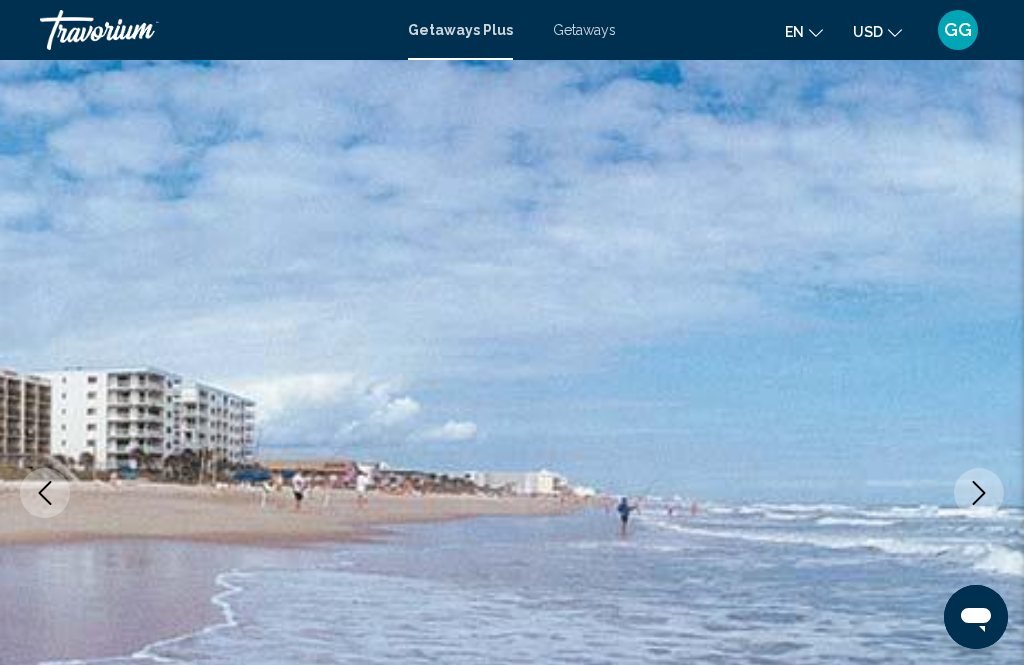 click 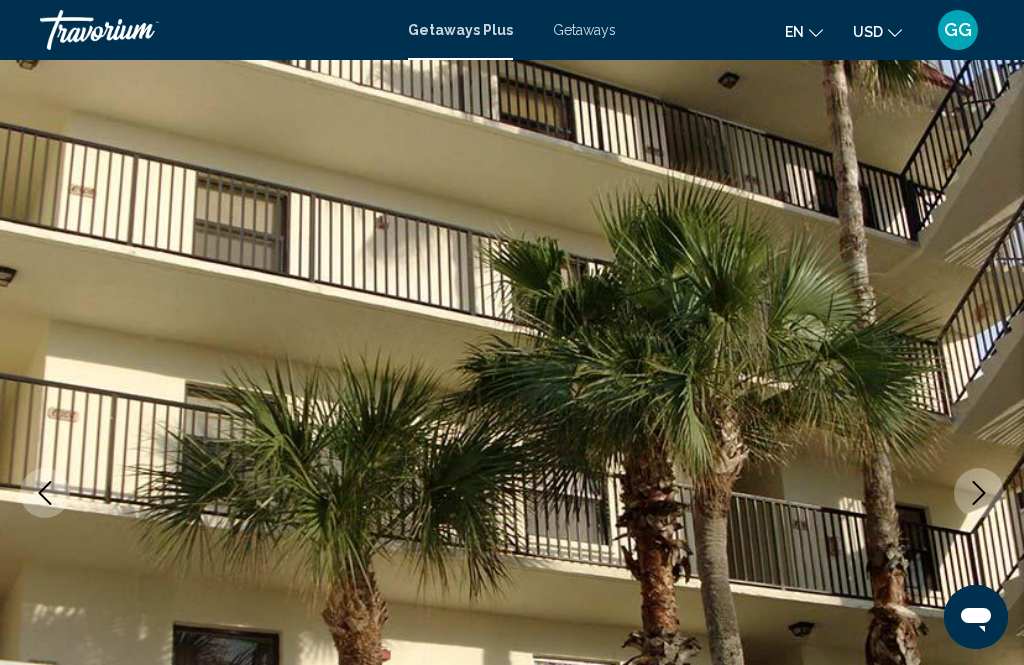 click 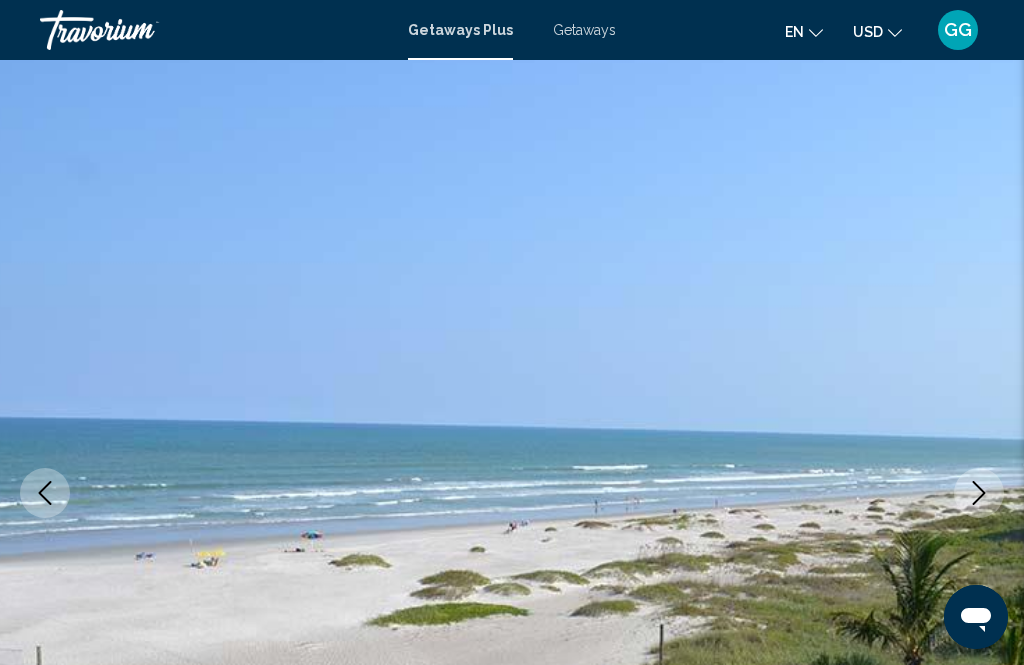 click at bounding box center (979, 493) 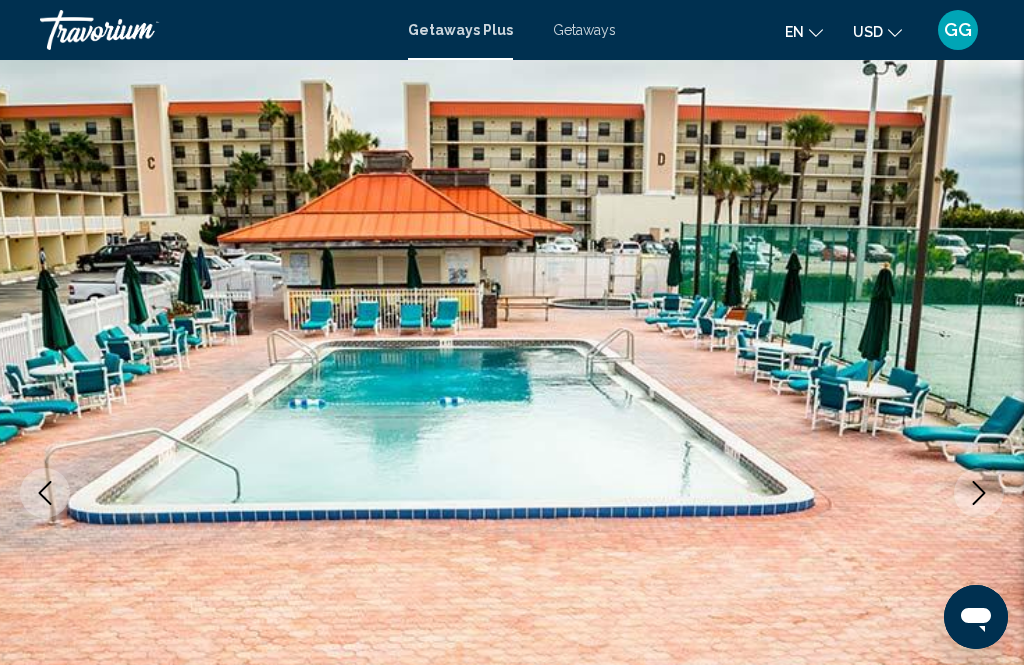 click at bounding box center (979, 493) 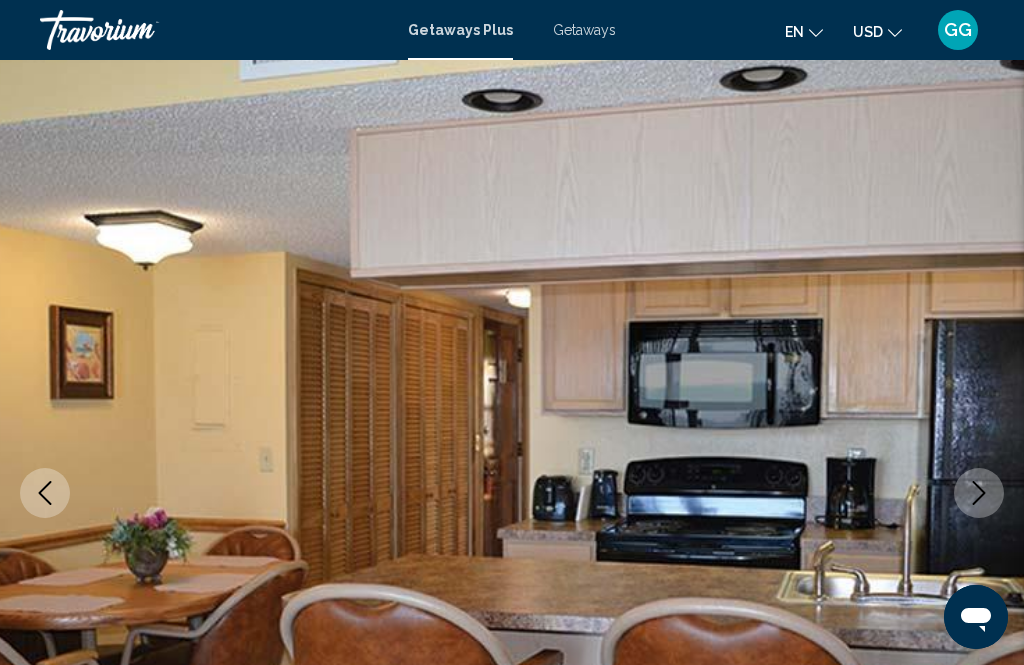 click at bounding box center [512, 493] 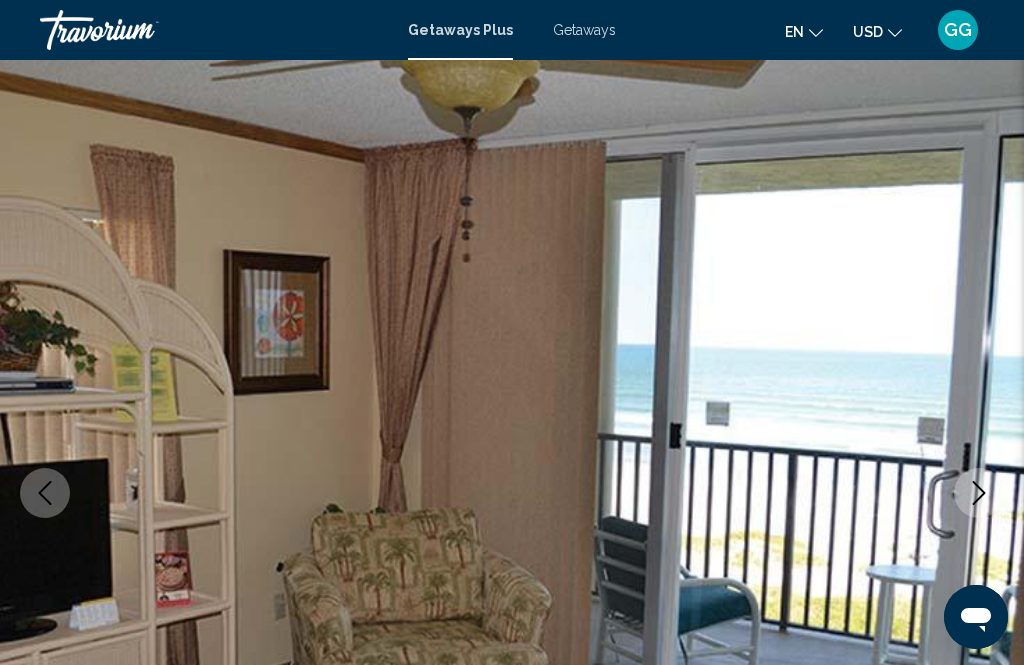 click 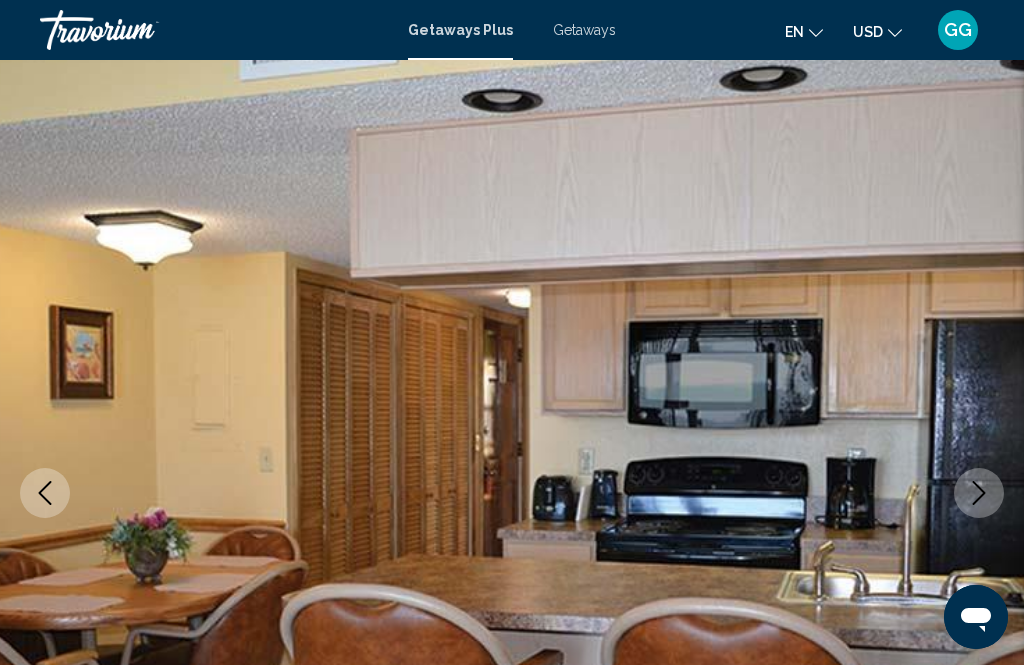click 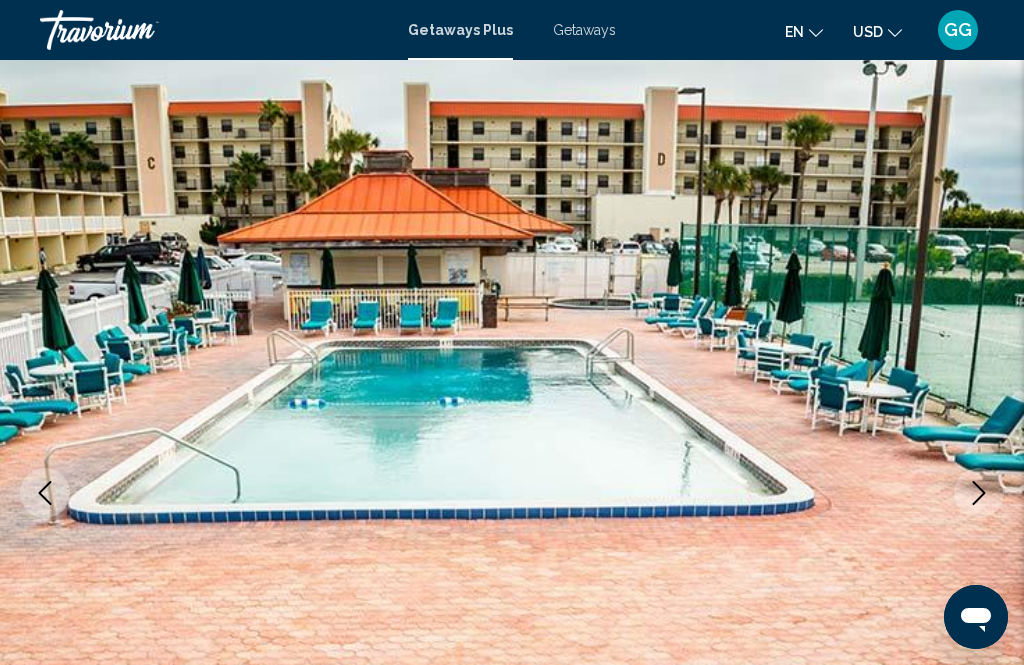 click at bounding box center (45, 493) 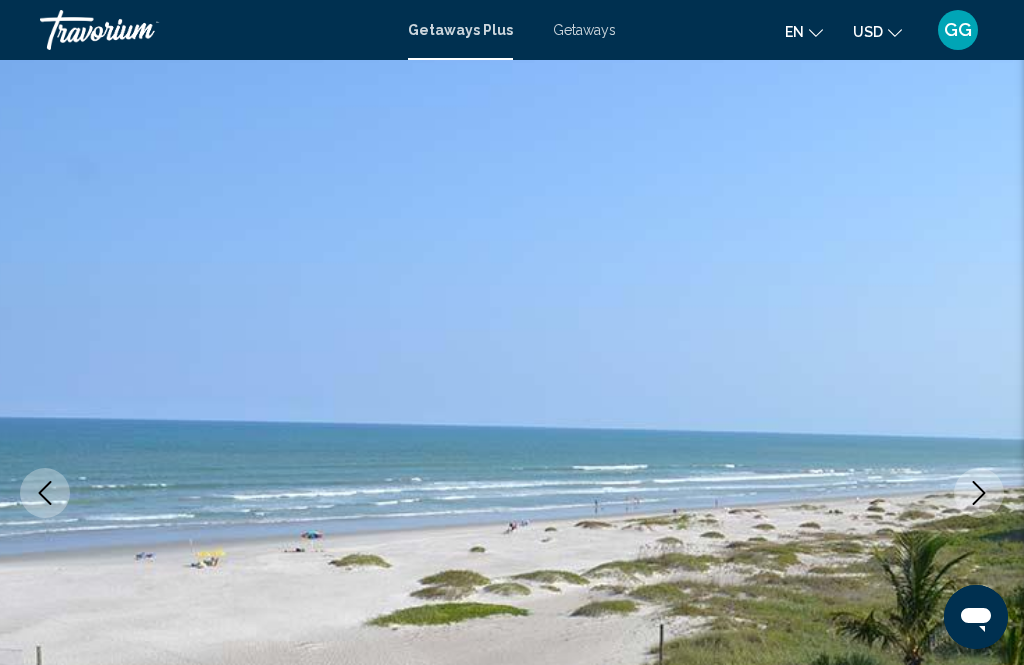 click on "Getaways Plus" at bounding box center (460, 30) 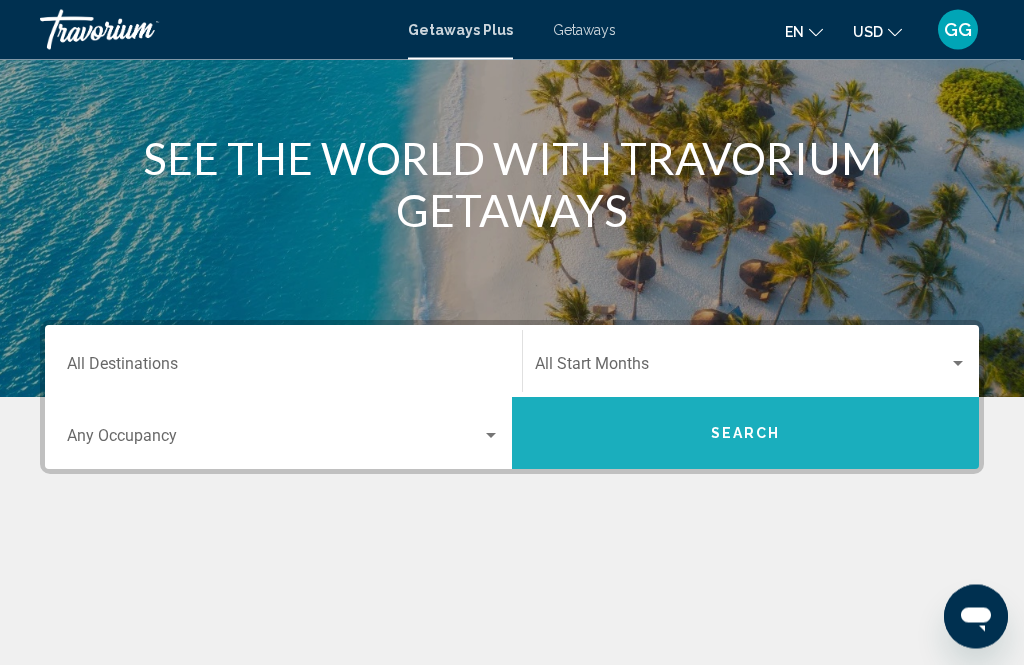 scroll, scrollTop: 203, scrollLeft: 0, axis: vertical 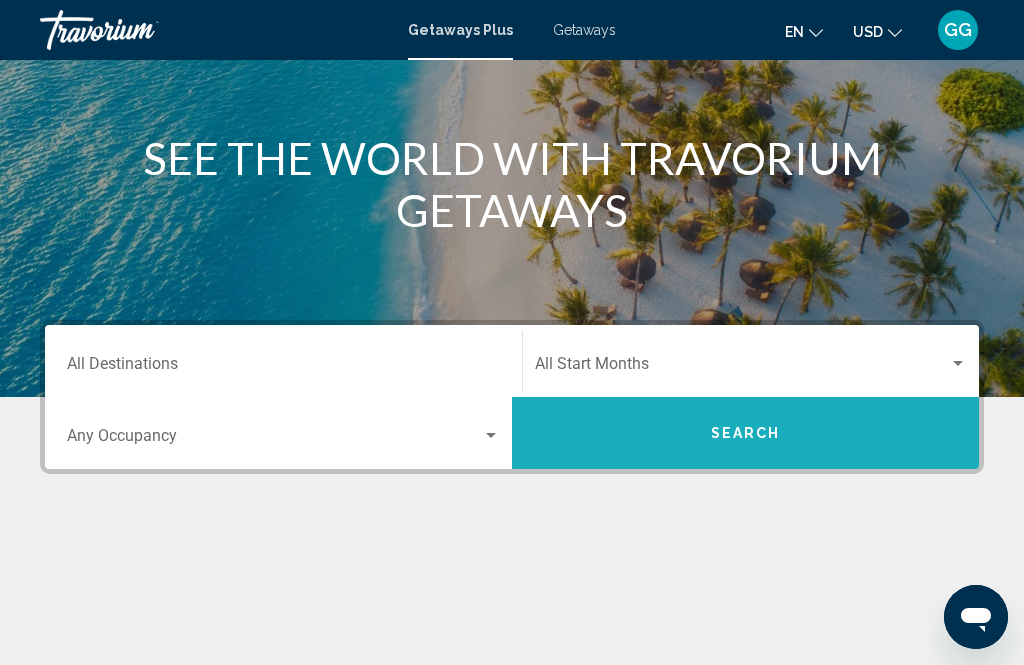 click on "Search" at bounding box center [745, 433] 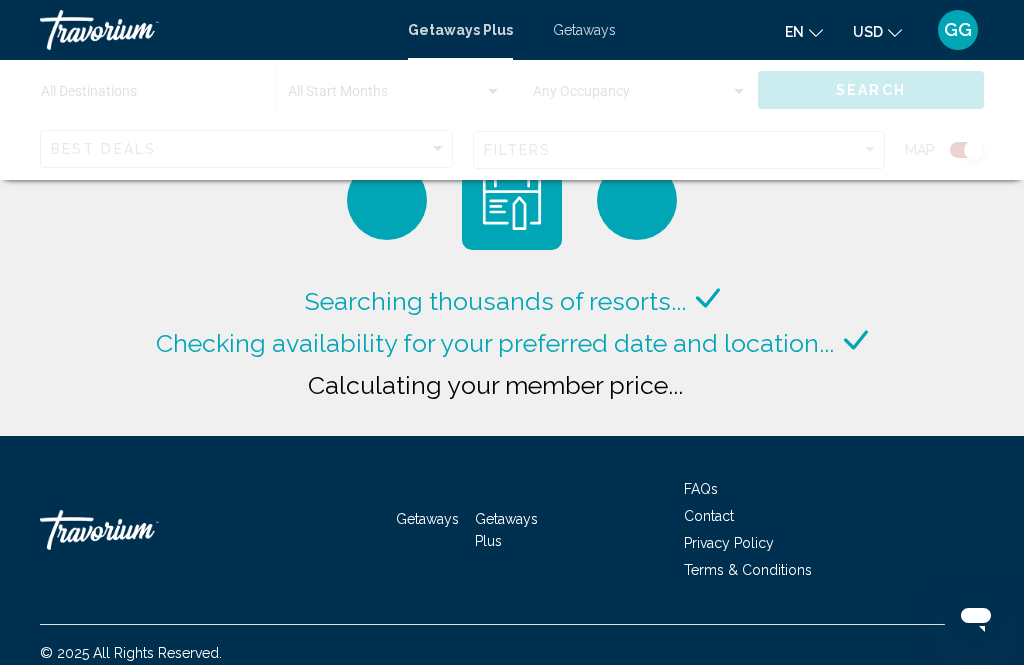 click 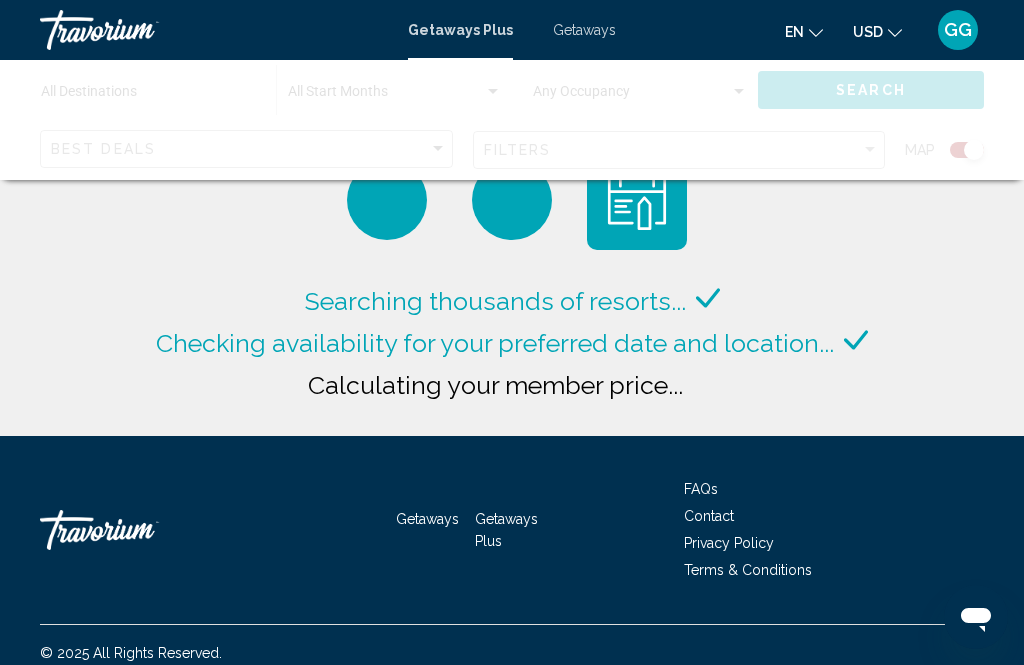 click on "Searching thousands of resorts...
Checking availability for your preferred date and location...
Calculating your member price..." 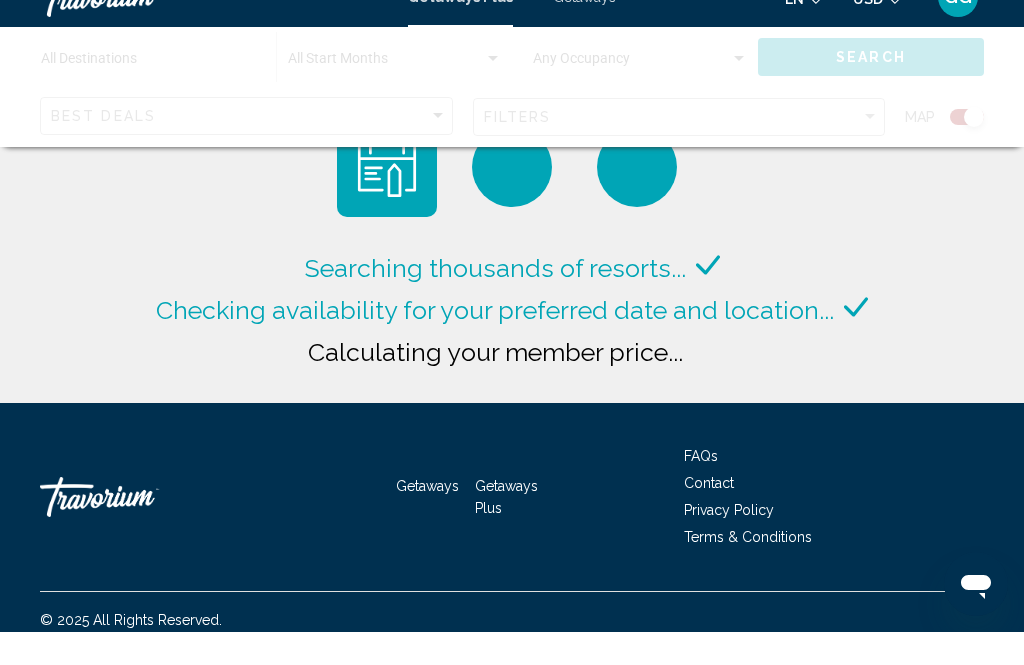 scroll, scrollTop: 33, scrollLeft: 0, axis: vertical 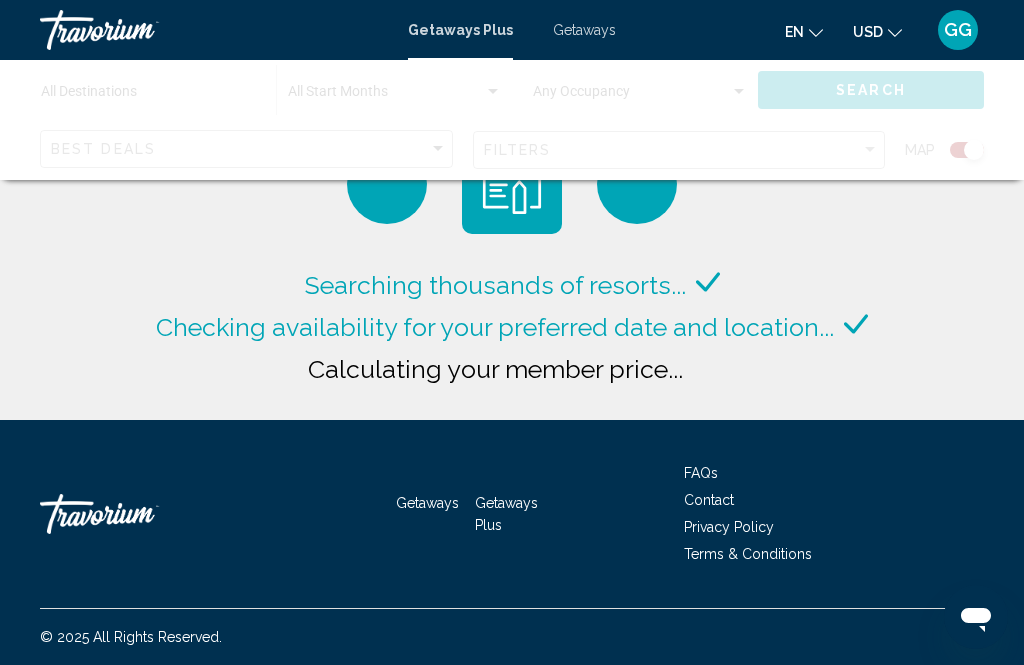 click on "Searching thousands of resorts...
Checking availability for your preferred date and location...
Calculating your member price..." 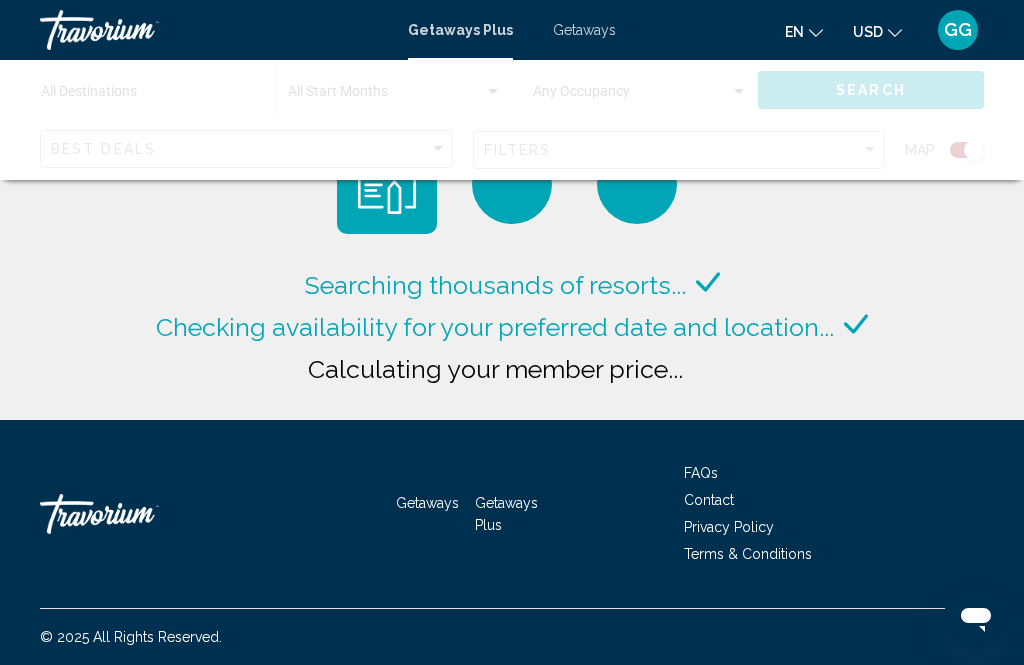click on "Getaways Plus" at bounding box center (460, 30) 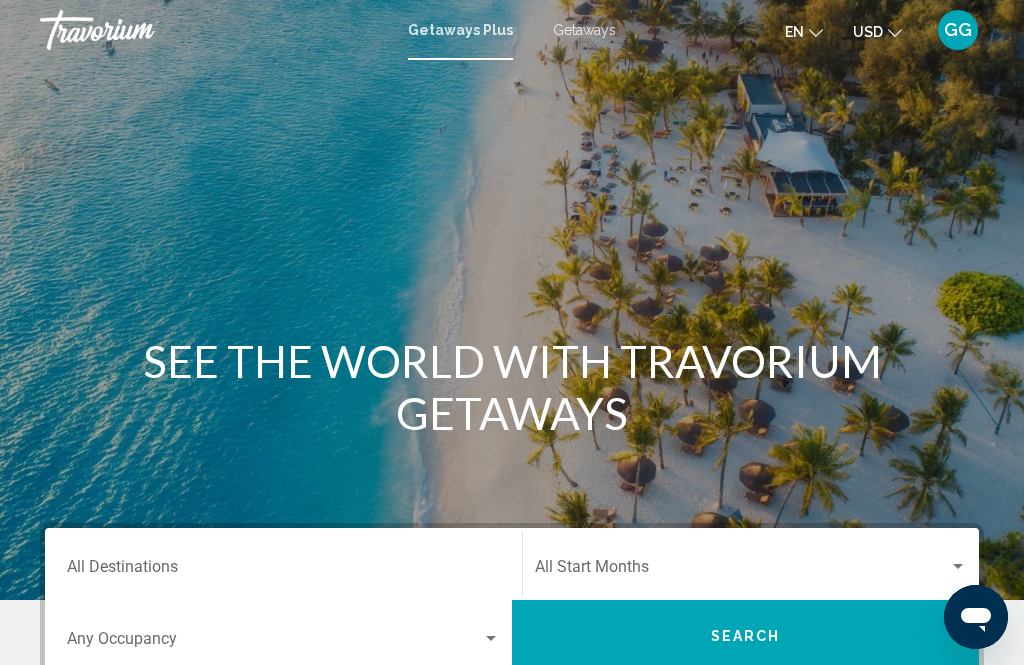 click on "Getaways Plus  Getaways en
English Español Français Italiano Português русский USD
USD ($) MXN (Mex$) CAD (Can$) GBP (£) EUR (€) AUD (A$) NZD (NZ$) CNY (CN¥) GG Login" at bounding box center [512, 30] 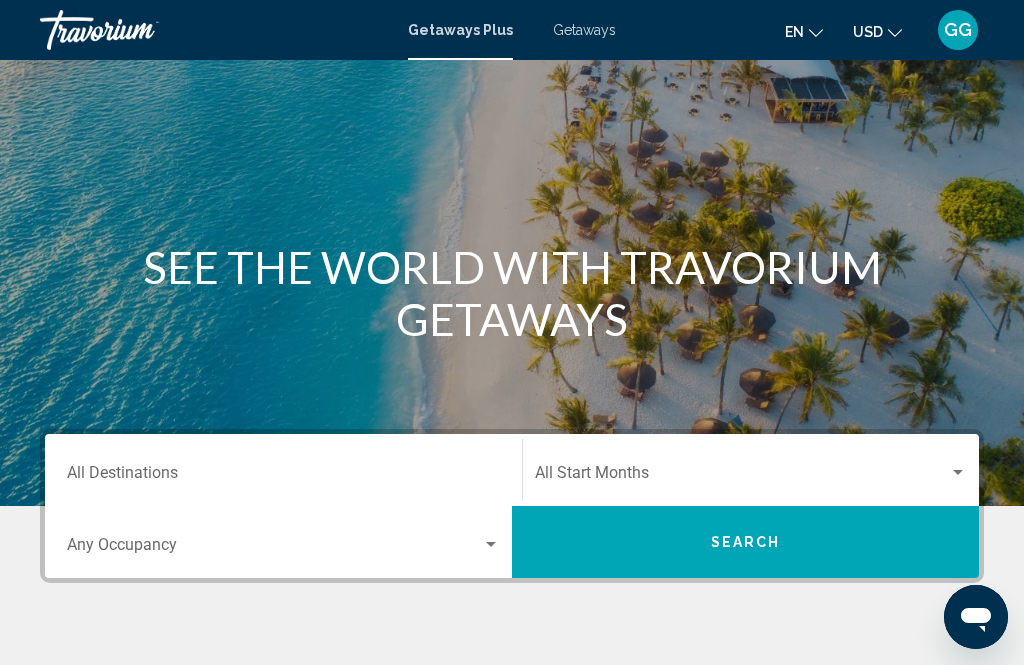 scroll, scrollTop: 97, scrollLeft: 0, axis: vertical 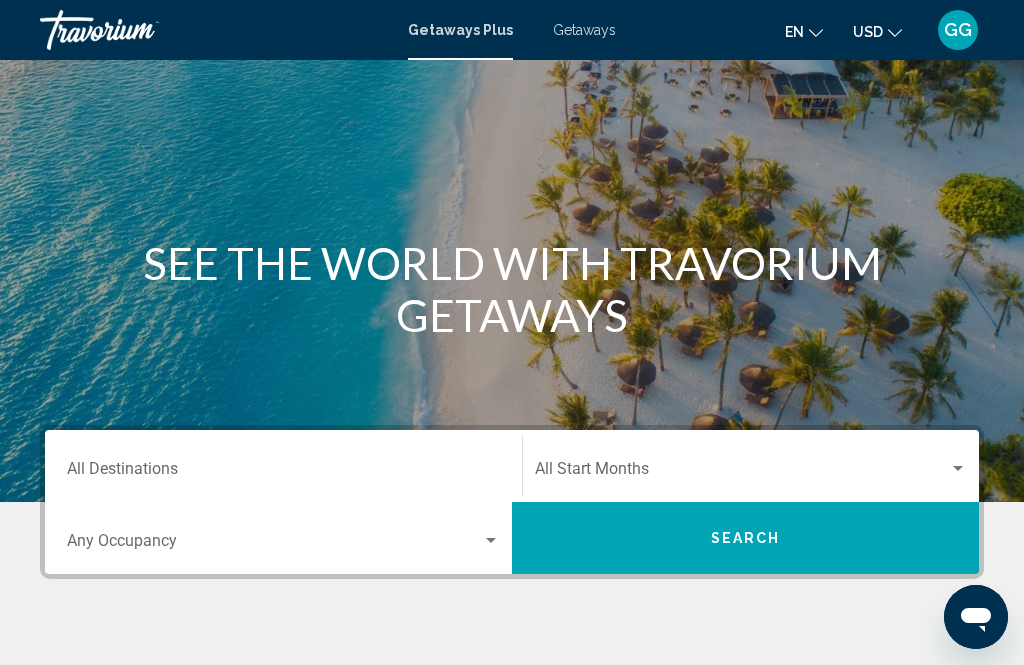 click at bounding box center (958, 469) 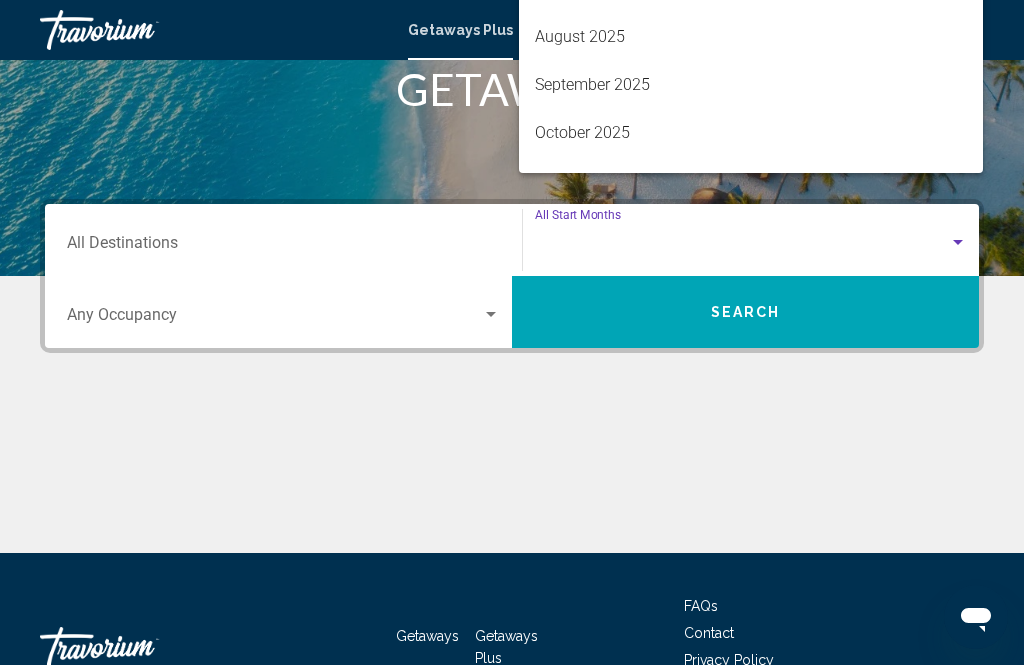 scroll, scrollTop: 393, scrollLeft: 0, axis: vertical 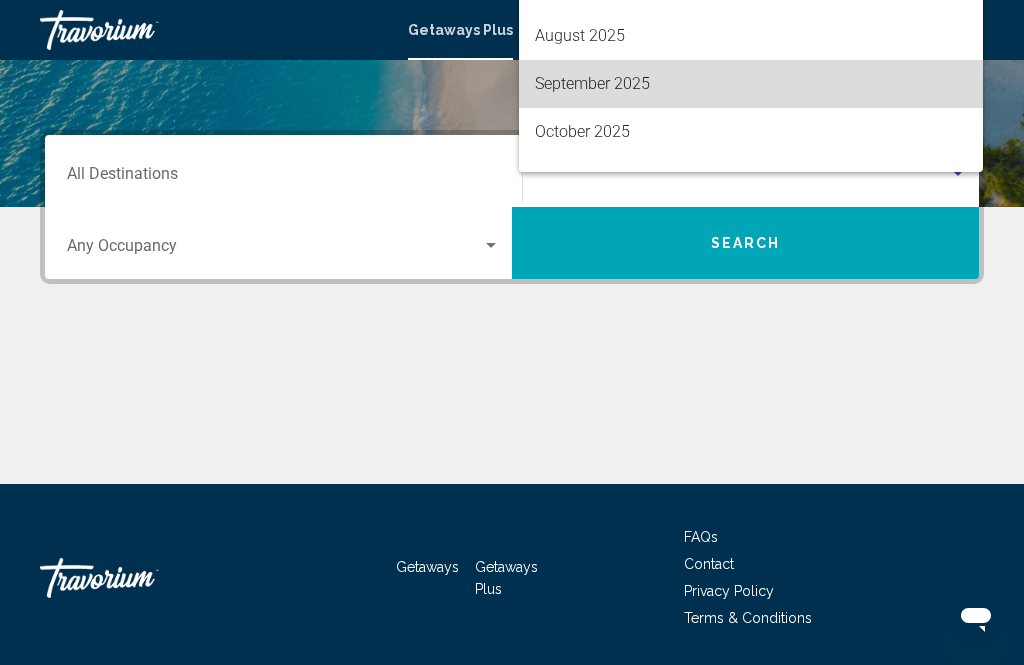 click on "September 2025" at bounding box center (751, 84) 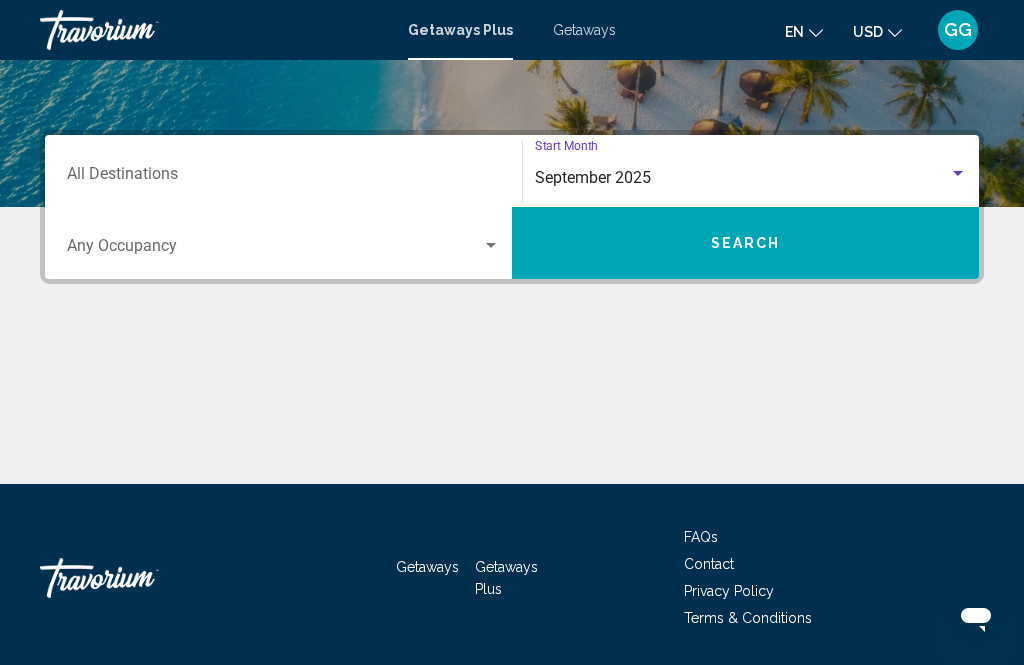 click on "Destination All Destinations" at bounding box center (283, 178) 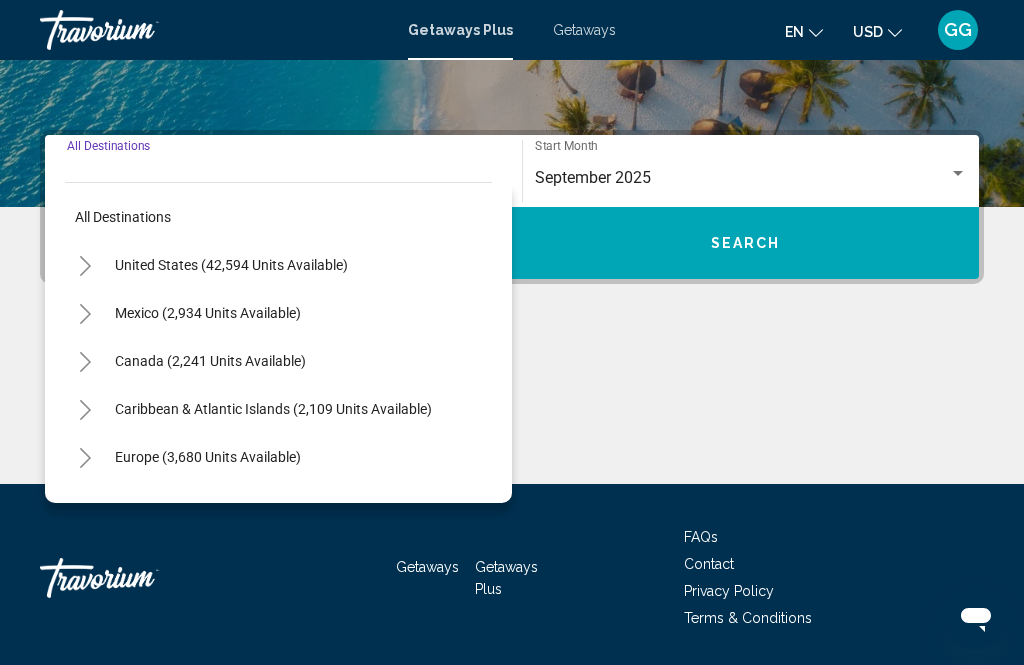 click on "United States (42,594 units available)" at bounding box center (208, 313) 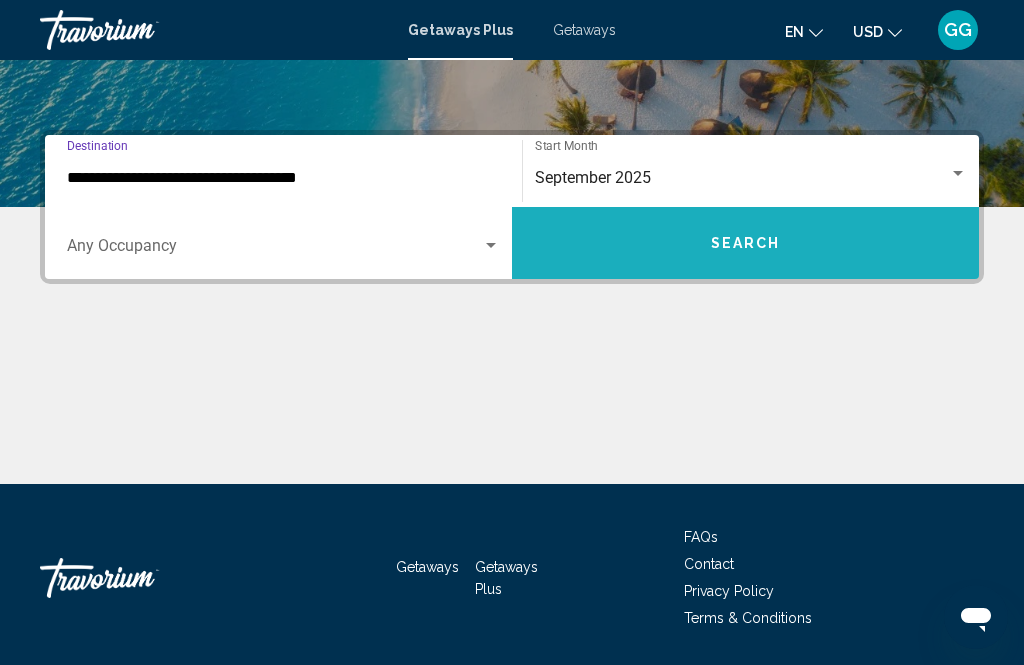 click on "Search" at bounding box center [745, 243] 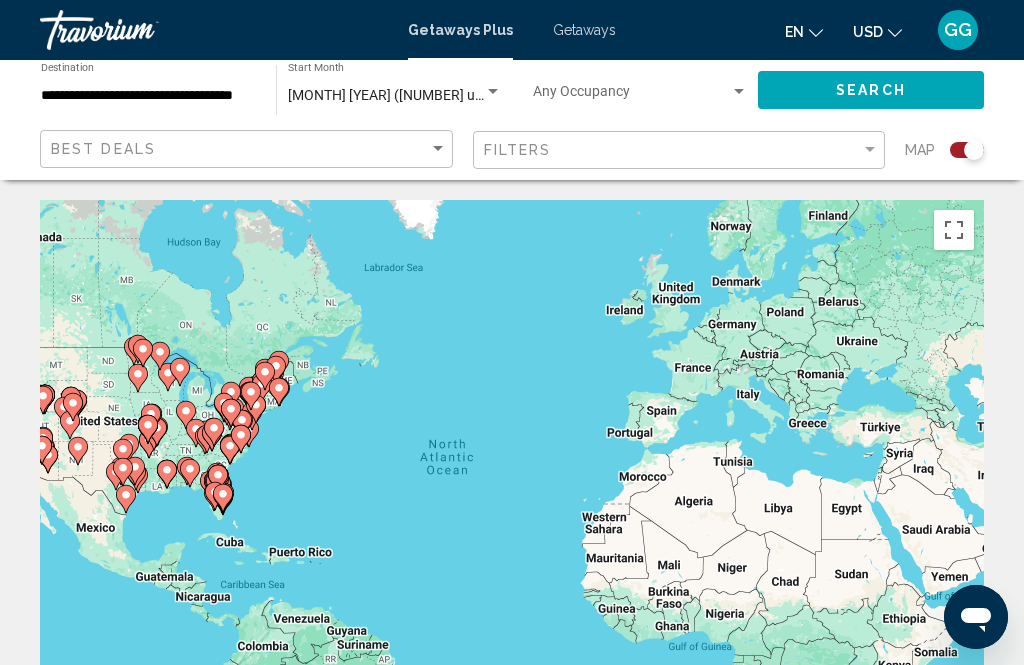scroll, scrollTop: 0, scrollLeft: 0, axis: both 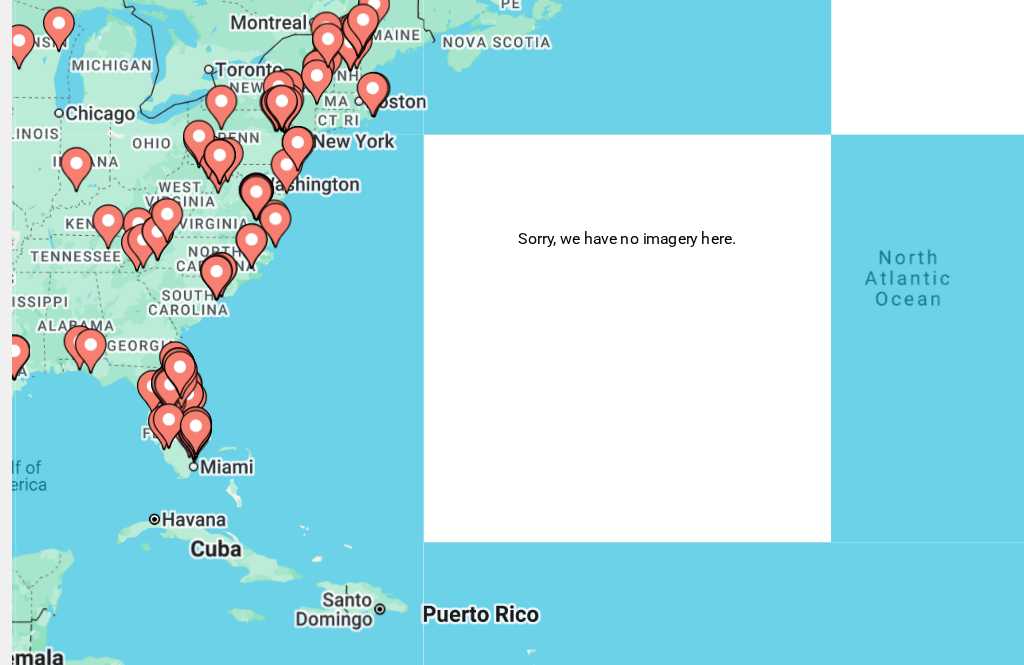click at bounding box center (145, 437) 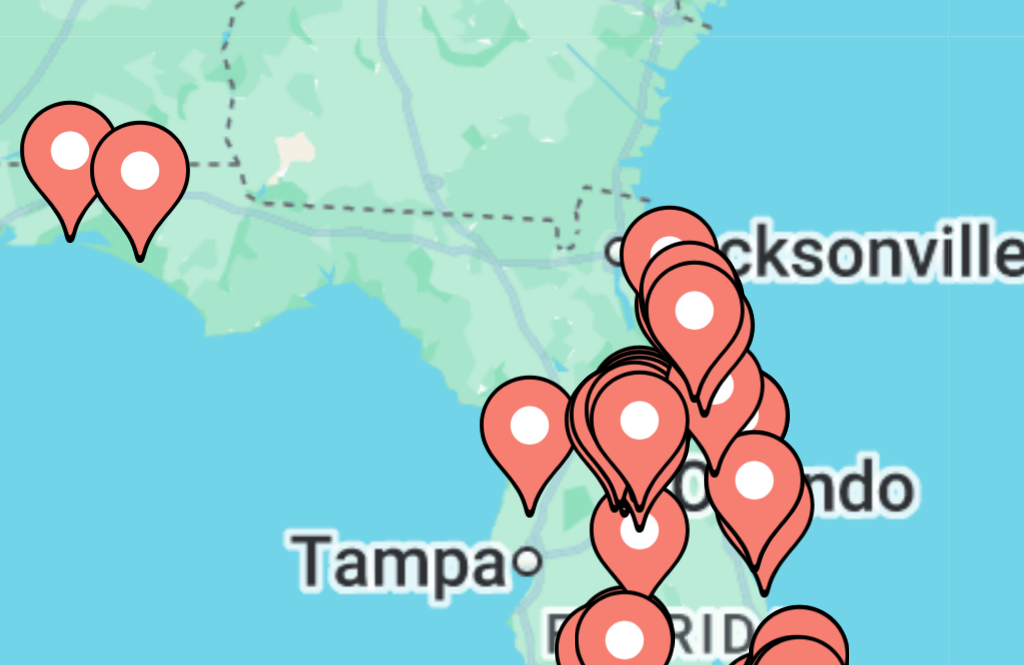 click 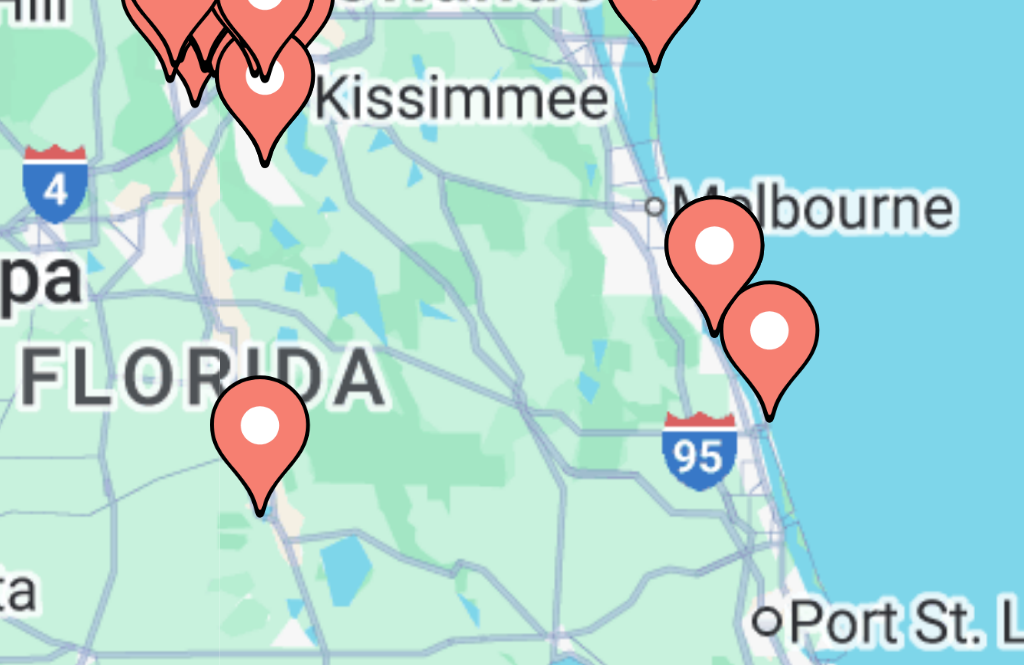type on "**********" 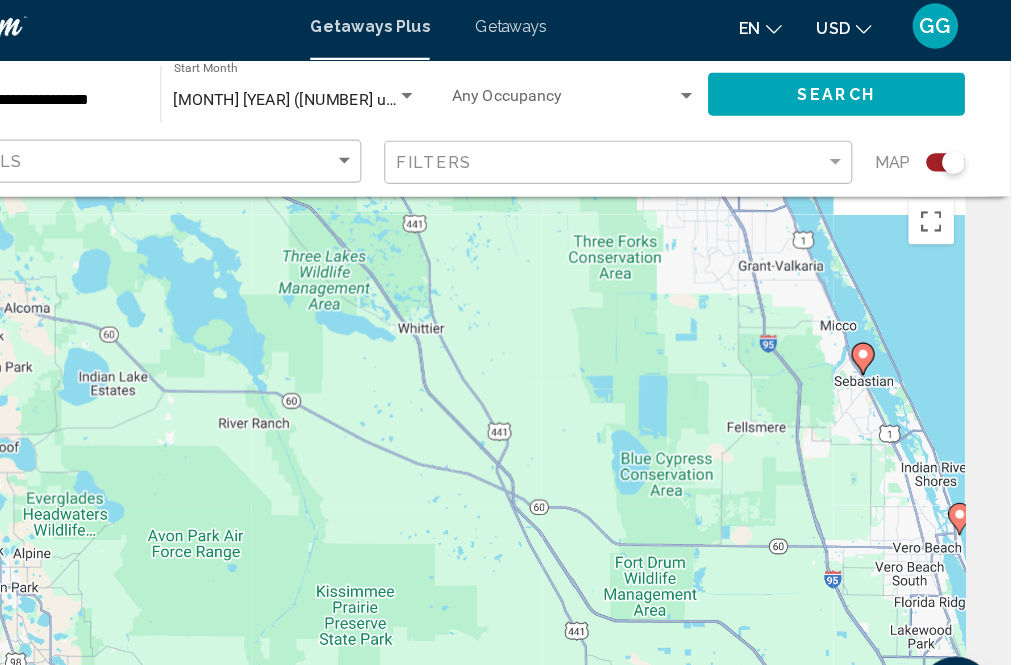 scroll, scrollTop: 0, scrollLeft: 0, axis: both 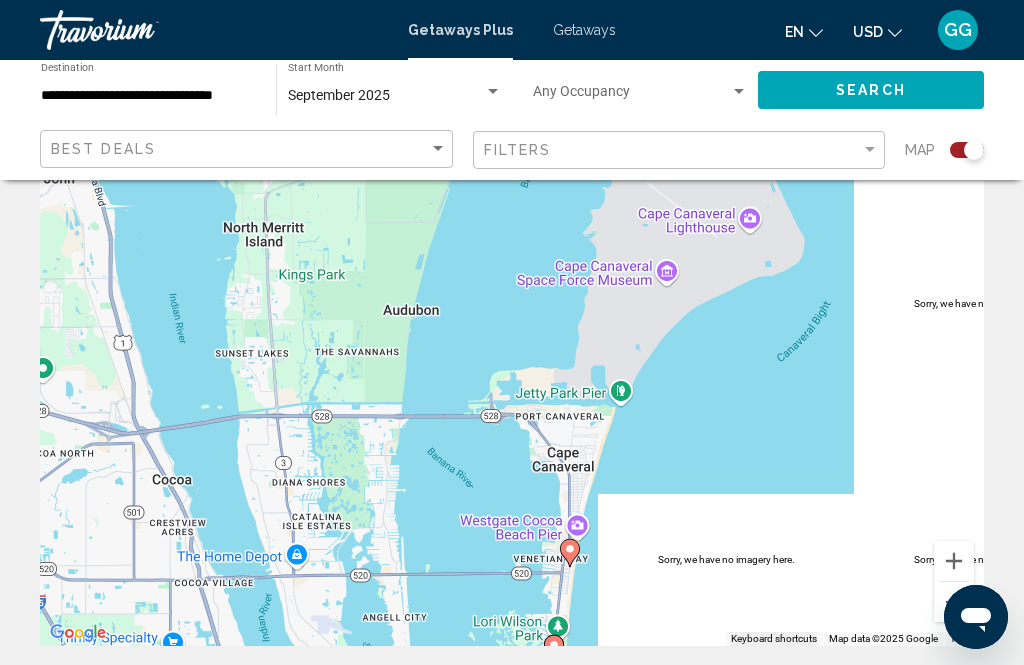 click on "To navigate, press the arrow keys. To activate drag with keyboard, press Alt + Enter. Once in keyboard drag state, use the arrow keys to move the marker. To complete the drag, press the Enter key. To cancel, press Escape." at bounding box center [512, 346] 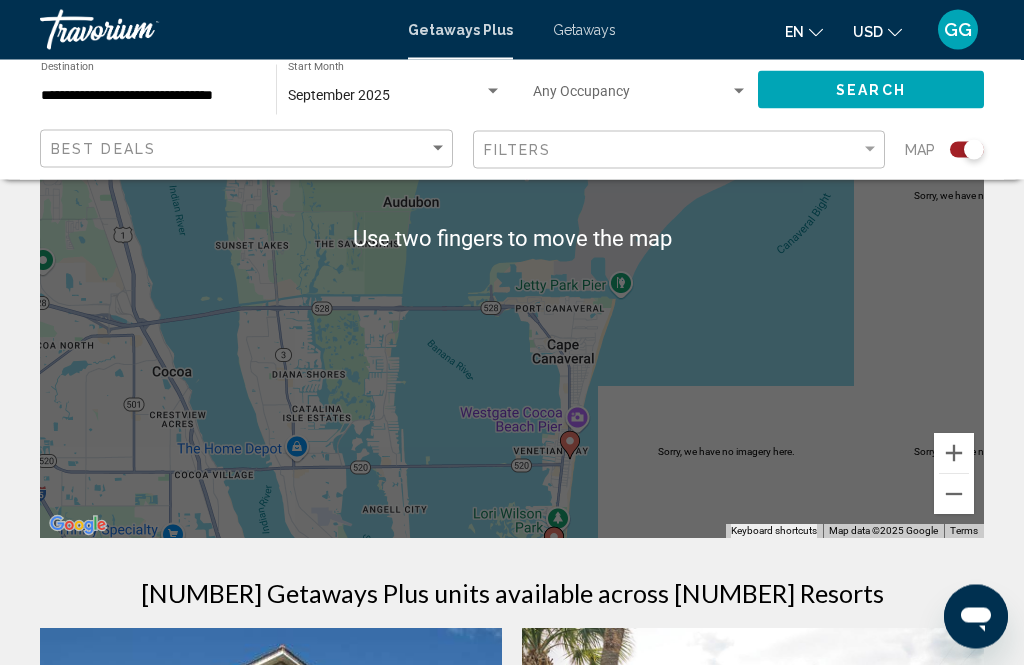 scroll, scrollTop: 258, scrollLeft: 0, axis: vertical 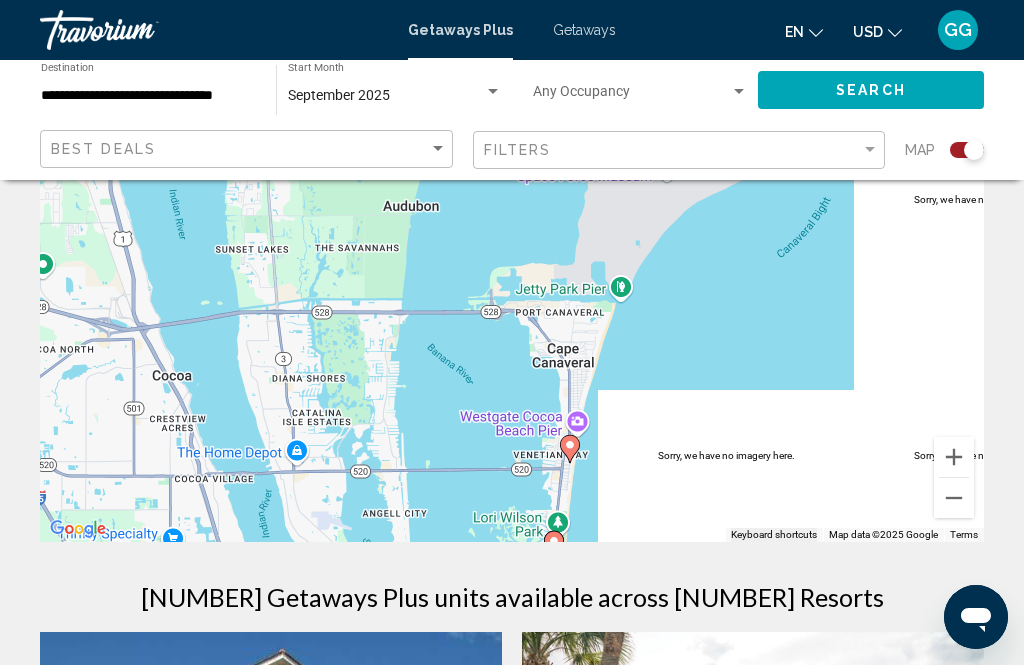 click on "To navigate, press the arrow keys. To activate drag with keyboard, press Alt + Enter. Once in keyboard drag state, use the arrow keys to move the marker. To complete the drag, press the Enter key. To cancel, press Escape." at bounding box center (512, 242) 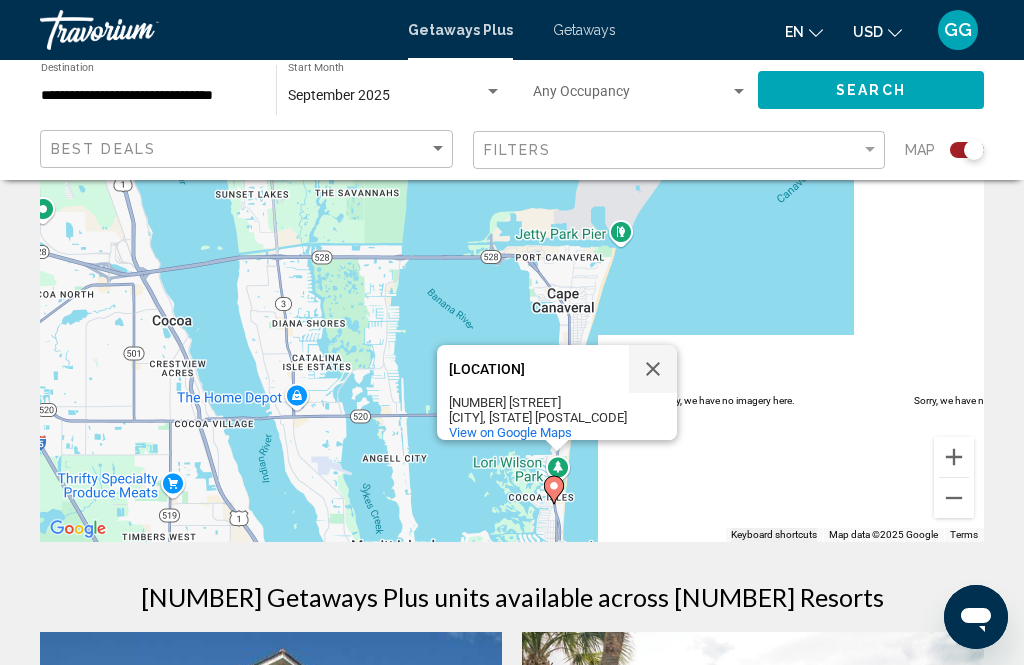click 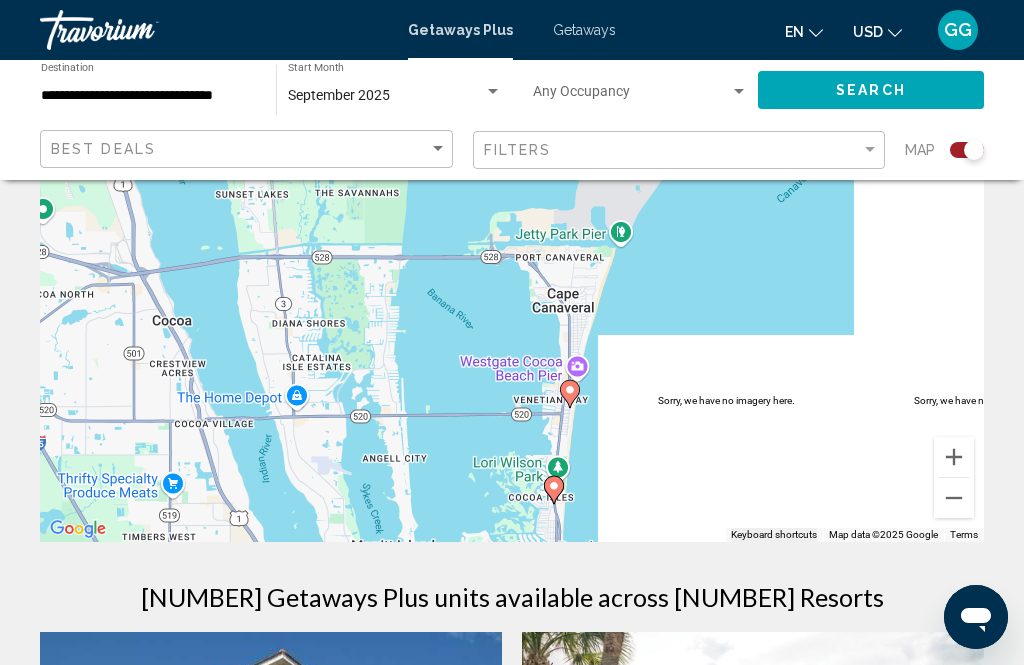 click on "To navigate, press the arrow keys. To activate drag with keyboard, press Alt + Enter. Once in keyboard drag state, use the arrow keys to move the marker. To complete the drag, press the Enter key. To cancel, press Escape." at bounding box center [512, 242] 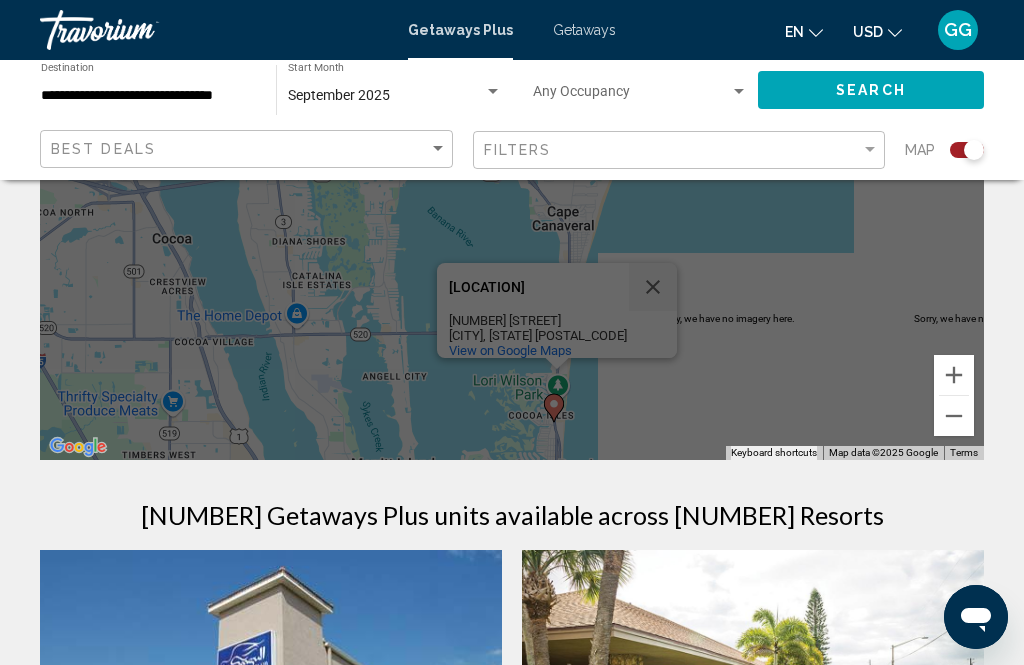scroll, scrollTop: 347, scrollLeft: 0, axis: vertical 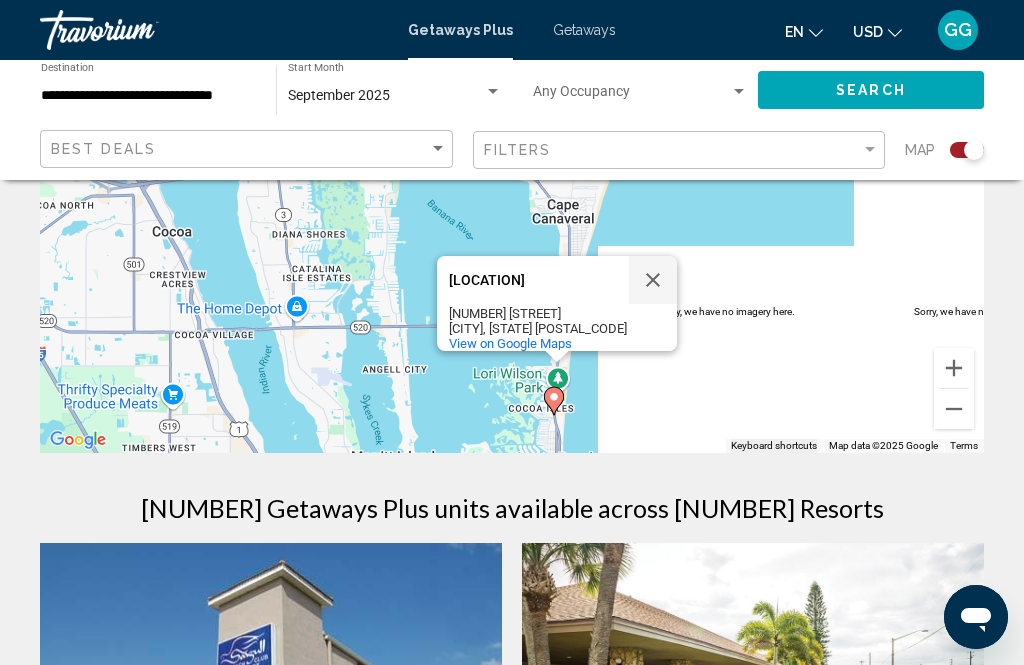 click at bounding box center [653, 280] 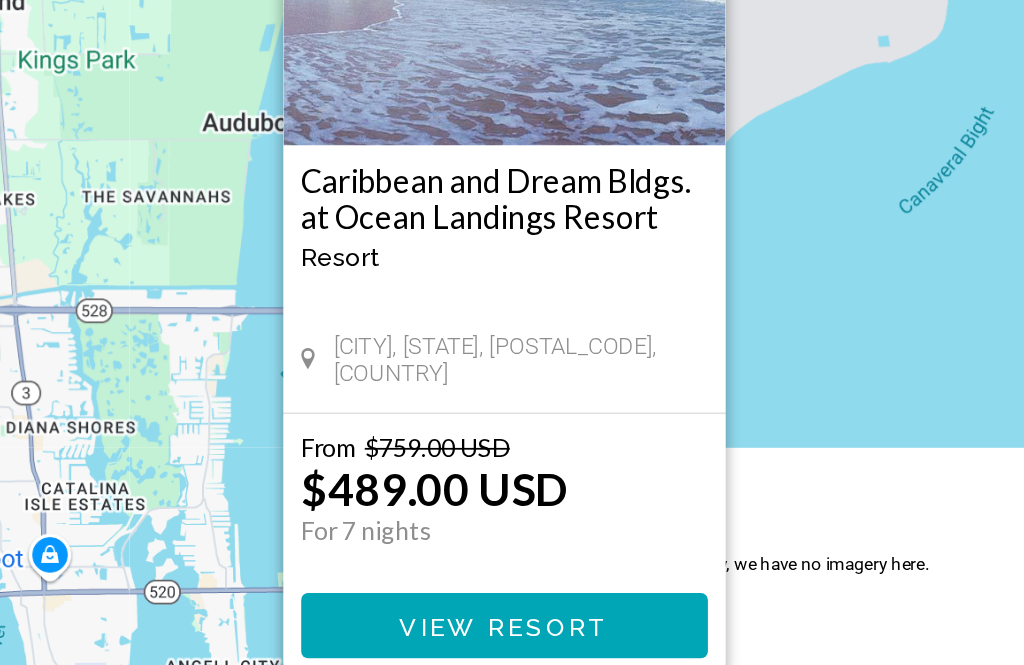 scroll, scrollTop: 105, scrollLeft: 0, axis: vertical 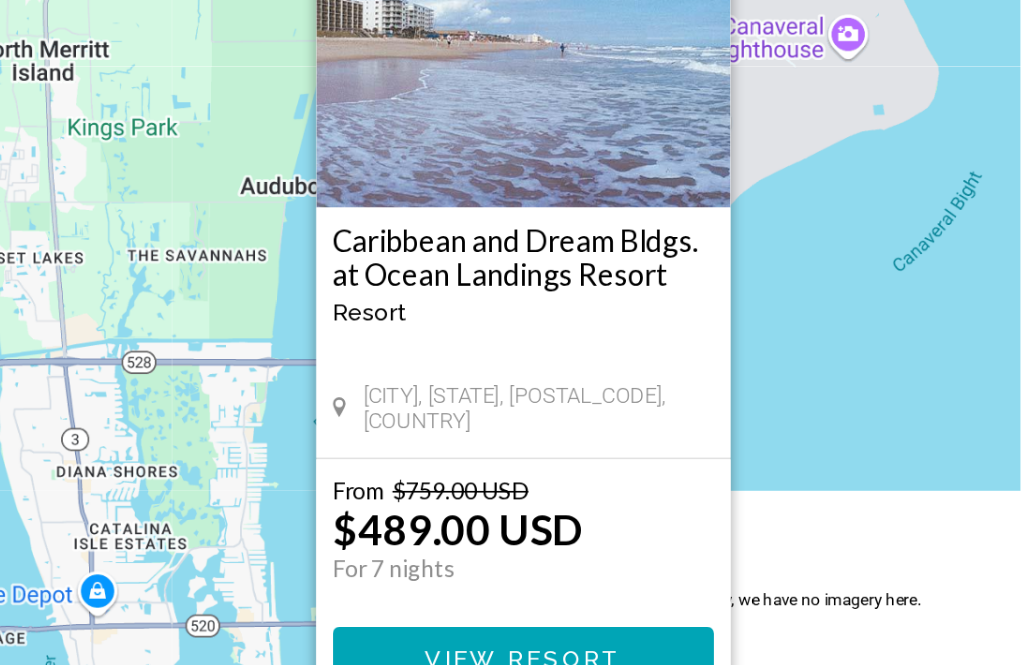 click on "View Resort" at bounding box center [511, 597] 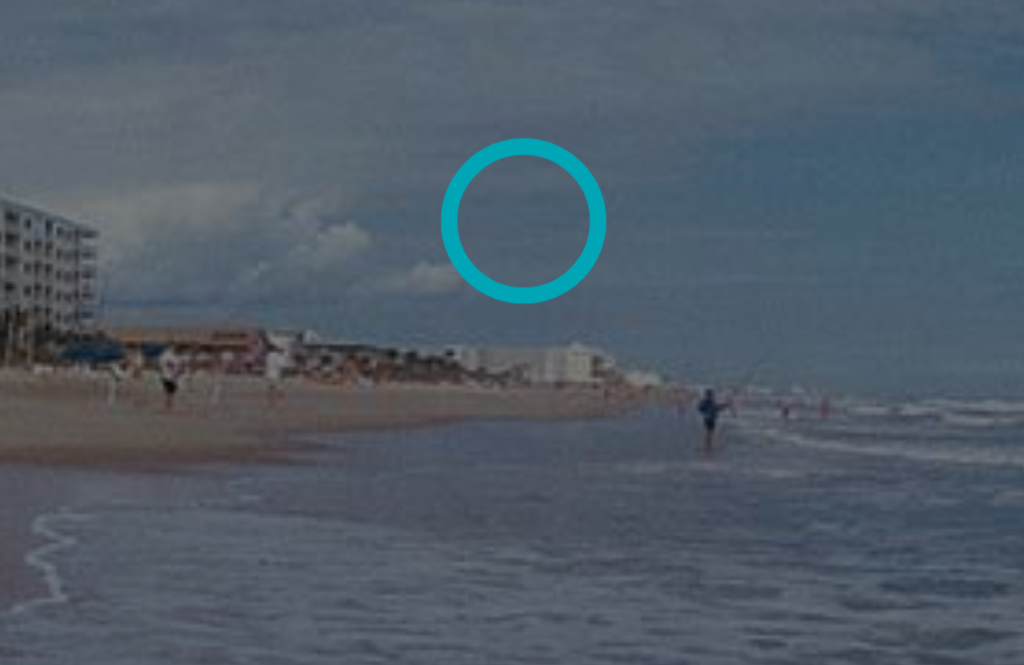 scroll, scrollTop: 0, scrollLeft: 0, axis: both 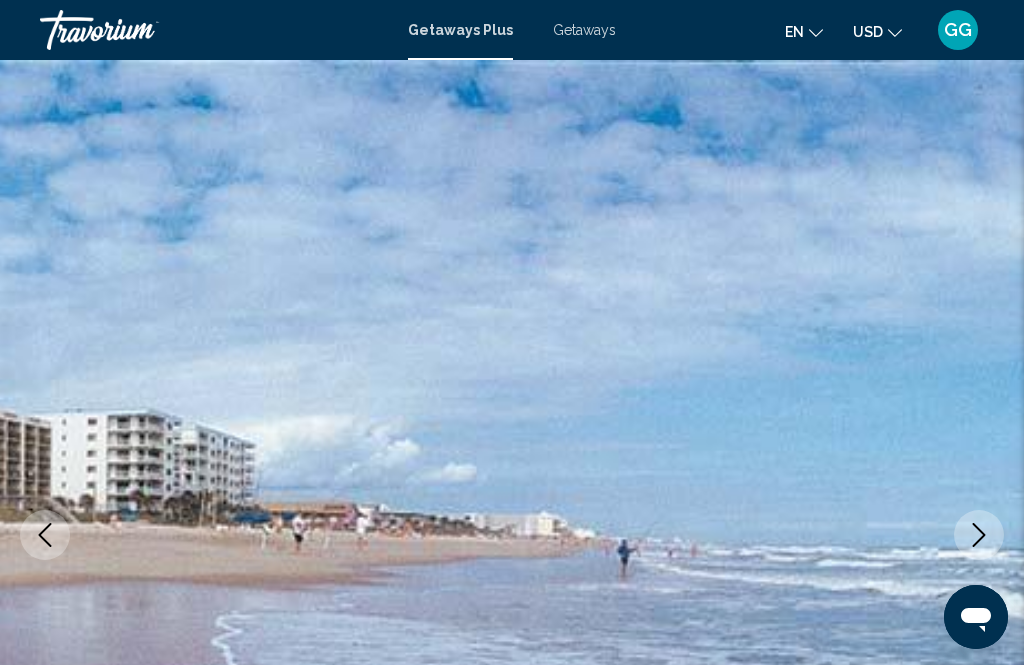 click 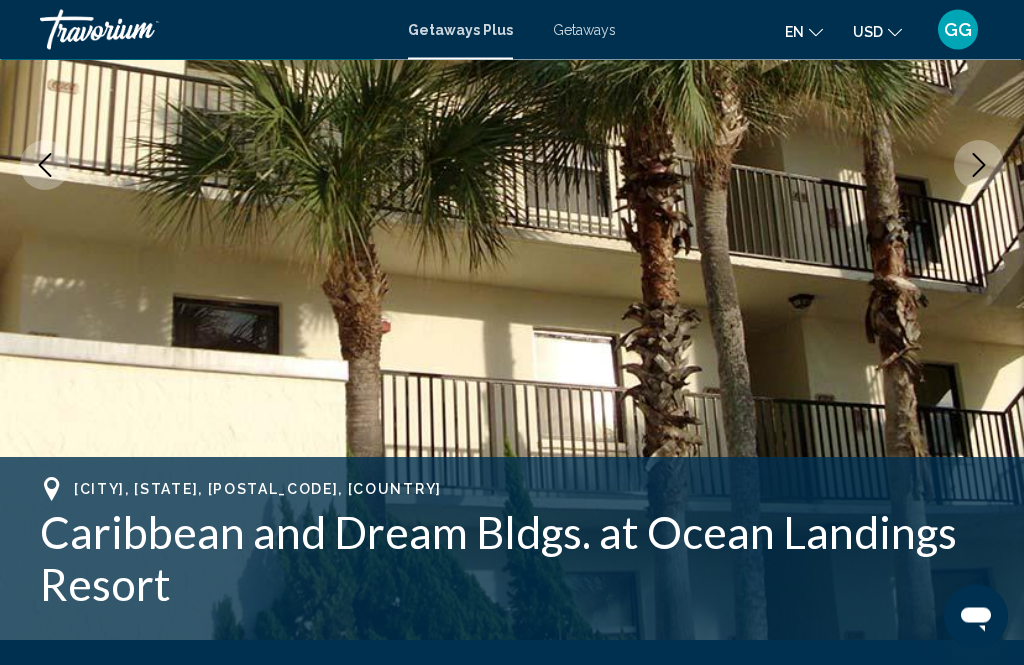 scroll, scrollTop: 371, scrollLeft: 0, axis: vertical 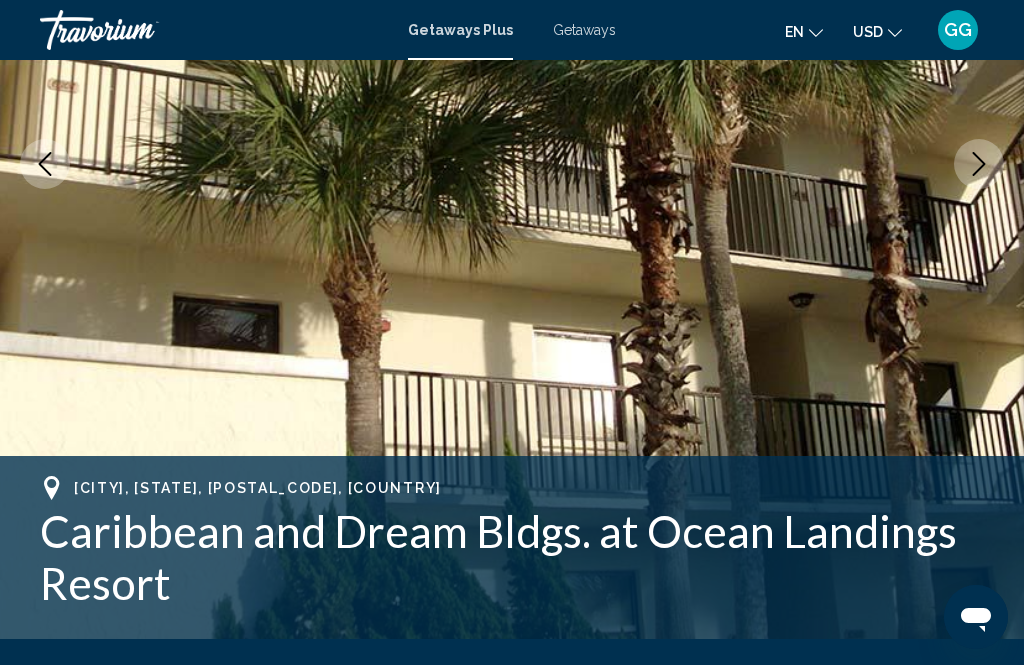 click at bounding box center [979, 164] 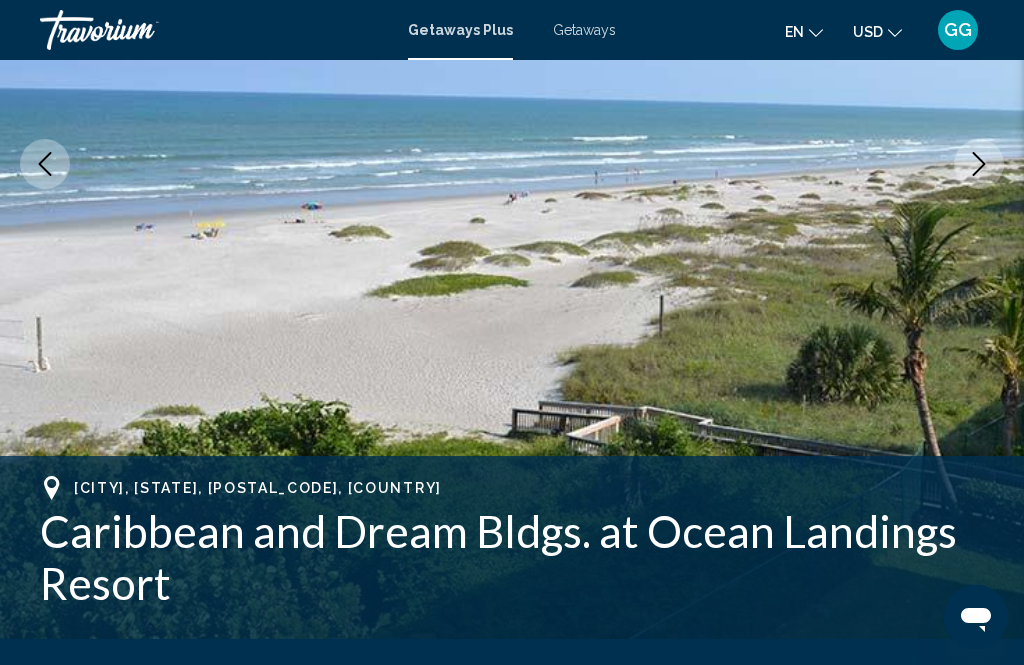 click 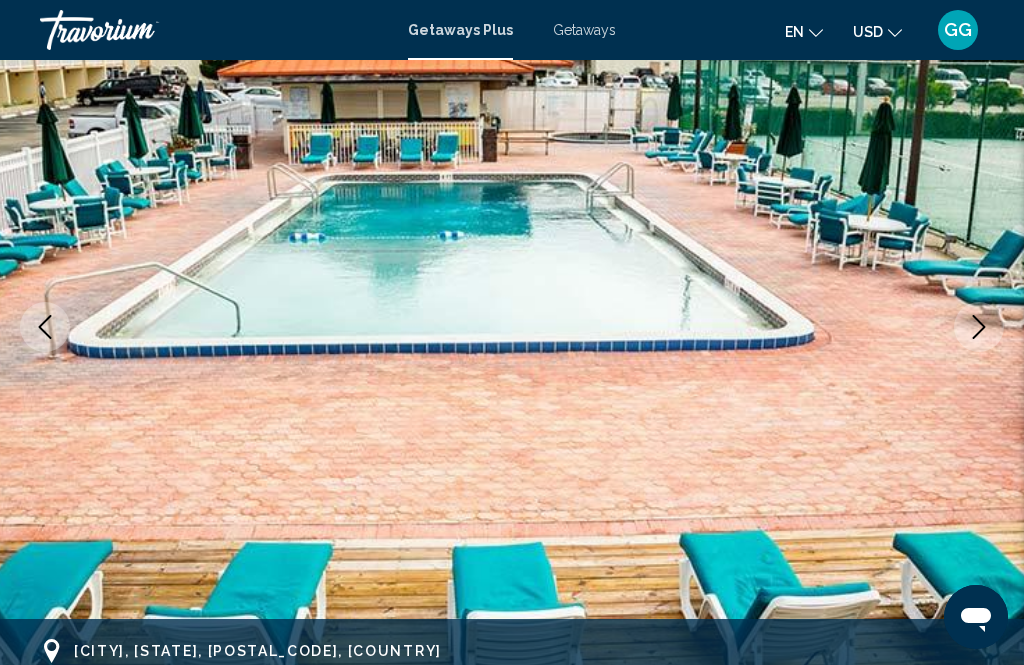 scroll, scrollTop: 207, scrollLeft: 0, axis: vertical 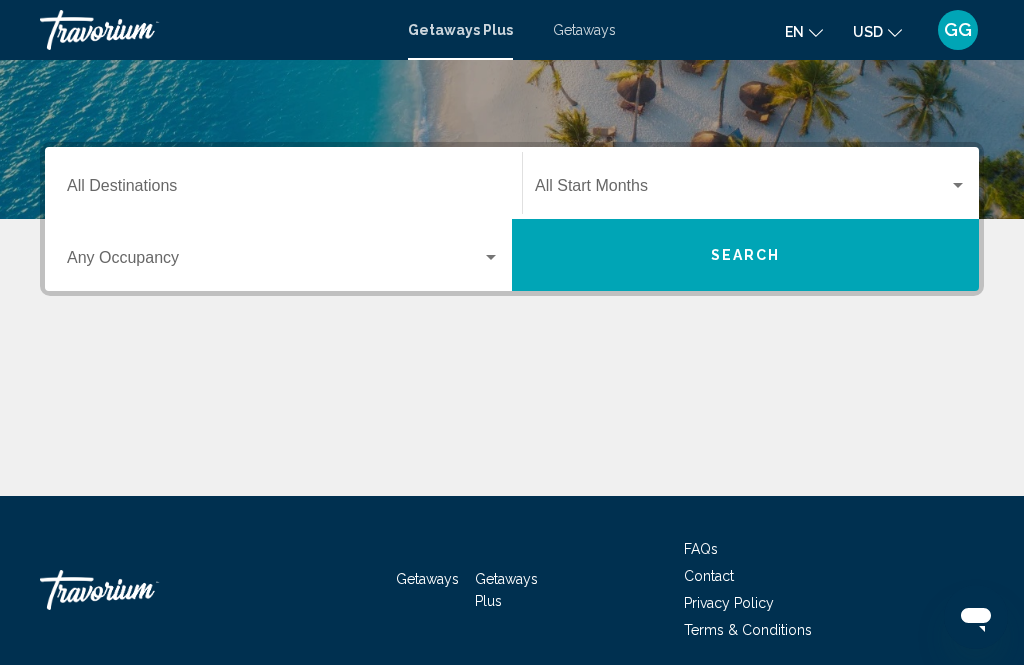 click at bounding box center (491, 258) 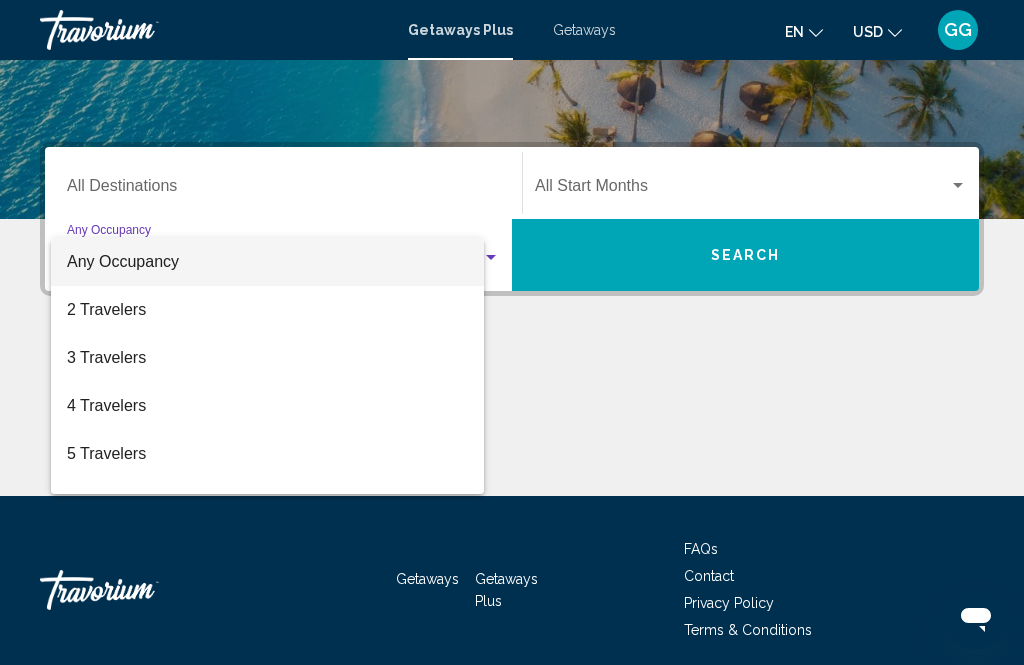 scroll, scrollTop: 393, scrollLeft: 0, axis: vertical 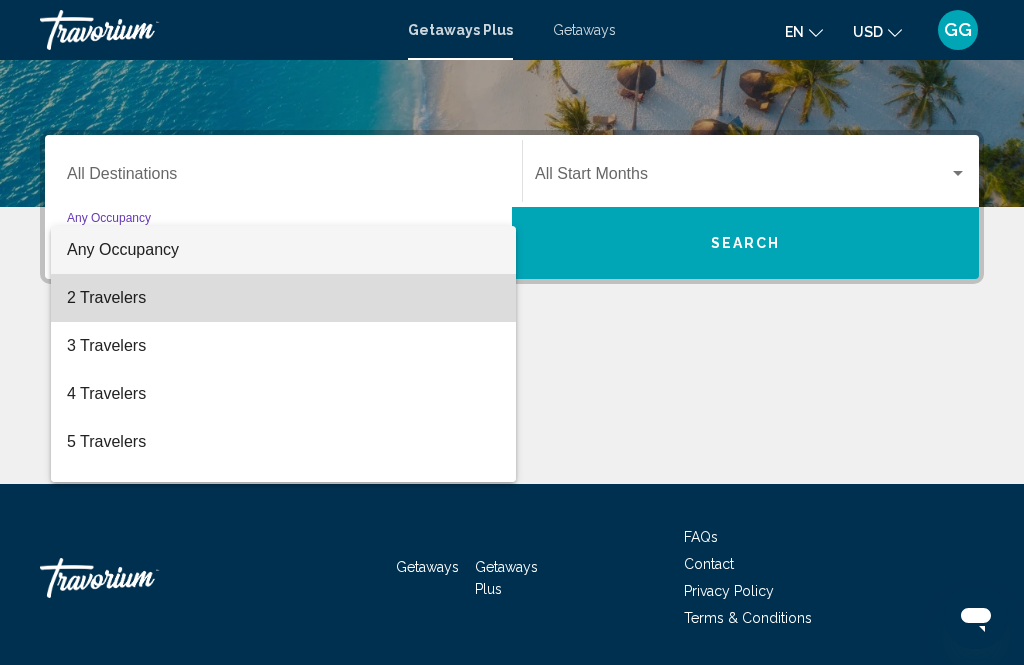 click on "2 Travelers" at bounding box center [283, 298] 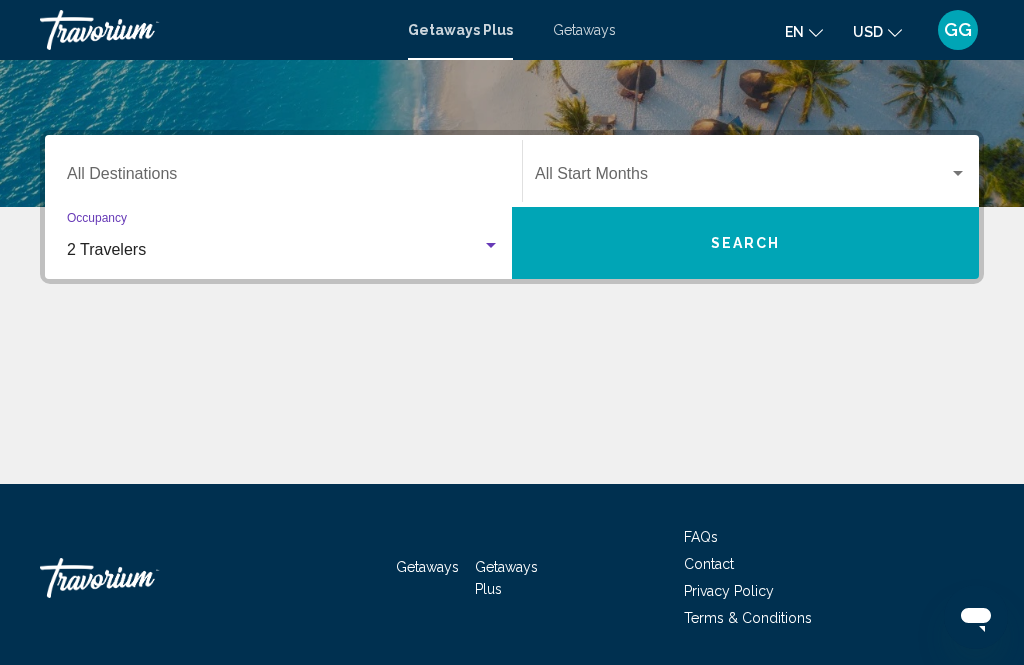 click at bounding box center [958, 173] 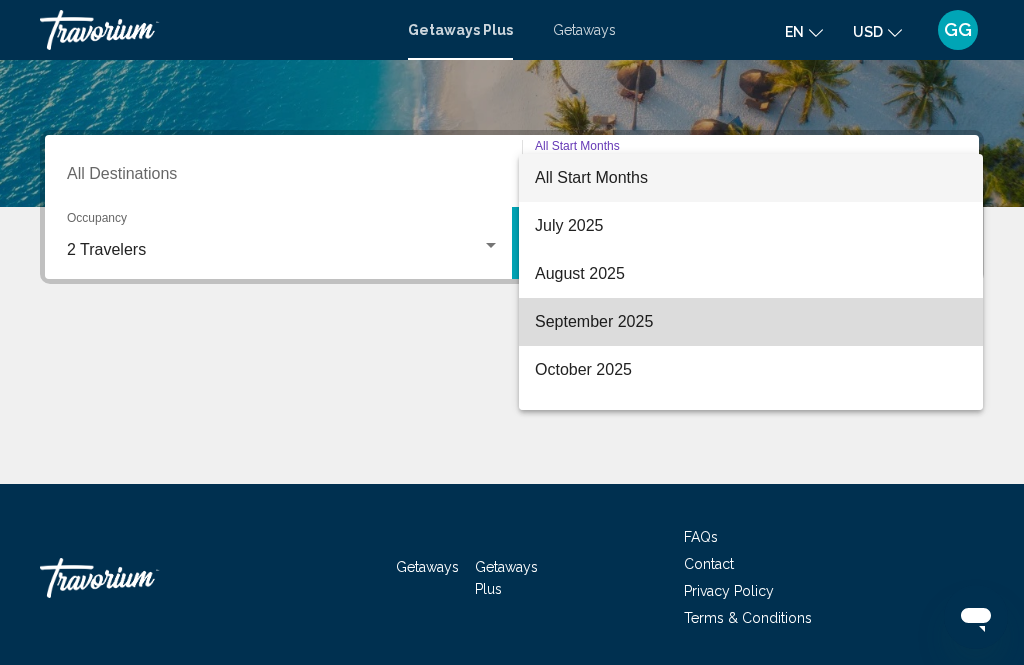click on "September 2025" at bounding box center [751, 322] 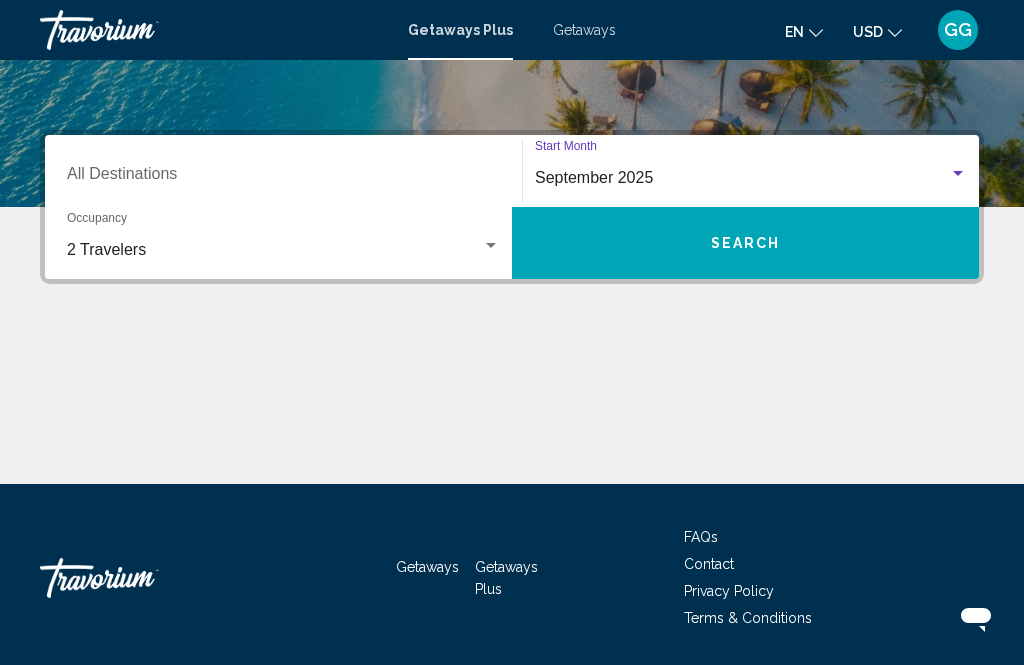 click on "Search" at bounding box center (746, 244) 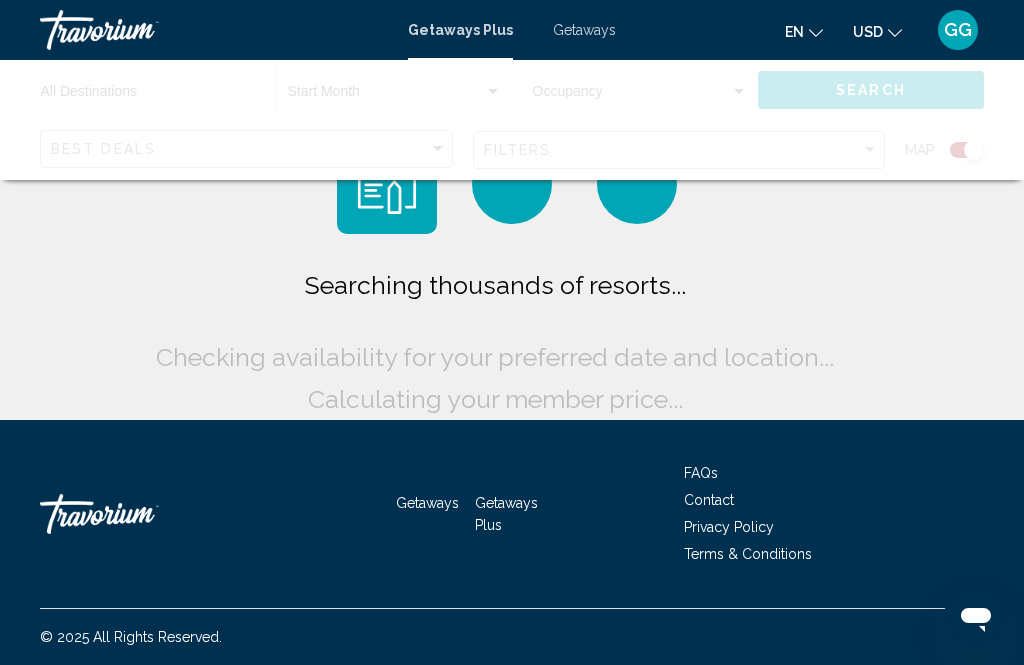 scroll, scrollTop: 0, scrollLeft: 0, axis: both 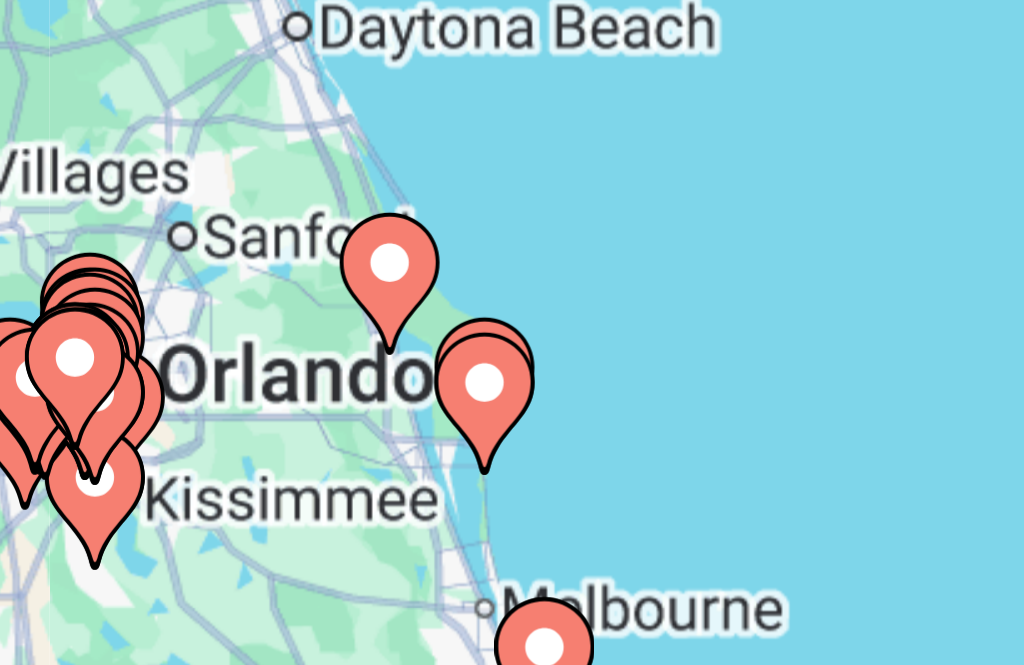 type on "**********" 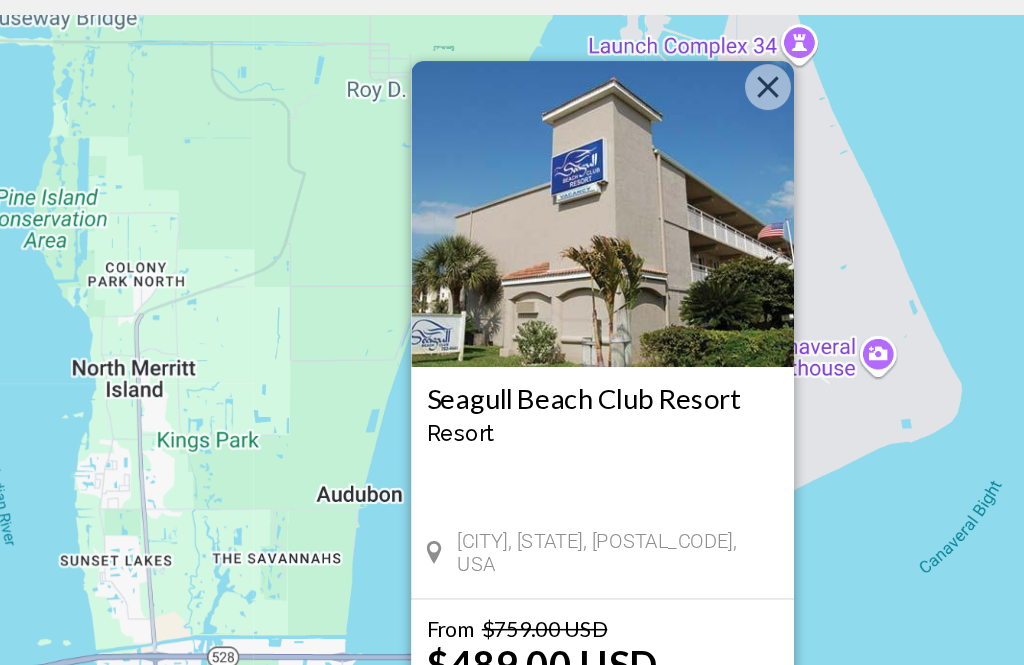 scroll, scrollTop: 23, scrollLeft: 0, axis: vertical 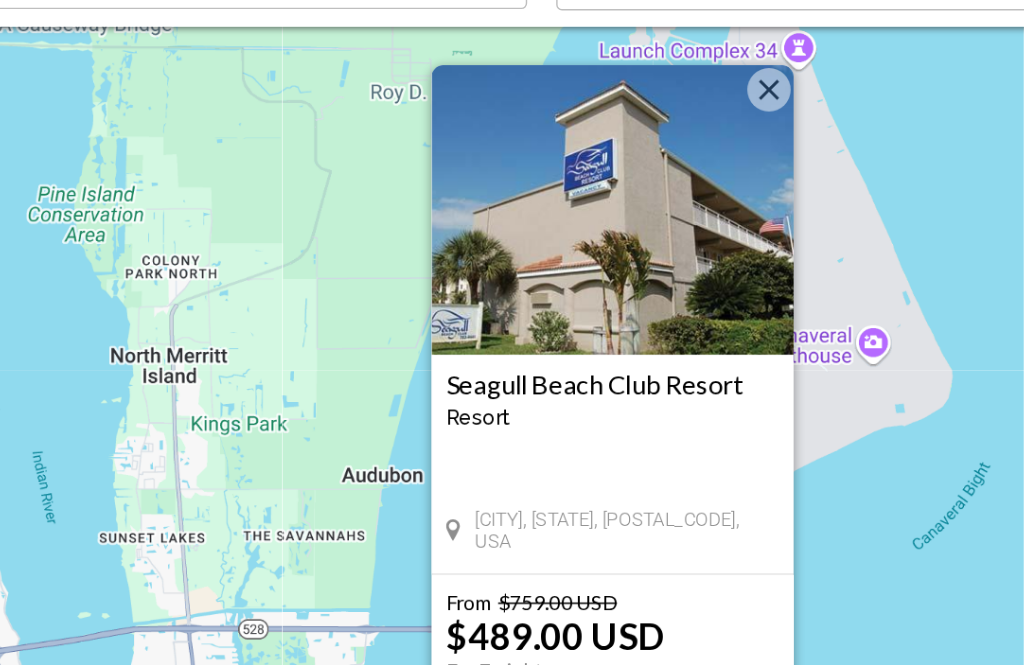 click on "Seagull Beach Club Resort  Resort  -  This is an adults only resort
Cocoa Beach, FL, 329313554, USA" at bounding box center [512, 482] 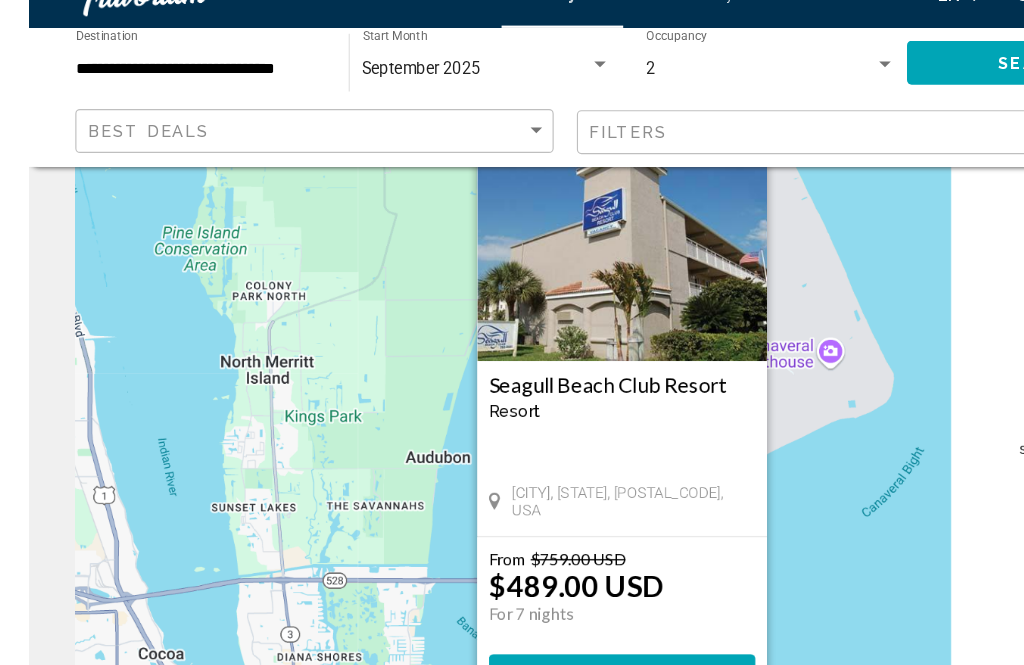 scroll, scrollTop: 118, scrollLeft: 0, axis: vertical 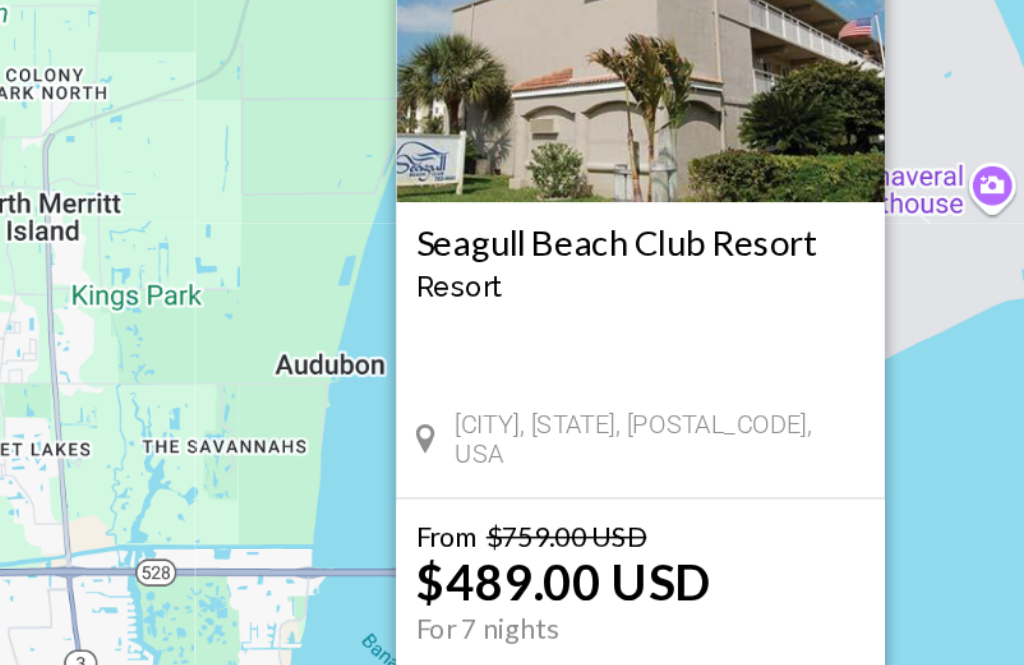 click on "Seagull Beach Club Resort  Resort  -  This is an adults only resort
Cocoa Beach, FL, 329313554, USA" at bounding box center [512, 387] 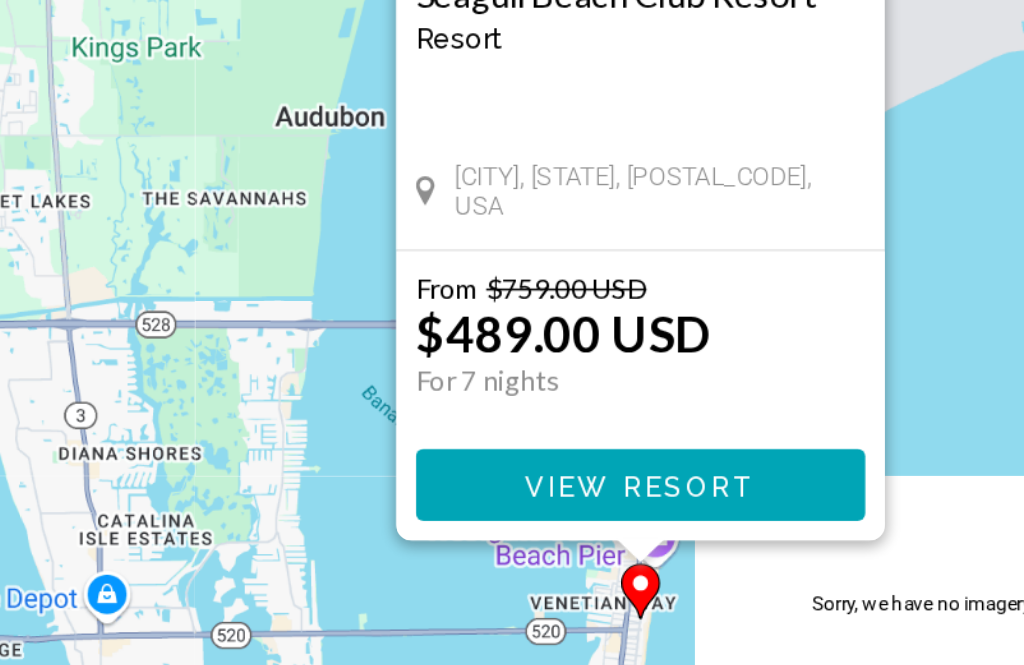 scroll, scrollTop: 162, scrollLeft: 0, axis: vertical 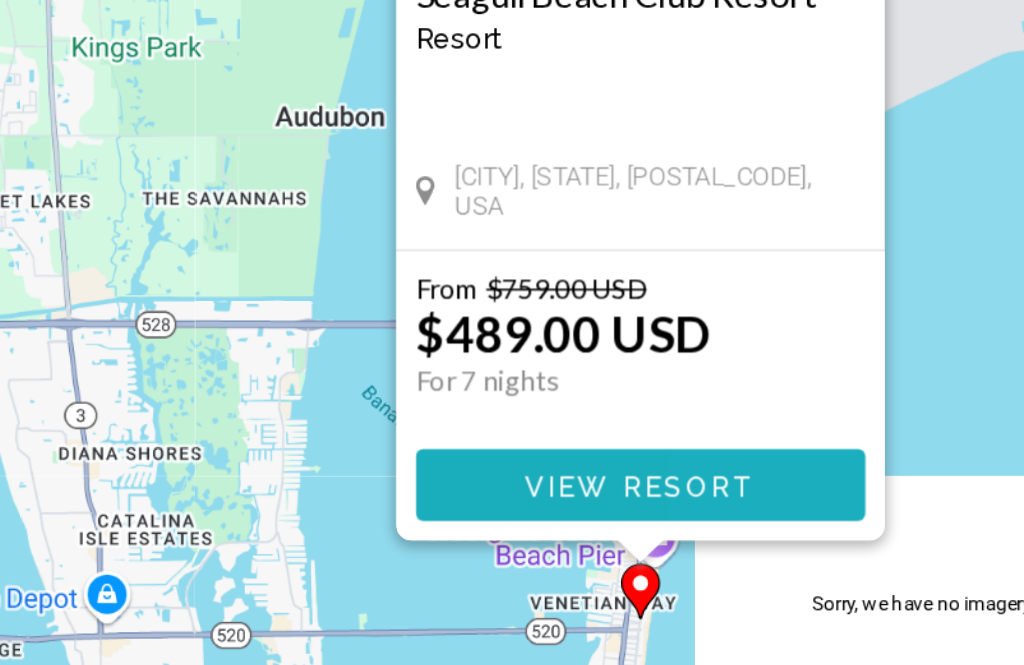 click on "View Resort" at bounding box center (512, 539) 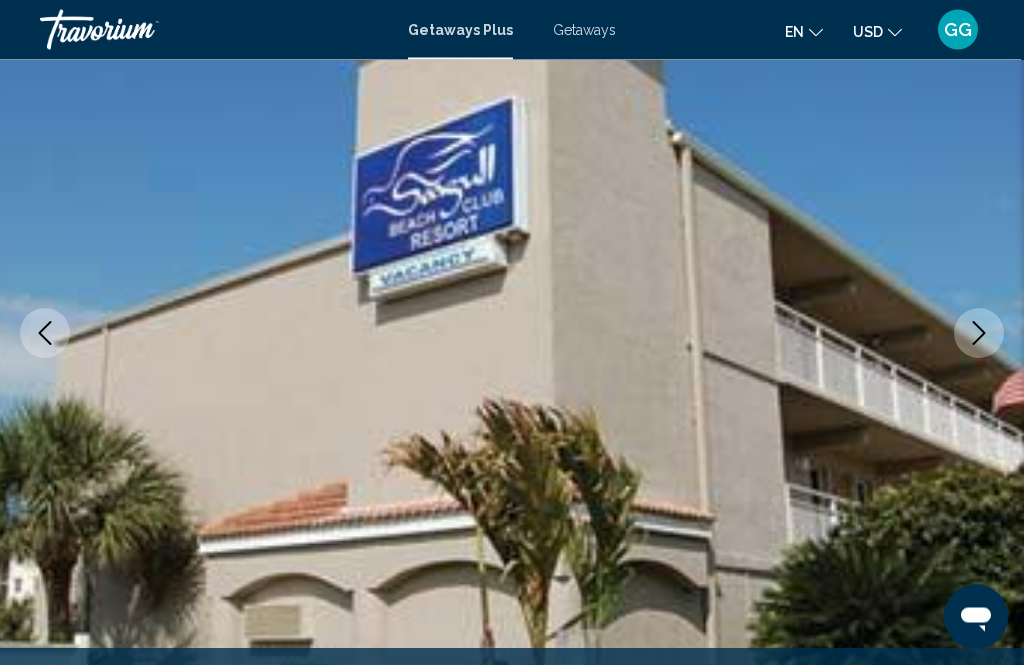 scroll, scrollTop: 203, scrollLeft: 0, axis: vertical 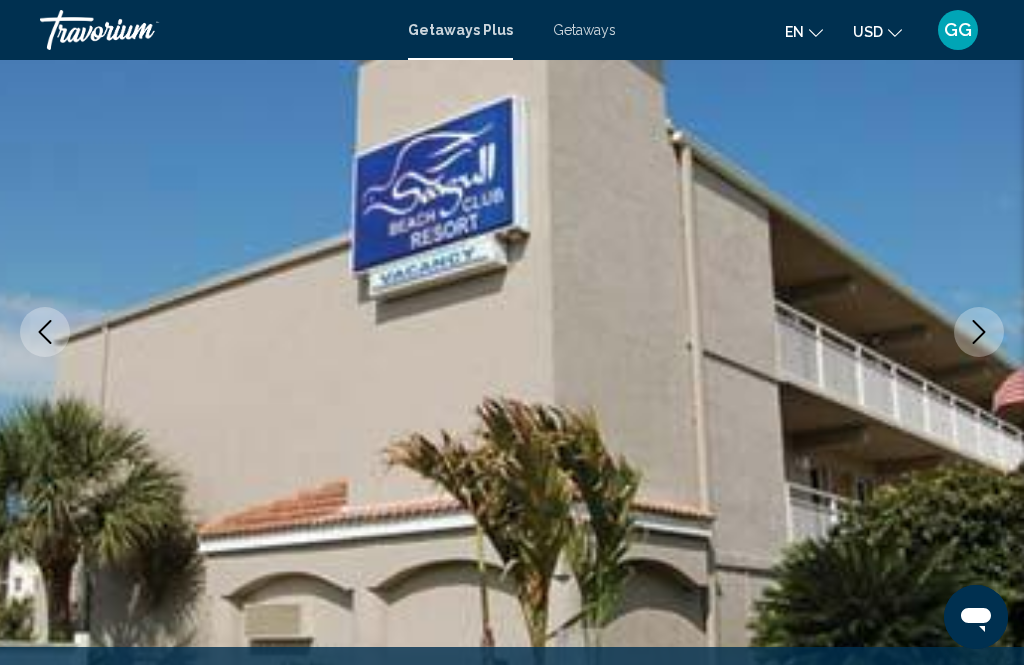 click 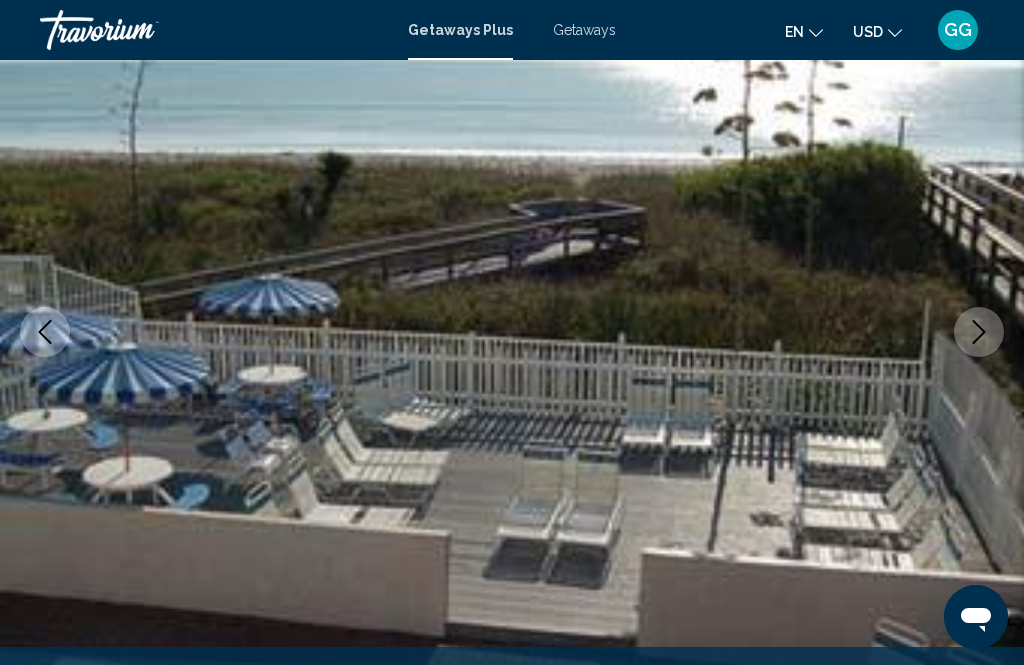 click 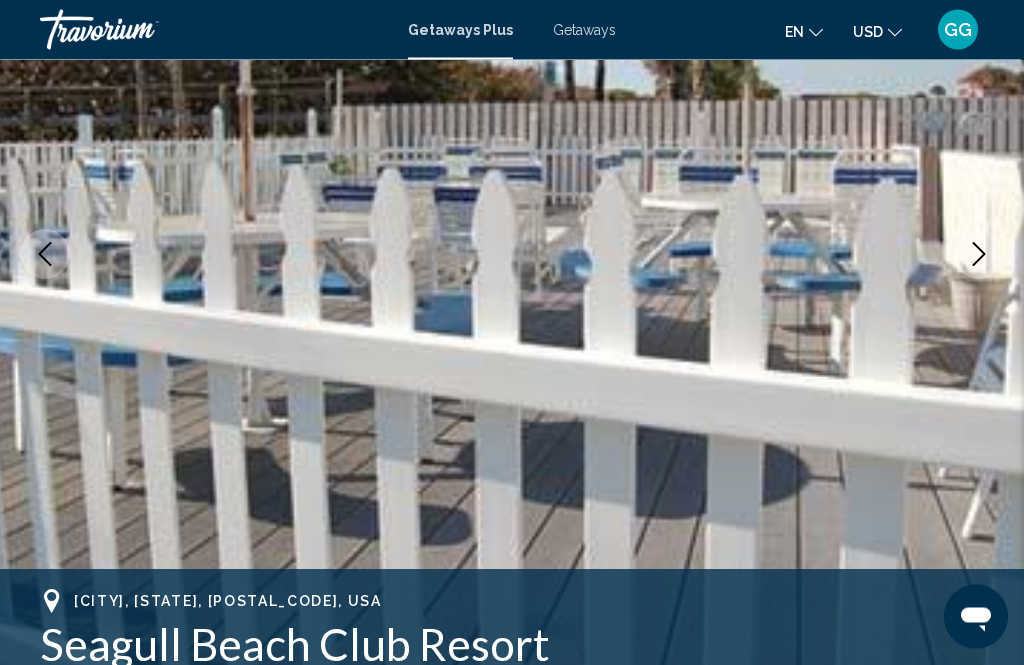 scroll, scrollTop: 283, scrollLeft: 0, axis: vertical 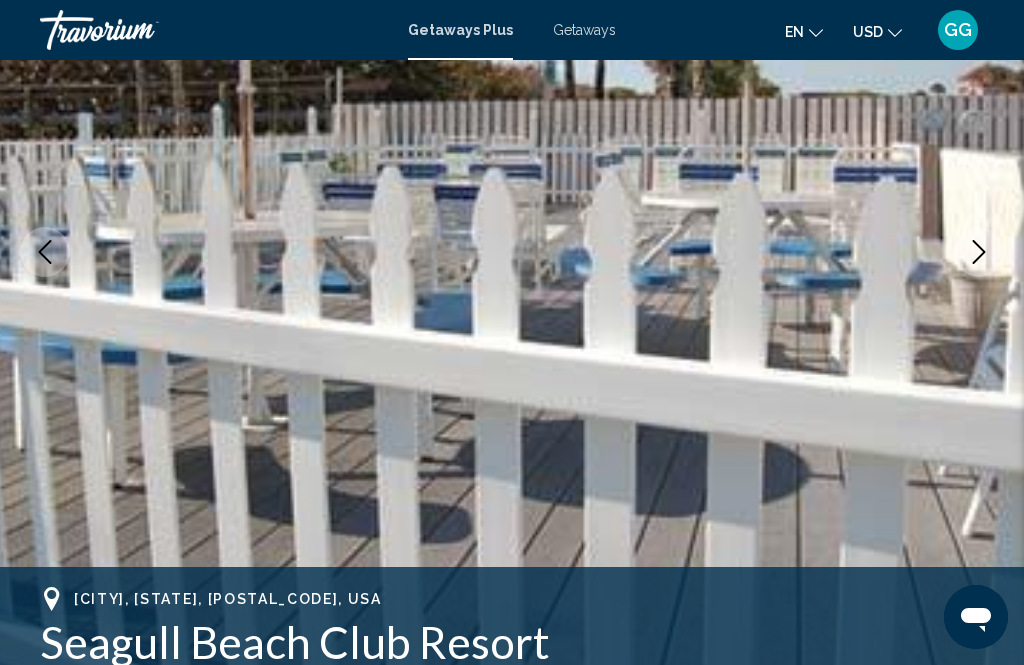 click at bounding box center (979, 252) 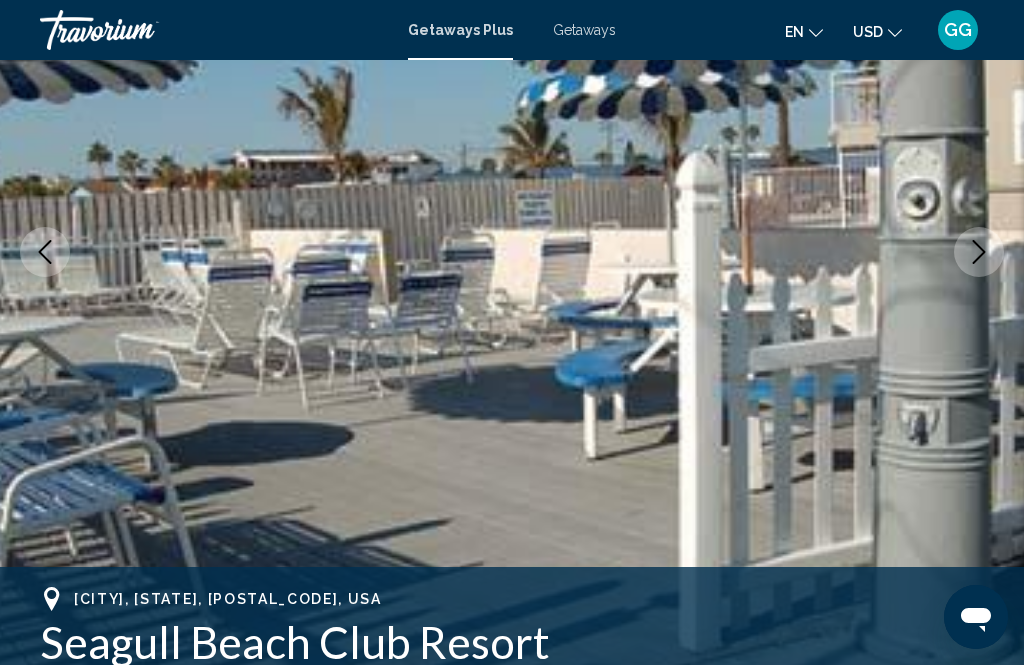 click at bounding box center (512, 252) 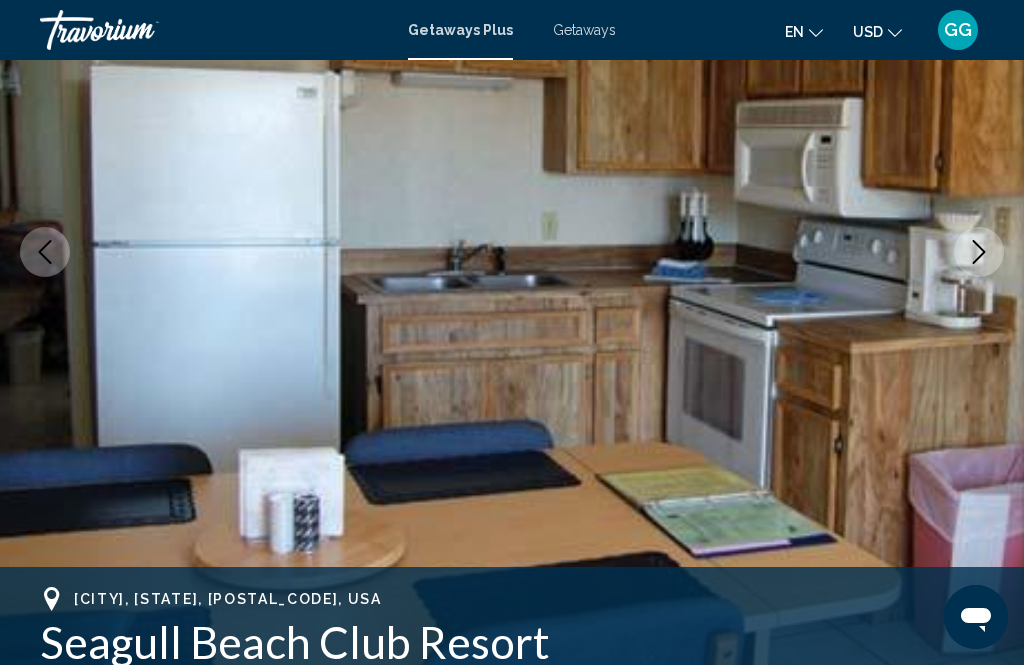click 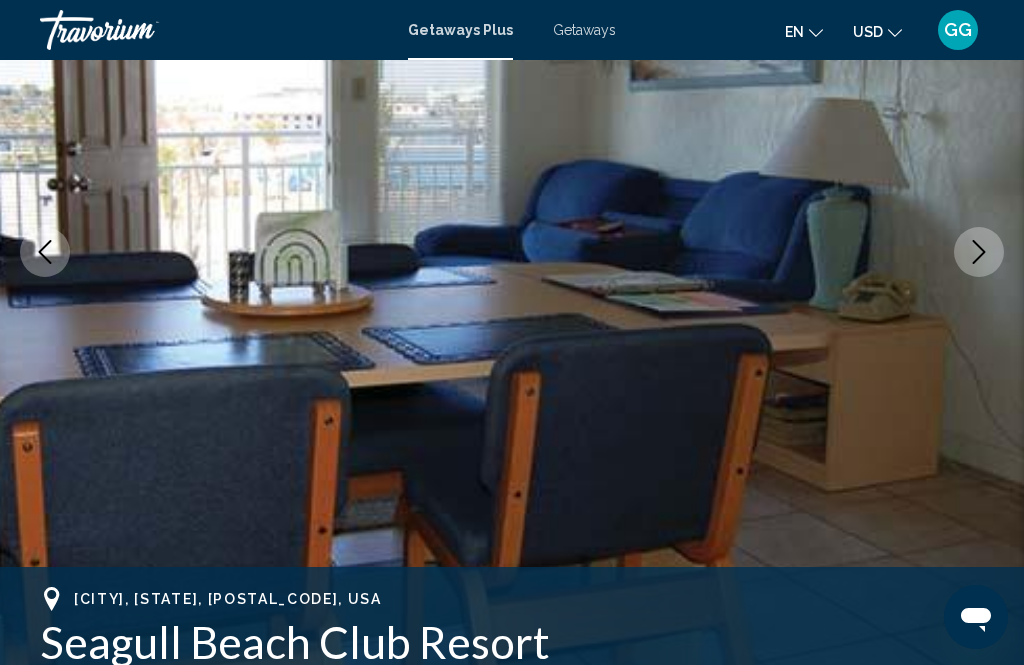 click 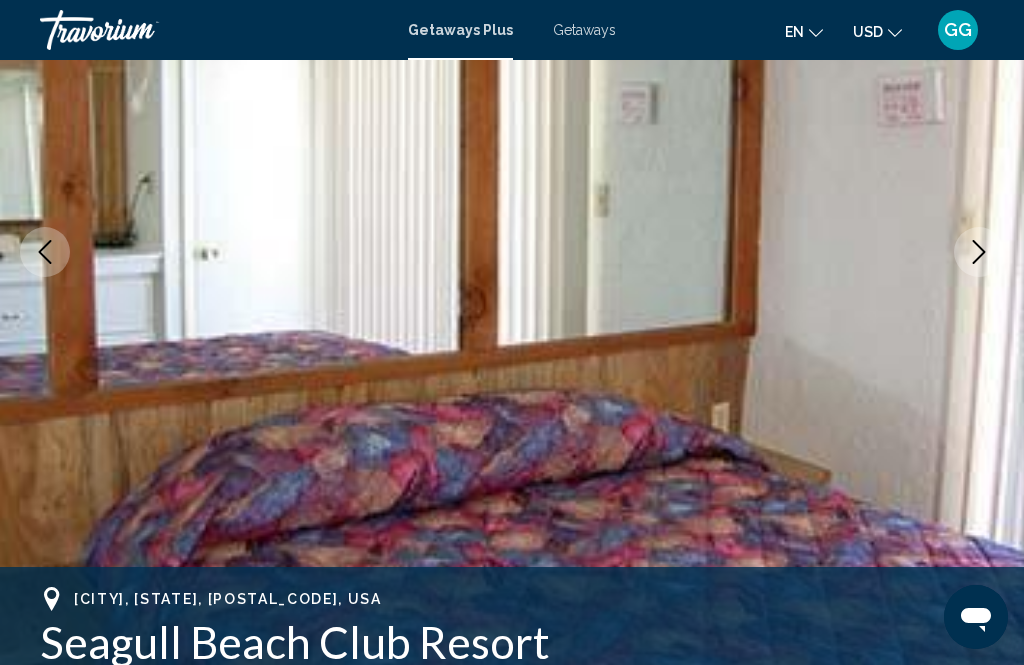 click 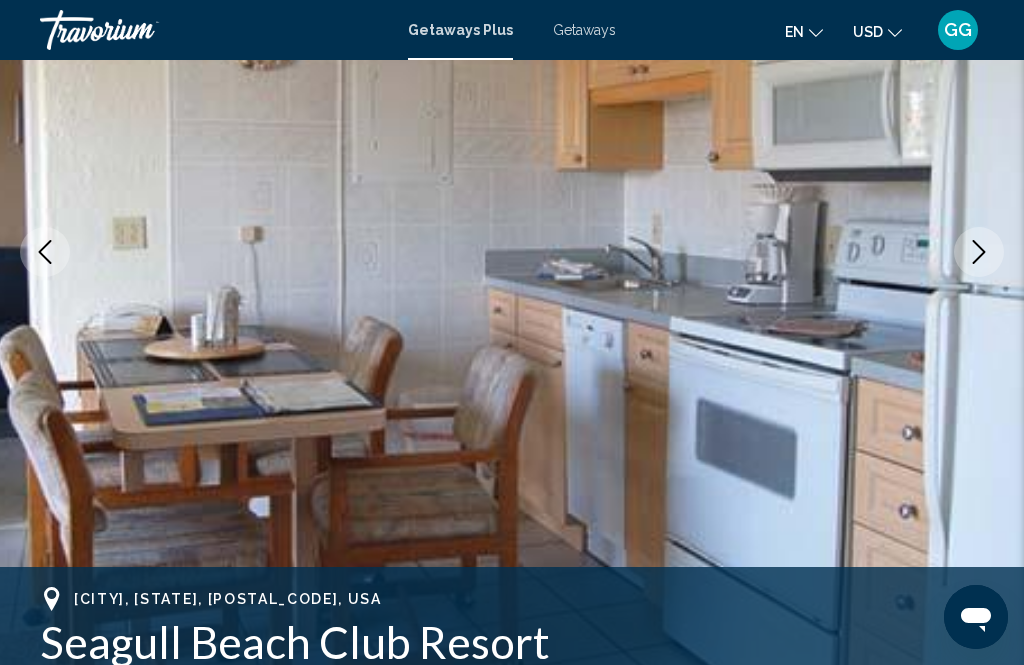 click 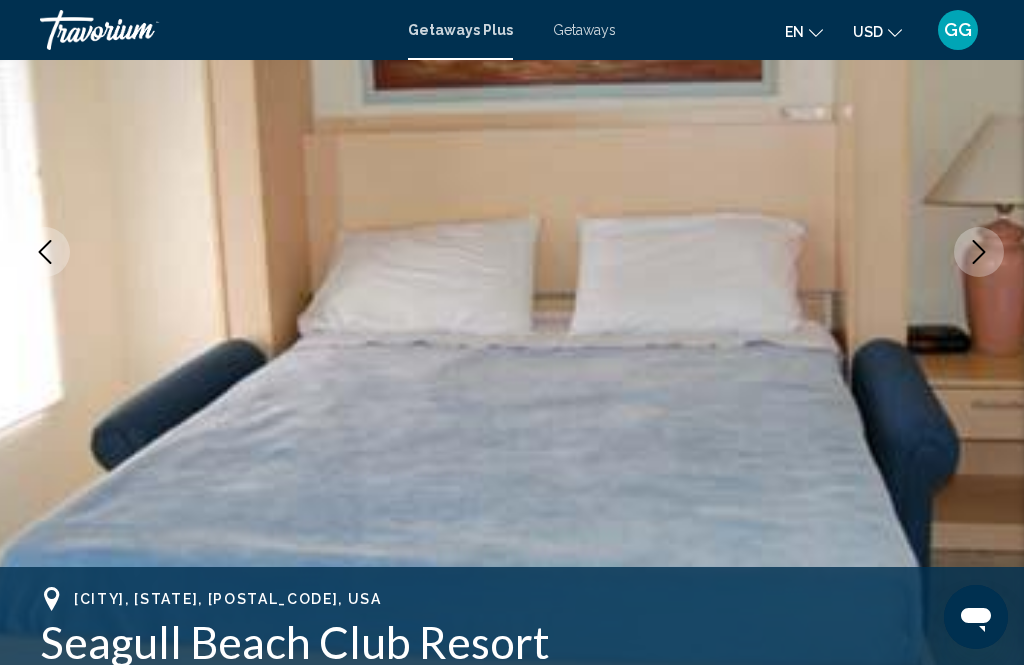 click 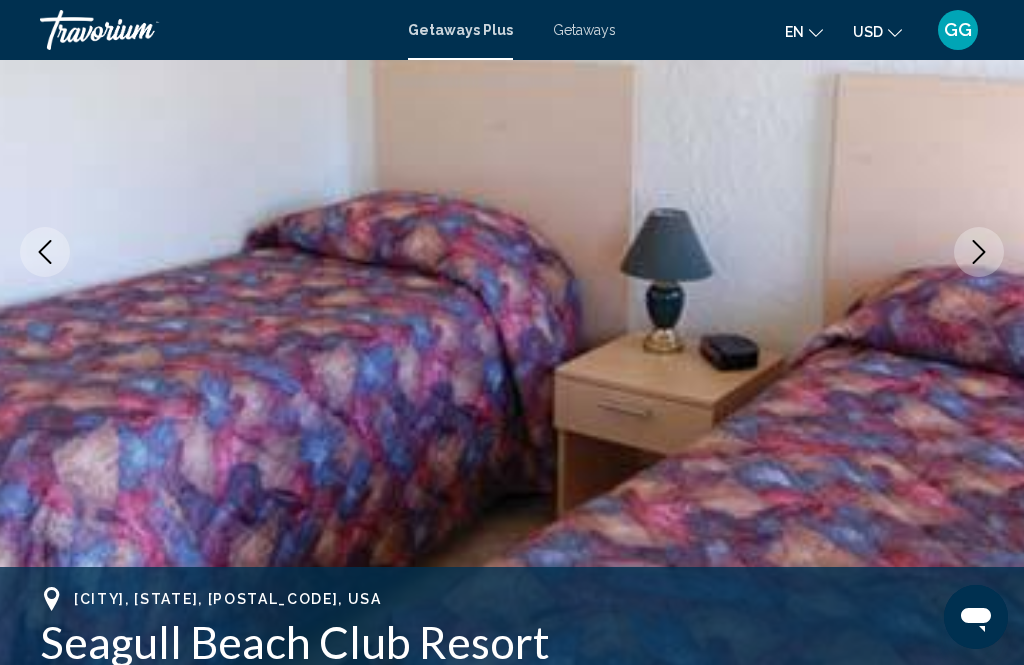 click 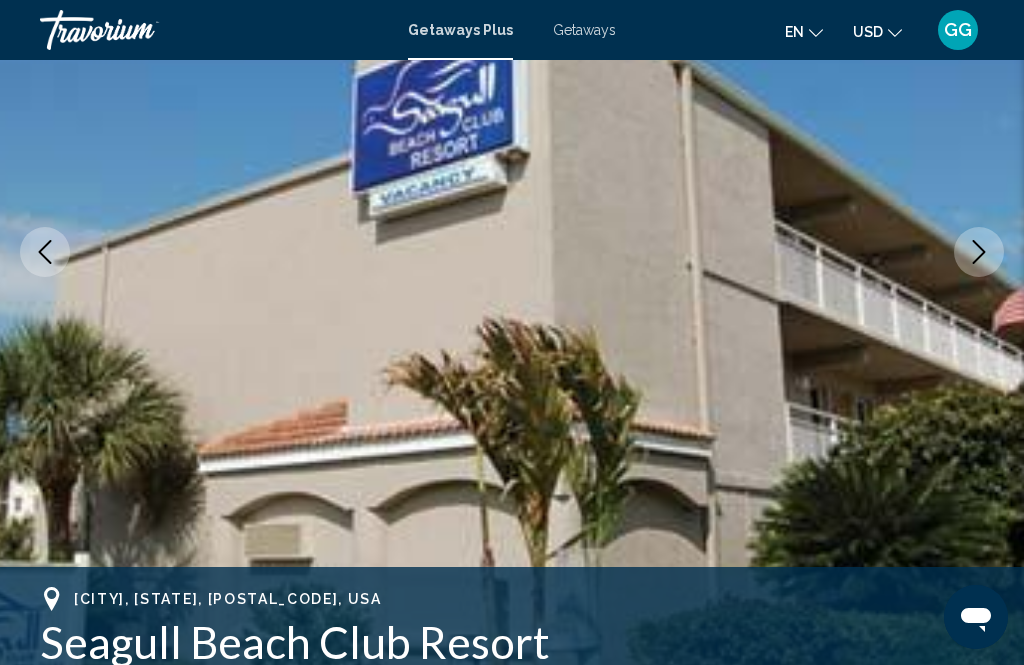 click at bounding box center [979, 252] 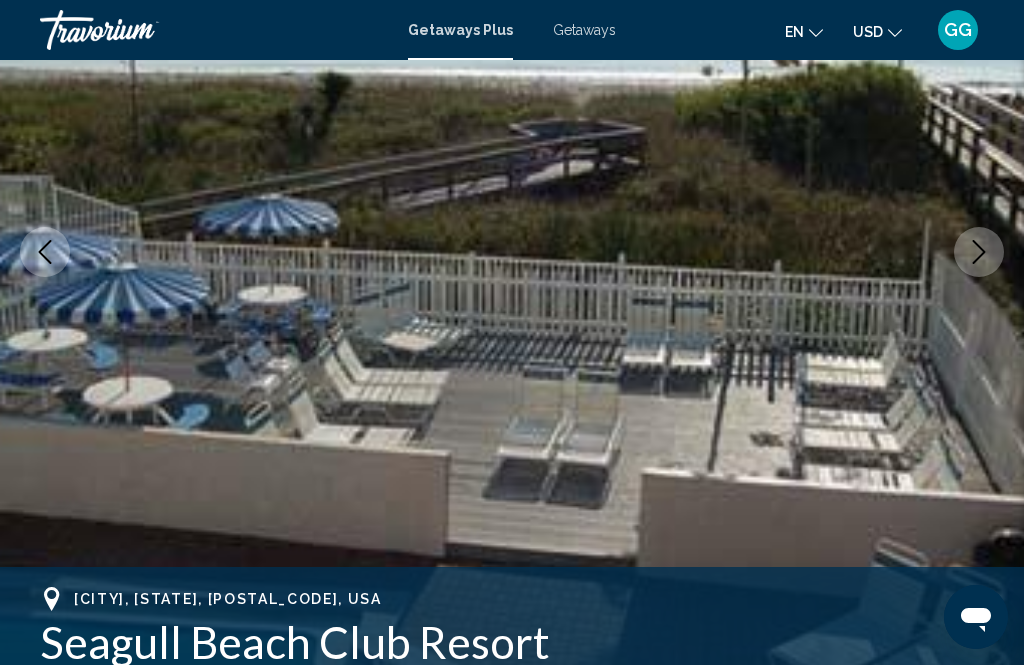 click 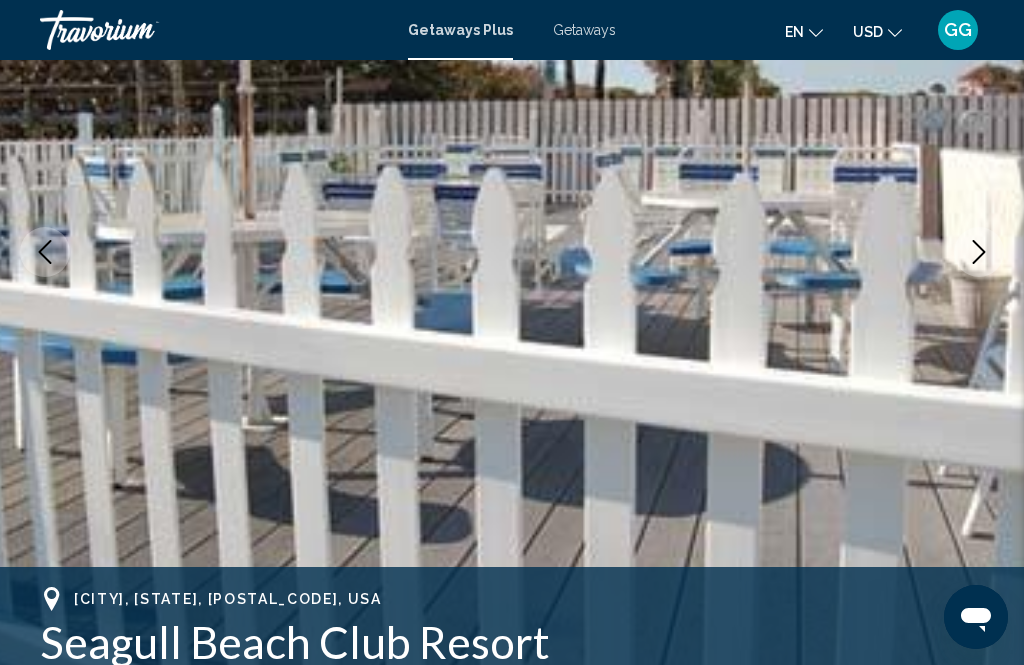 click 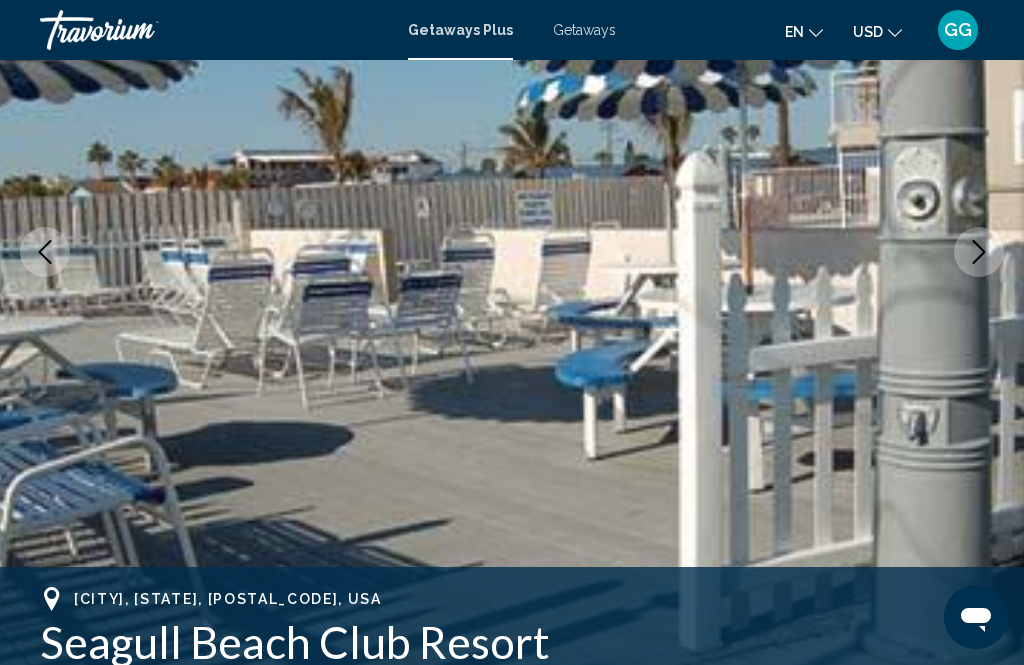 click at bounding box center [512, 252] 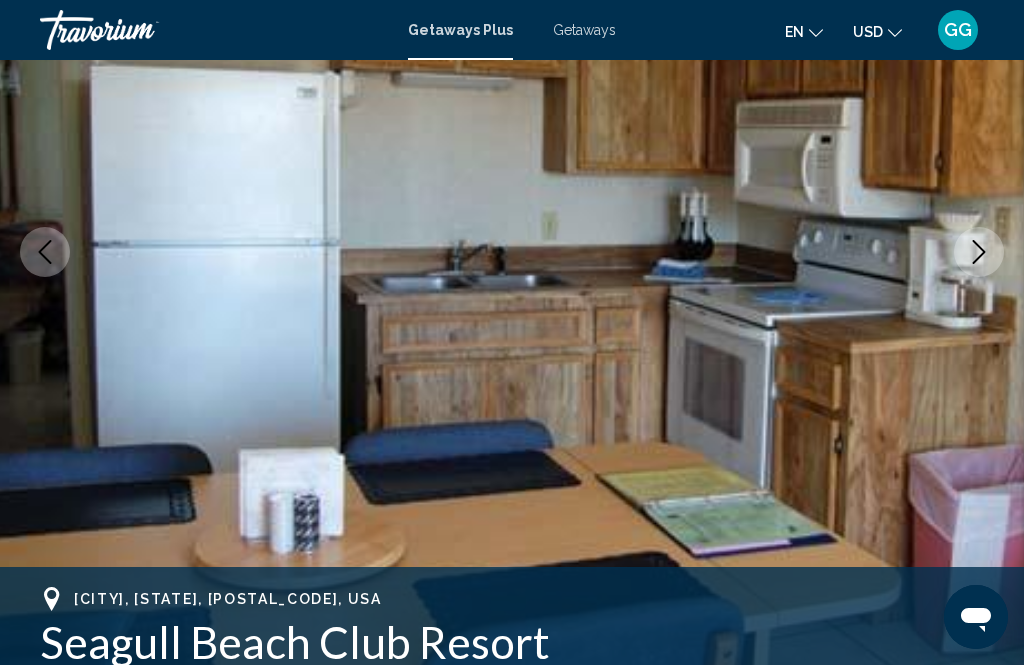 click 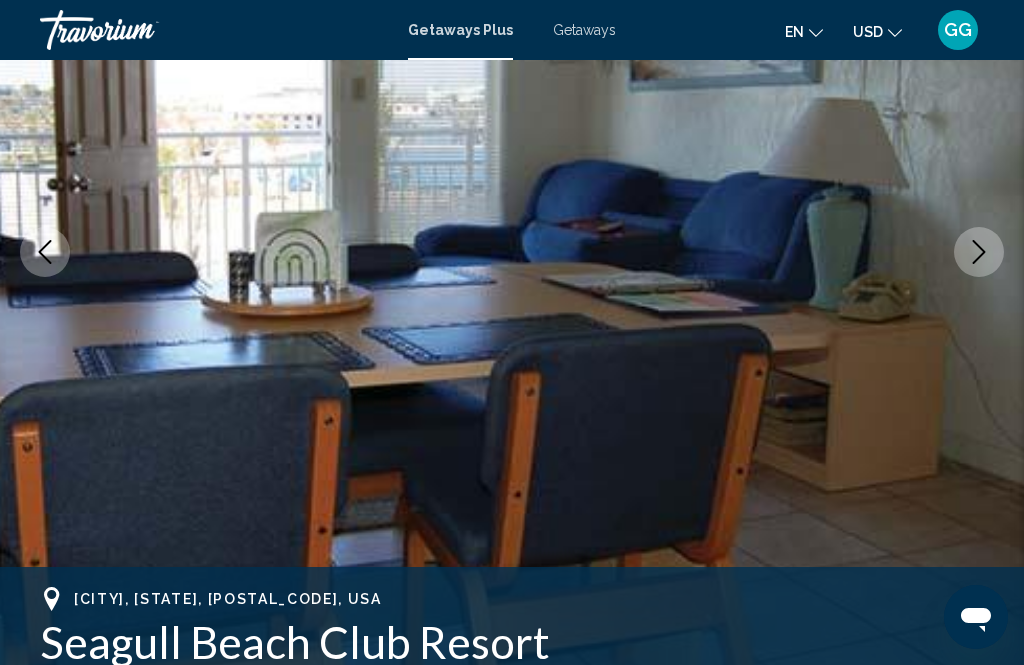 click 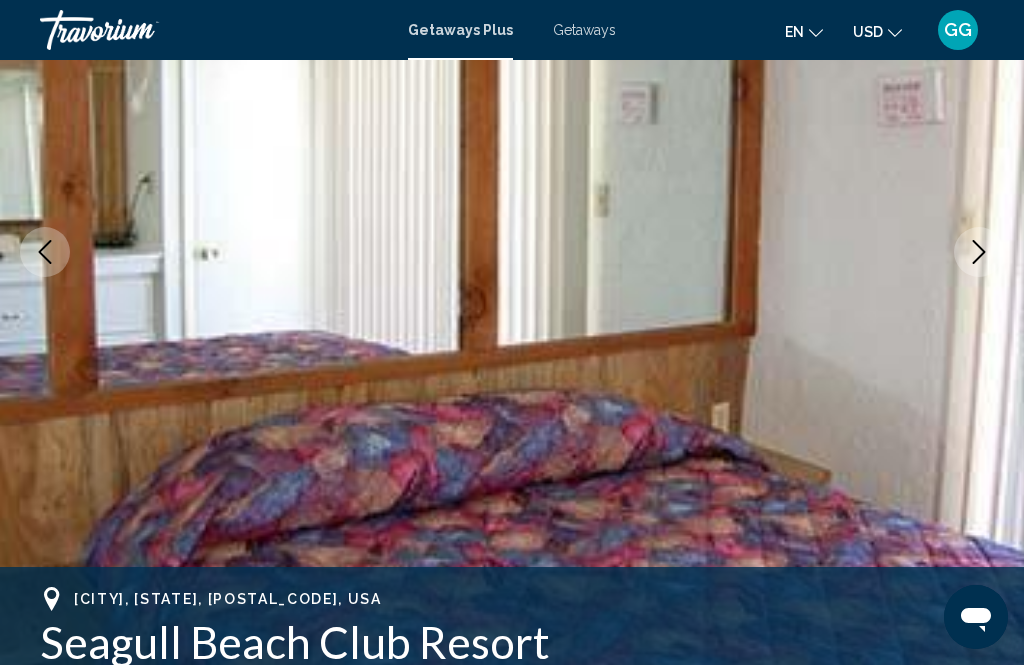 click 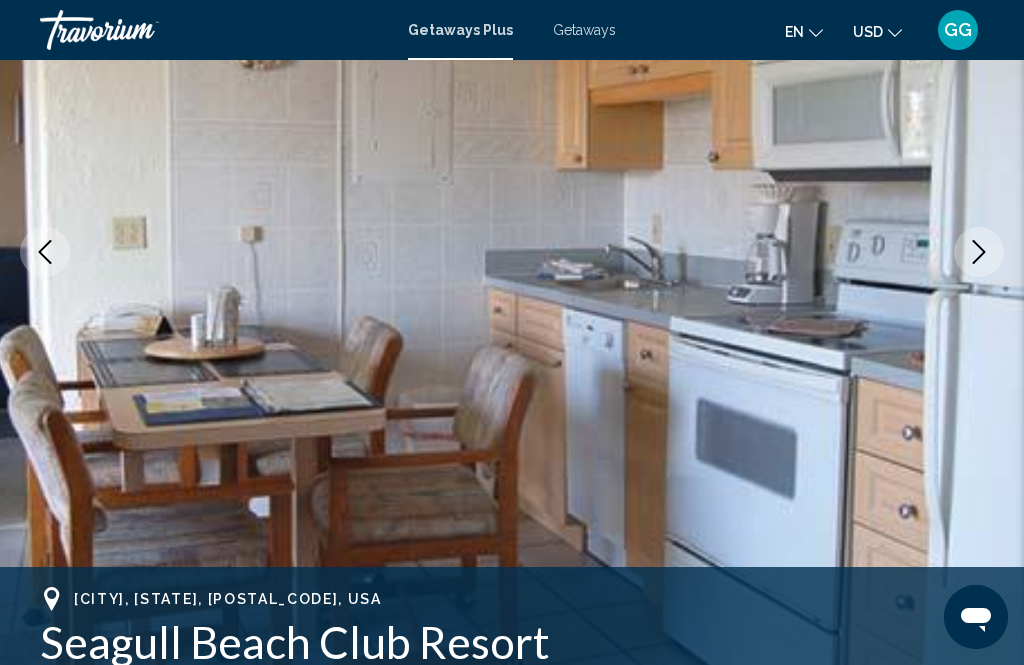 click 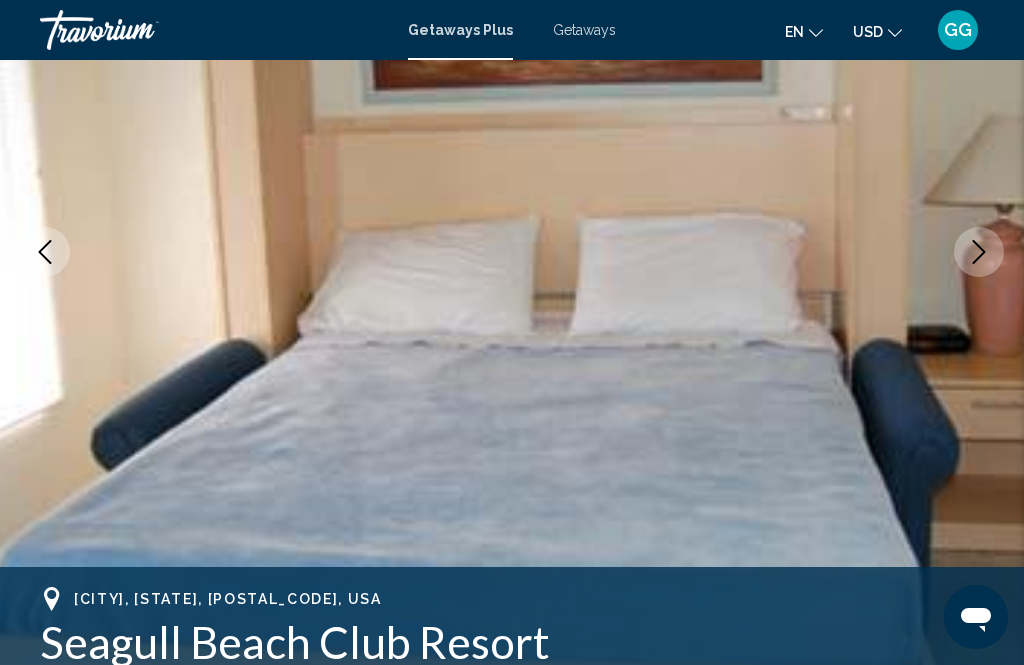 click at bounding box center (979, 252) 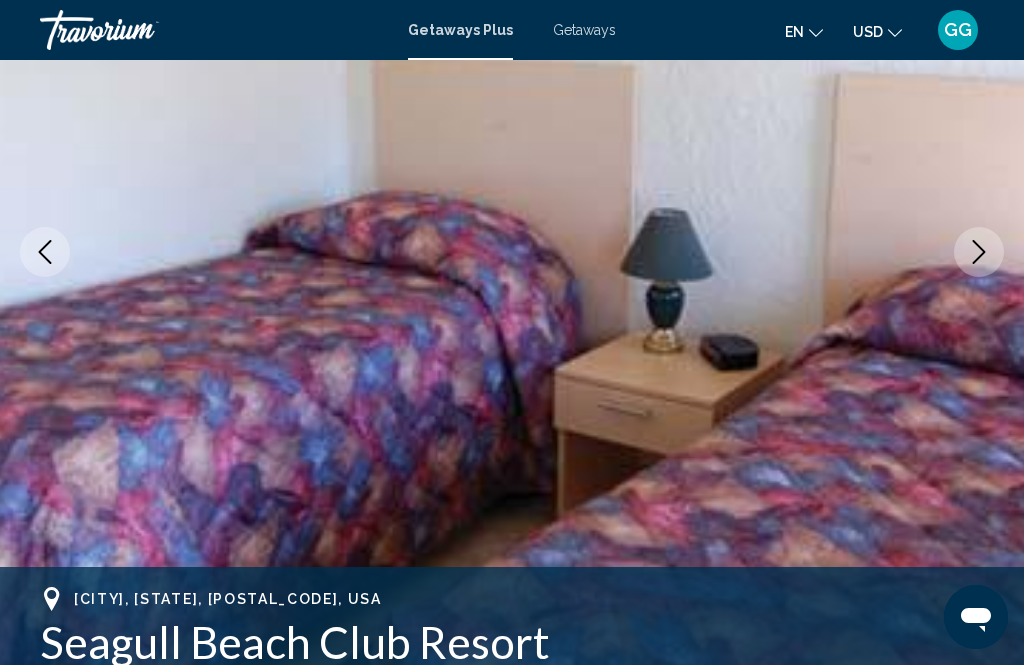 click 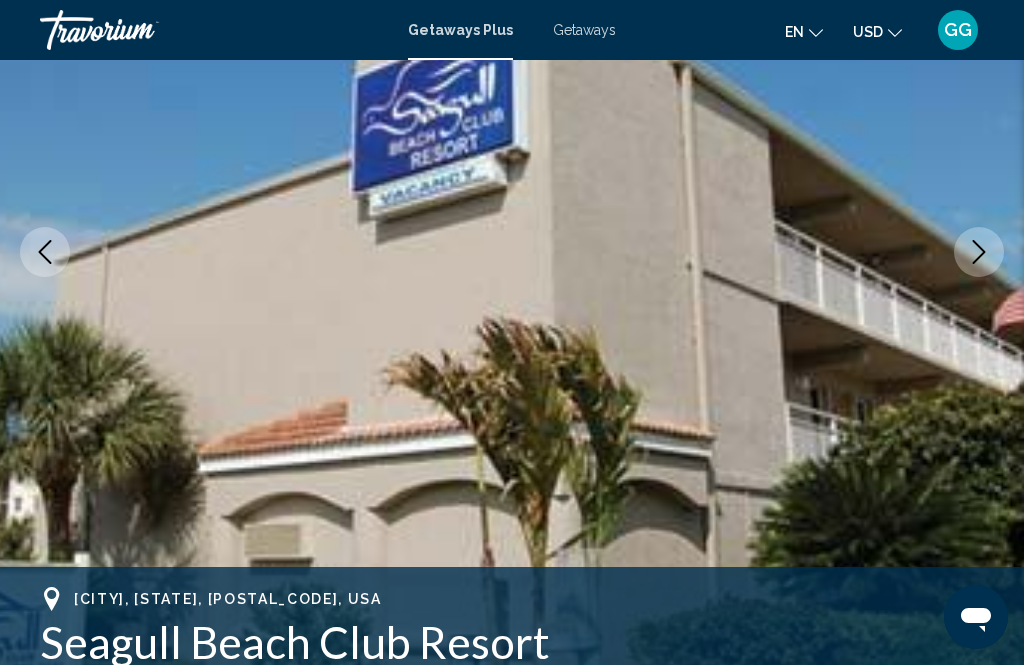 click 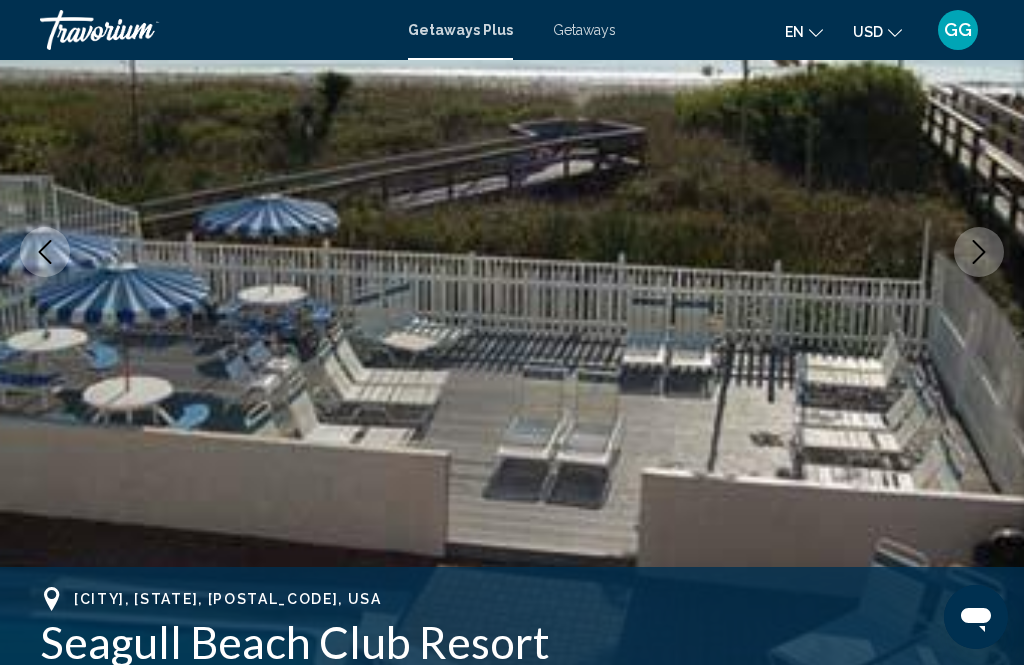 click 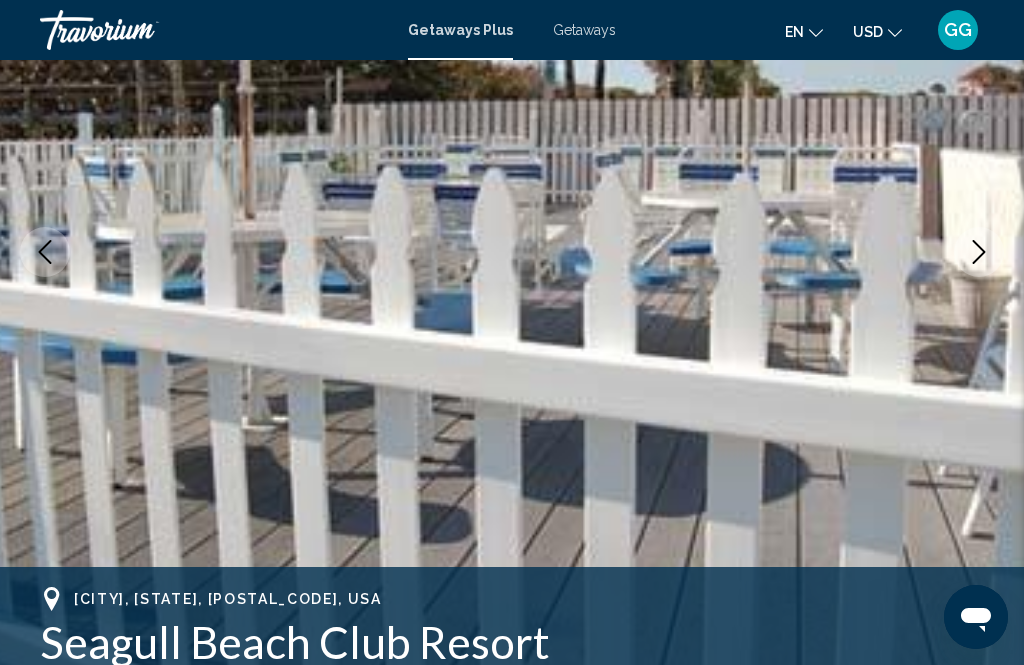 click 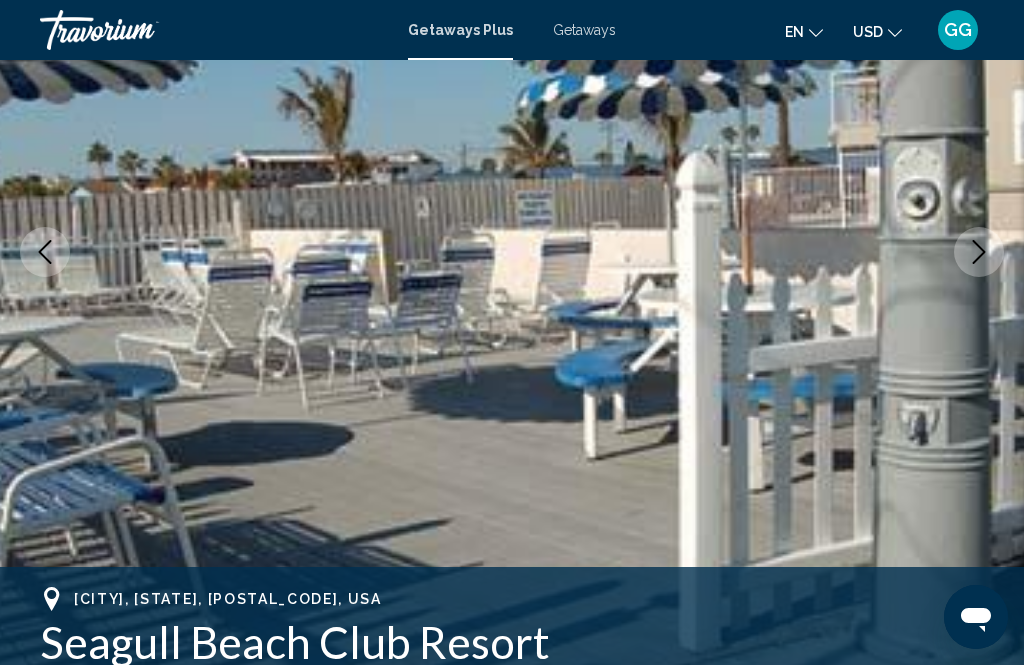 click at bounding box center (979, 252) 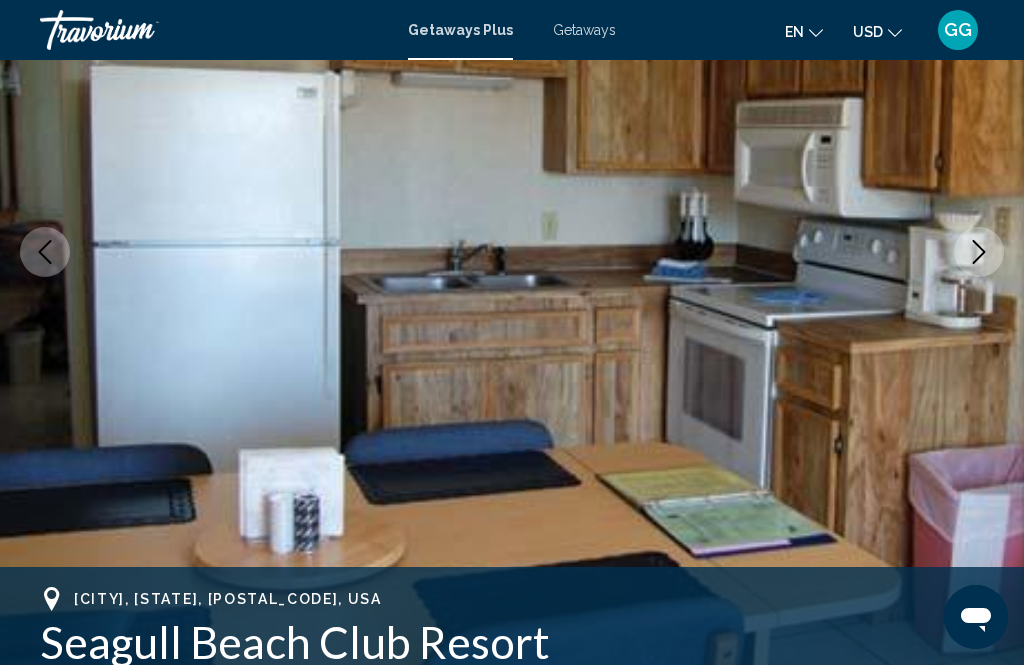 click 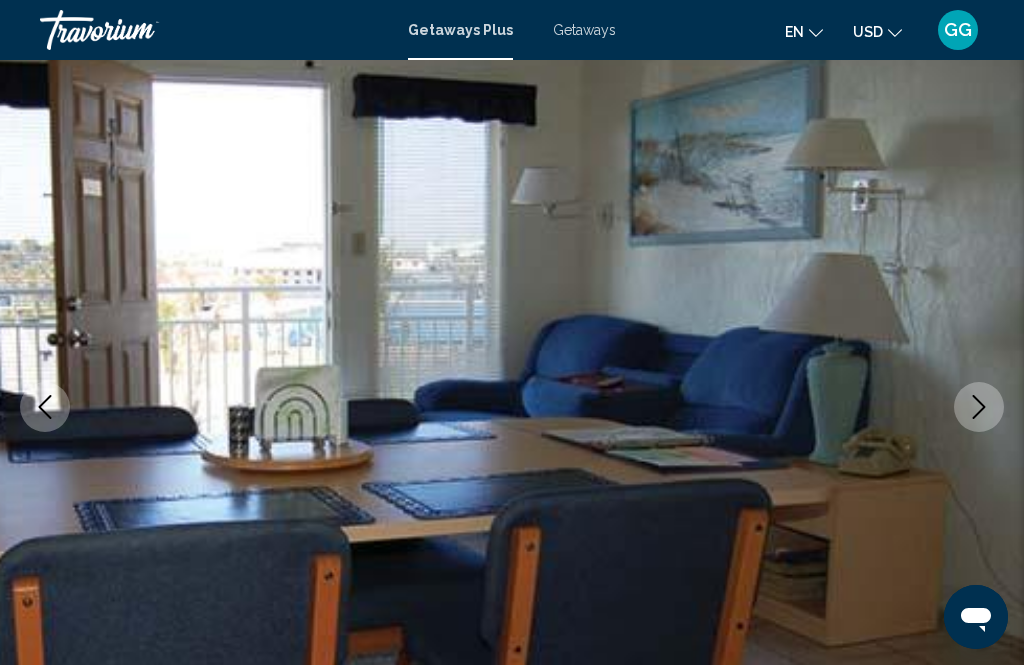 scroll, scrollTop: 130, scrollLeft: 0, axis: vertical 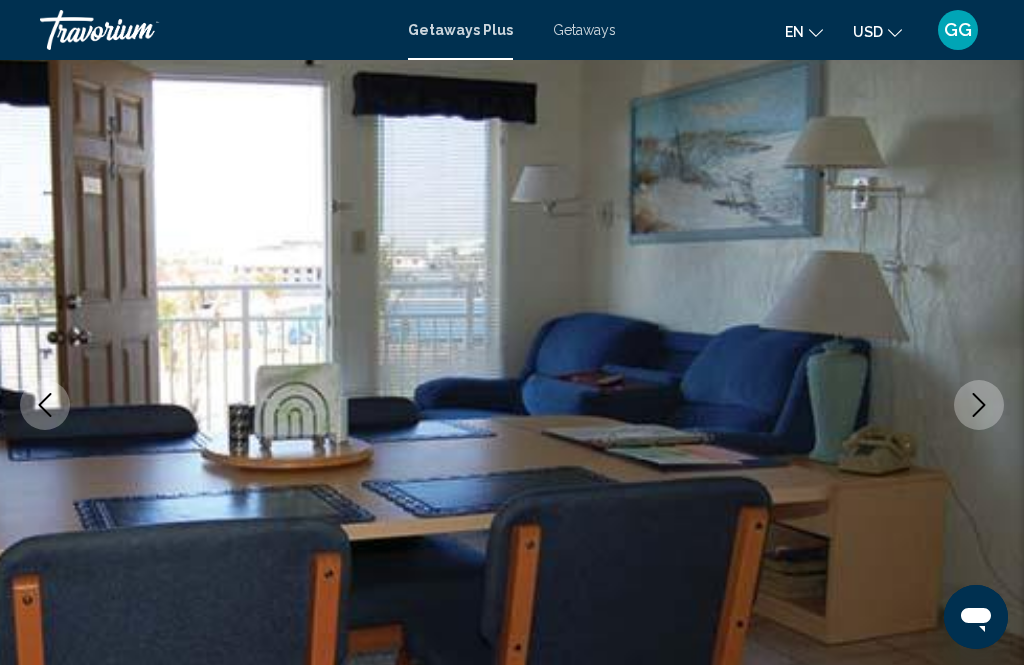 click 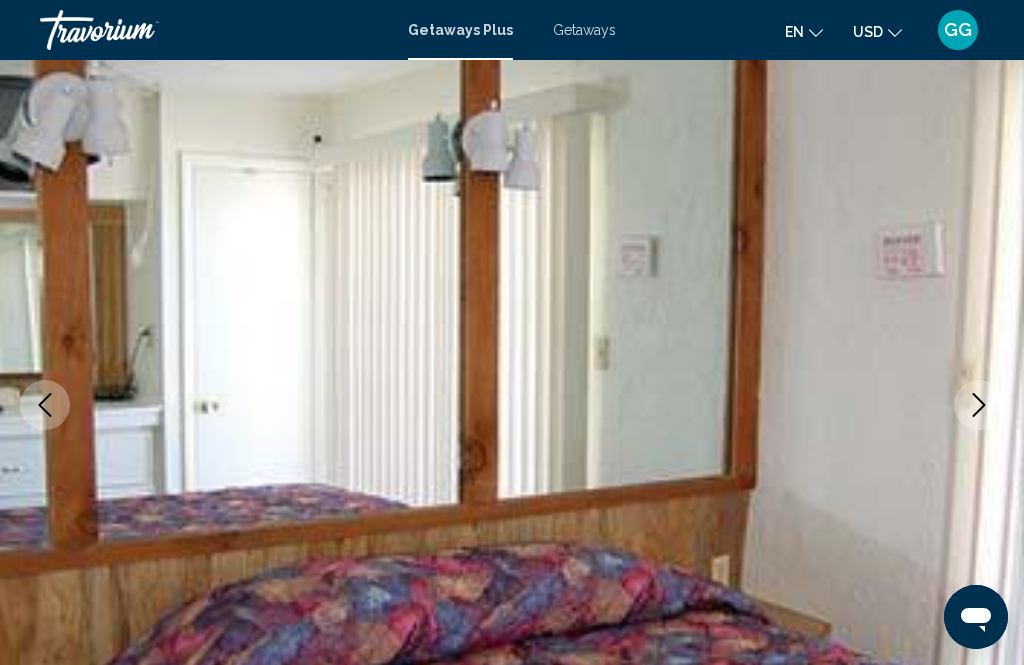 click 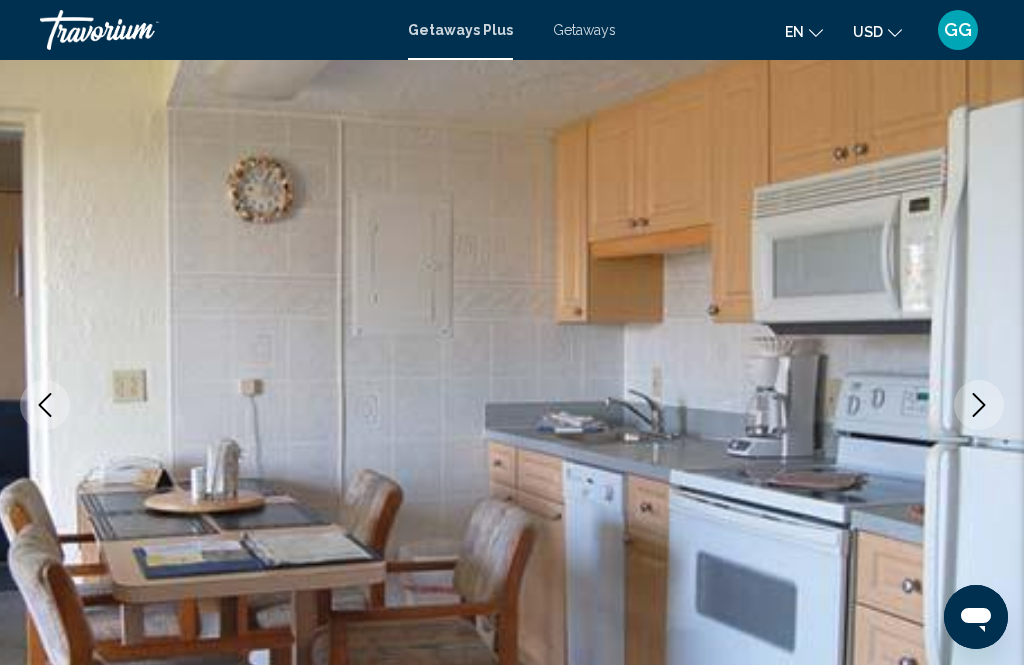 click on "Getaways Plus" at bounding box center [460, 30] 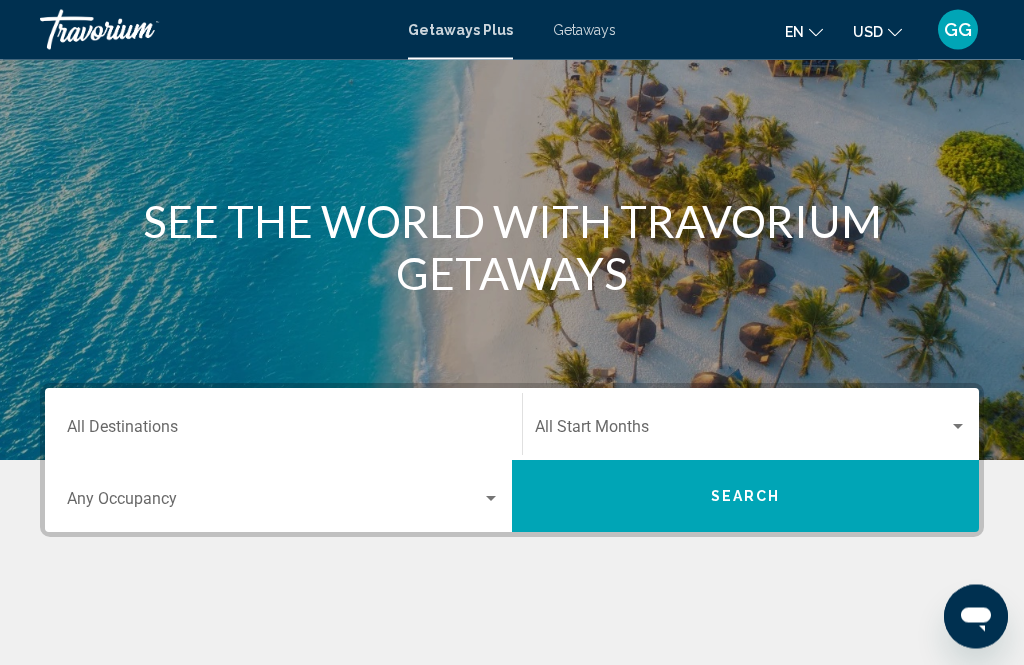 scroll, scrollTop: 157, scrollLeft: 0, axis: vertical 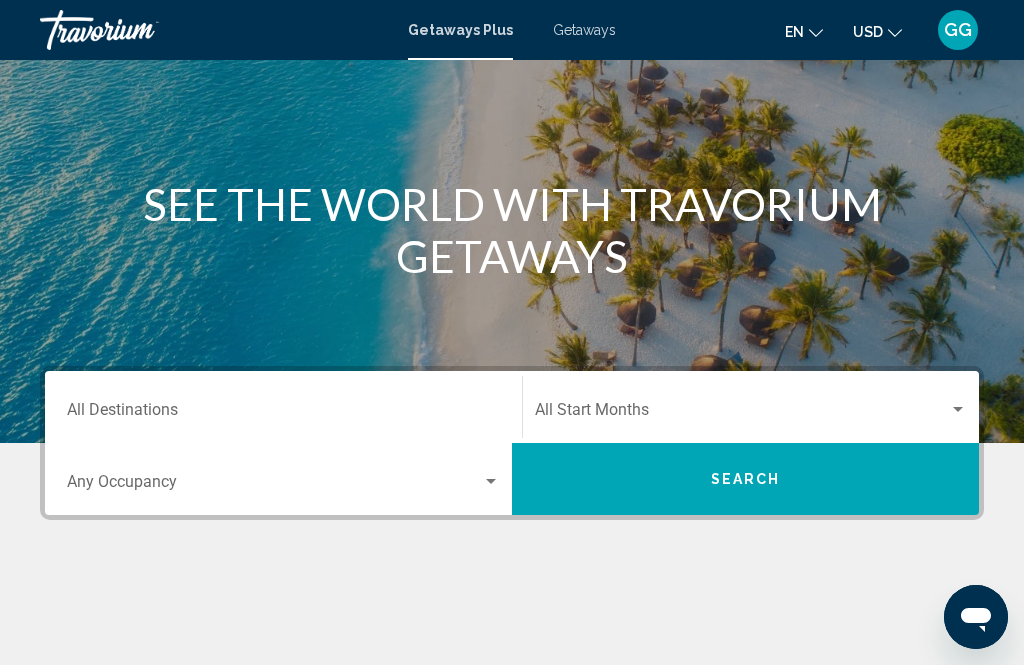 click on "Destination All Destinations" at bounding box center [283, 414] 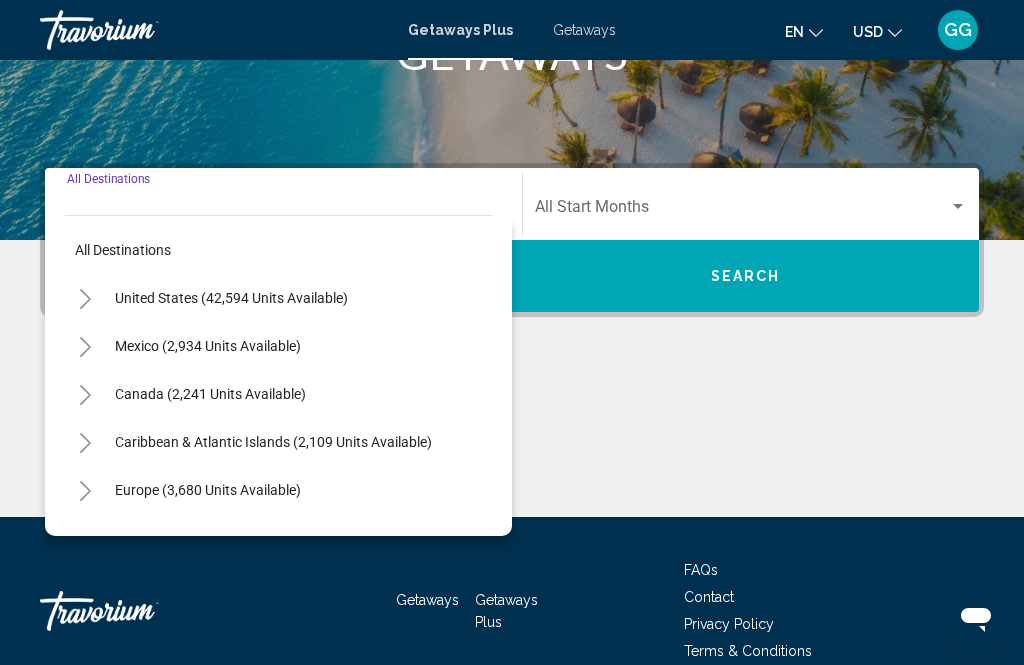 scroll, scrollTop: 393, scrollLeft: 0, axis: vertical 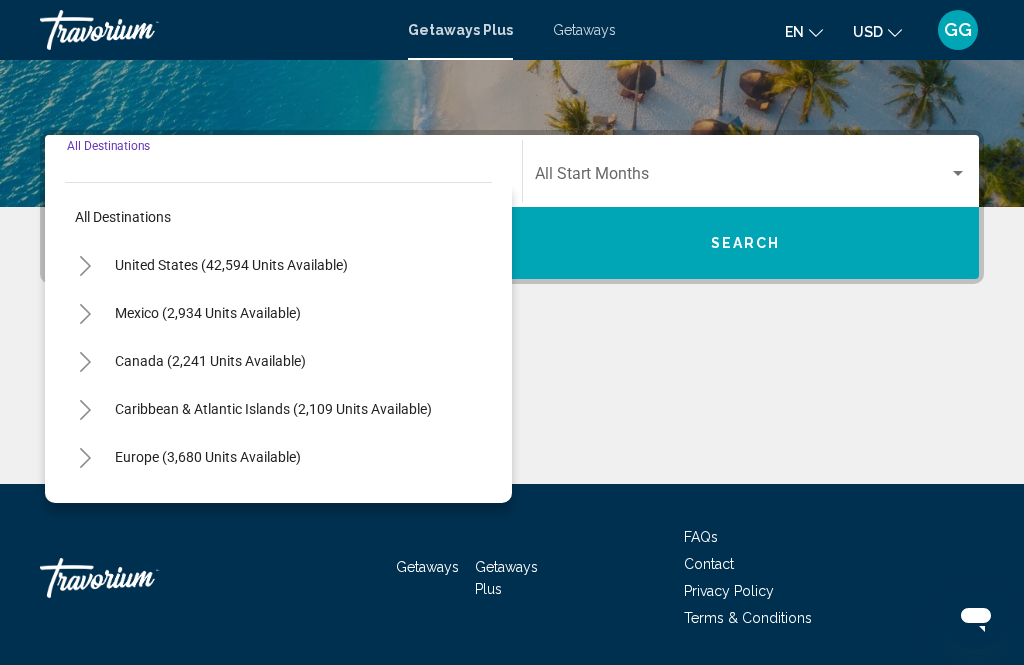 click on "United States (42,594 units available)" at bounding box center [208, 313] 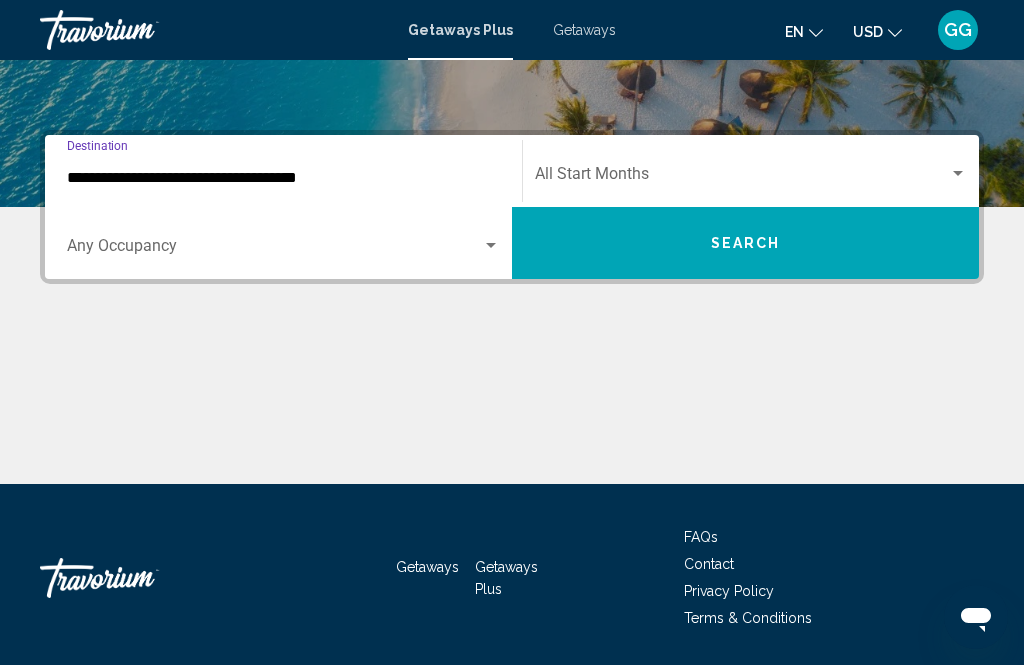 click at bounding box center (742, 178) 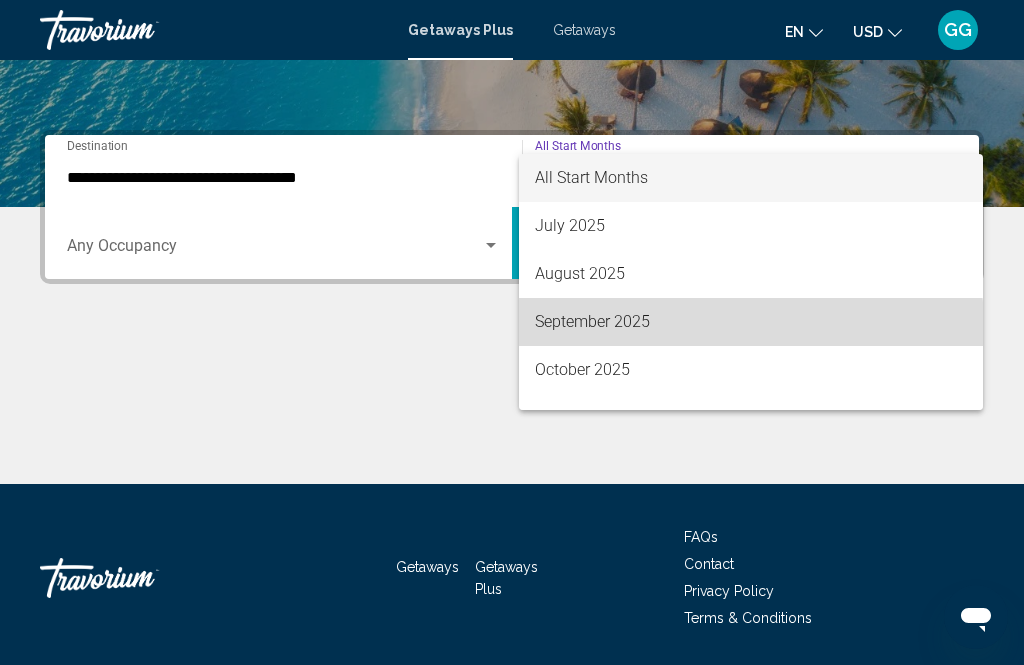 click on "September 2025" at bounding box center (751, 322) 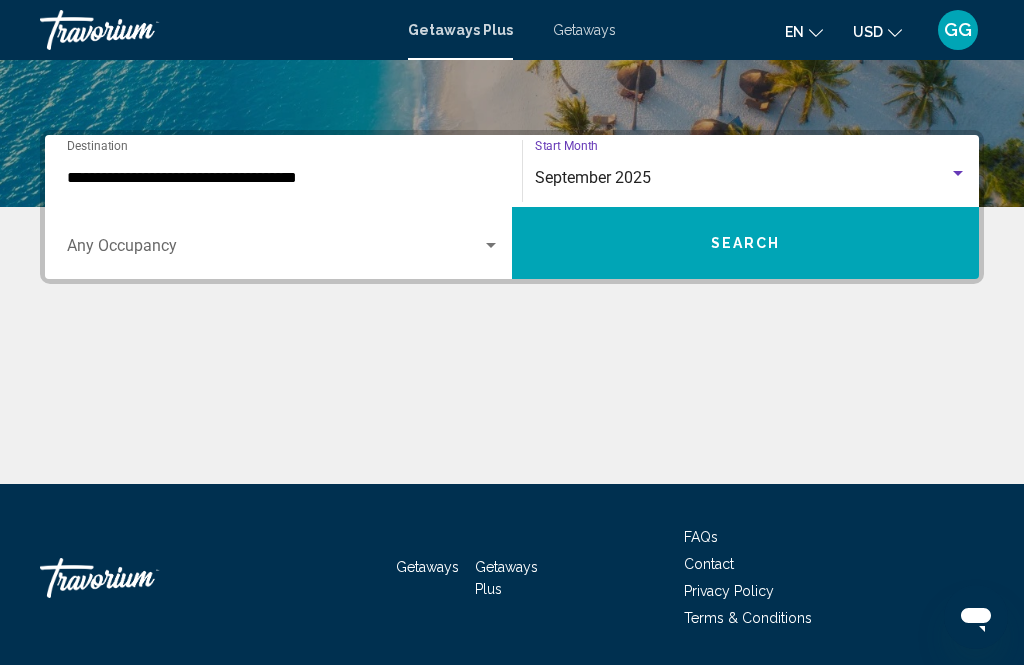 click at bounding box center (958, 174) 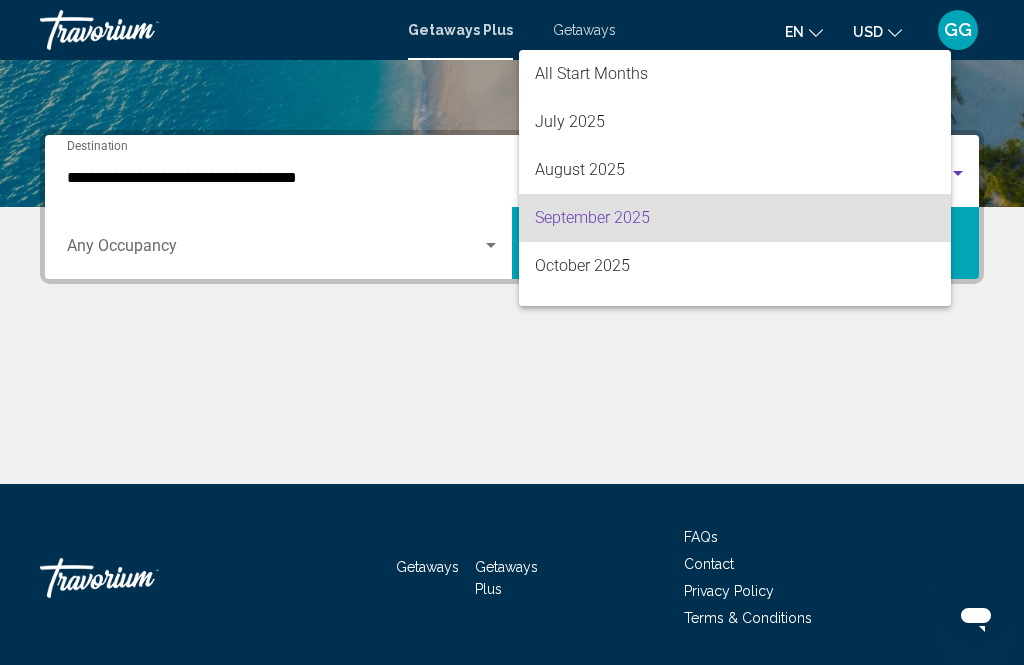 scroll, scrollTop: 40, scrollLeft: 0, axis: vertical 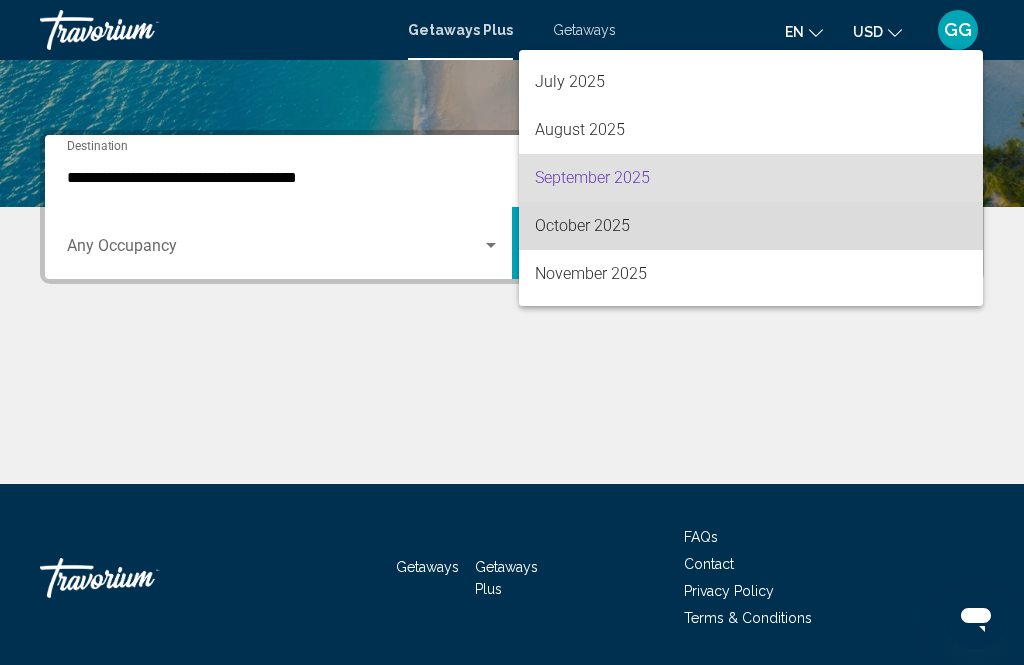 click on "October 2025" at bounding box center (751, 226) 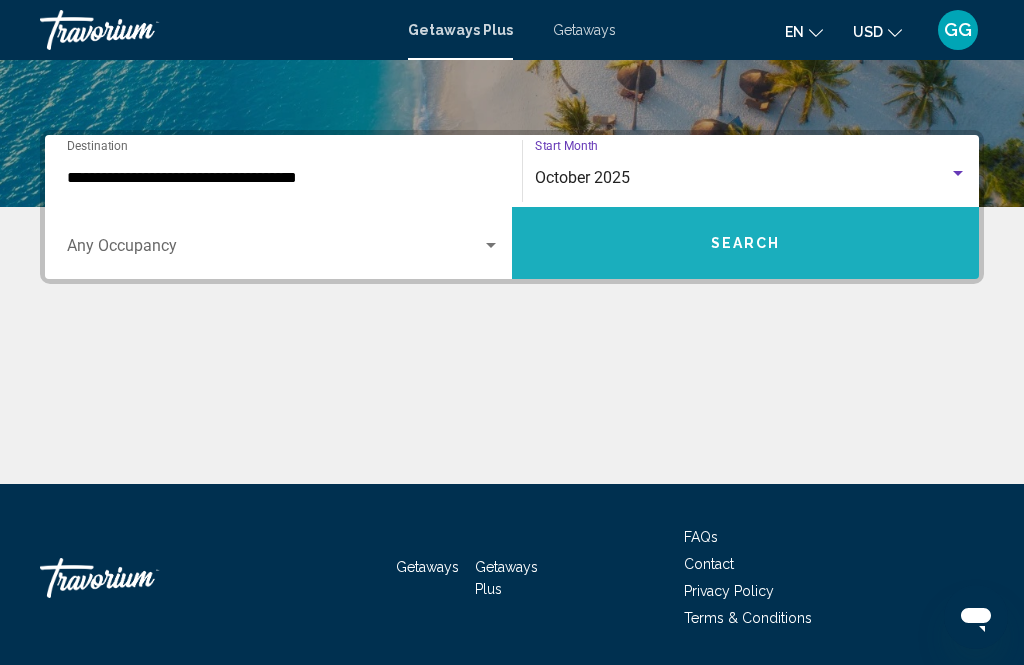 click on "Search" at bounding box center [746, 244] 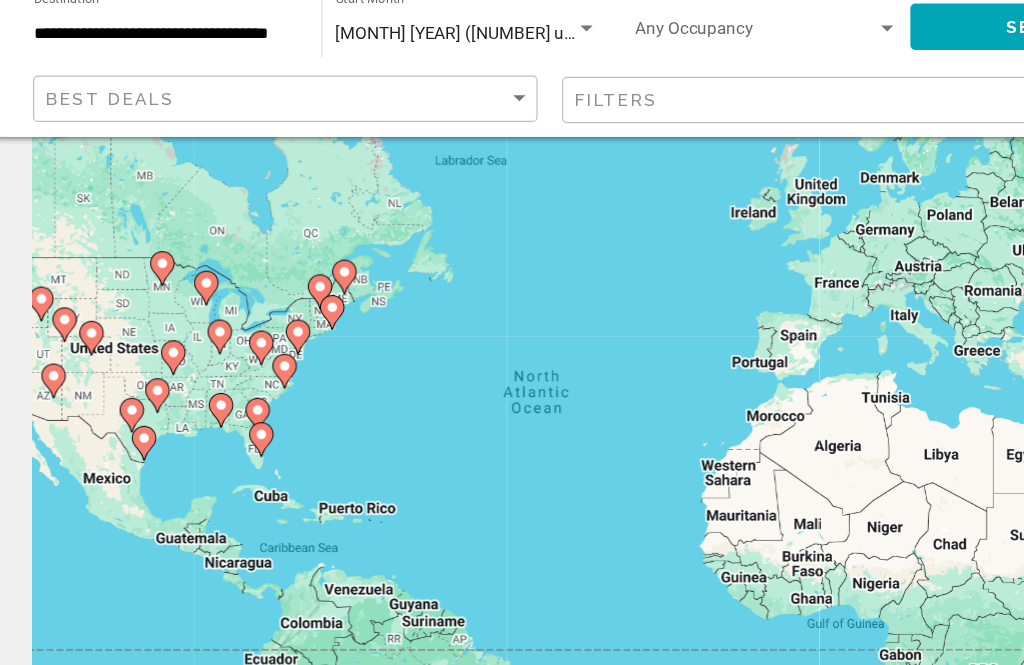 scroll, scrollTop: 73, scrollLeft: 0, axis: vertical 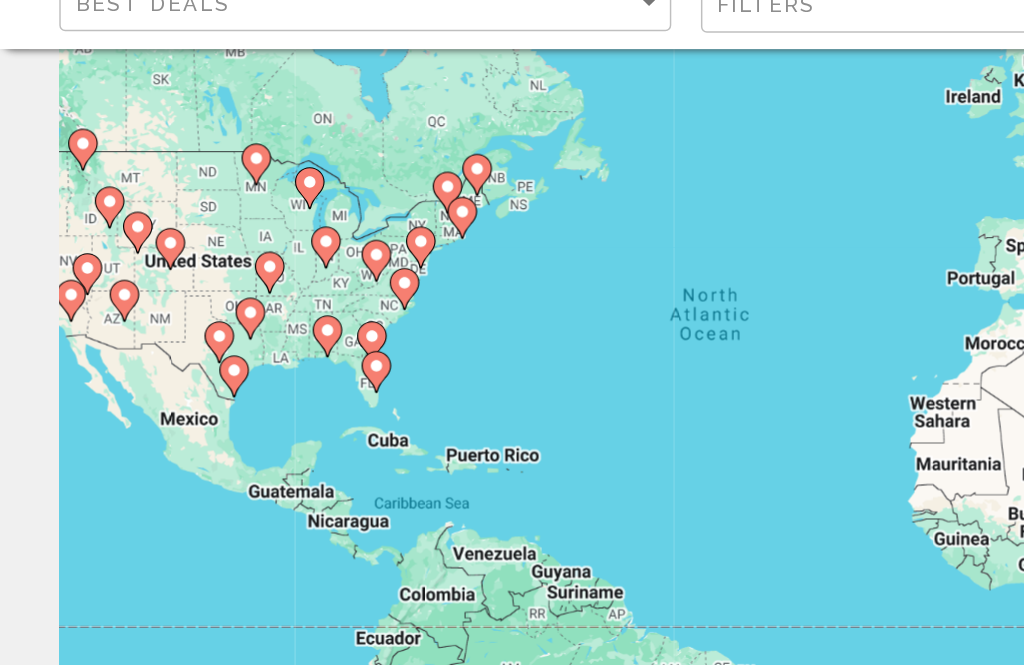 click 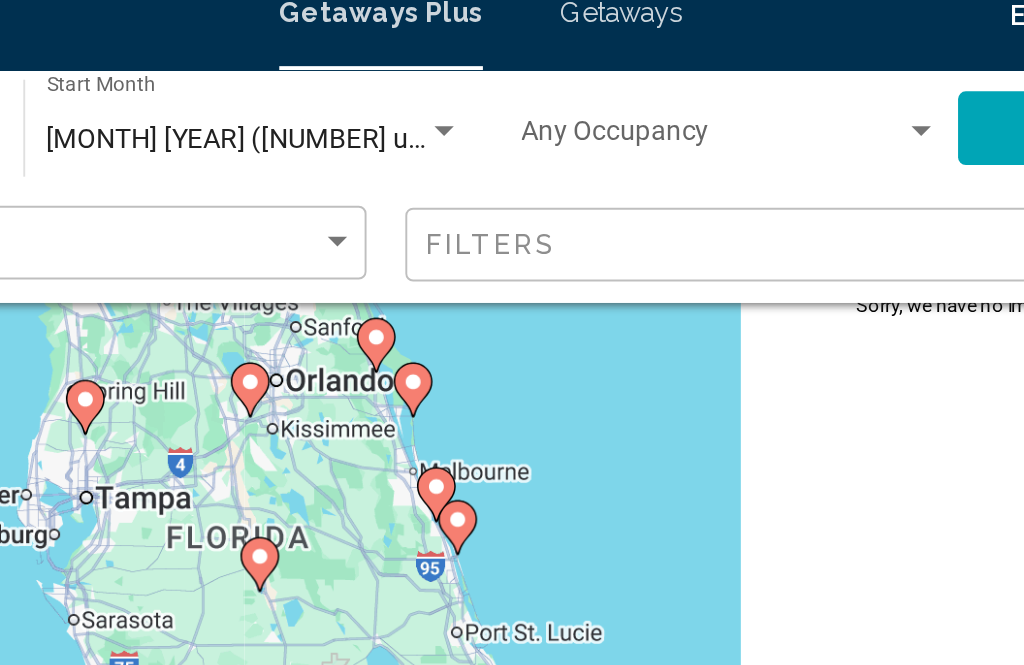 type on "**********" 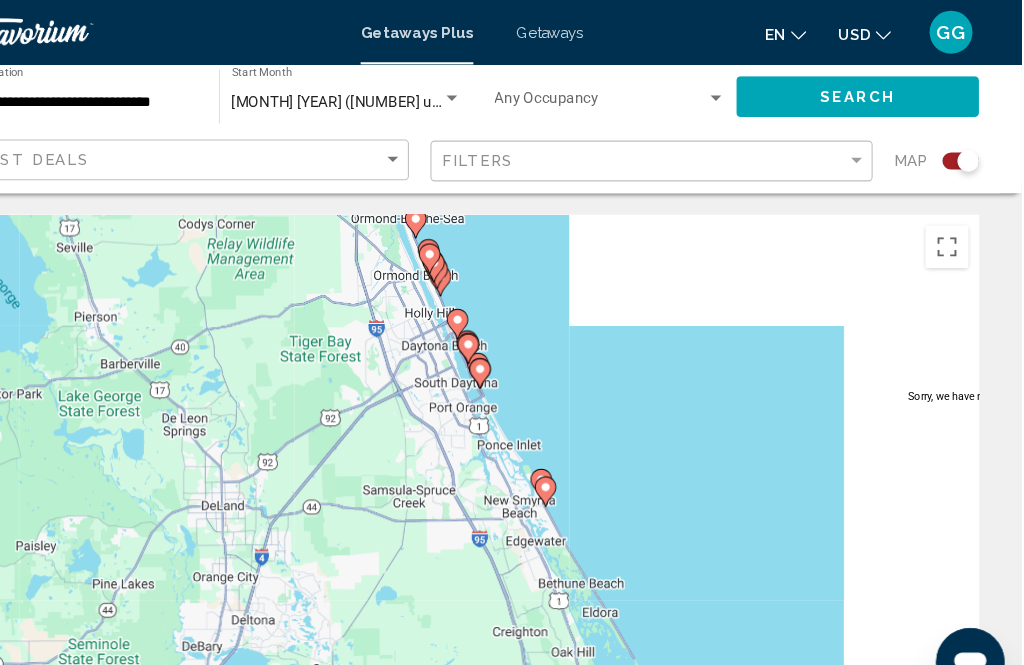 scroll, scrollTop: 0, scrollLeft: 0, axis: both 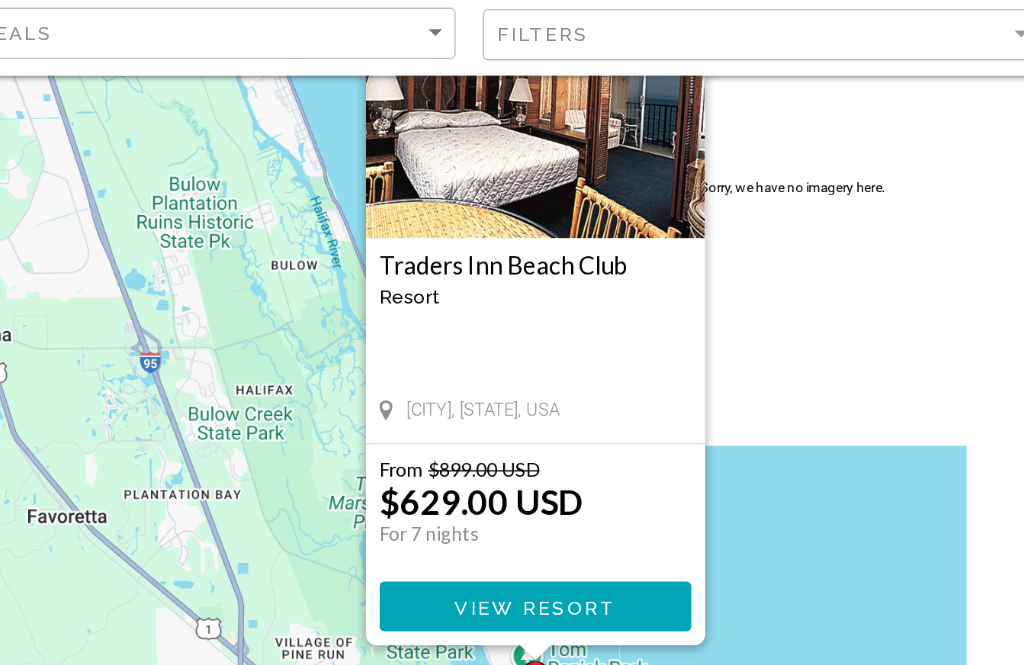 click on "To navigate, press the arrow keys. To activate drag with keyboard, press Alt + Enter. Once in keyboard drag state, use the arrow keys to move the marker. To complete the drag, press the Enter key. To cancel, press Escape.  Traders Inn Beach Club  Resort  -  This is an adults only resort
Ormond Beach, FL, USA From $899.00 USD $629.00 USD For 7 nights You save  $270.00 USD  View Resort" at bounding box center (512, 370) 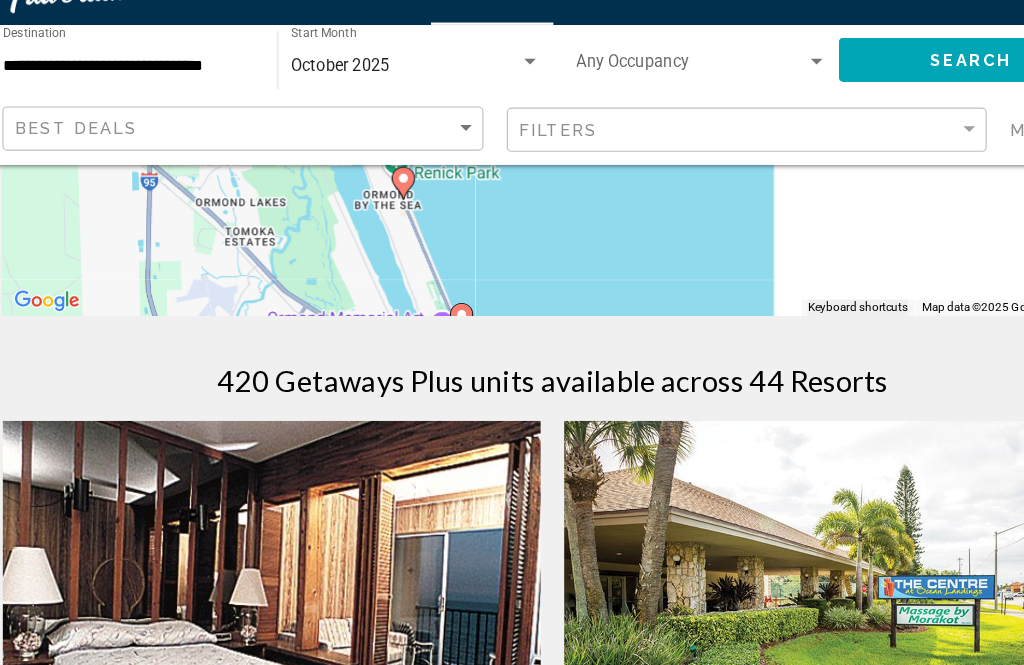 scroll, scrollTop: 509, scrollLeft: 0, axis: vertical 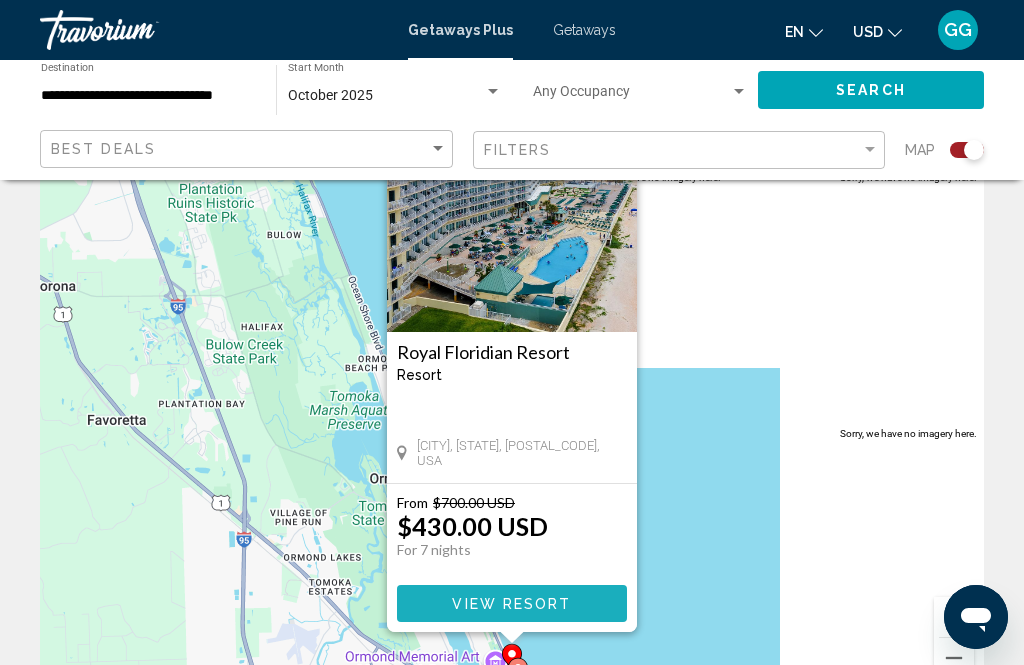 click on "View Resort" at bounding box center [511, 604] 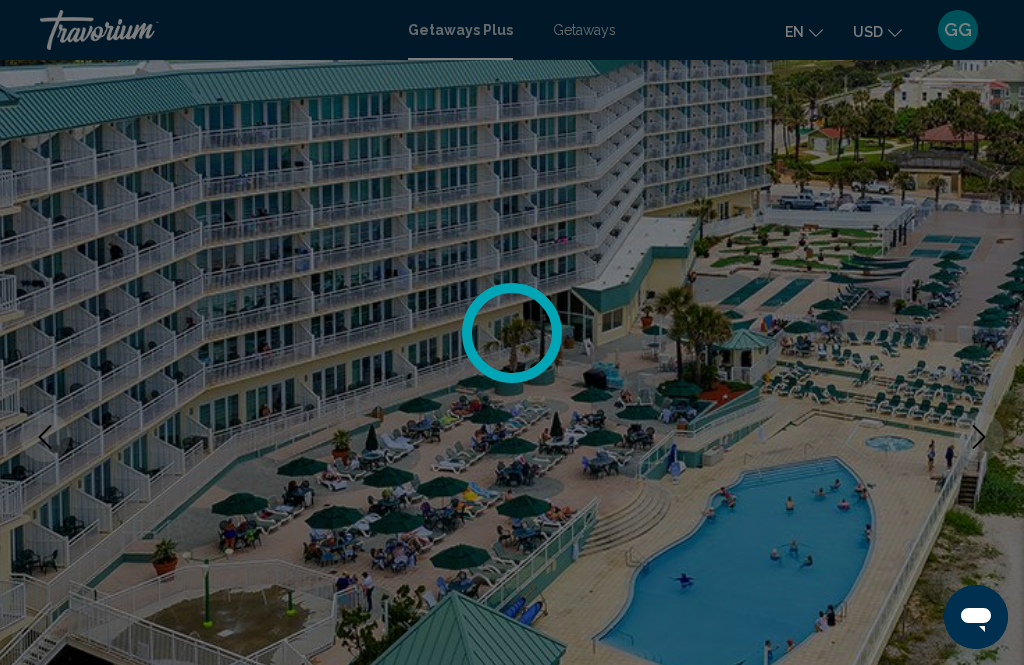 scroll, scrollTop: 0, scrollLeft: 0, axis: both 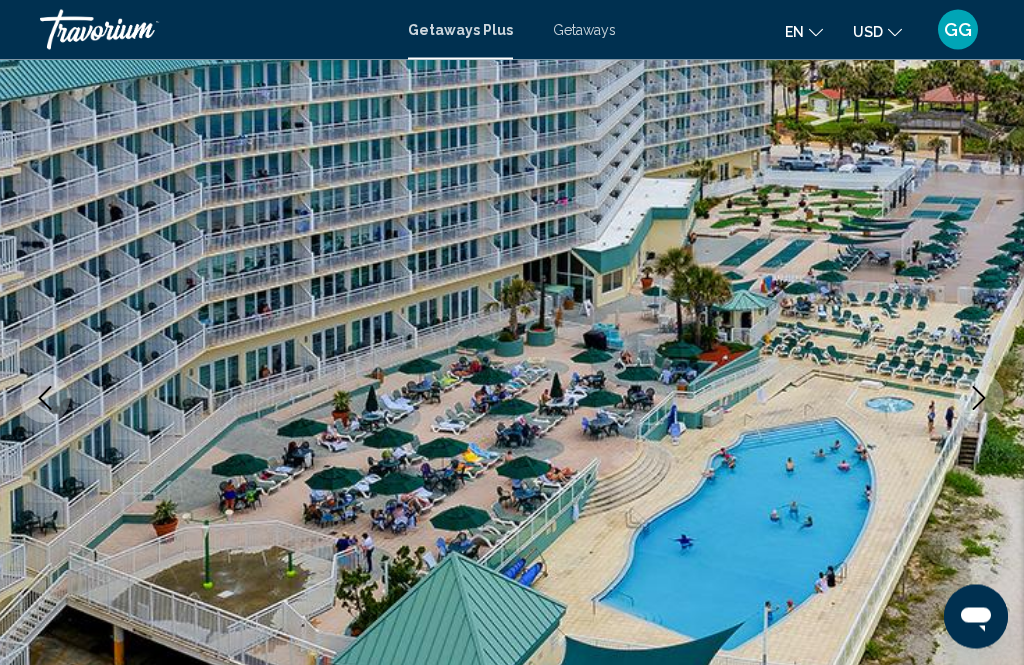 click 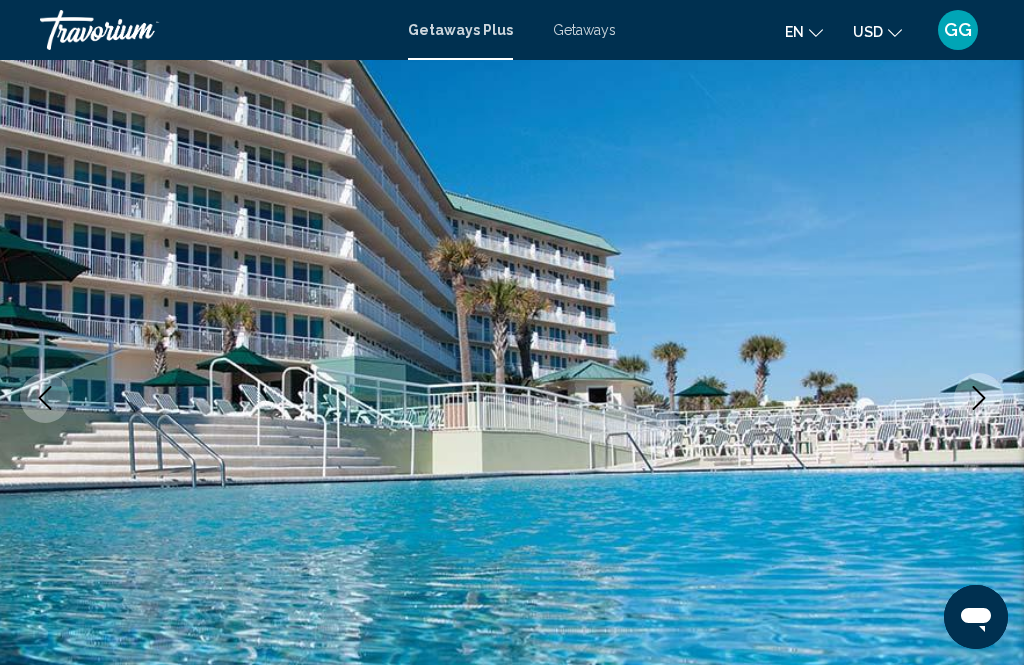 click 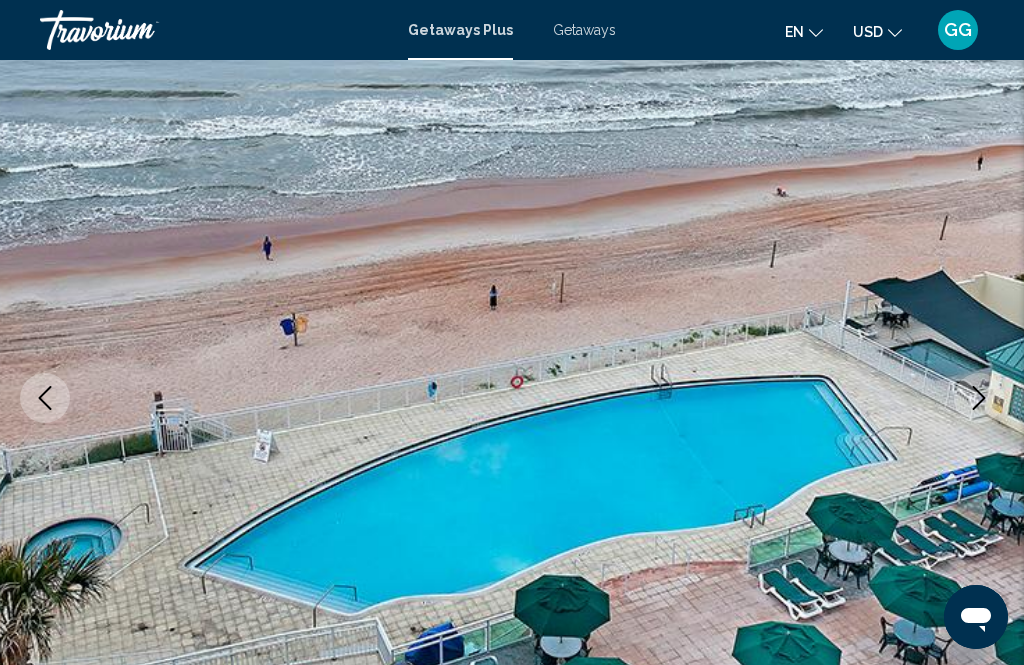 click at bounding box center [512, 398] 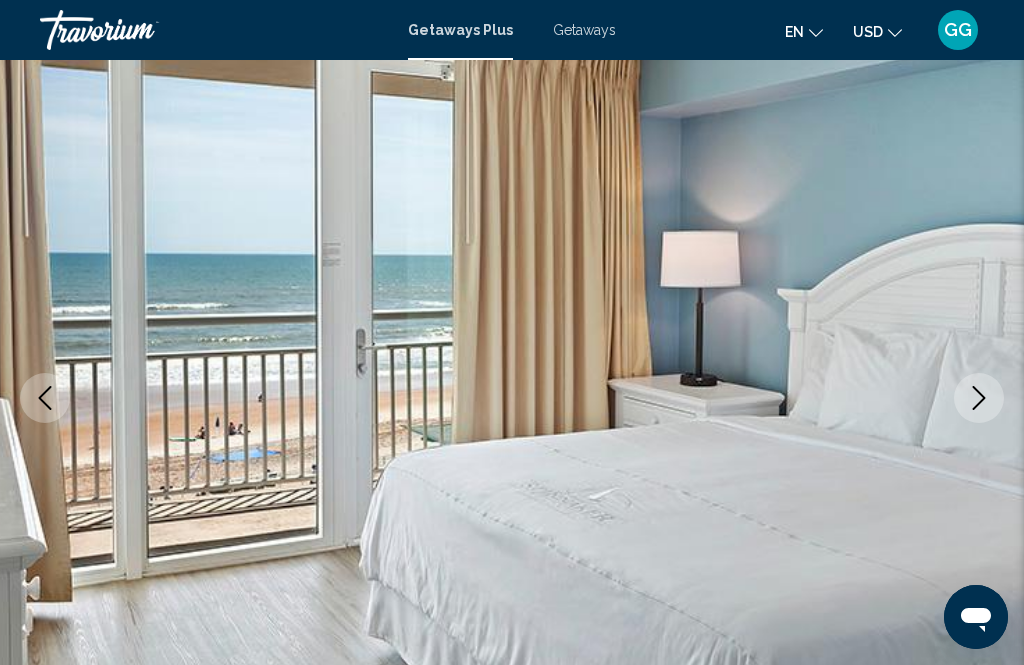 click at bounding box center [979, 398] 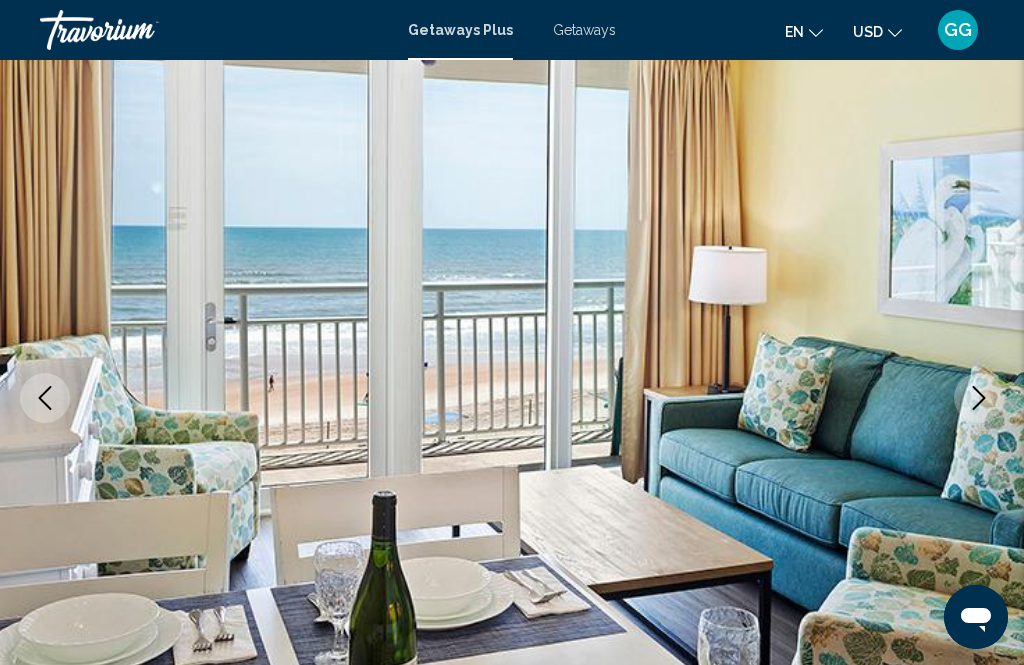 click at bounding box center [979, 398] 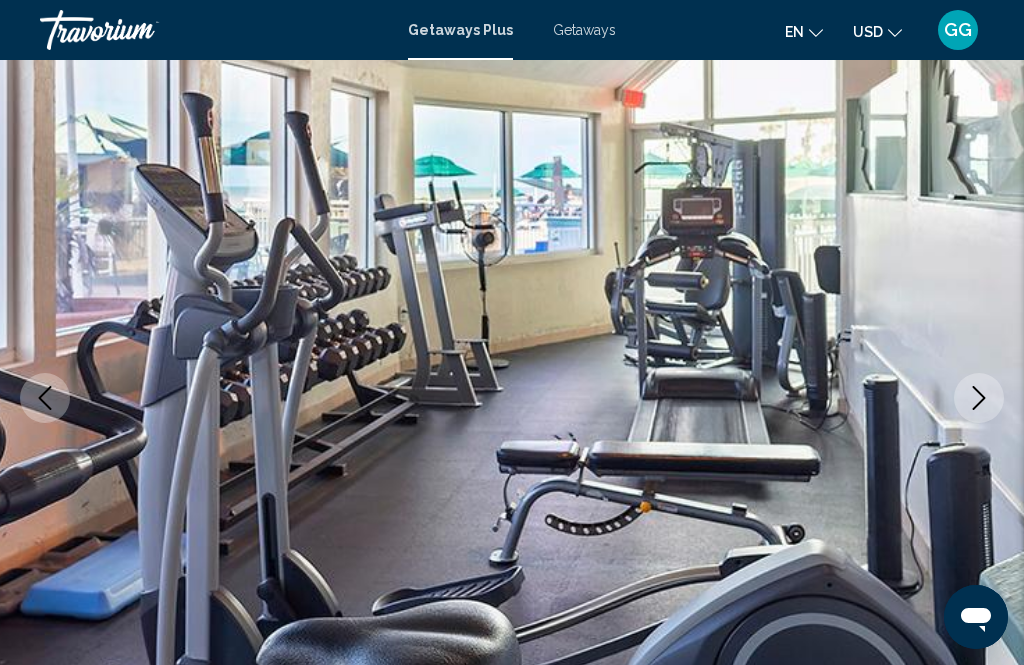 click 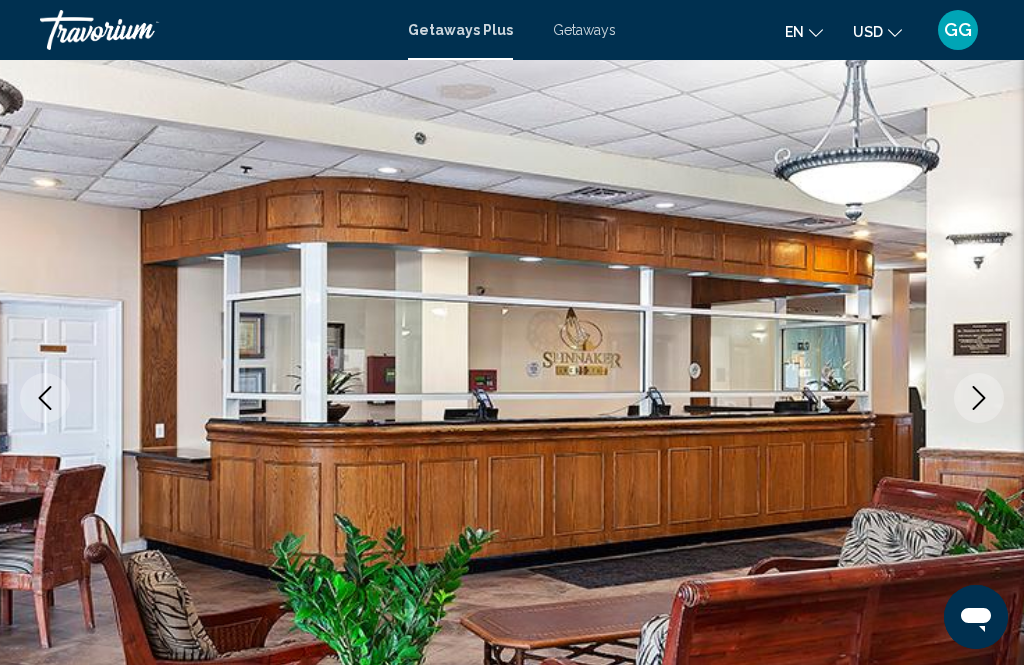 click 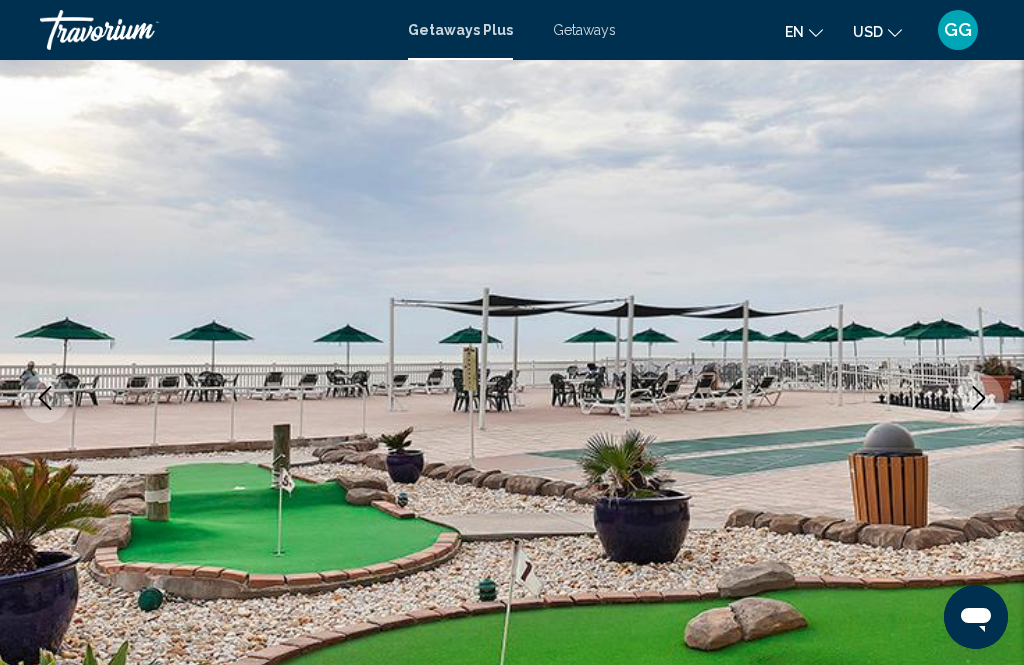 click at bounding box center [979, 398] 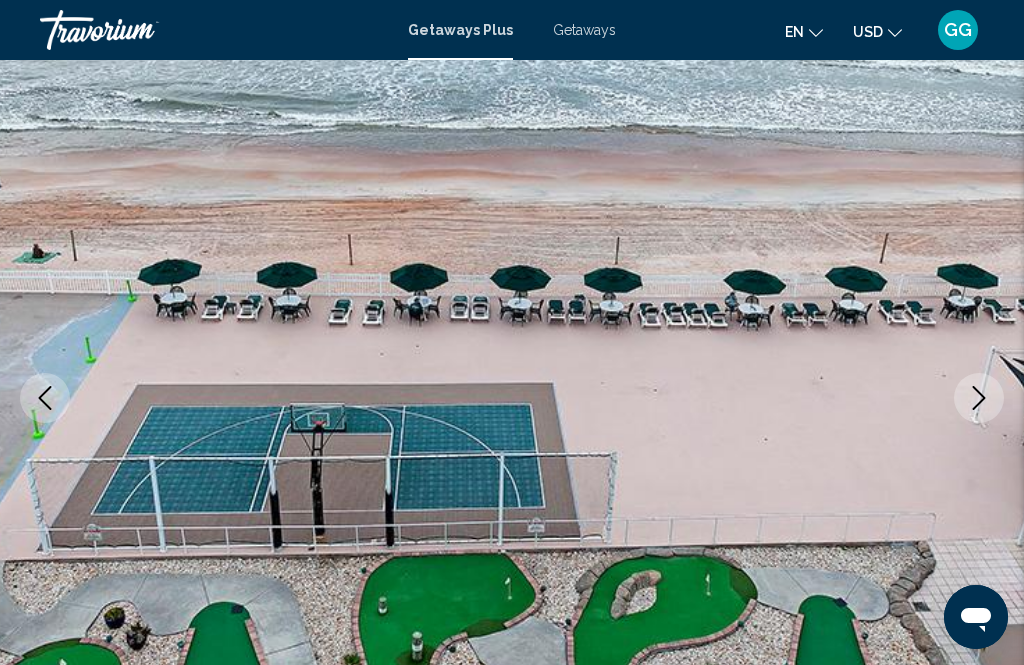 click 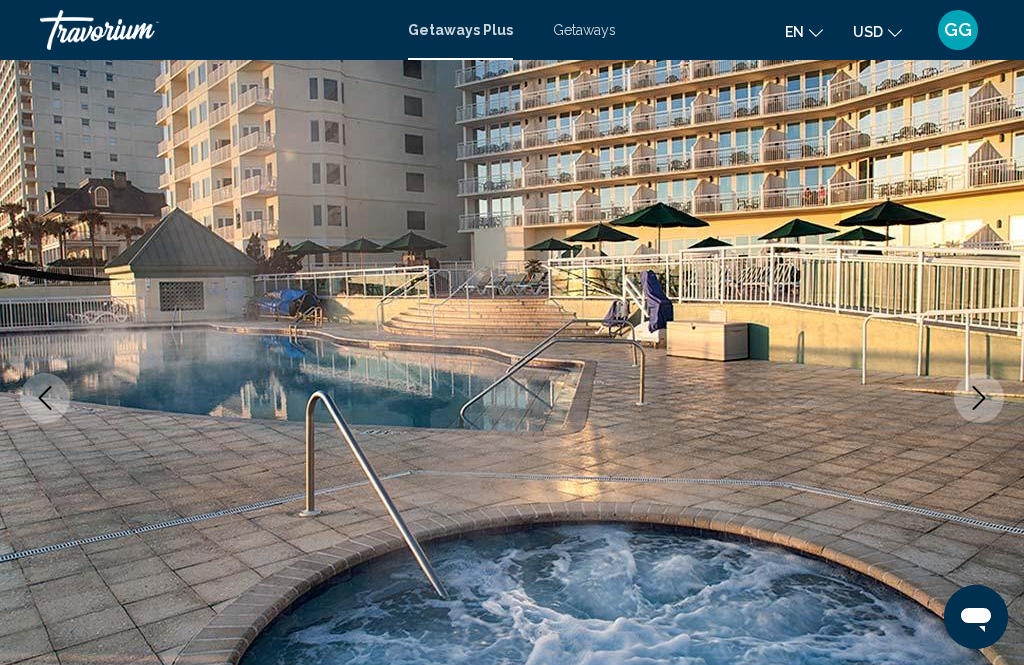 click 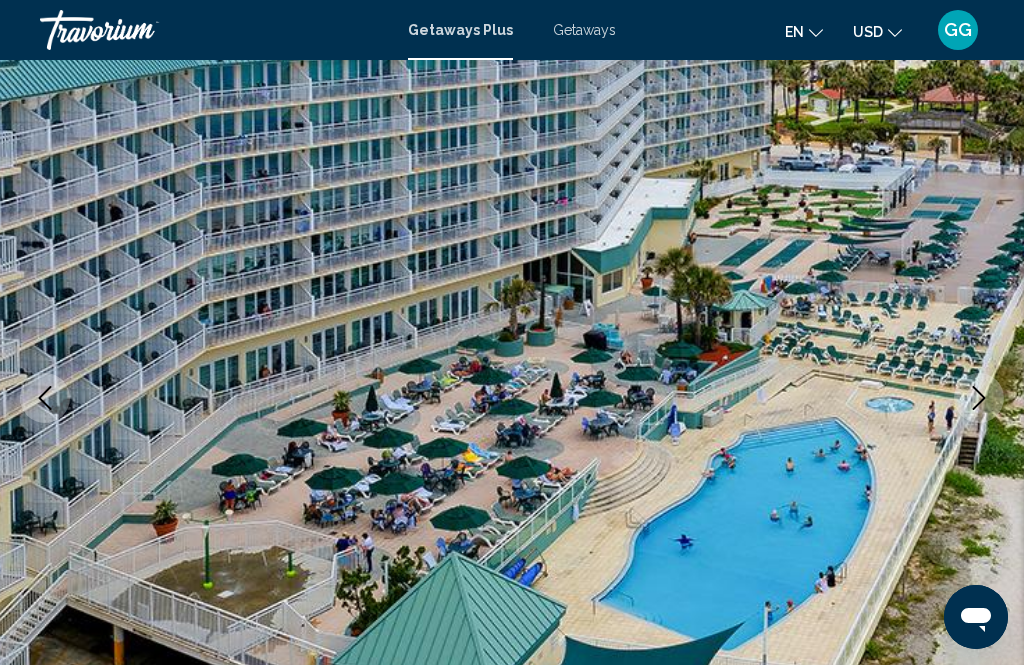 click 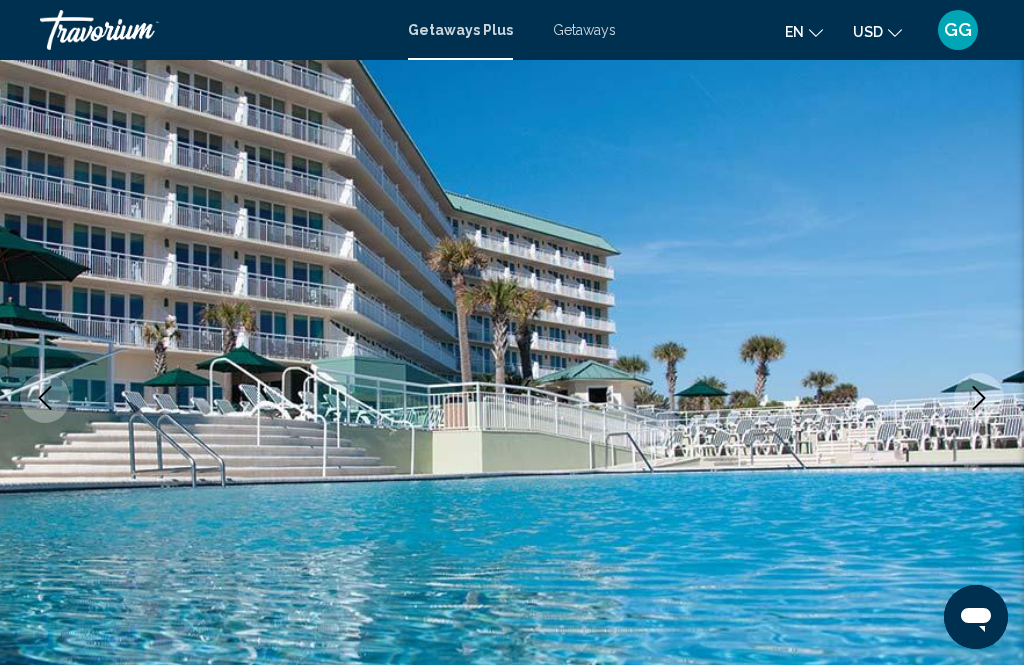 click at bounding box center [512, 398] 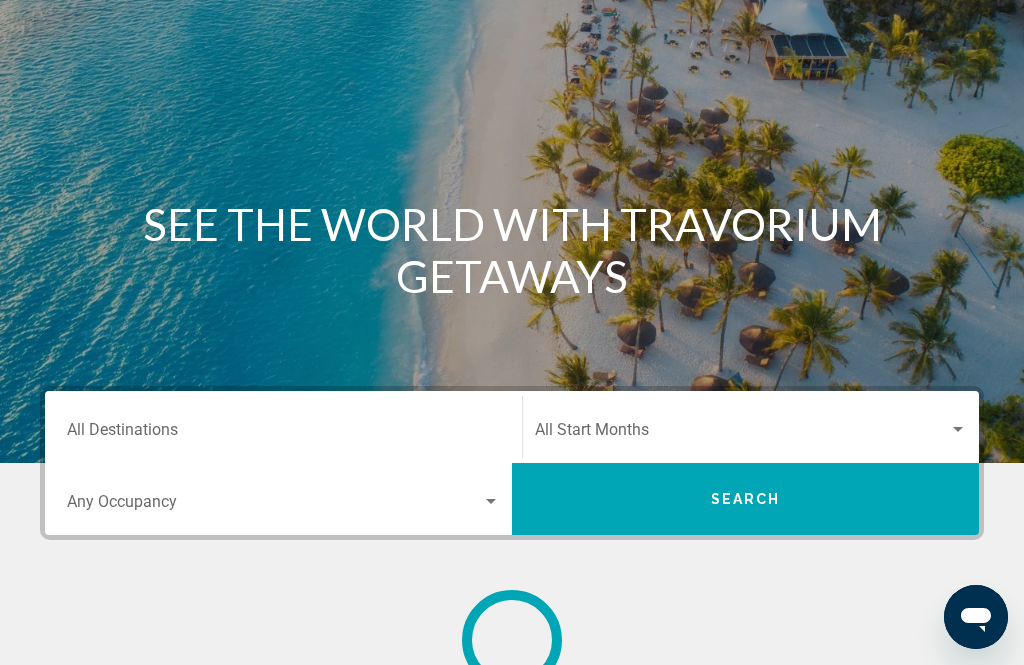 scroll, scrollTop: 0, scrollLeft: 0, axis: both 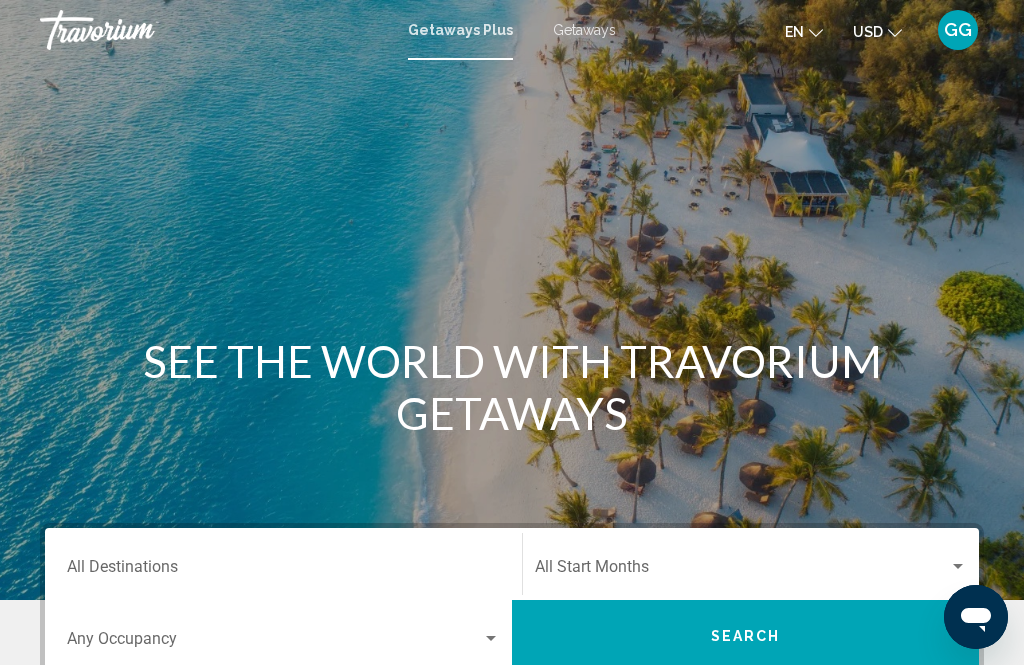 click on "Destination All Destinations" at bounding box center [283, 571] 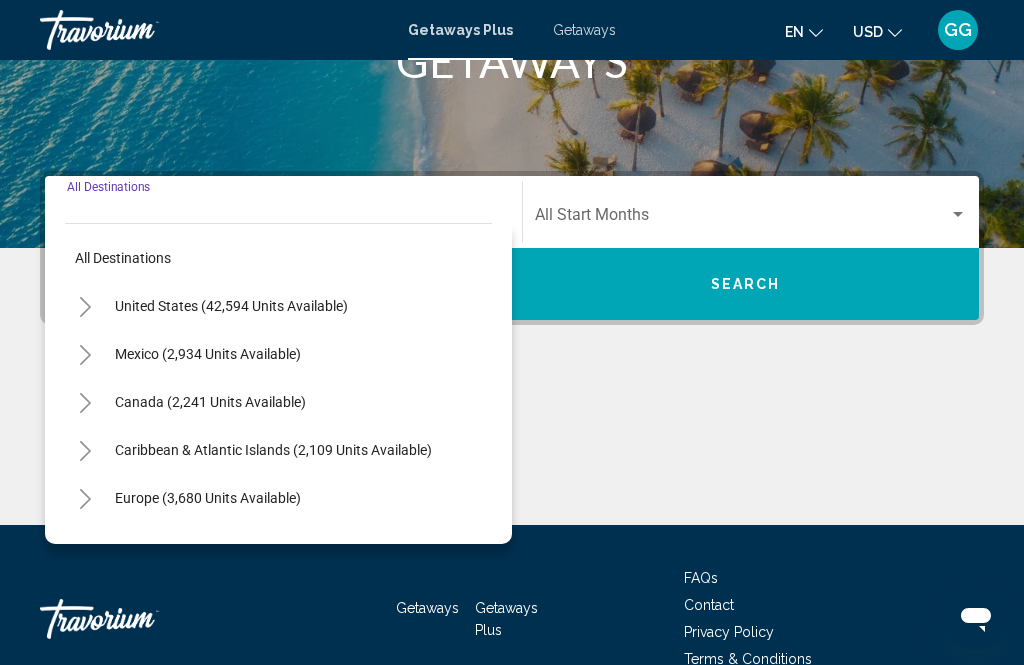 scroll, scrollTop: 393, scrollLeft: 0, axis: vertical 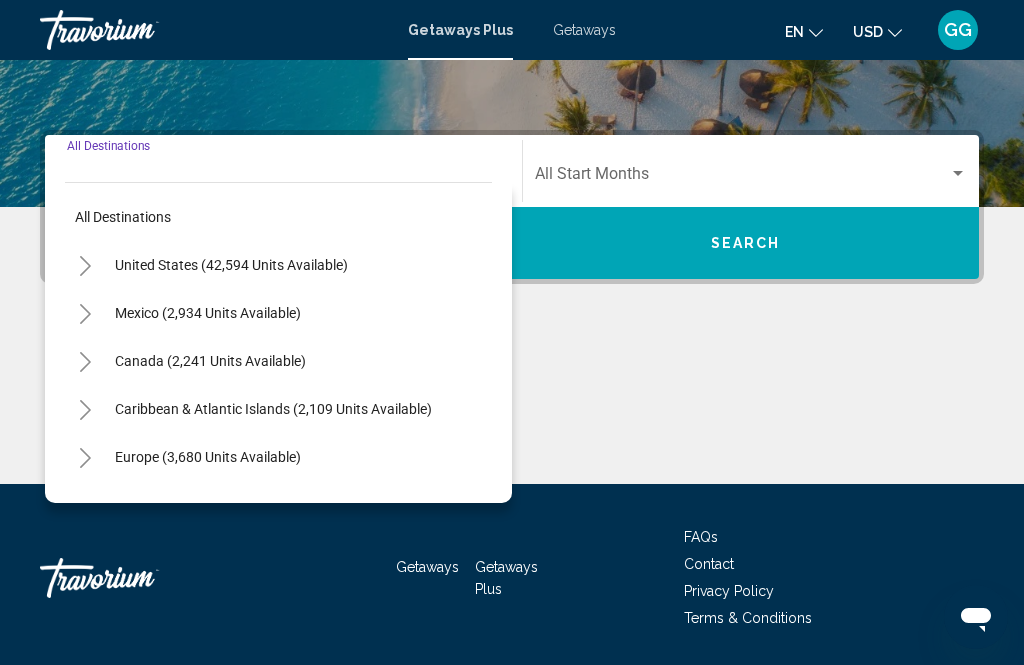 click on "United States (42,594 units available)" at bounding box center (208, 313) 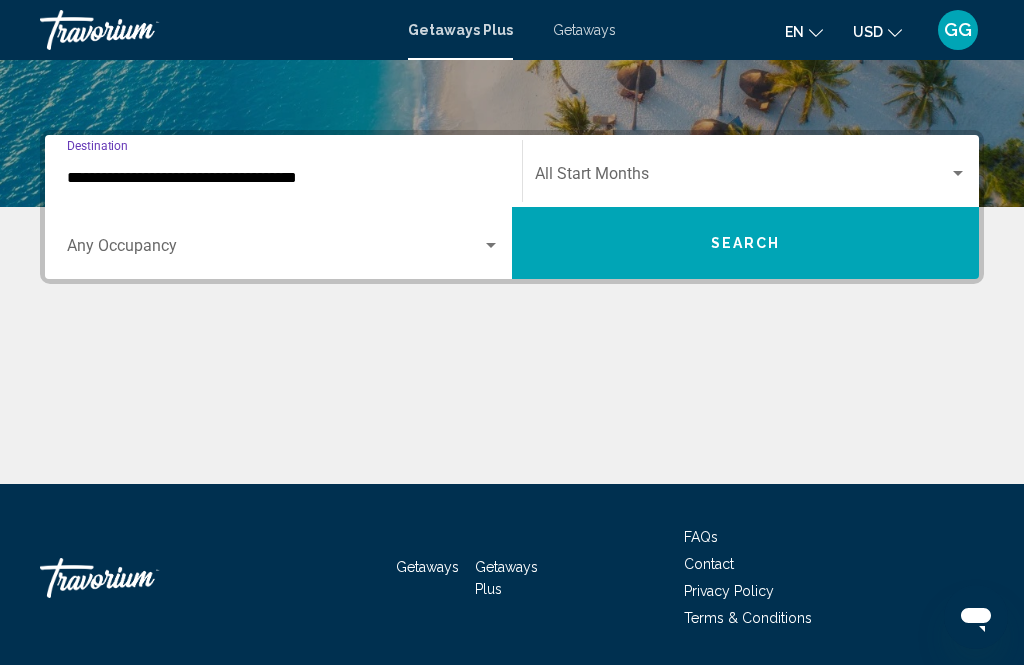 click at bounding box center (491, 246) 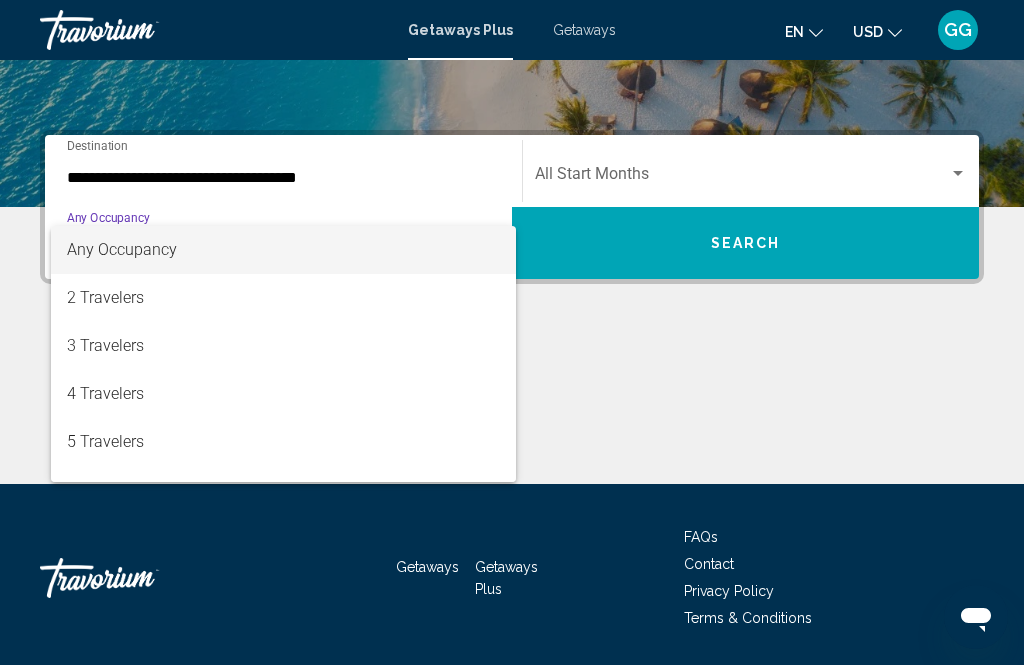 click at bounding box center (512, 332) 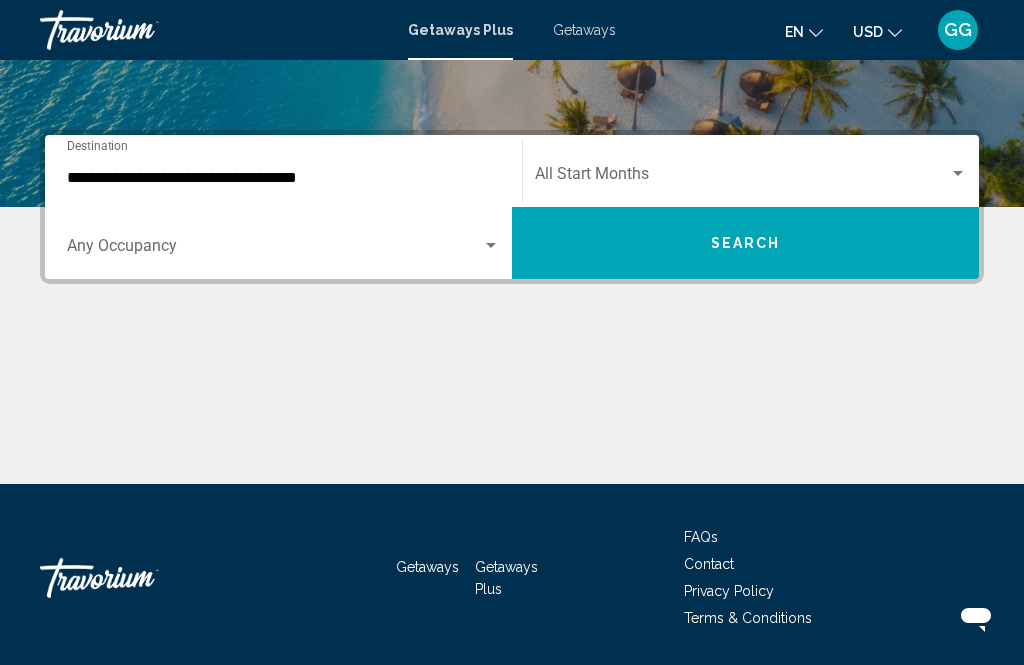 click at bounding box center [742, 178] 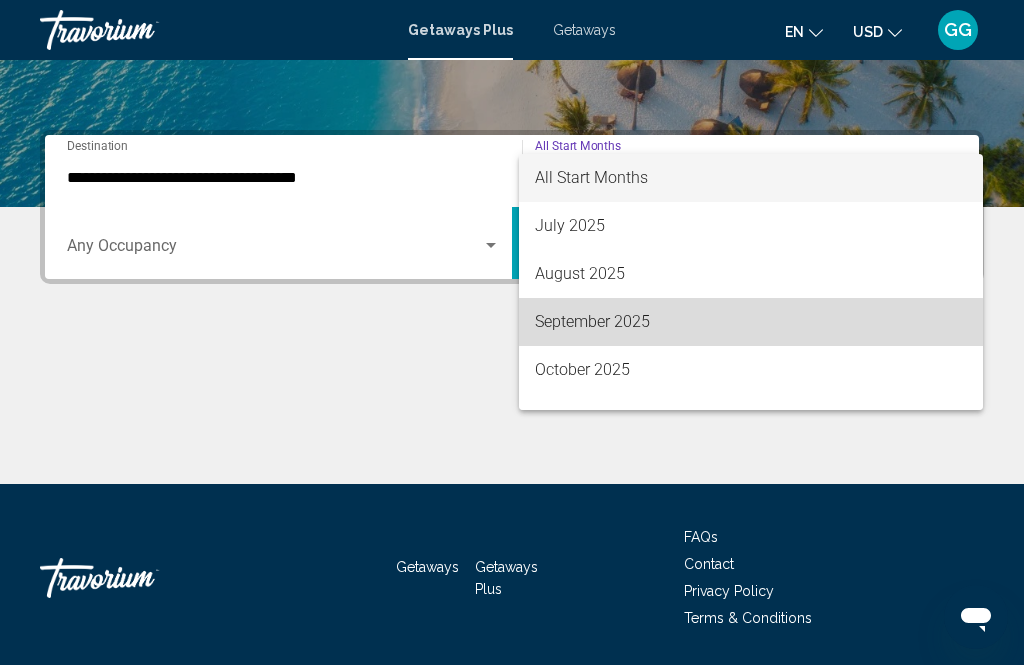 click on "September 2025" at bounding box center (751, 322) 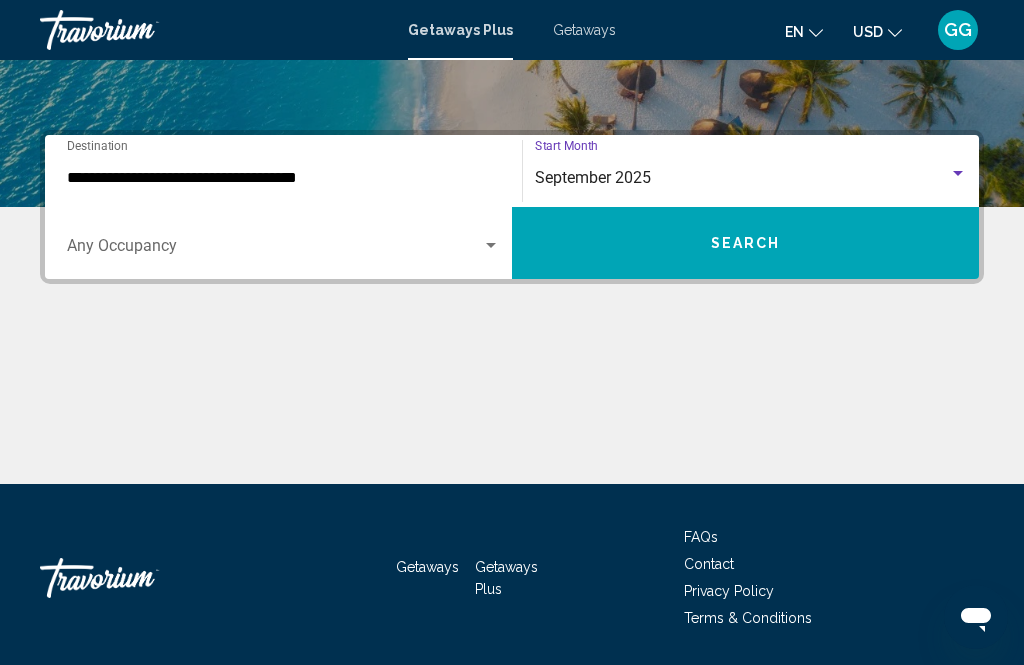 click on "Search" at bounding box center [745, 243] 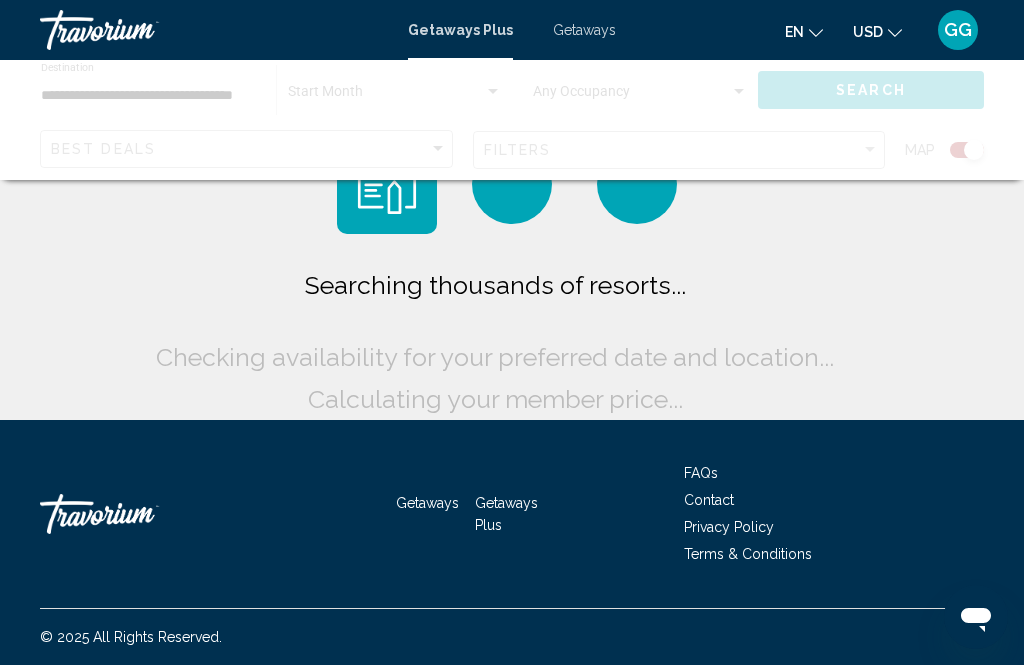 scroll, scrollTop: 0, scrollLeft: 0, axis: both 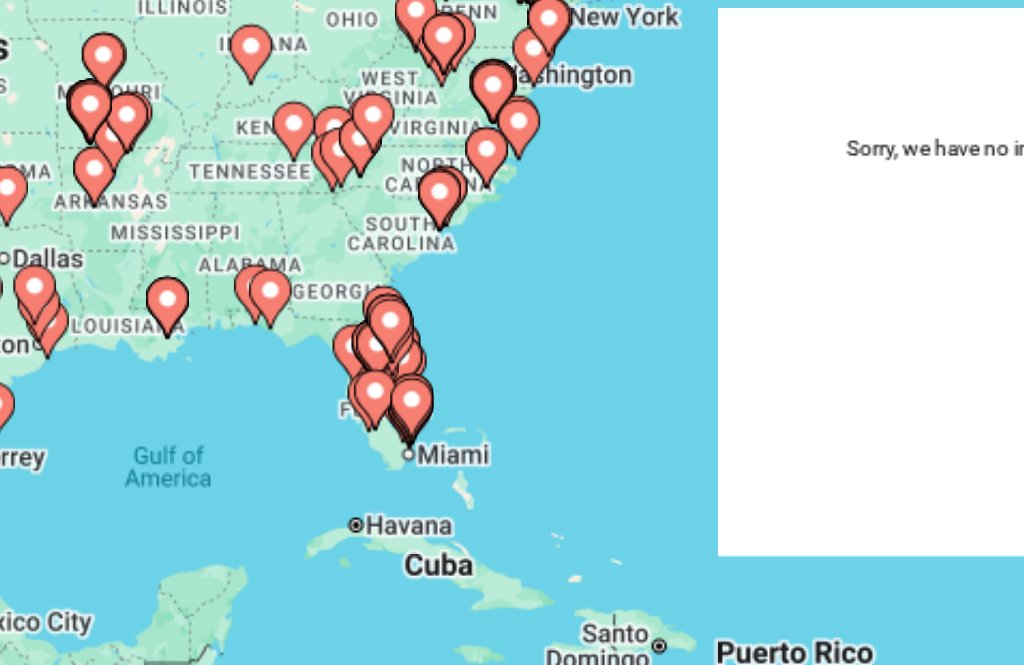 click 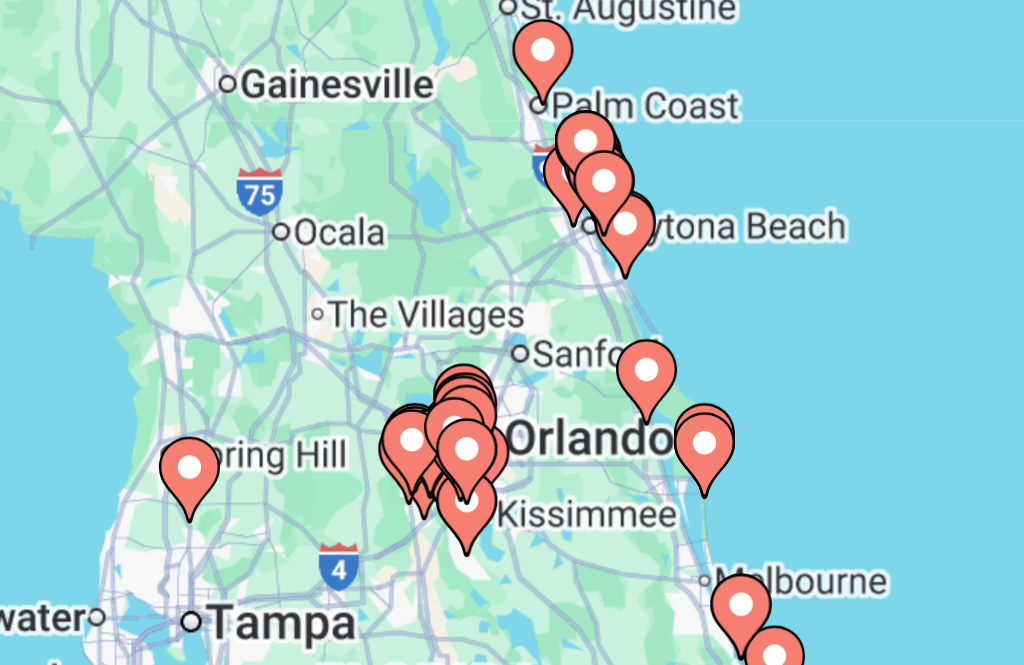 type on "**********" 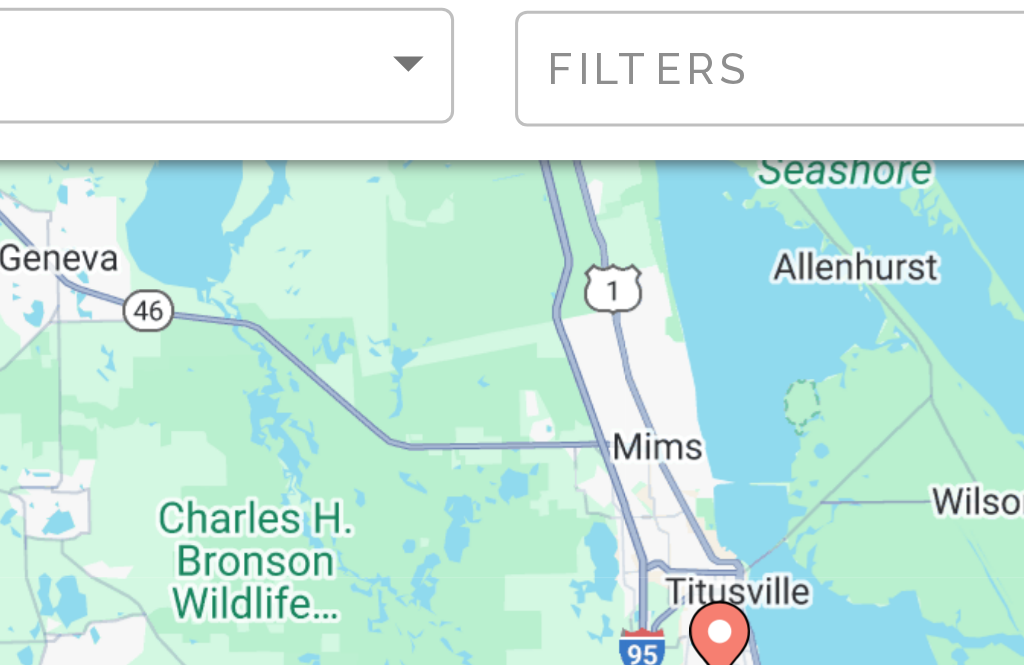 click on "To navigate, press the arrow keys. To activate drag with keyboard, press Alt + Enter. Once in keyboard drag state, use the arrow keys to move the marker. To complete the drag, press the Enter key. To cancel, press Escape." at bounding box center [512, 454] 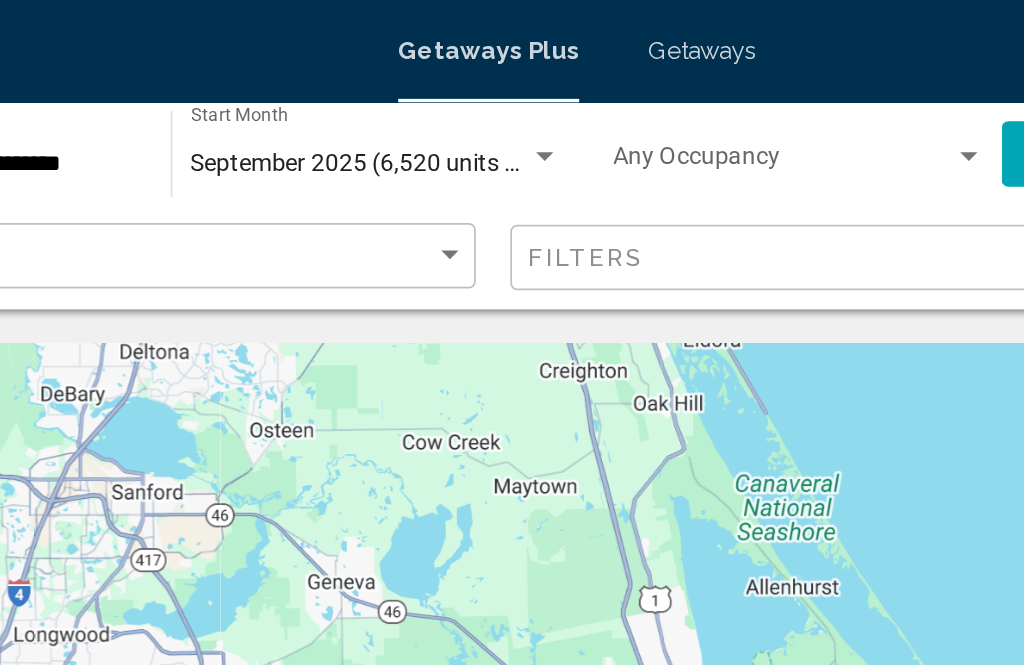 scroll, scrollTop: 0, scrollLeft: 0, axis: both 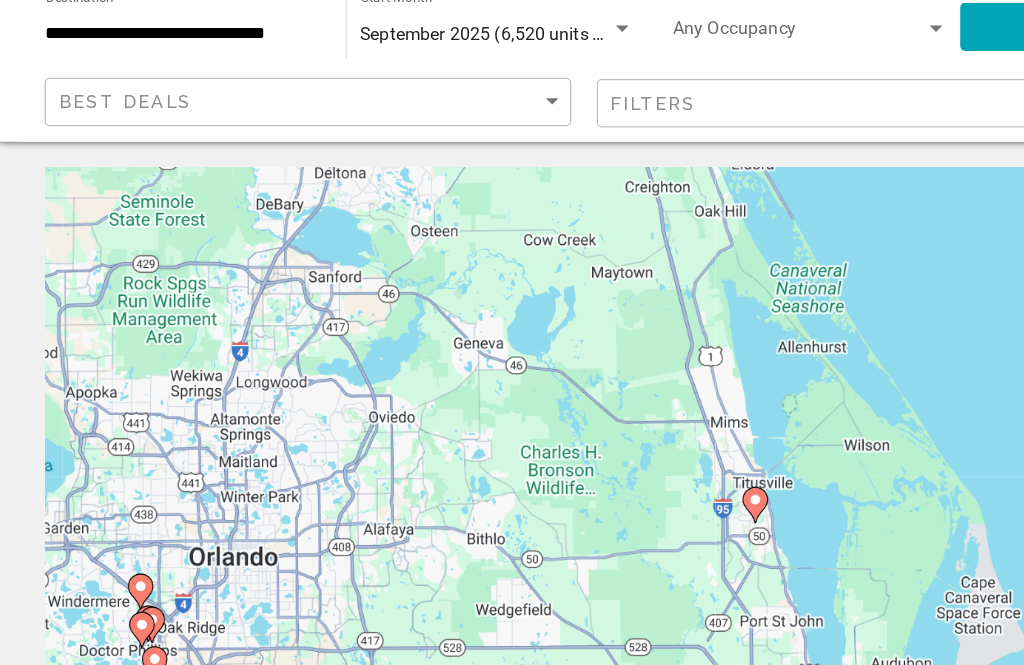 click 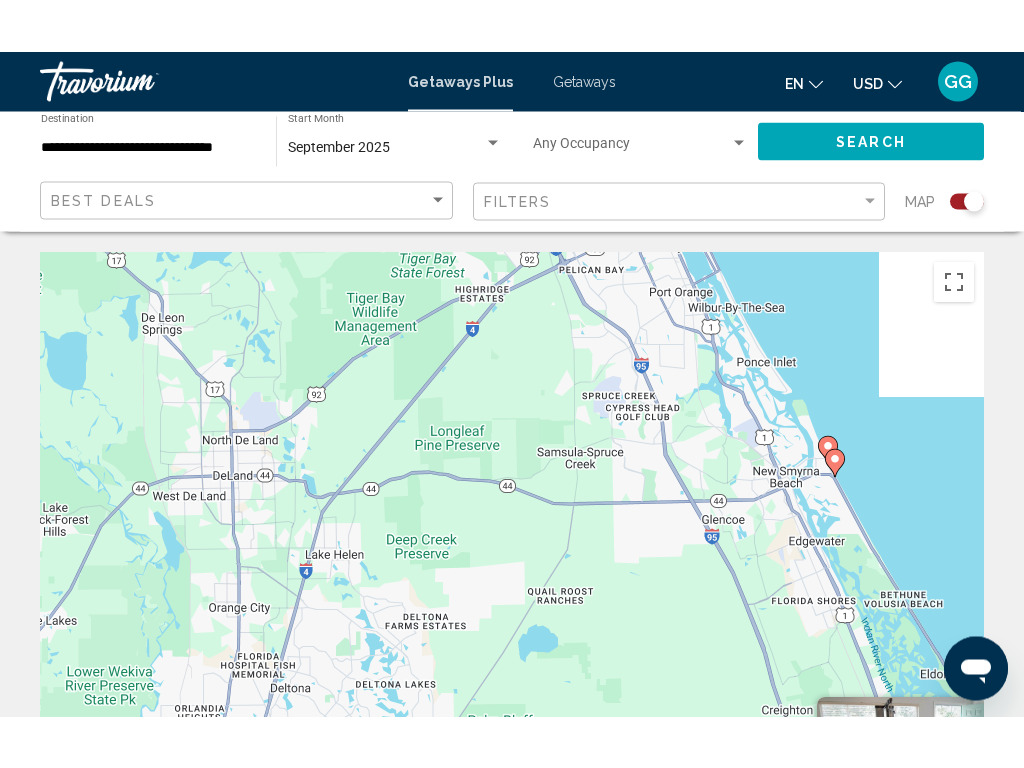scroll, scrollTop: 1, scrollLeft: 0, axis: vertical 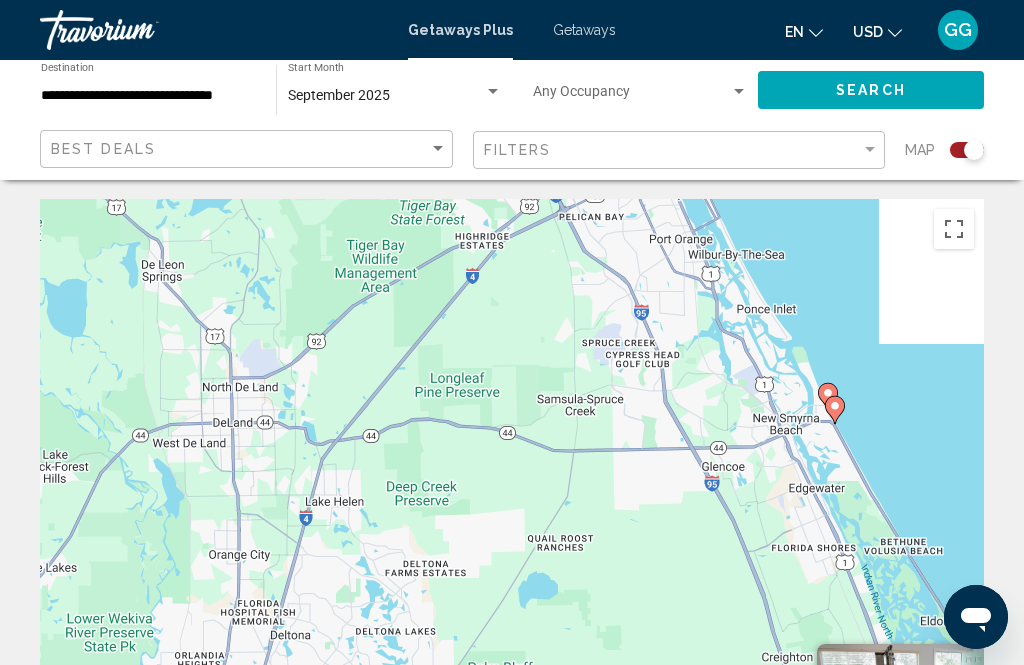 click at bounding box center [954, 229] 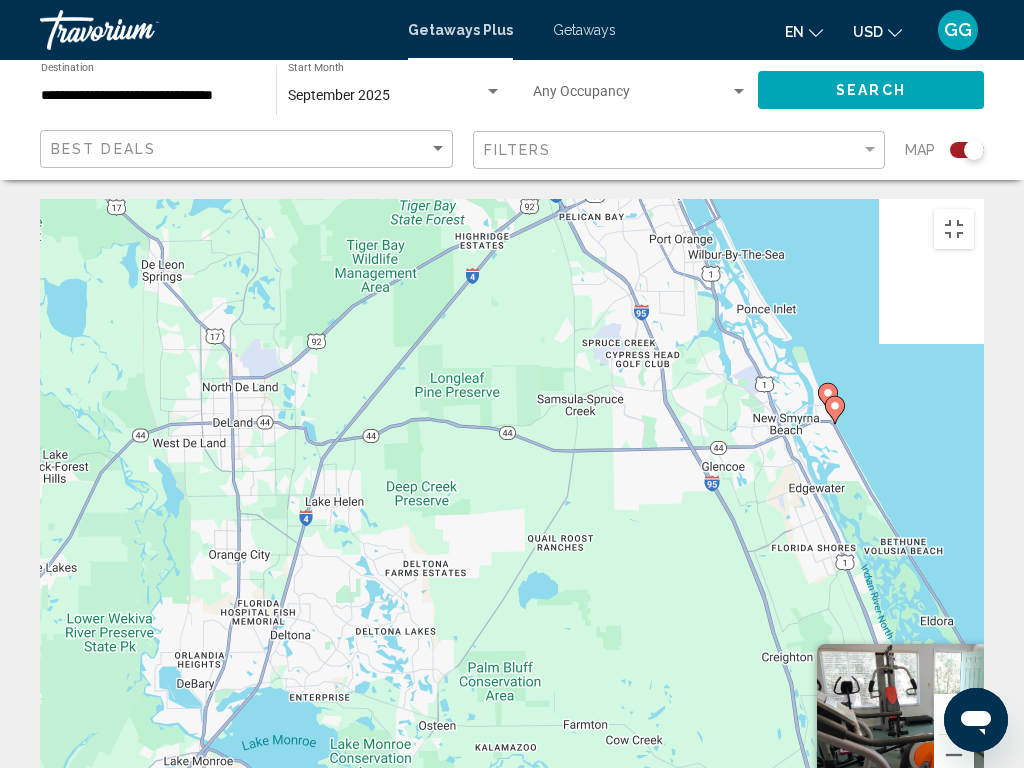 scroll, scrollTop: 0, scrollLeft: 0, axis: both 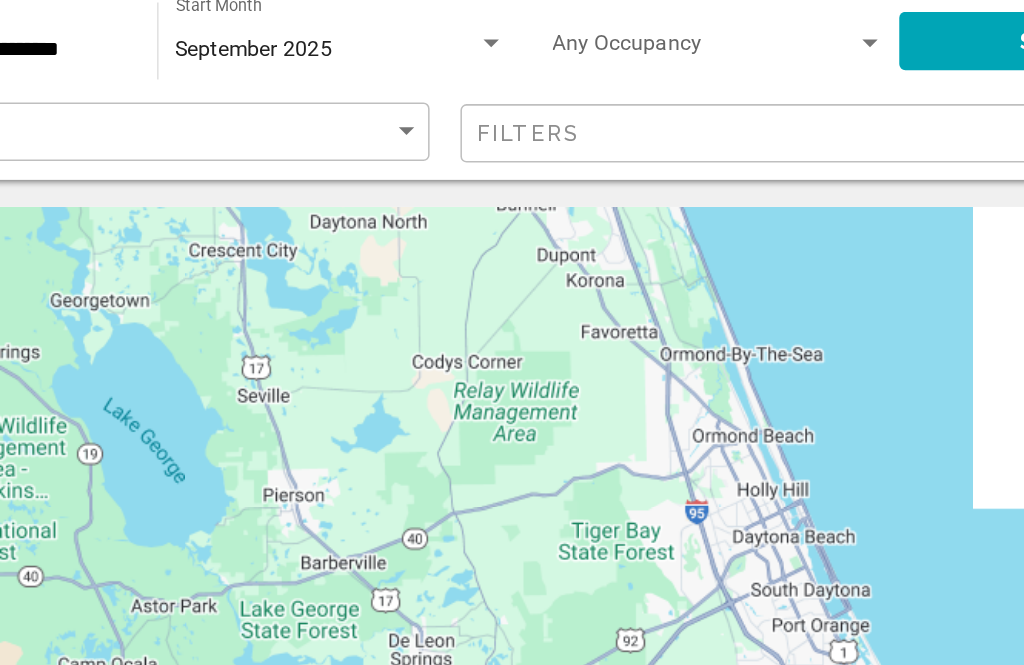 click on "To navigate, press the arrow keys. To activate drag with keyboard, press Alt + Enter. Once in keyboard drag state, use the arrow keys to move the marker. To complete the drag, press the Enter key. To cancel, press Escape." at bounding box center (512, 498) 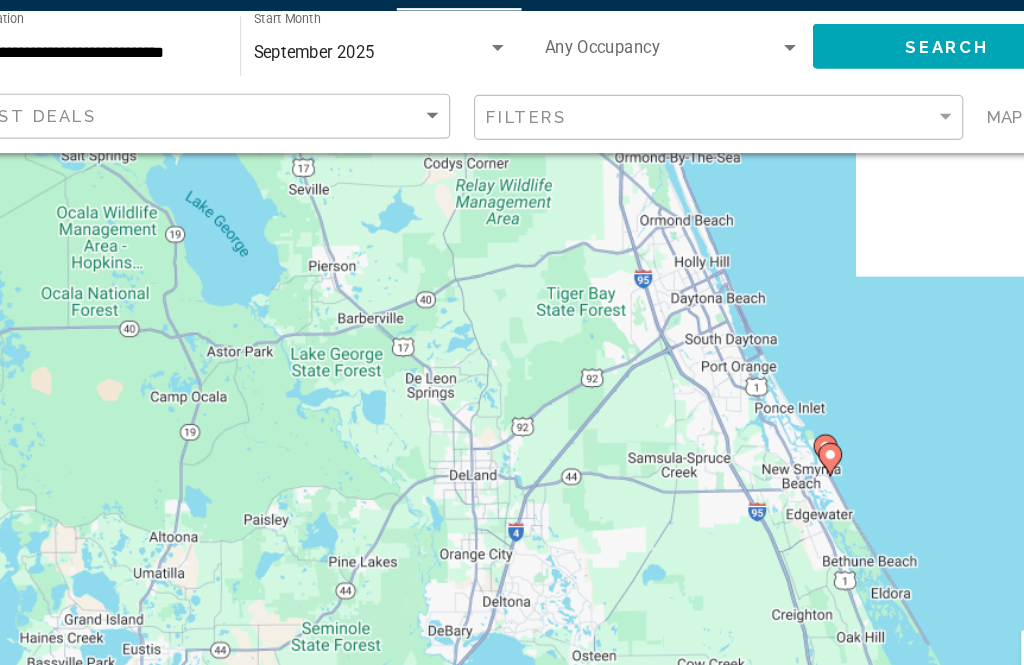 scroll, scrollTop: 131, scrollLeft: 0, axis: vertical 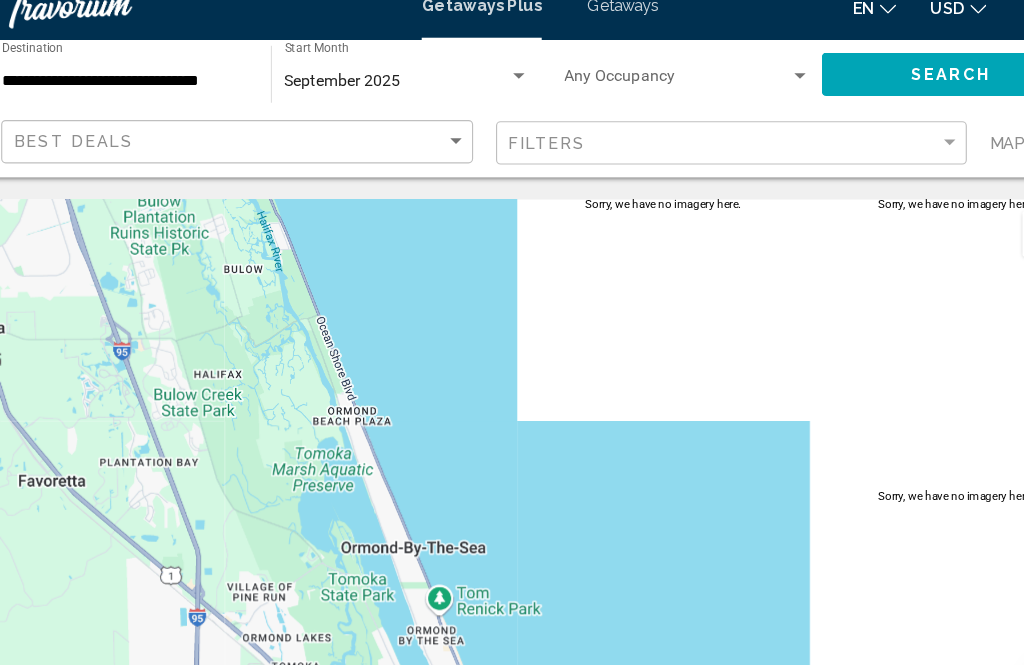 click on "To navigate, press the arrow keys. To activate drag with keyboard, press Alt + Enter. Once in keyboard drag state, use the arrow keys to move the marker. To complete the drag, press the Enter key. To cancel, press Escape." at bounding box center [512, 500] 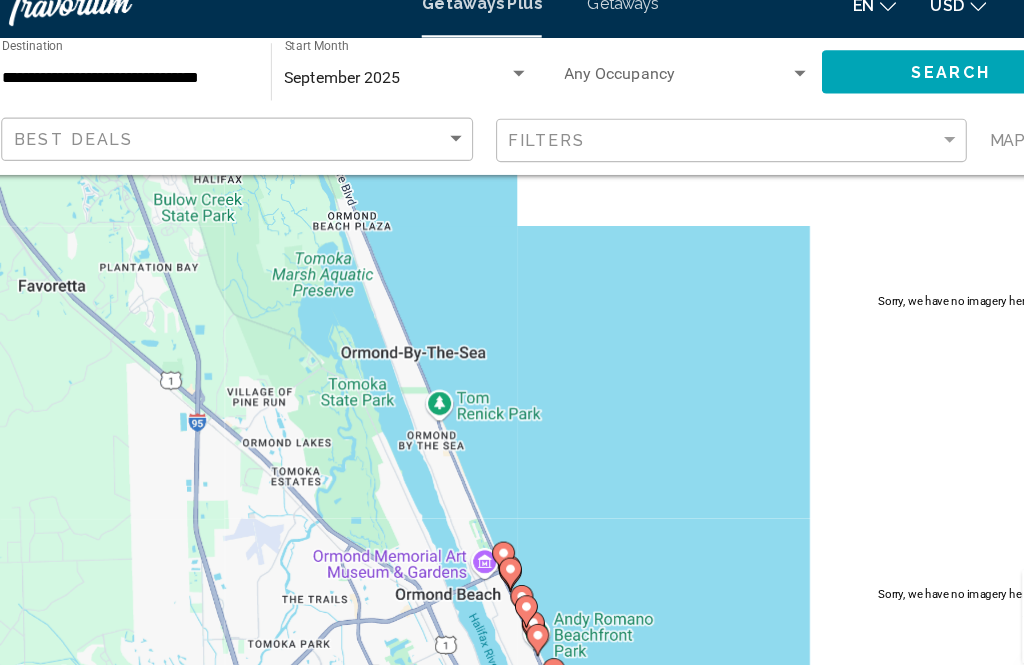 scroll, scrollTop: 187, scrollLeft: 0, axis: vertical 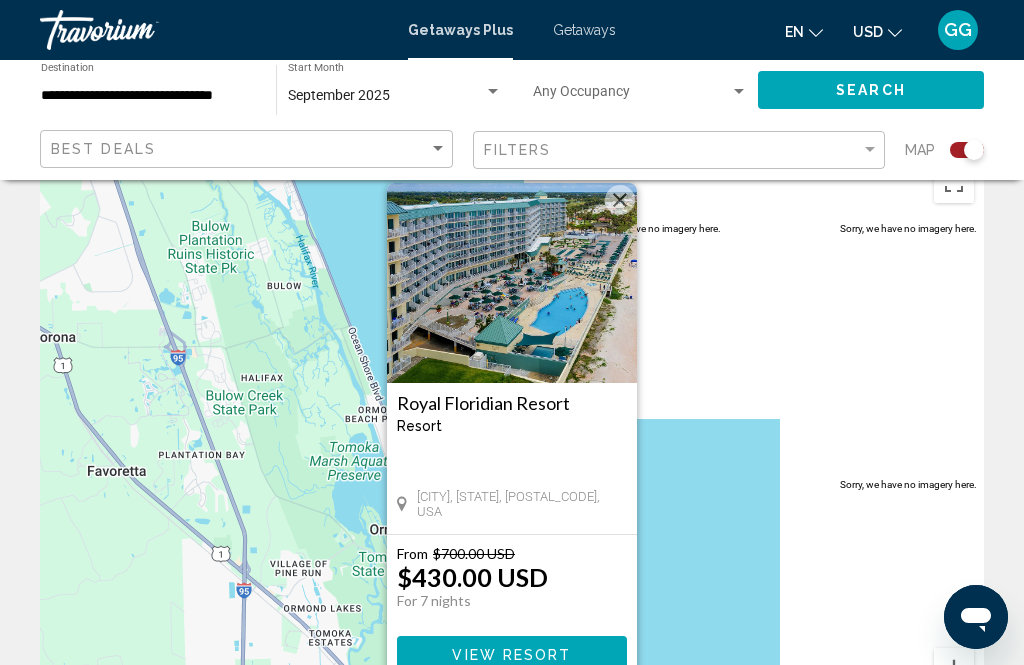 click at bounding box center (512, 283) 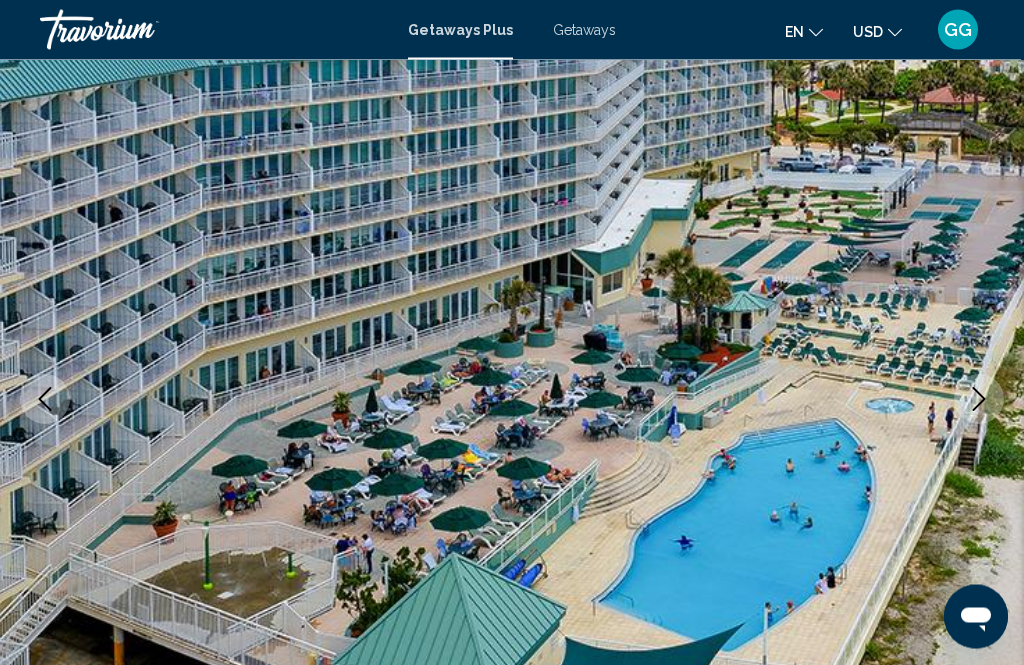 scroll, scrollTop: 140, scrollLeft: 0, axis: vertical 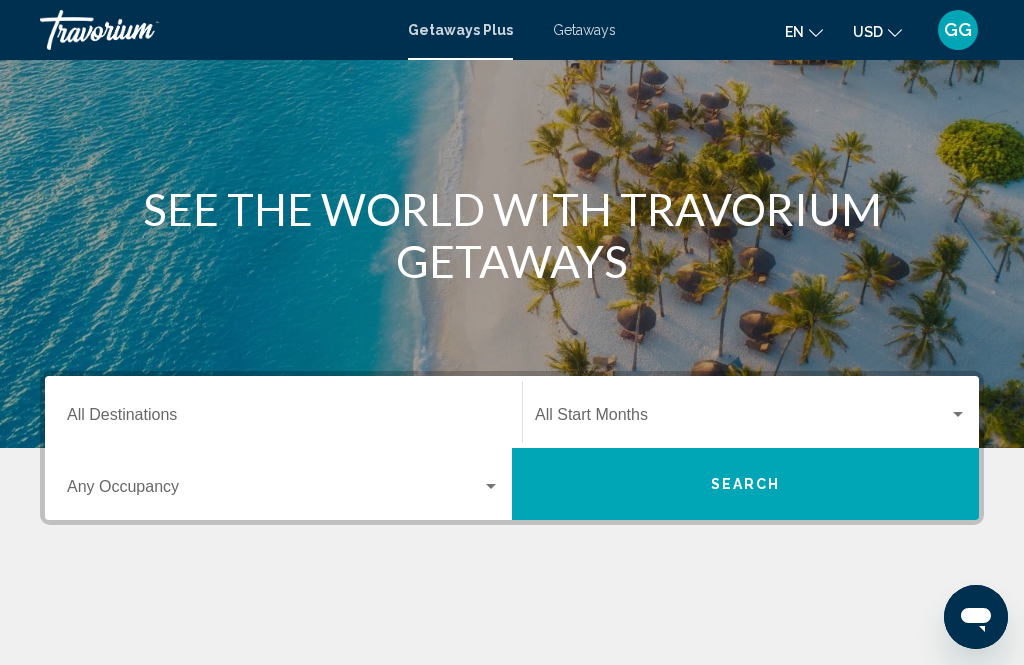 click at bounding box center [491, 487] 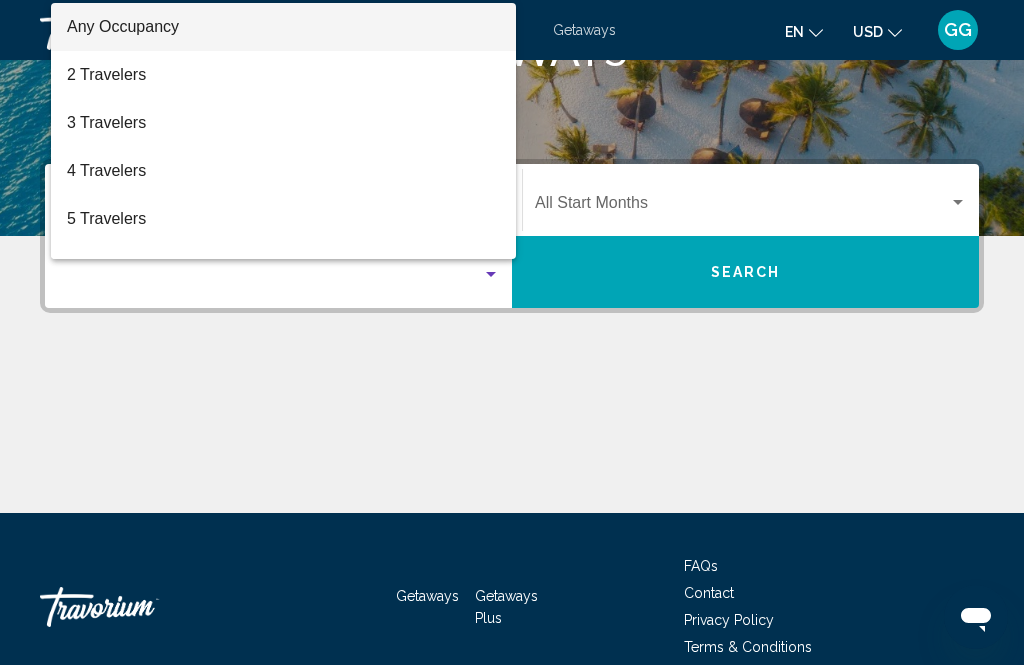 scroll, scrollTop: 393, scrollLeft: 0, axis: vertical 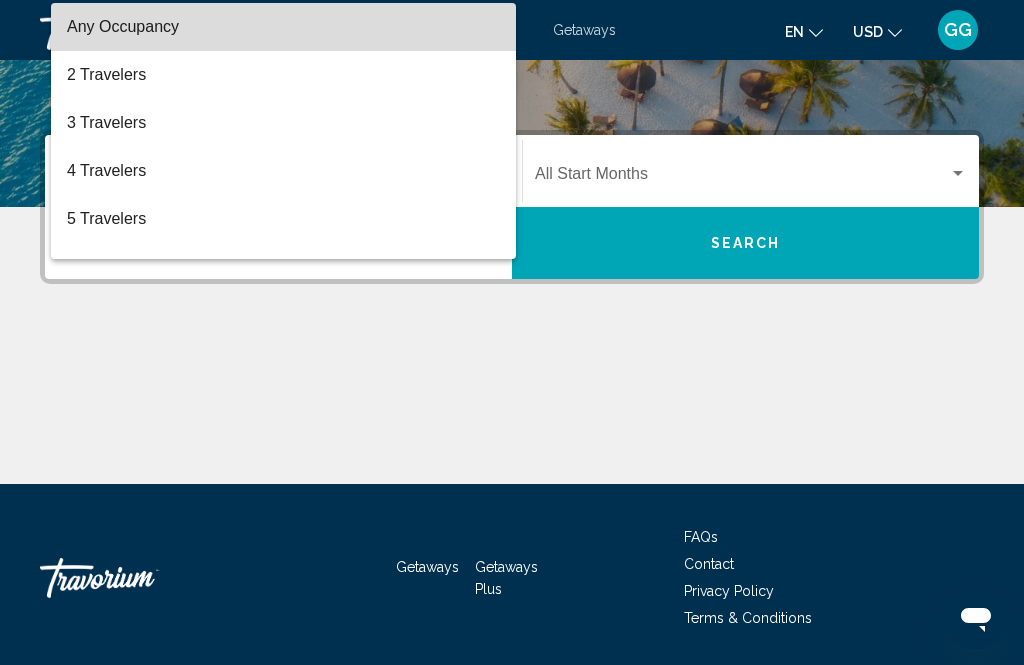 click on "Any Occupancy" at bounding box center (283, 27) 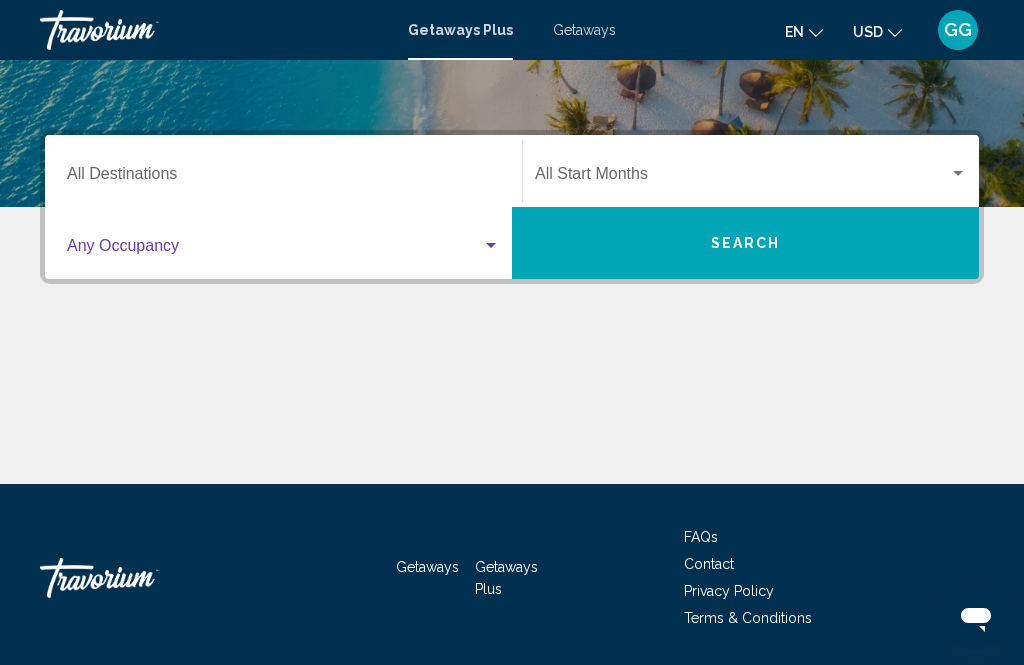 click at bounding box center (958, 174) 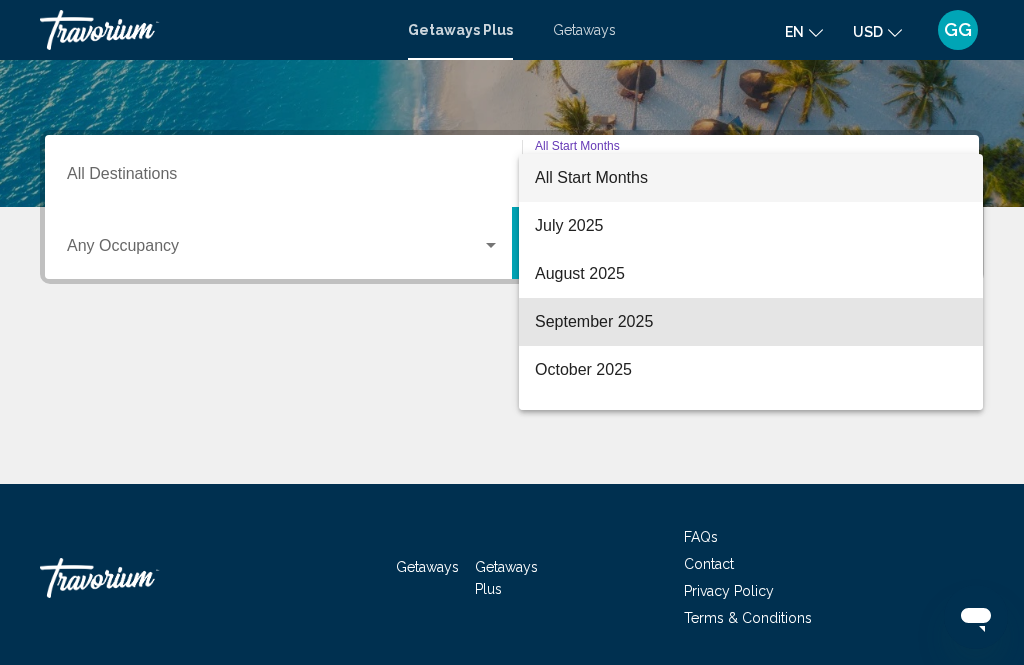 click on "September 2025" at bounding box center [751, 322] 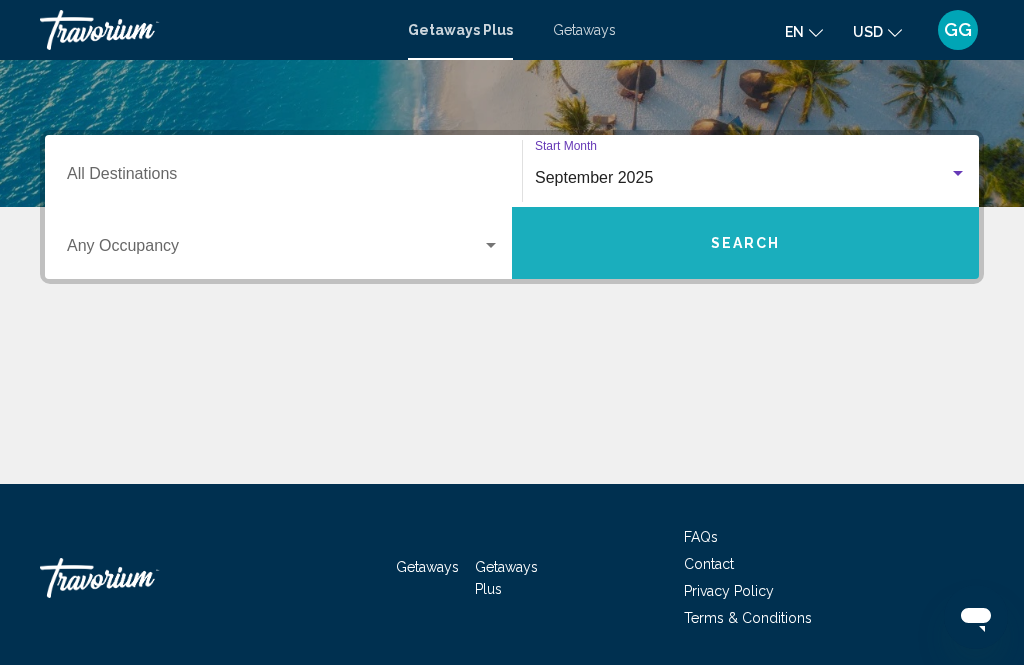 click on "Search" at bounding box center (745, 243) 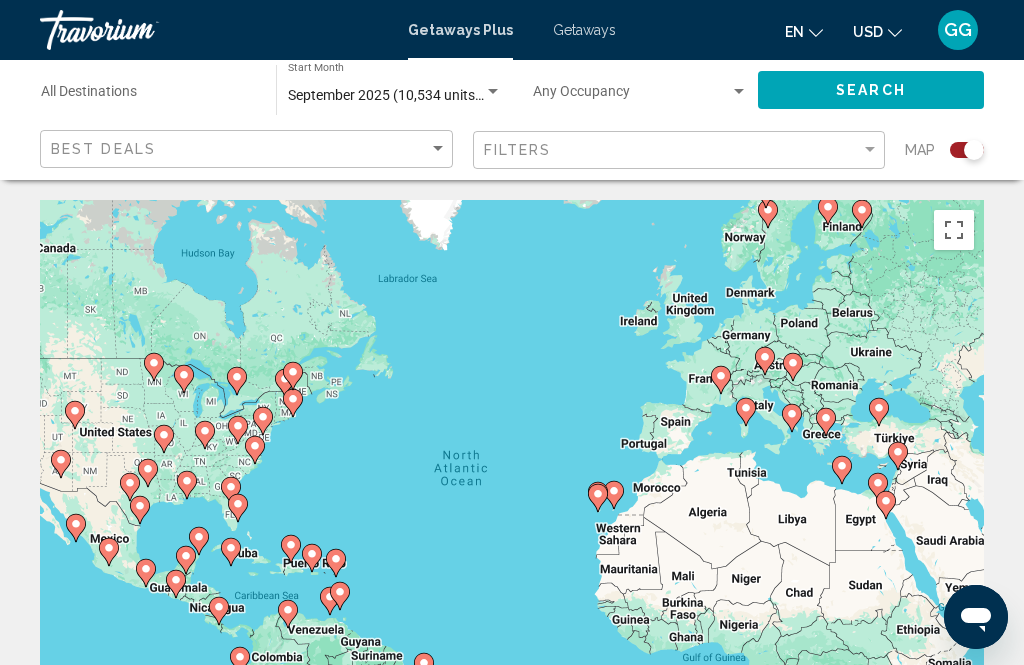 scroll, scrollTop: 42, scrollLeft: 0, axis: vertical 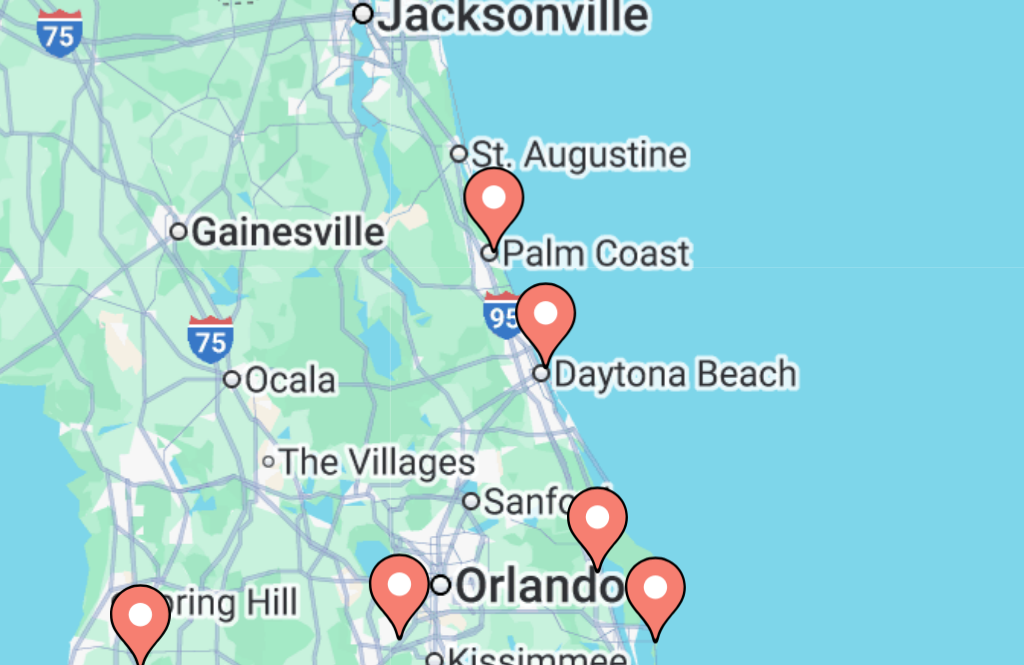 type on "**********" 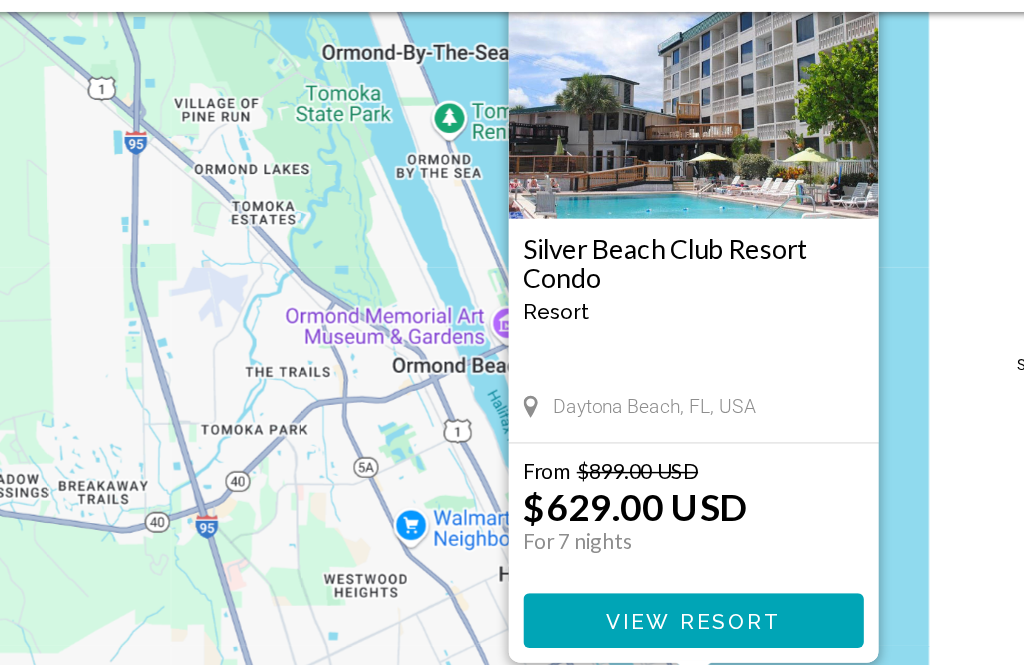 scroll, scrollTop: 111, scrollLeft: 0, axis: vertical 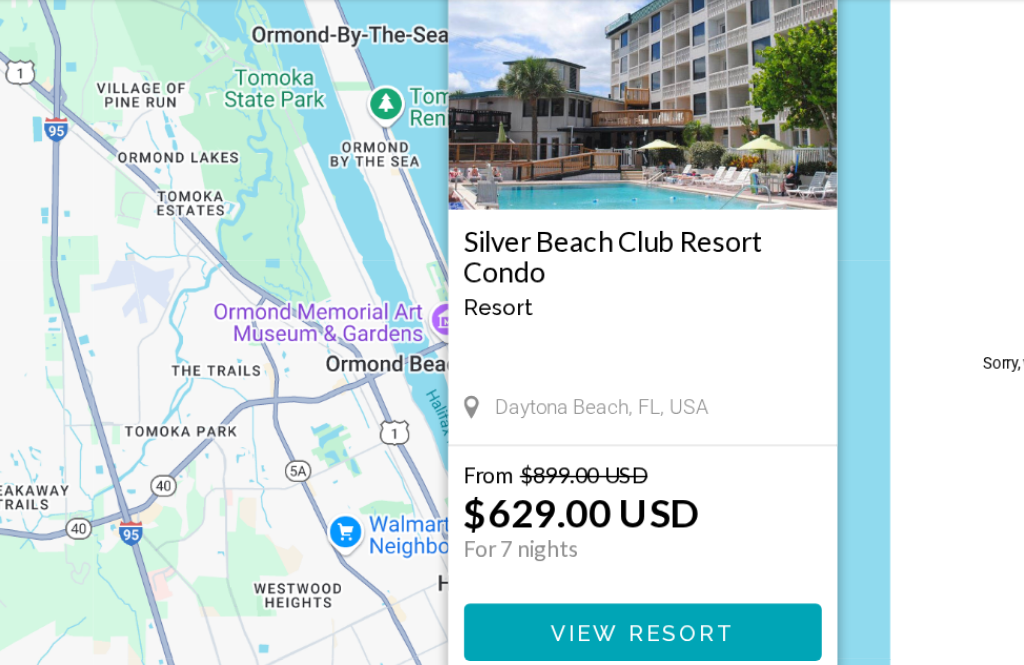 click at bounding box center [512, 218] 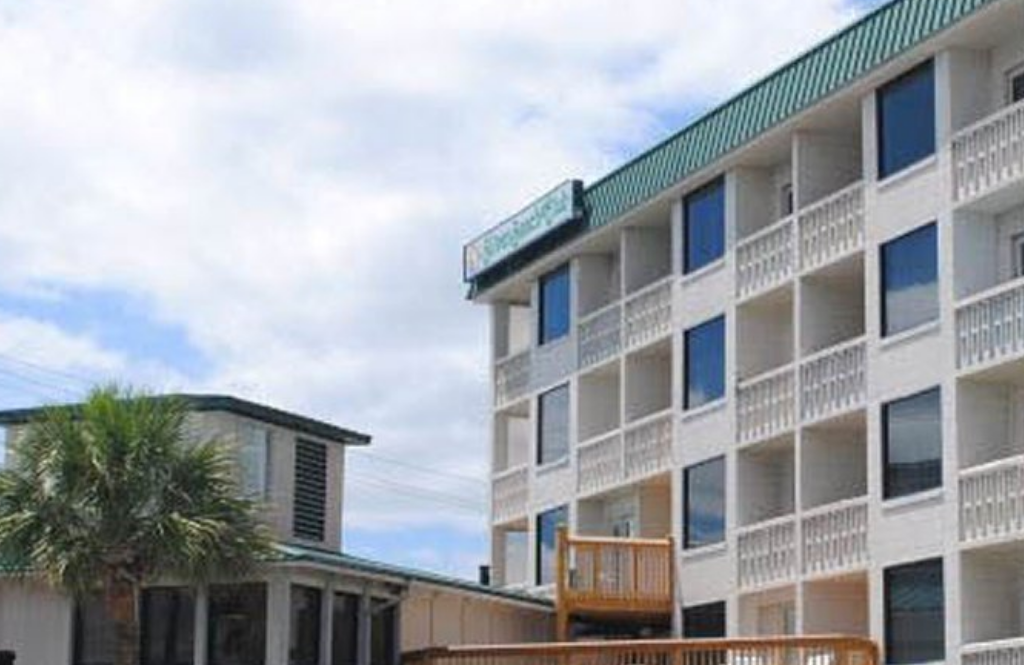 scroll, scrollTop: 0, scrollLeft: 0, axis: both 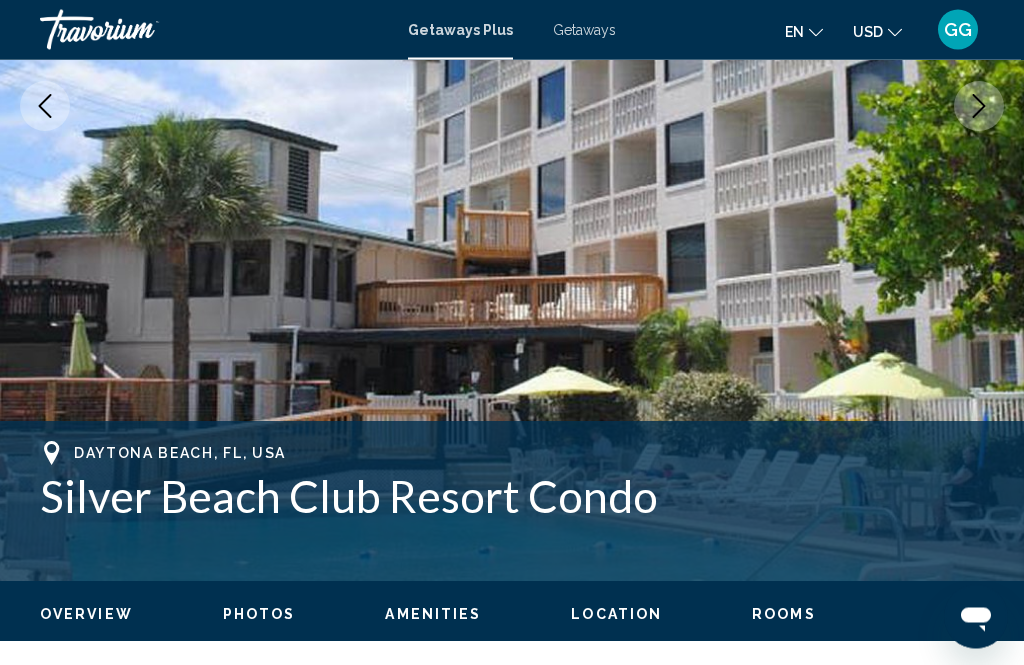 click at bounding box center [512, 107] 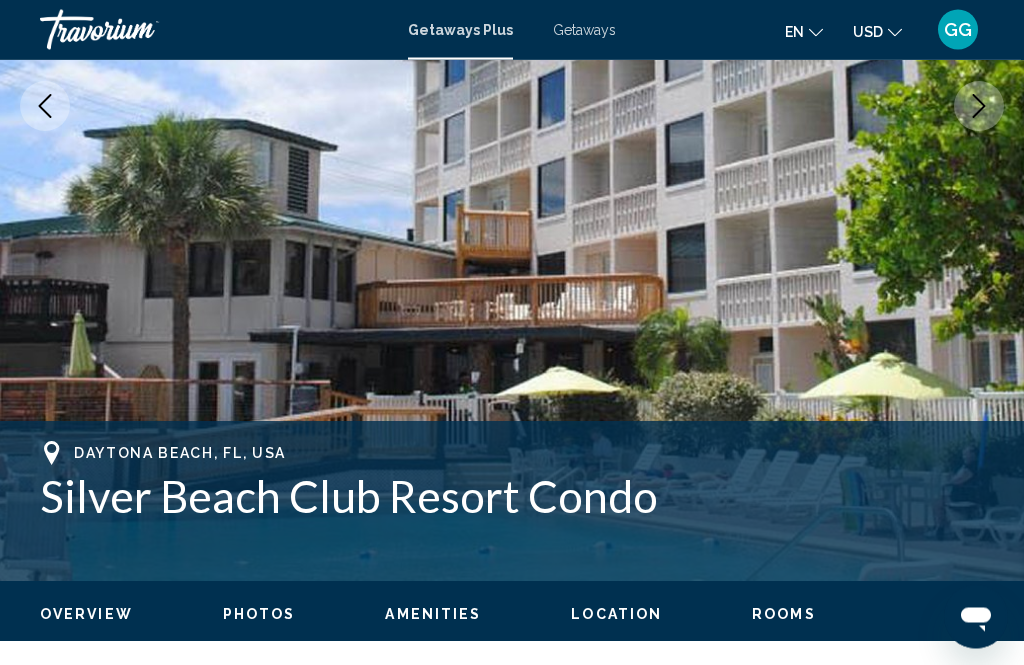click at bounding box center (512, 107) 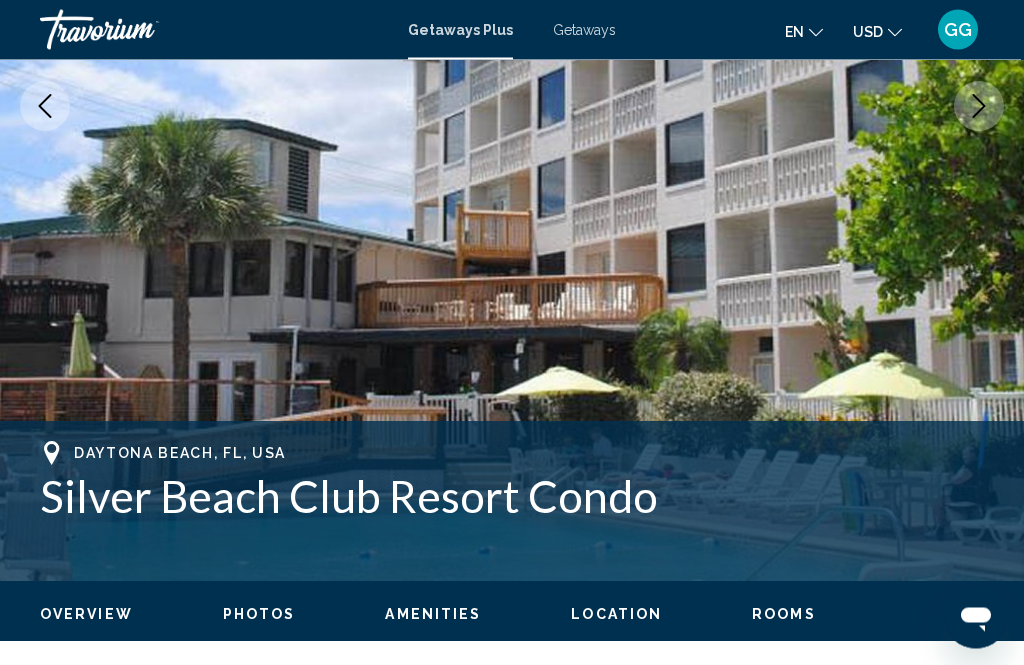 click at bounding box center [512, 107] 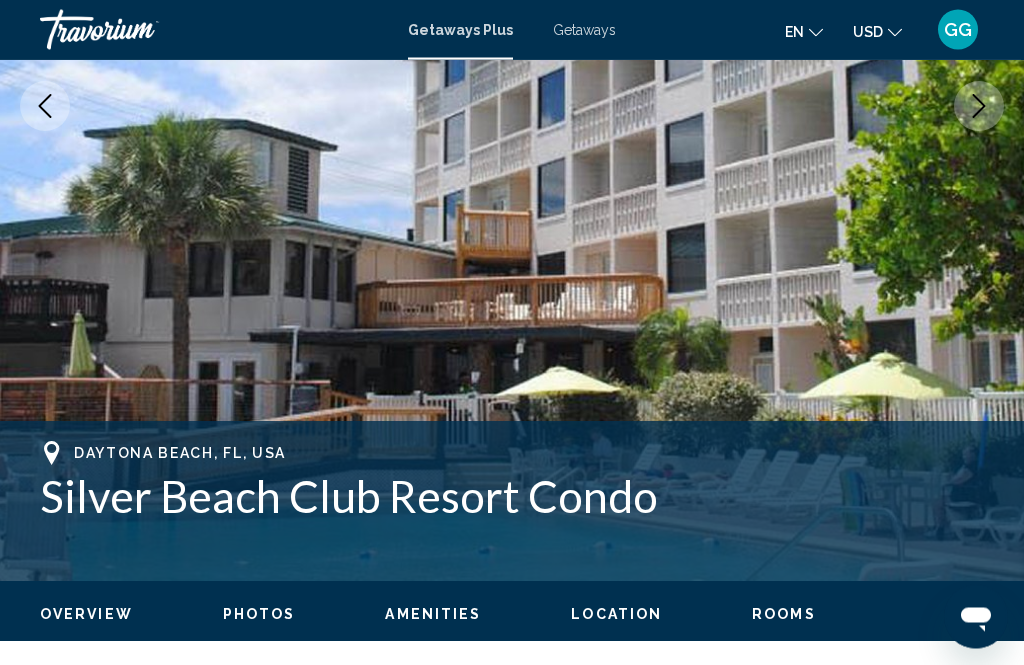 click at bounding box center (512, 107) 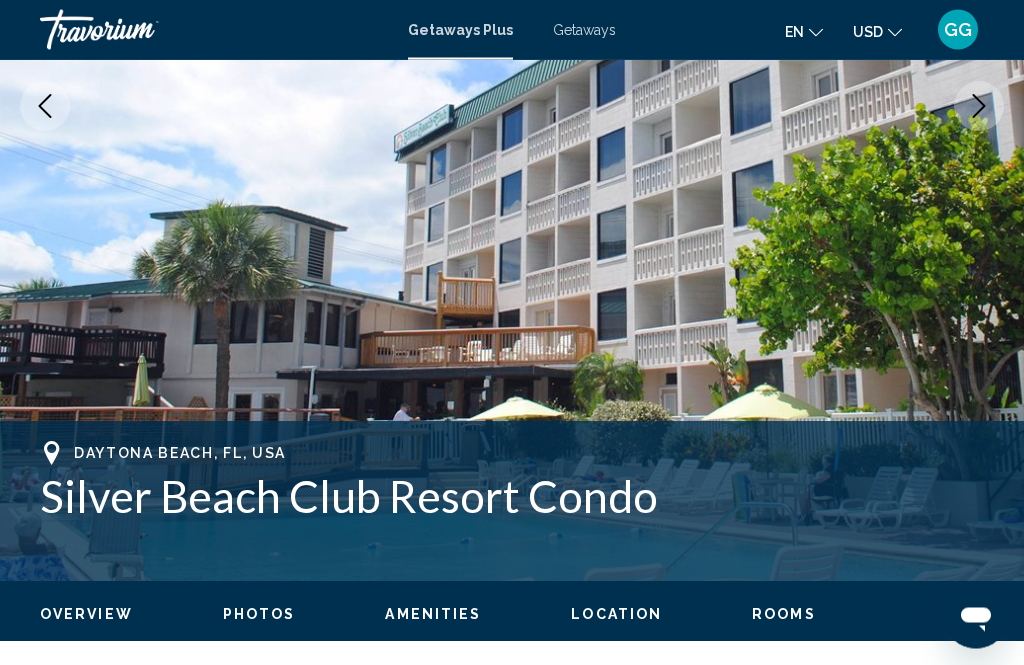 scroll, scrollTop: 429, scrollLeft: 0, axis: vertical 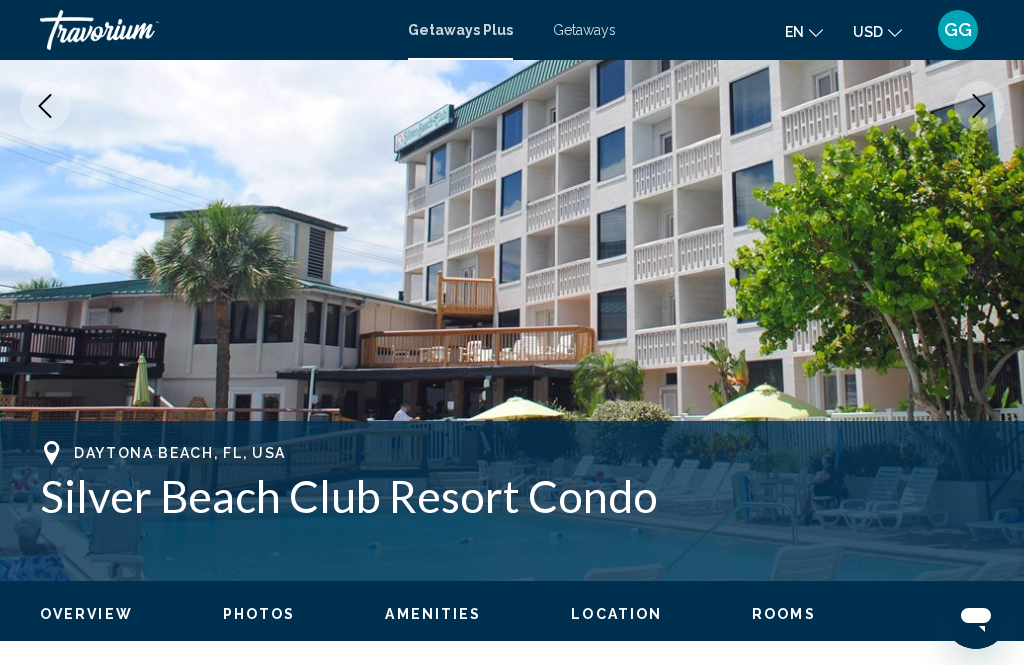 click at bounding box center [512, 106] 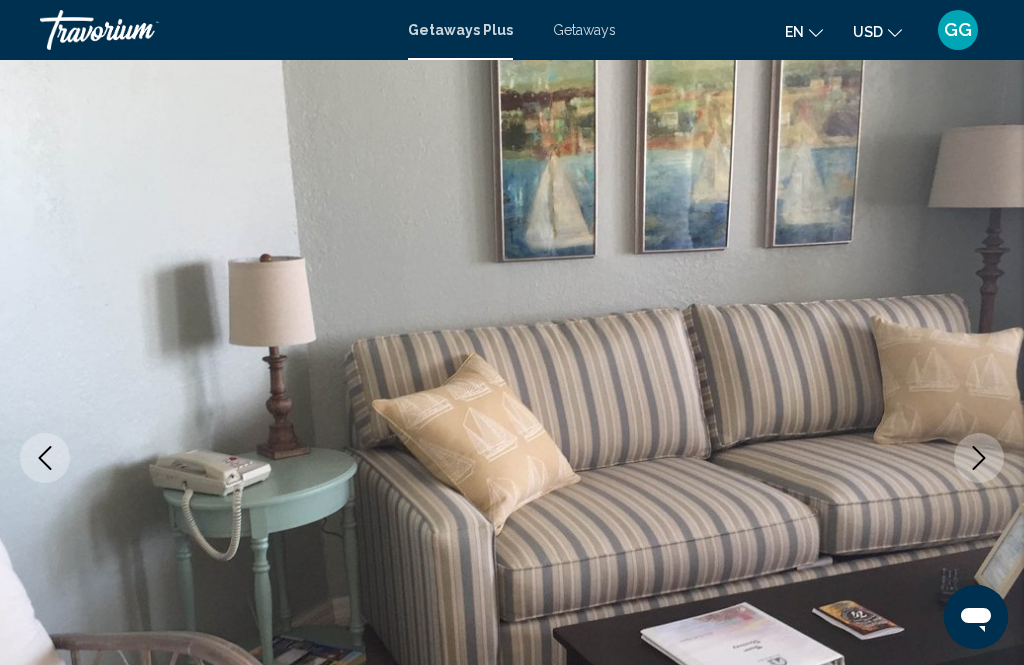 scroll, scrollTop: 79, scrollLeft: 0, axis: vertical 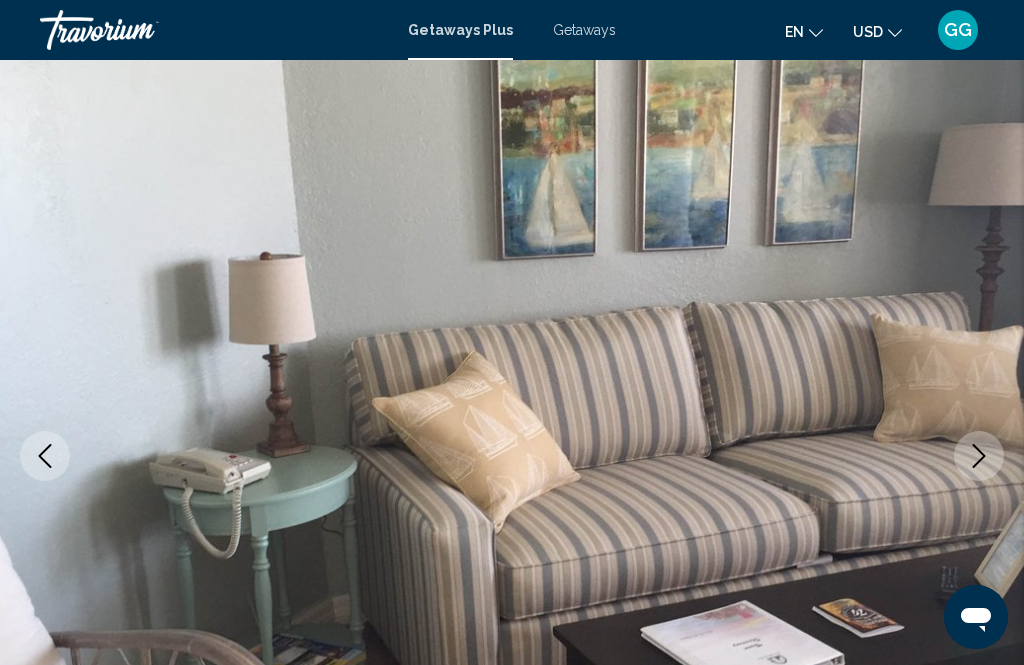 click at bounding box center [979, 456] 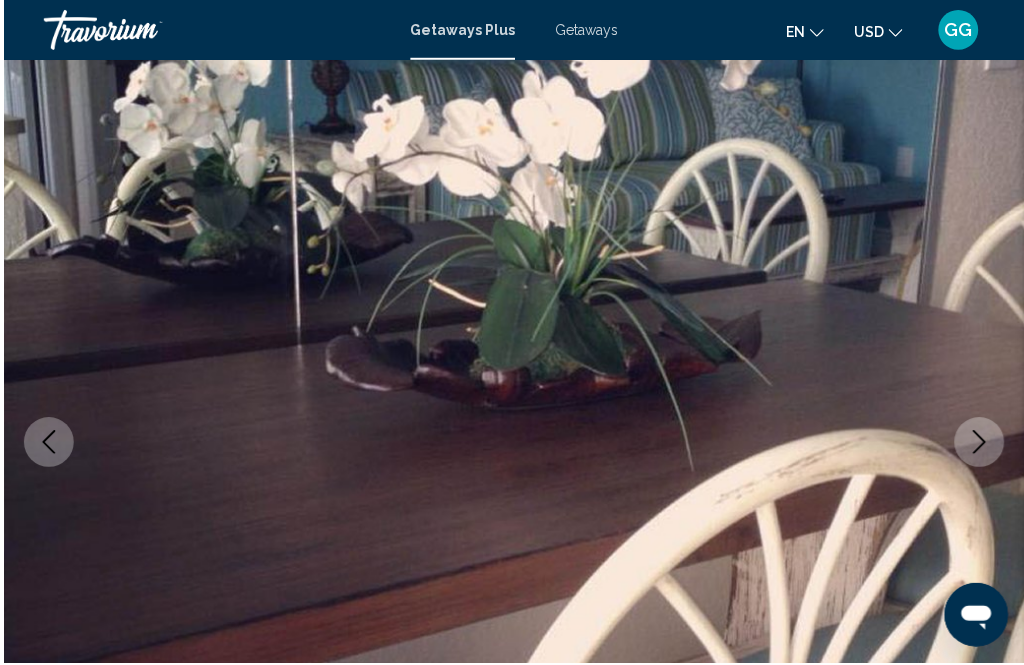 scroll, scrollTop: 88, scrollLeft: 0, axis: vertical 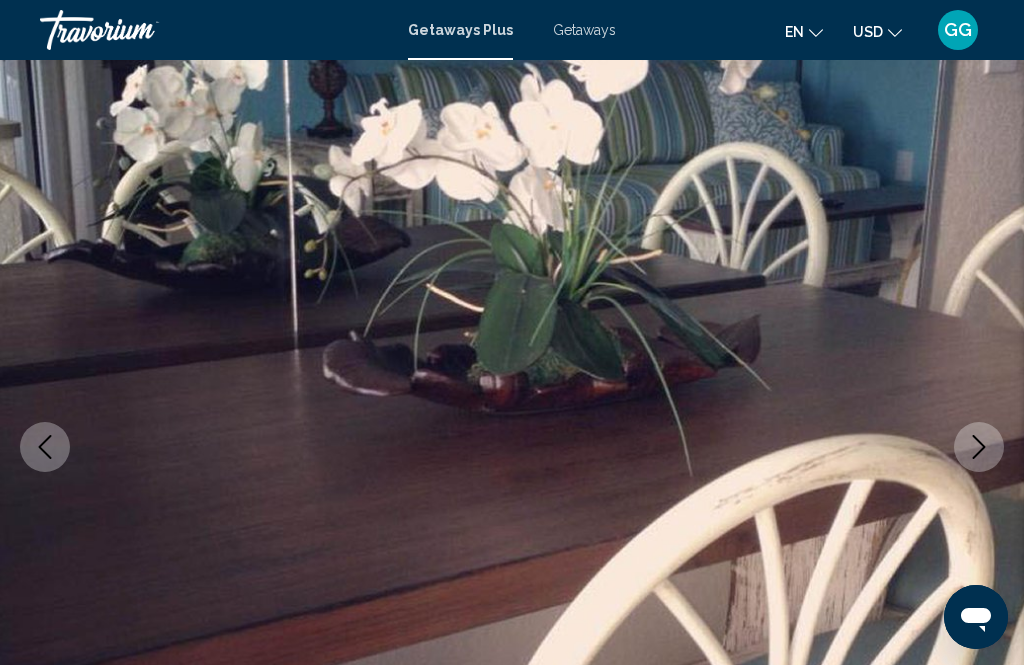click 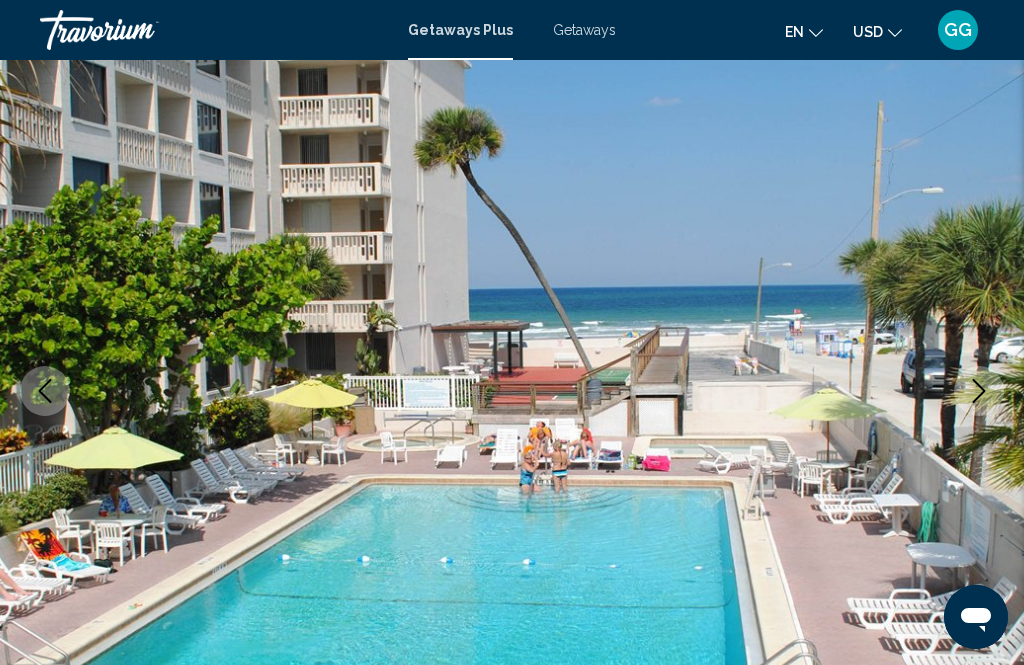 scroll, scrollTop: 143, scrollLeft: 0, axis: vertical 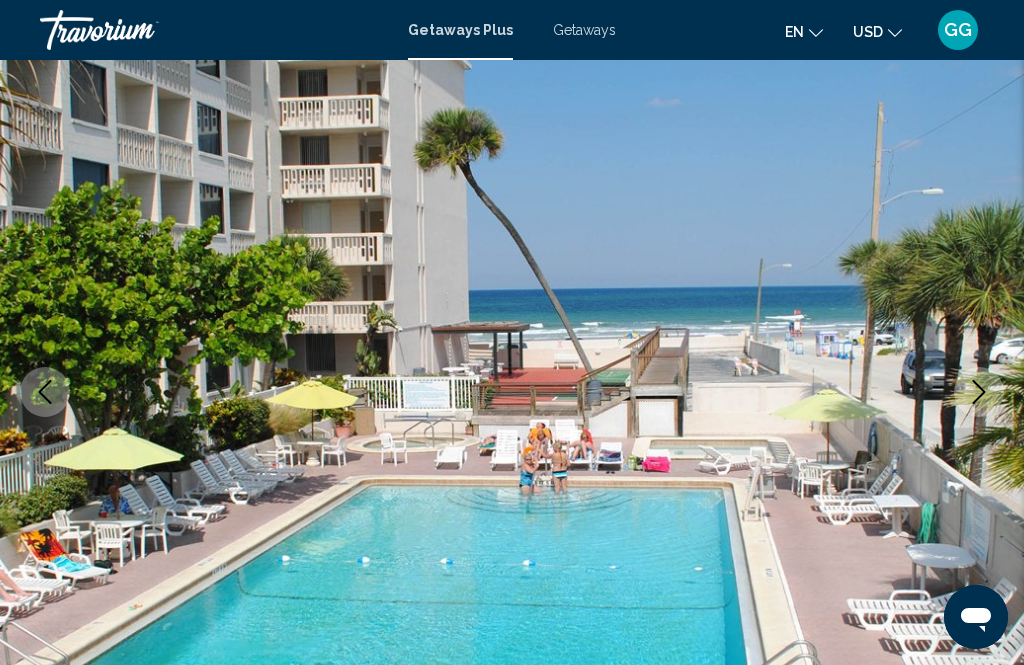 click at bounding box center [979, 392] 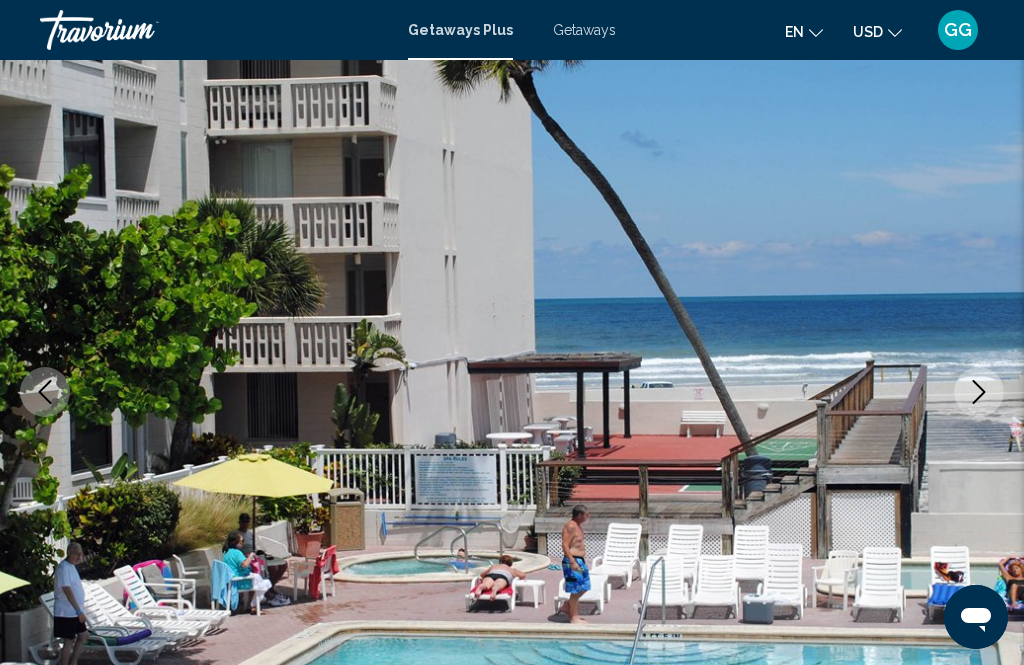 click 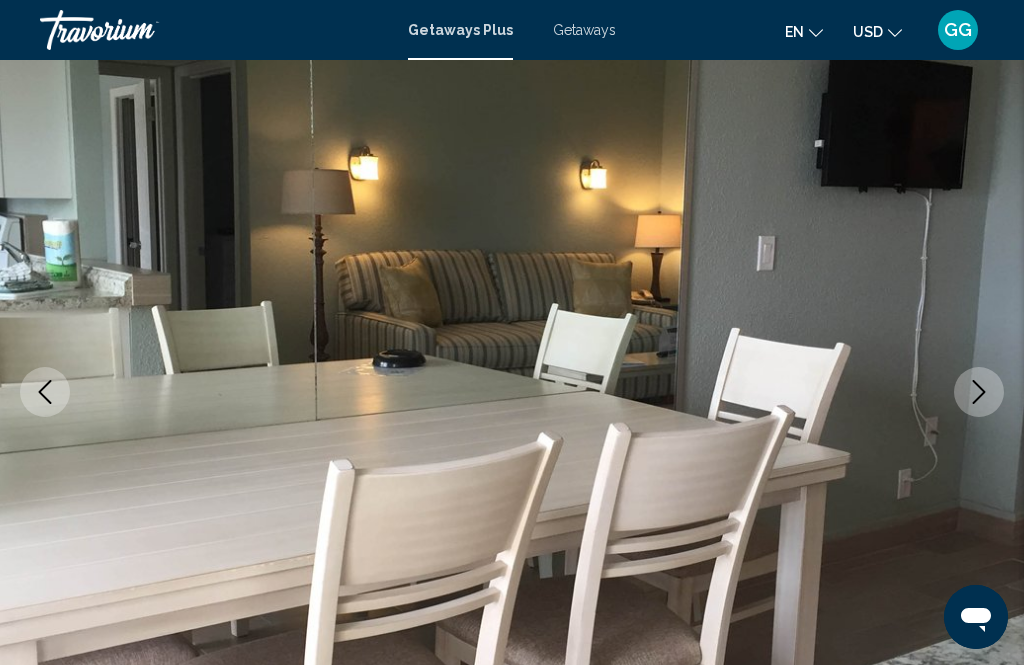click 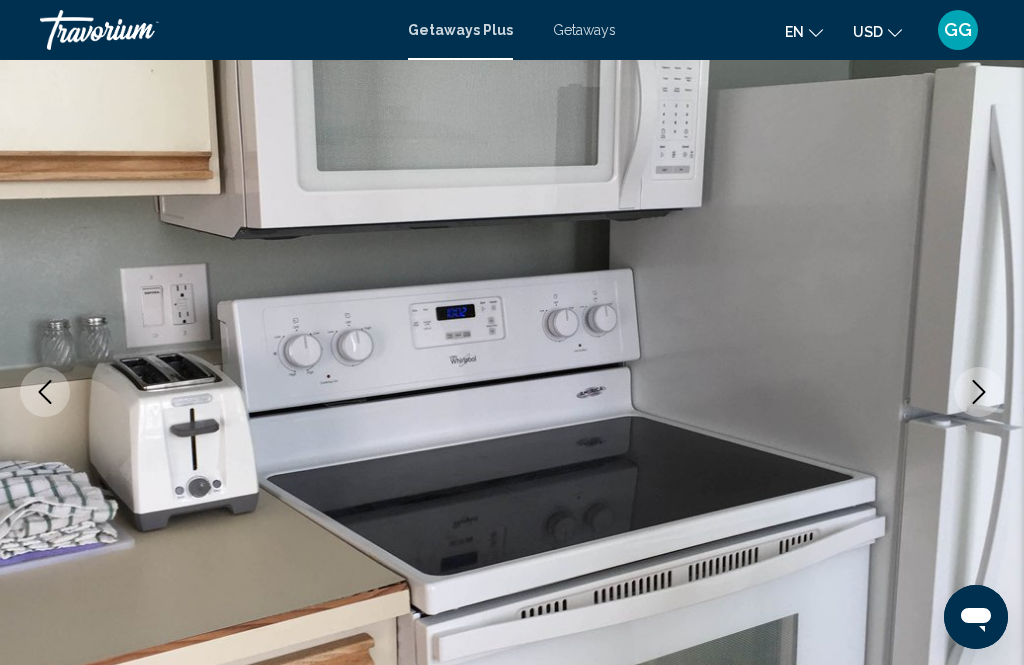 click 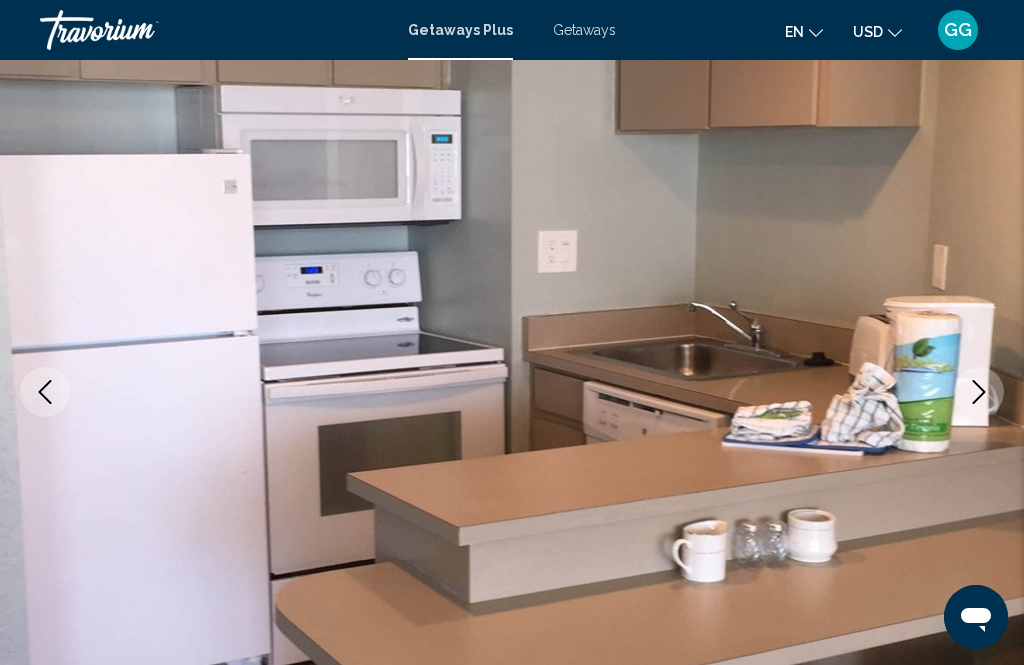 click 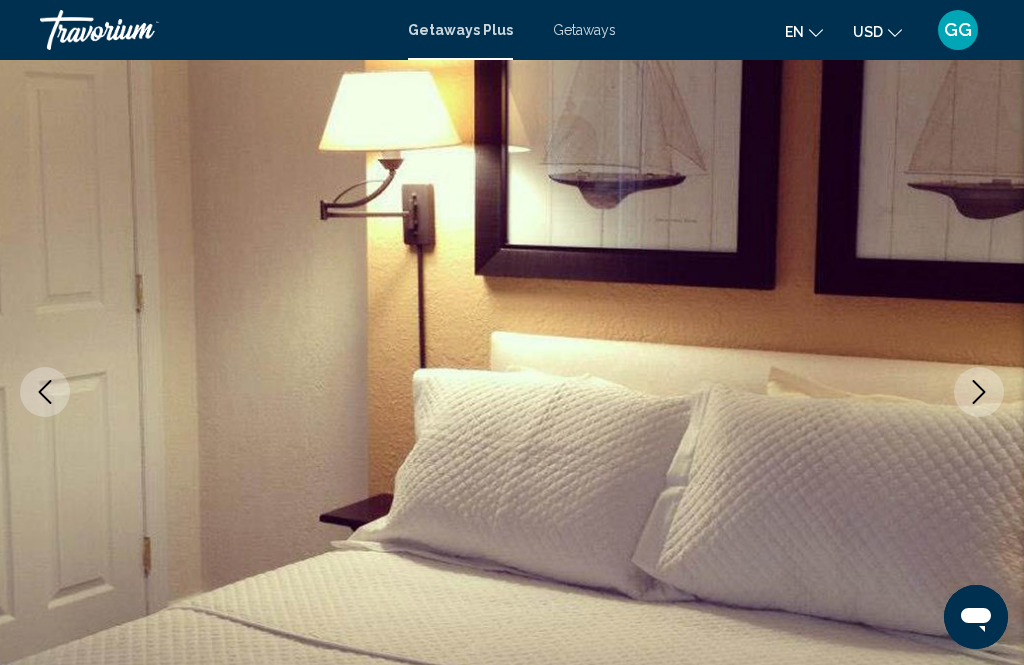 click 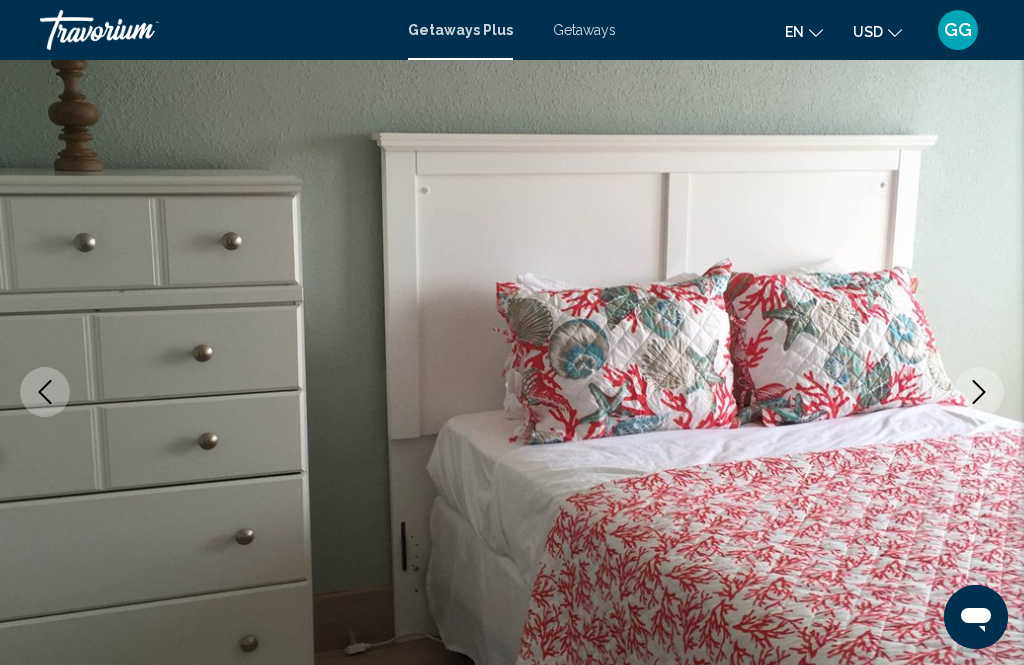 click 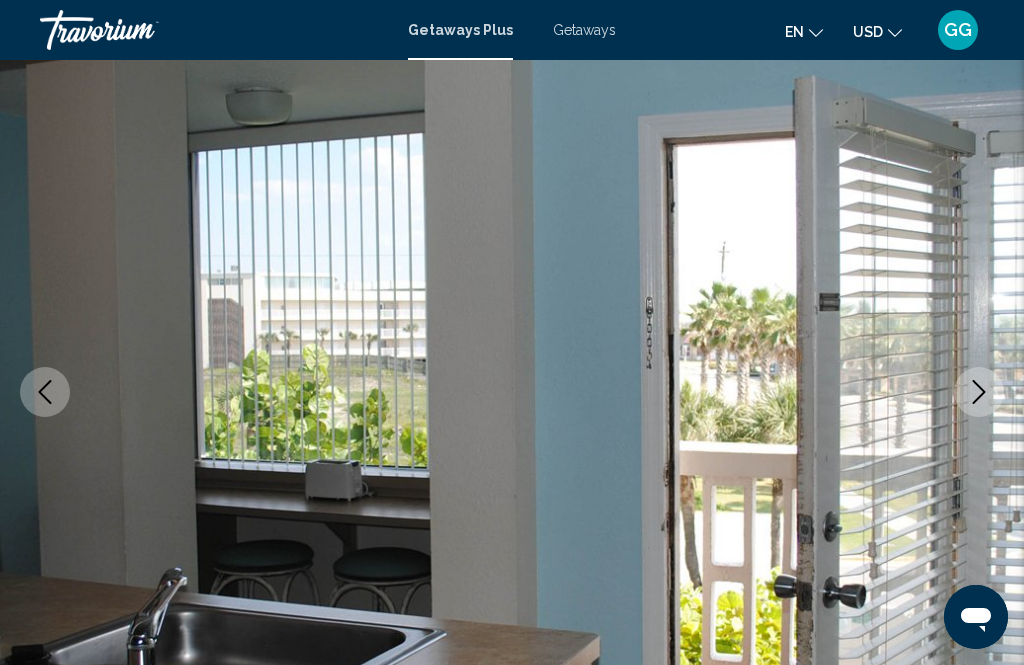click 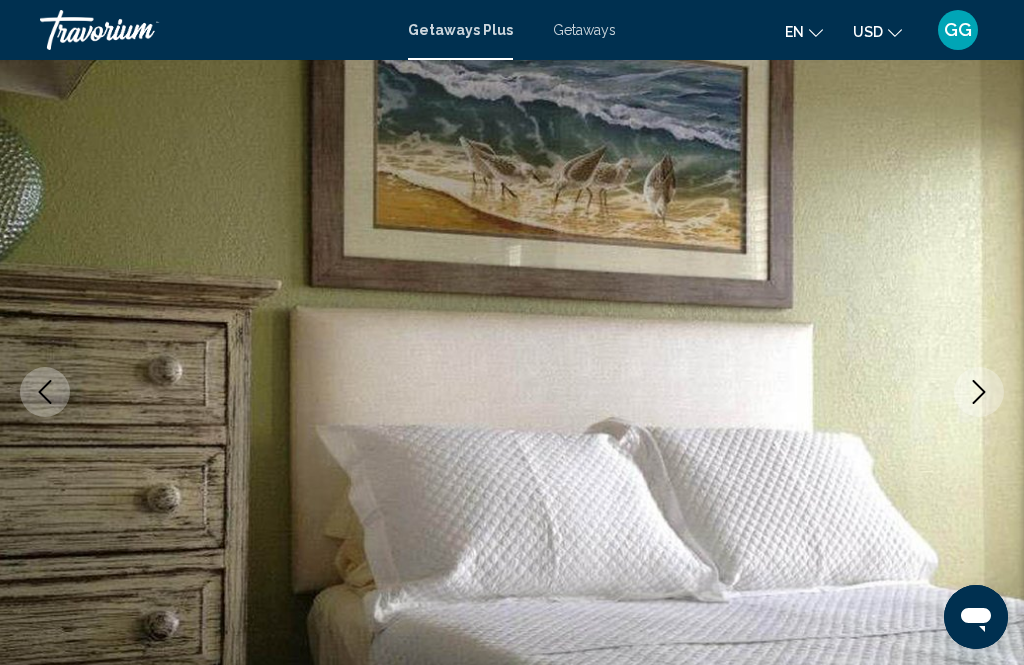 click at bounding box center [979, 392] 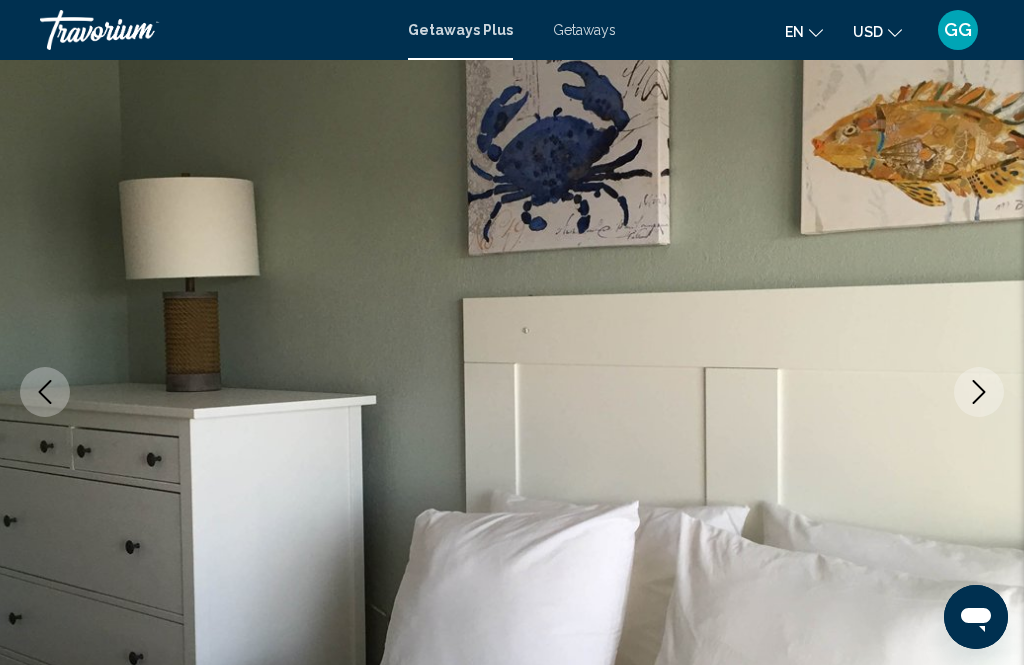 click 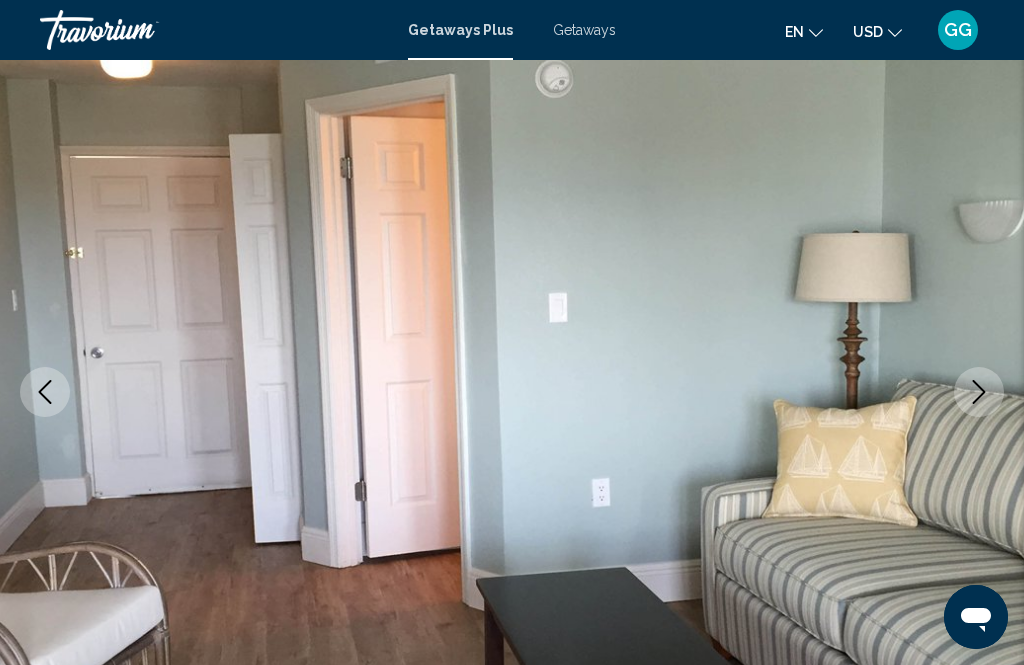 click 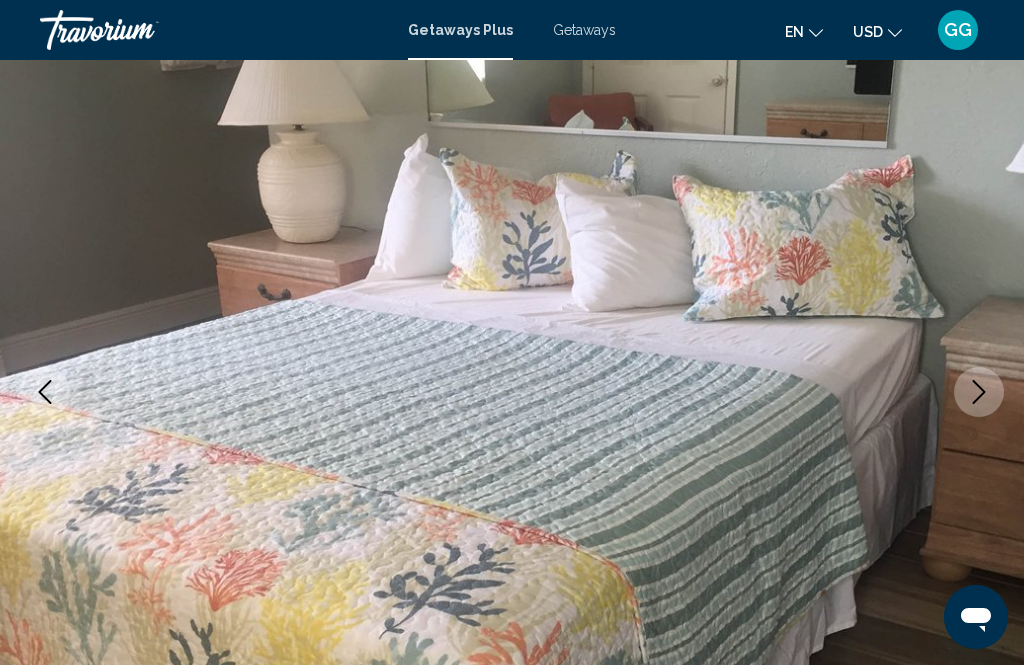 click 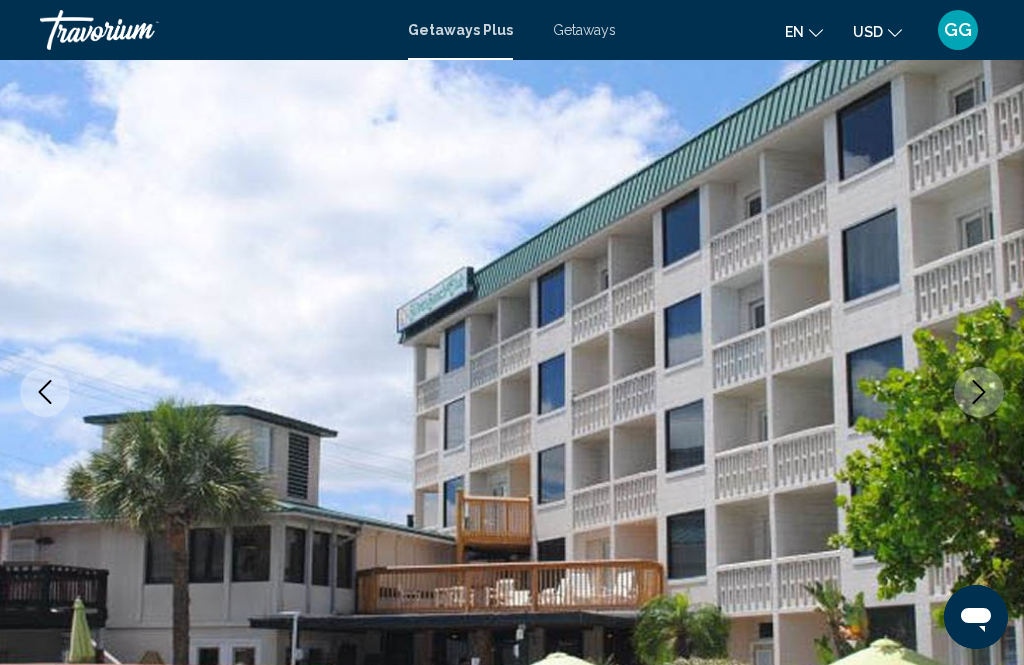 click at bounding box center [979, 392] 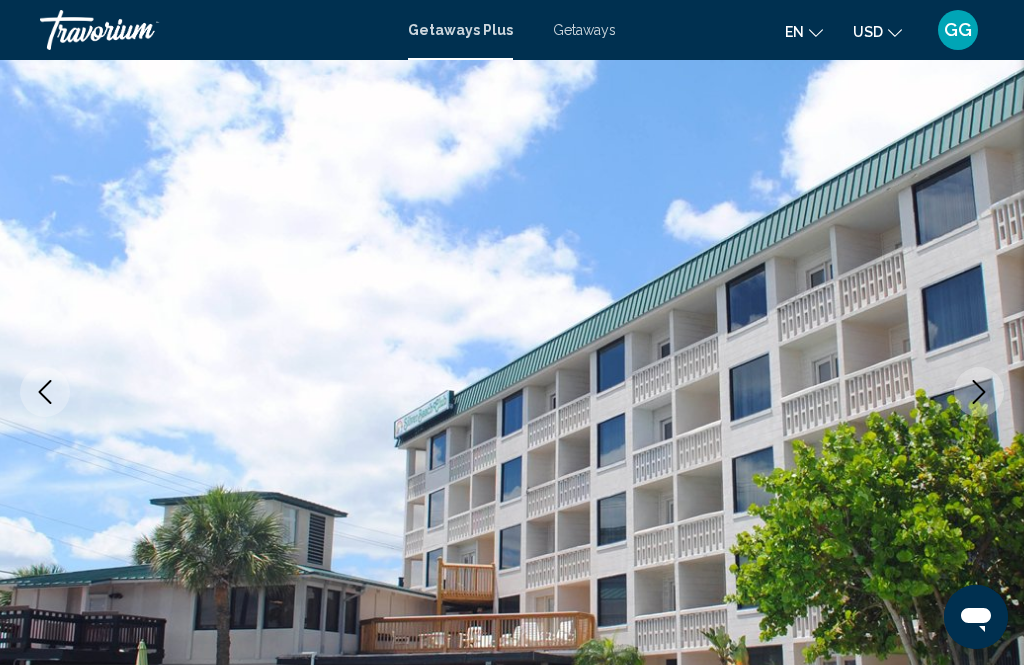 click 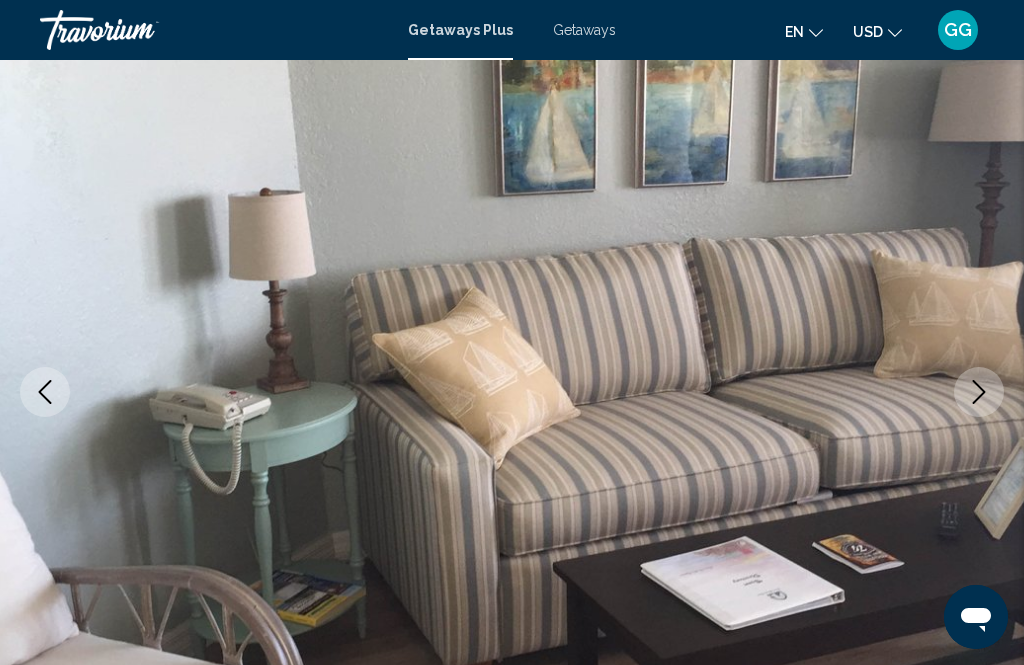 click 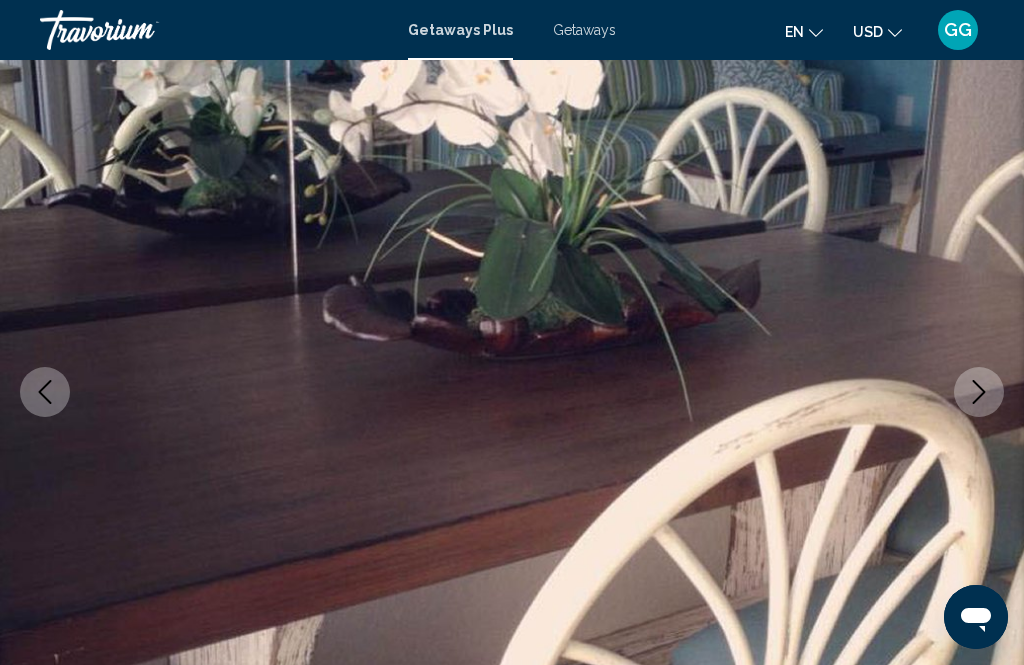 click at bounding box center [979, 392] 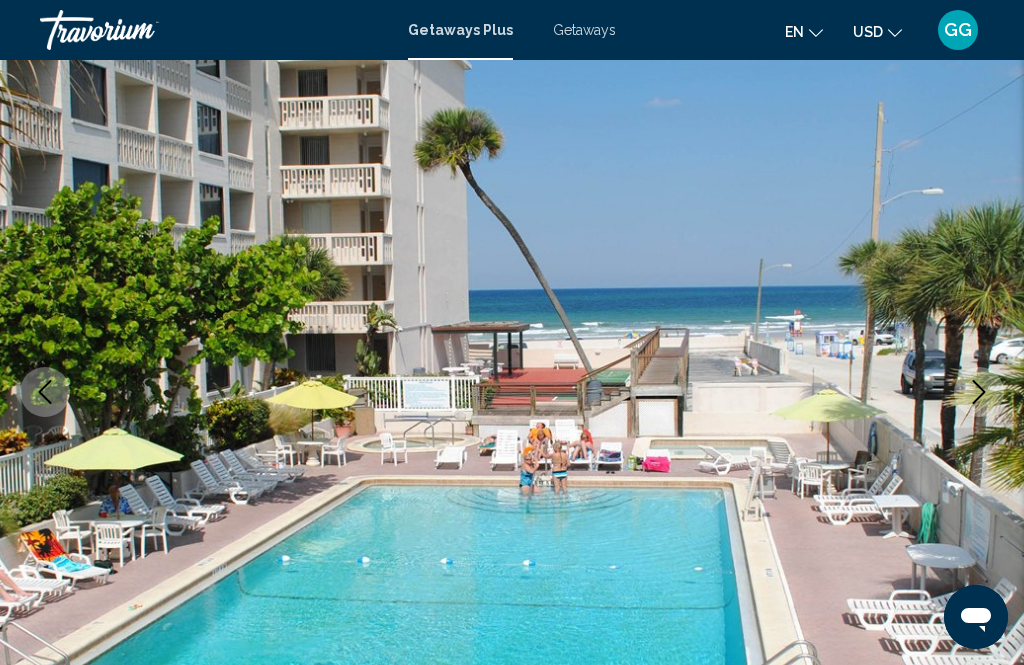 click 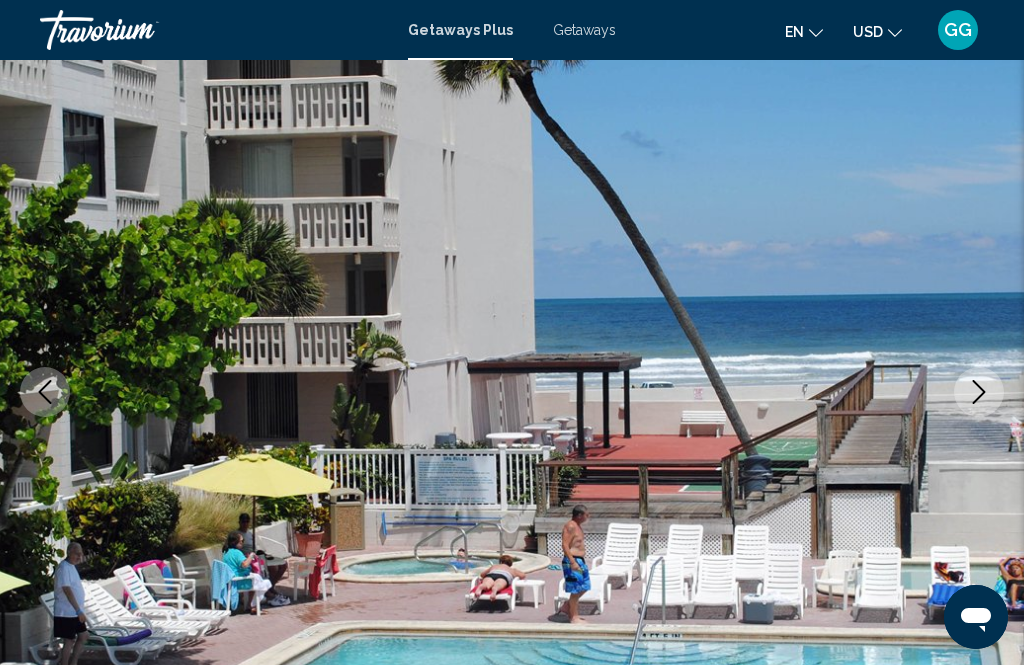 click 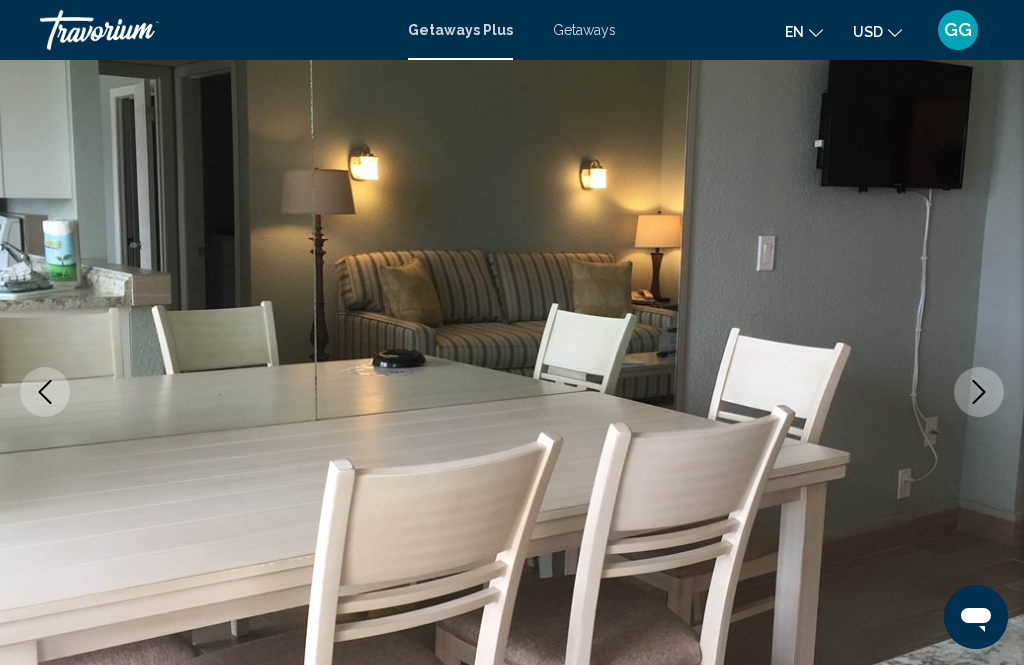 click 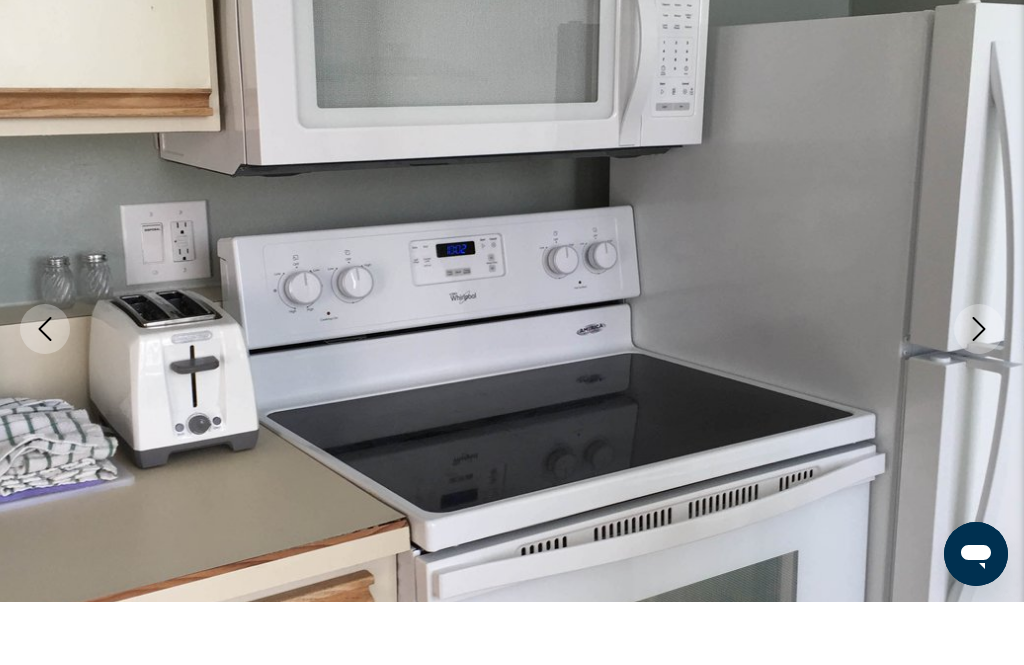 scroll, scrollTop: 207, scrollLeft: 0, axis: vertical 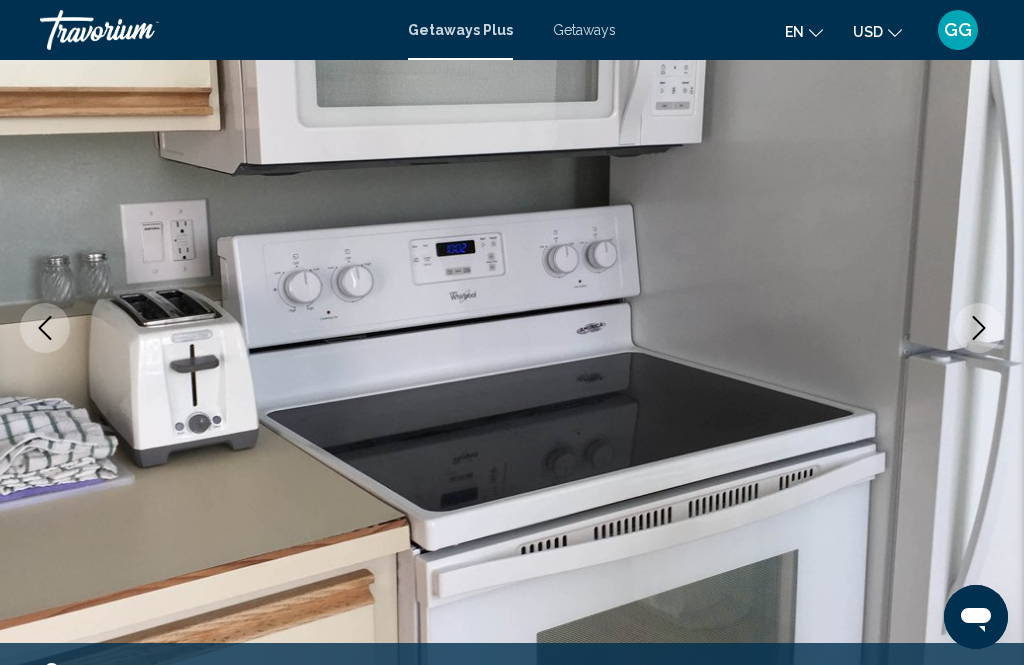 click on "Getaways Plus" at bounding box center [460, 30] 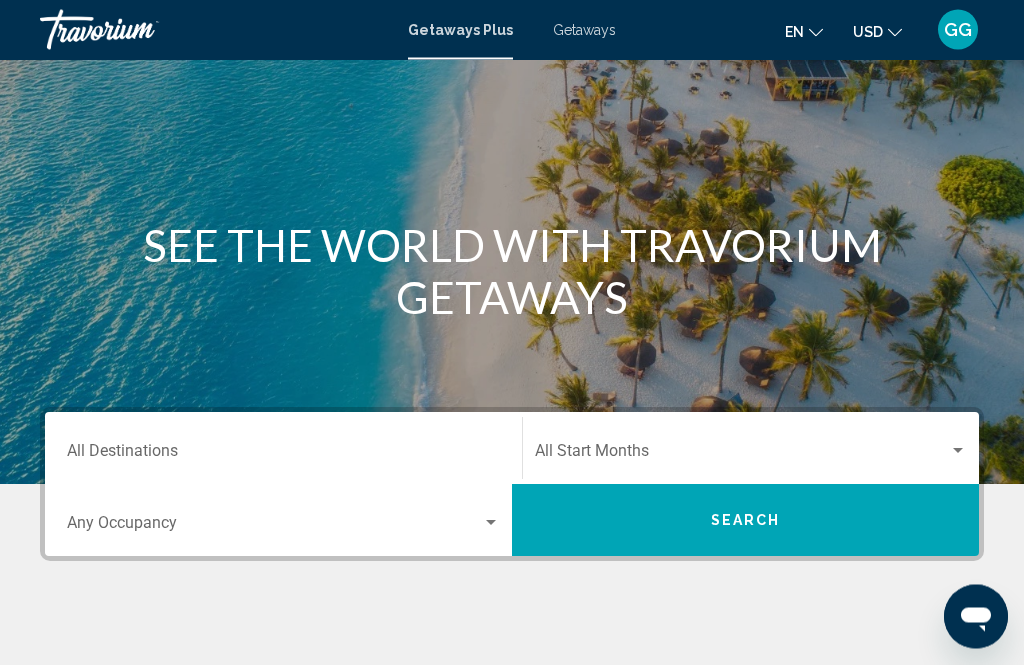 scroll, scrollTop: 119, scrollLeft: 0, axis: vertical 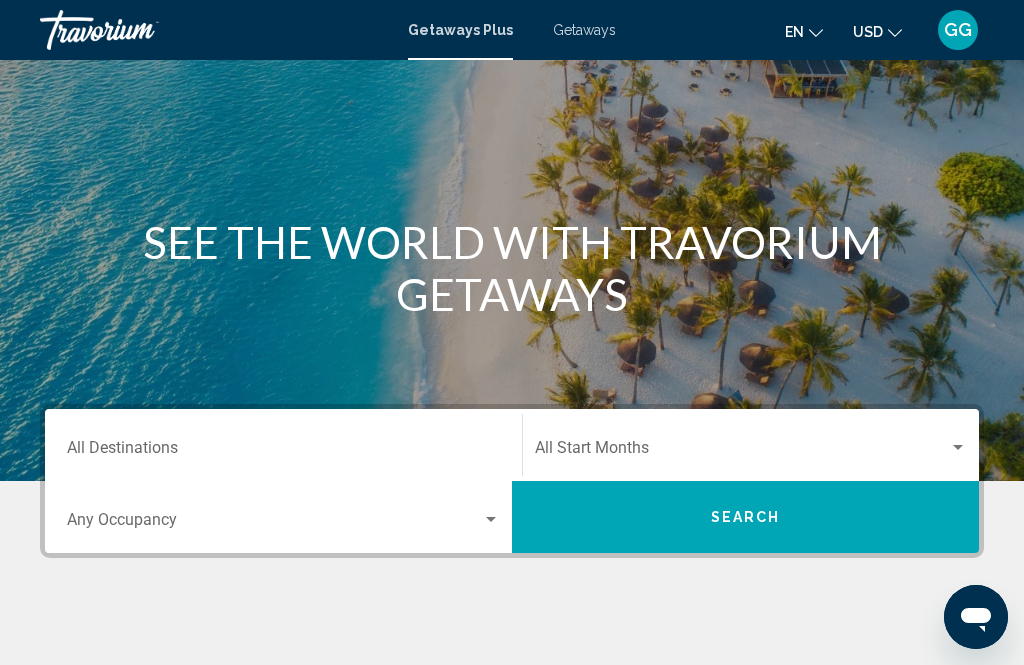 click on "Destination All Destinations" at bounding box center [283, 452] 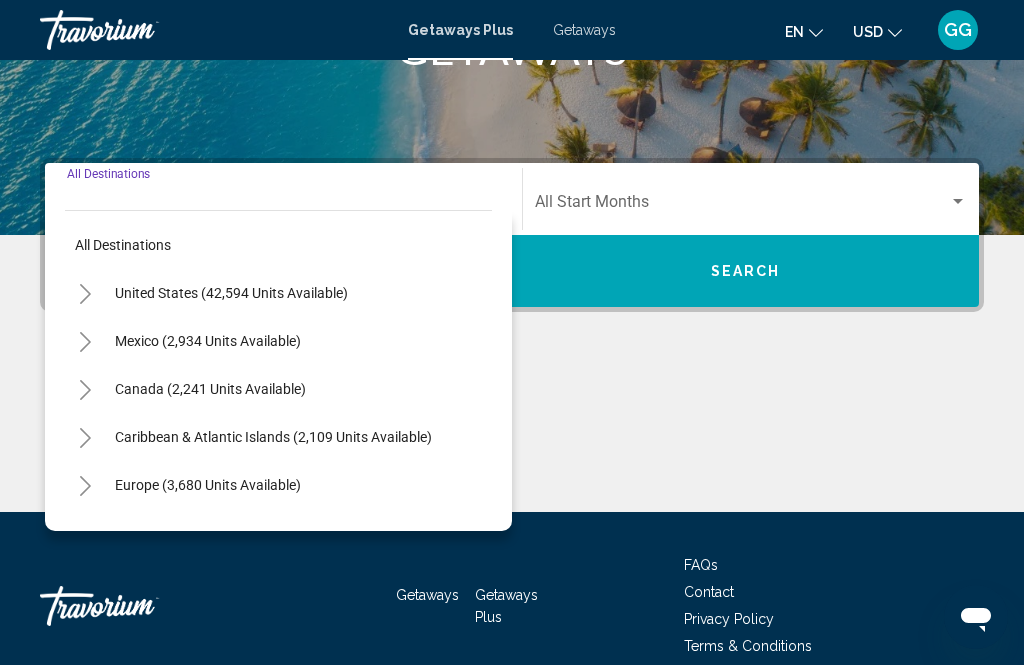 scroll, scrollTop: 393, scrollLeft: 0, axis: vertical 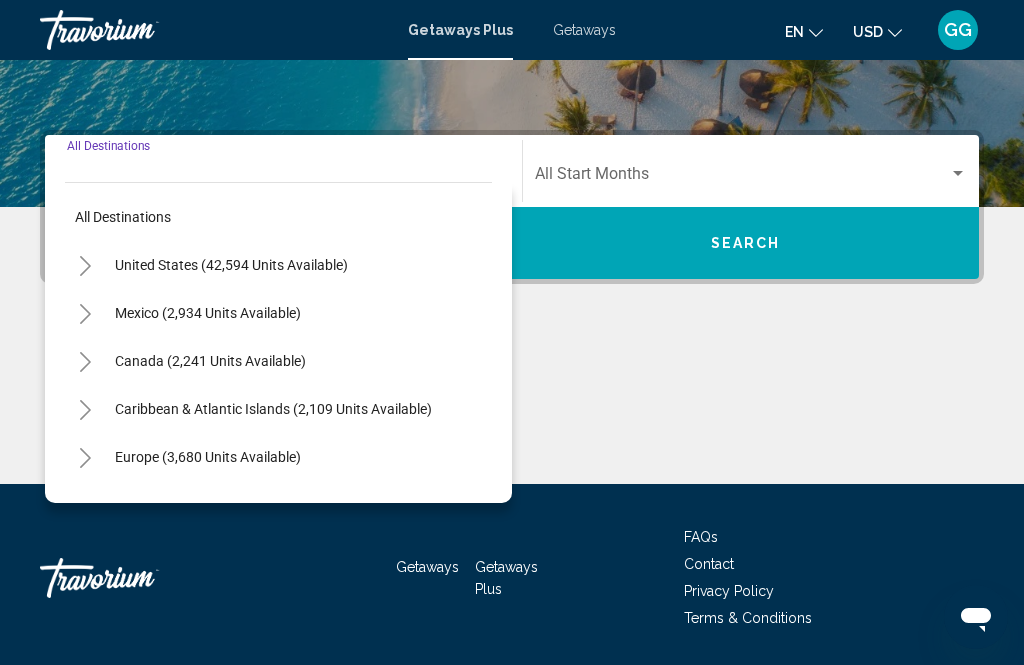click on "United States (42,594 units available)" at bounding box center [278, 313] 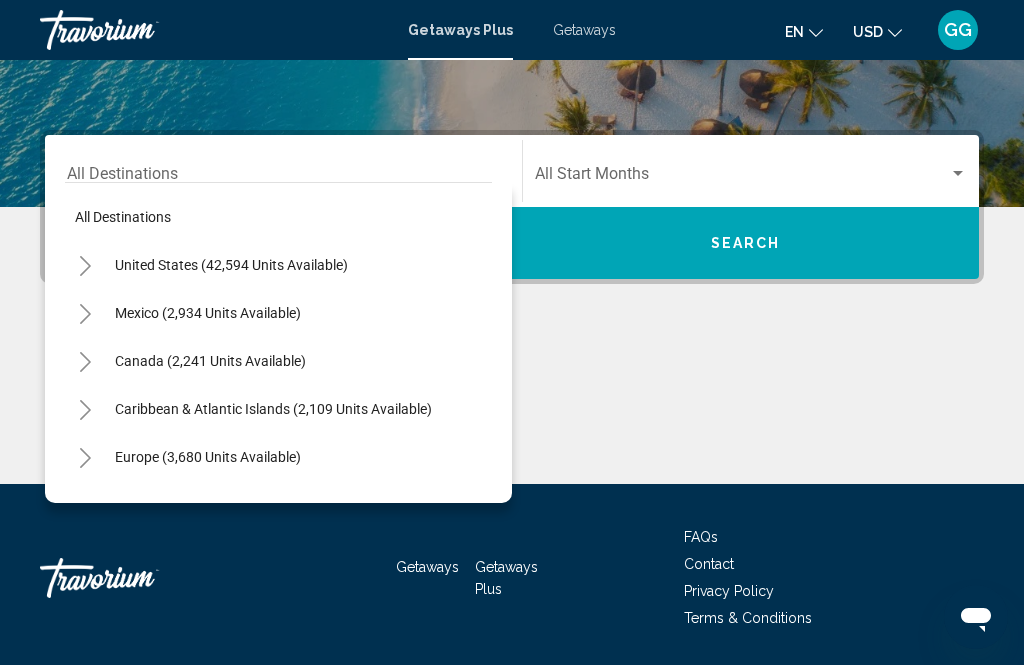 click on "United States (42,594 units available)" at bounding box center (208, 313) 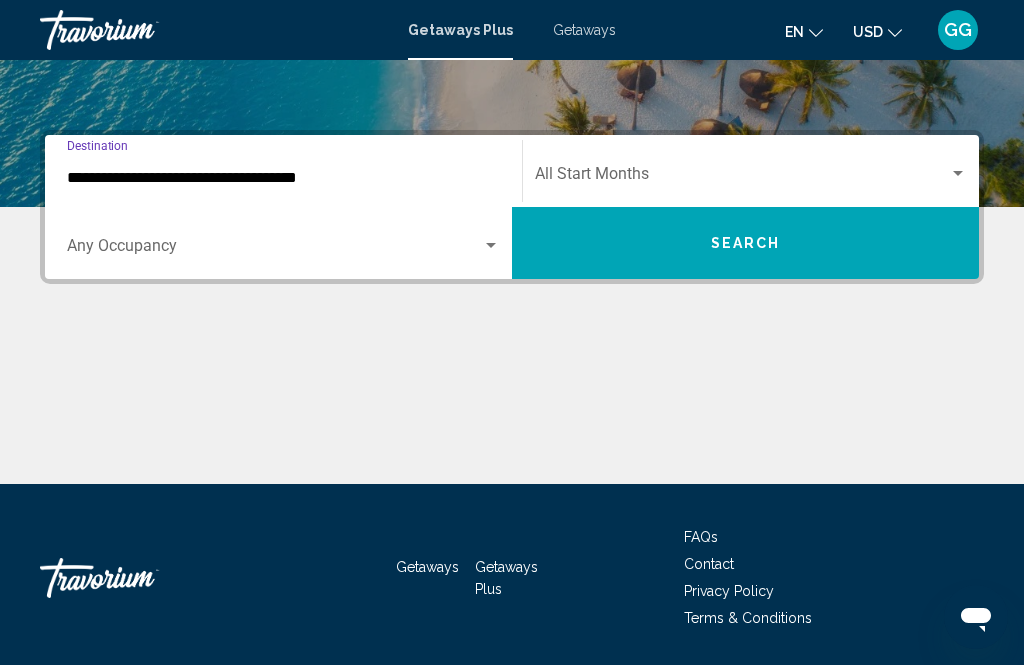 click at bounding box center (958, 174) 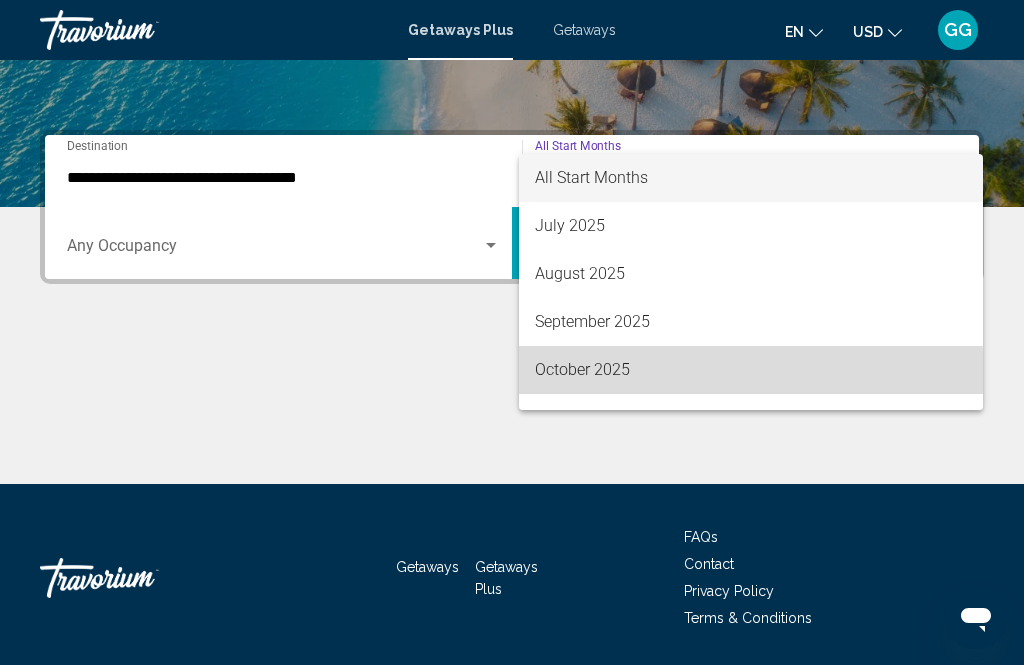 click on "October 2025" at bounding box center (751, 370) 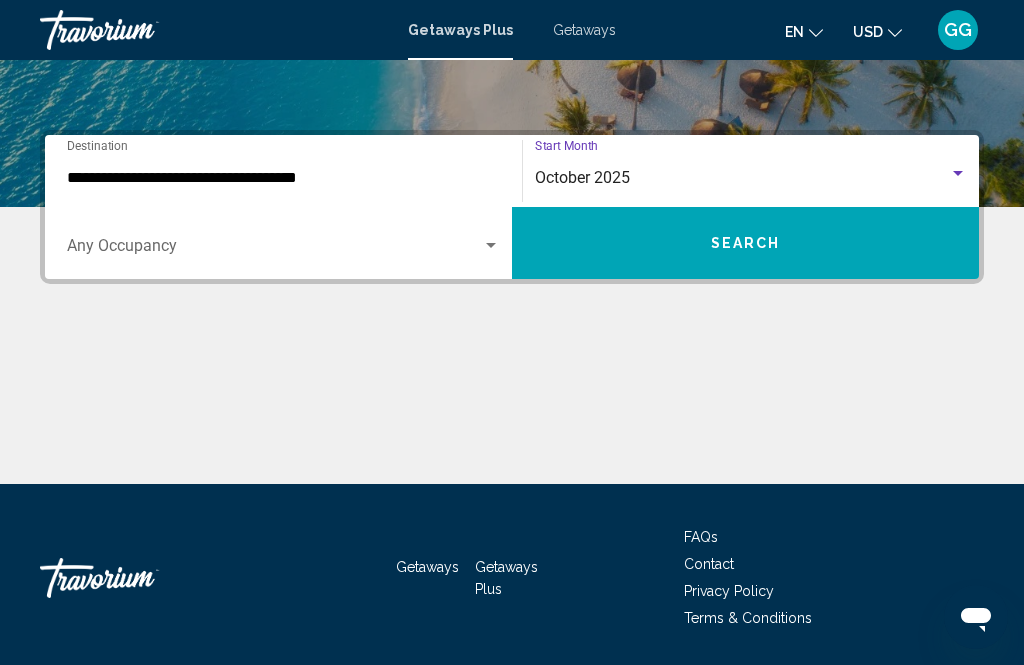 click at bounding box center [491, 246] 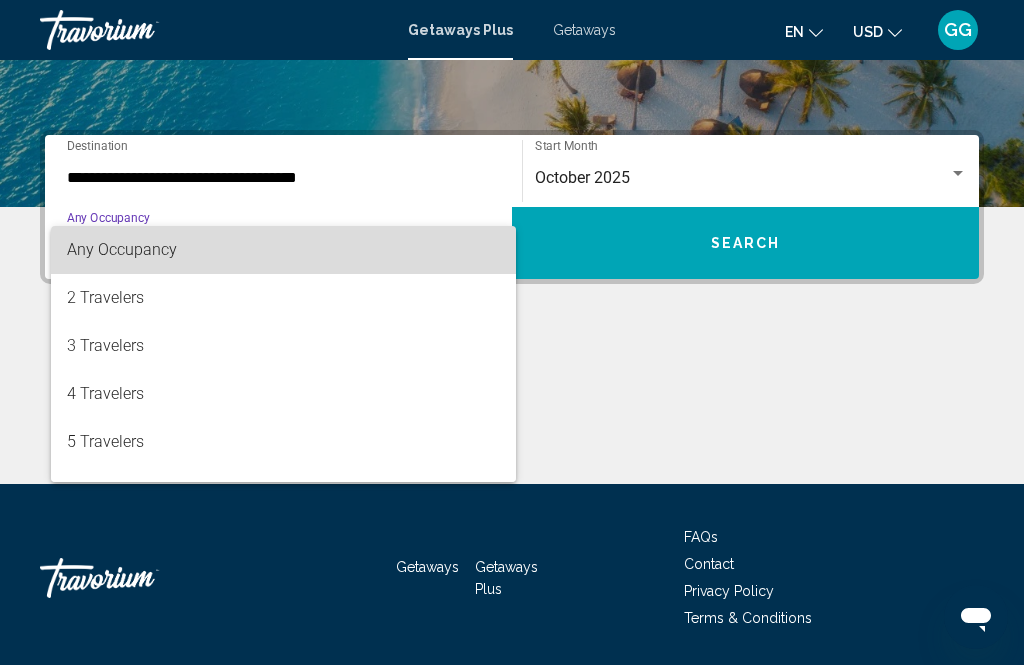 click on "Any Occupancy" at bounding box center (283, 250) 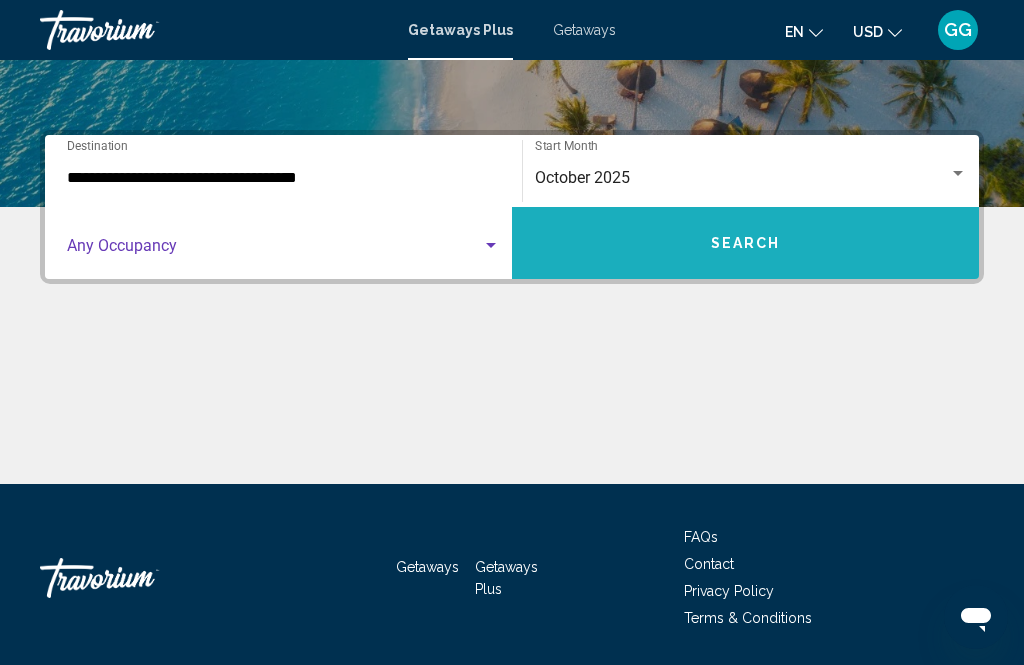 click on "Search" at bounding box center (746, 244) 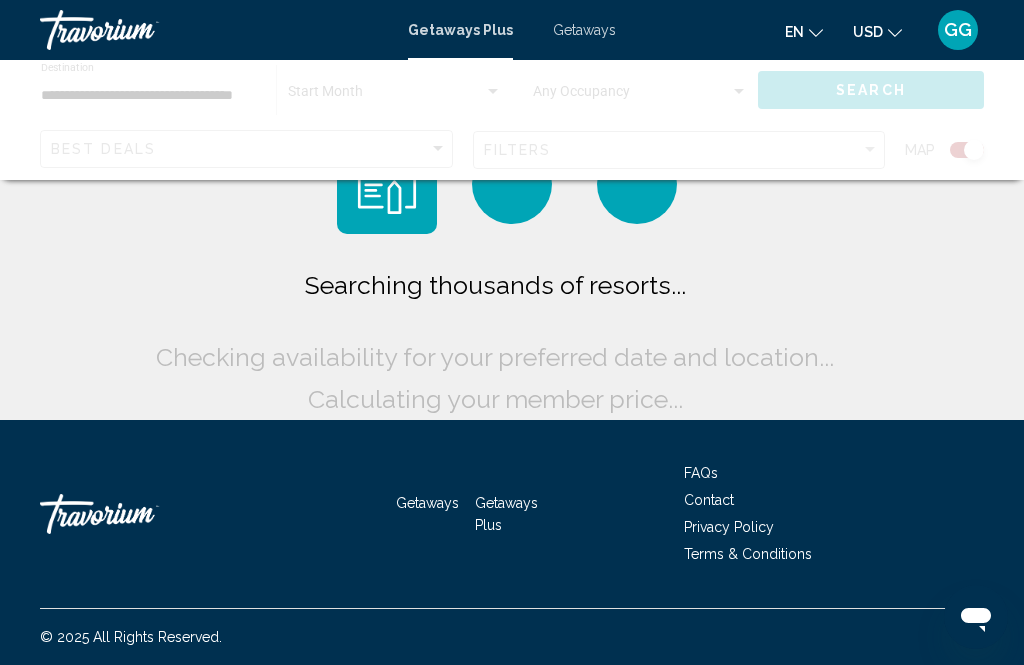 scroll, scrollTop: 0, scrollLeft: 0, axis: both 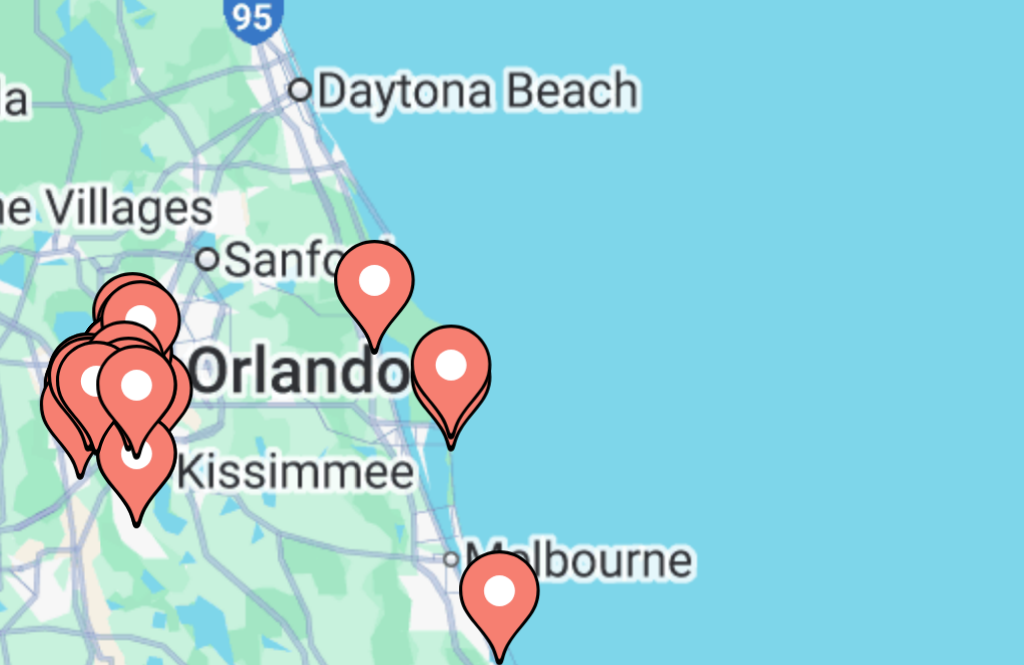 type on "**********" 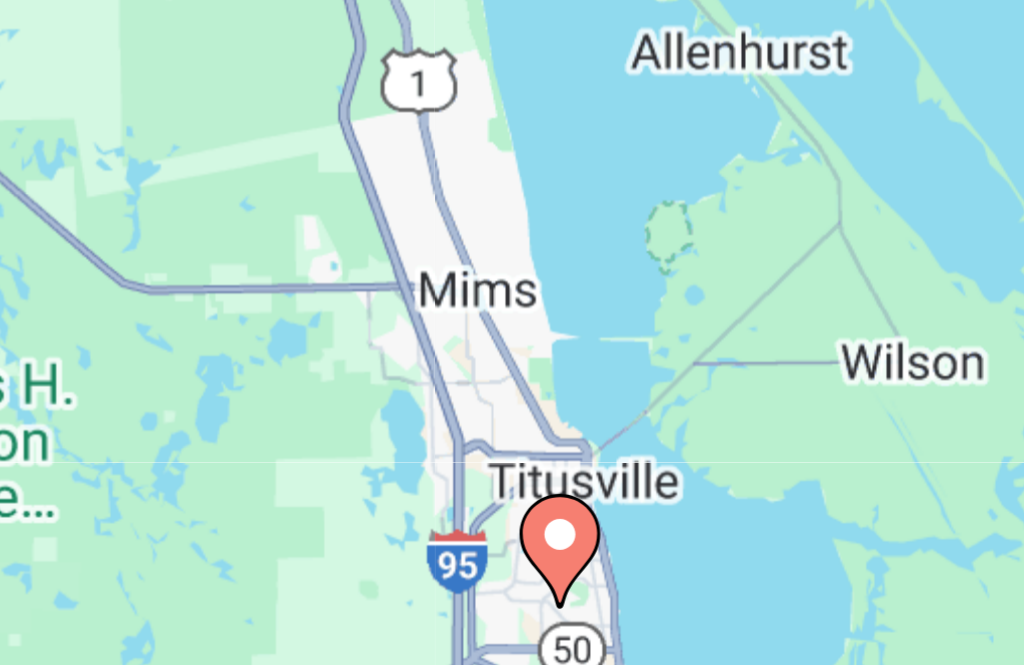 click on "To navigate, press the arrow keys. To activate drag with keyboard, press Alt + Enter. Once in keyboard drag state, use the arrow keys to move the marker. To complete the drag, press the Enter key. To cancel, press Escape." at bounding box center (512, 453) 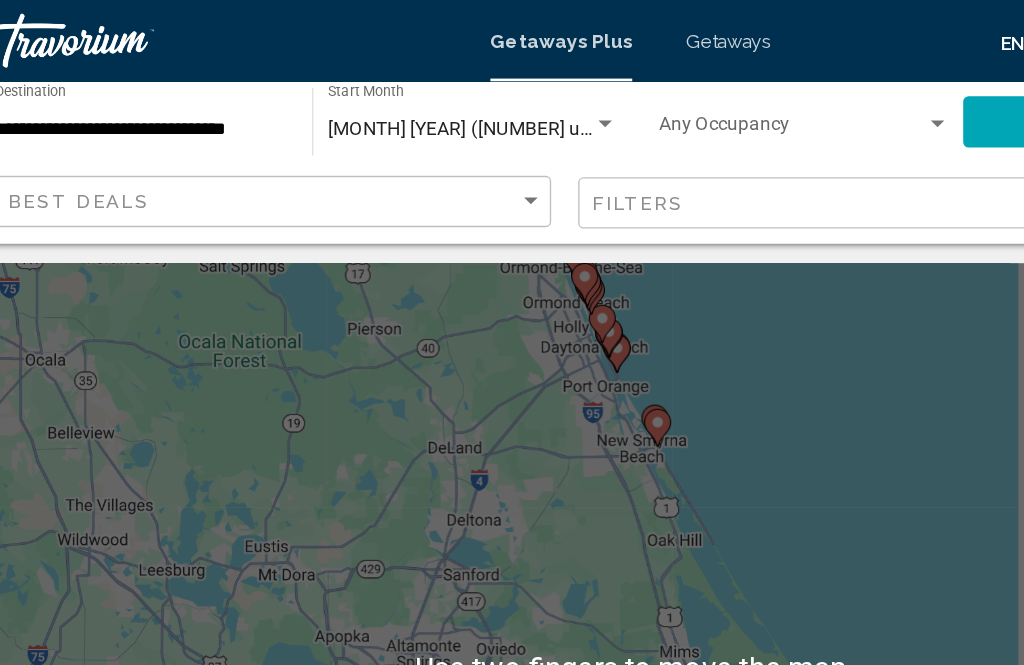 scroll, scrollTop: 0, scrollLeft: 0, axis: both 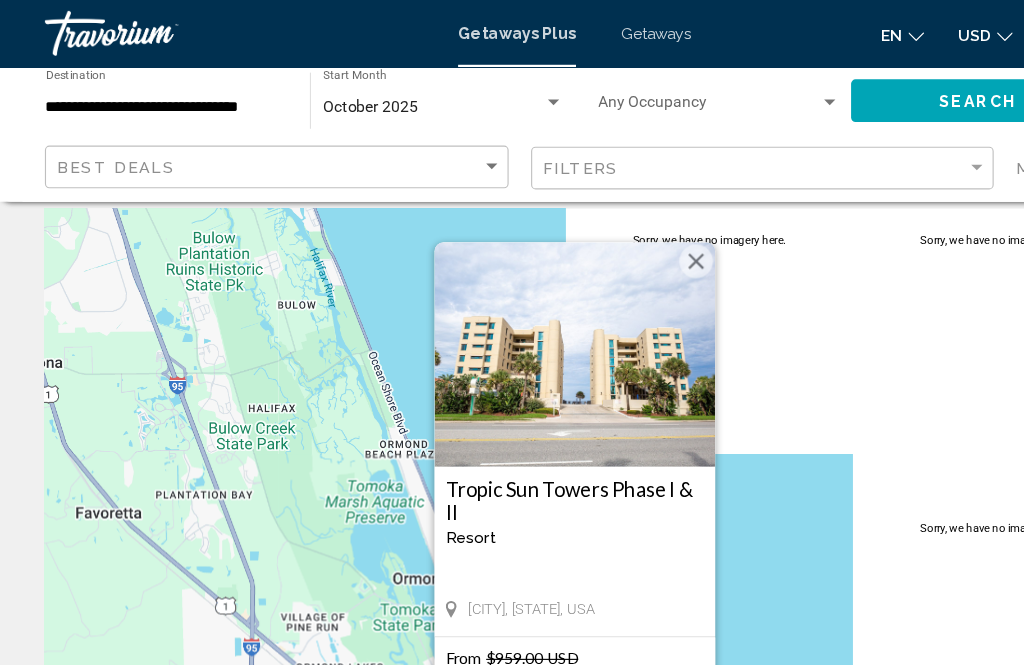 click at bounding box center [620, 233] 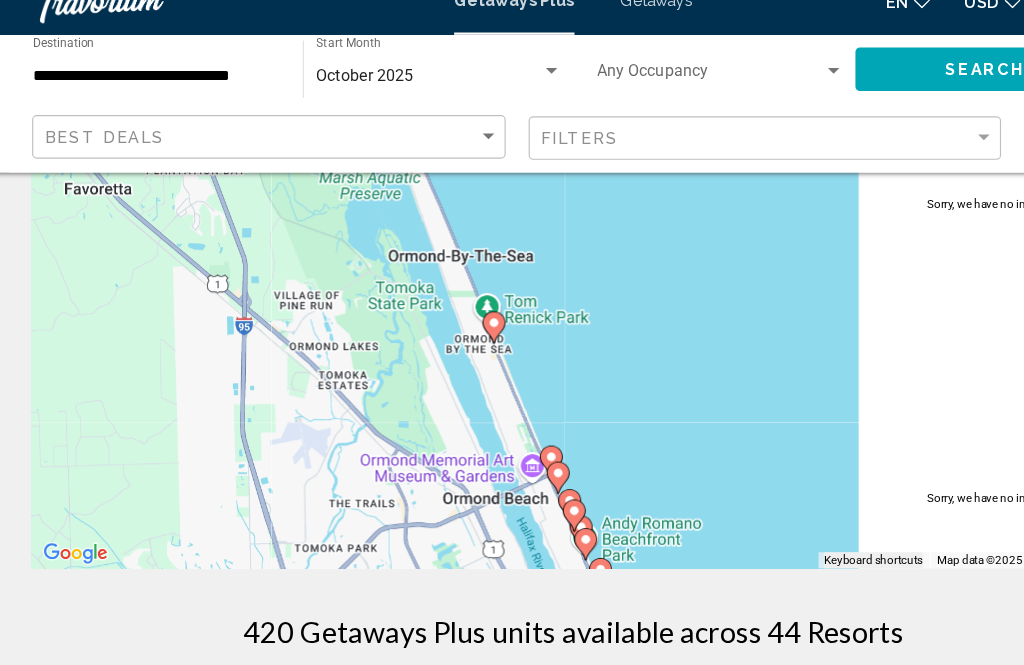 scroll, scrollTop: 281, scrollLeft: 0, axis: vertical 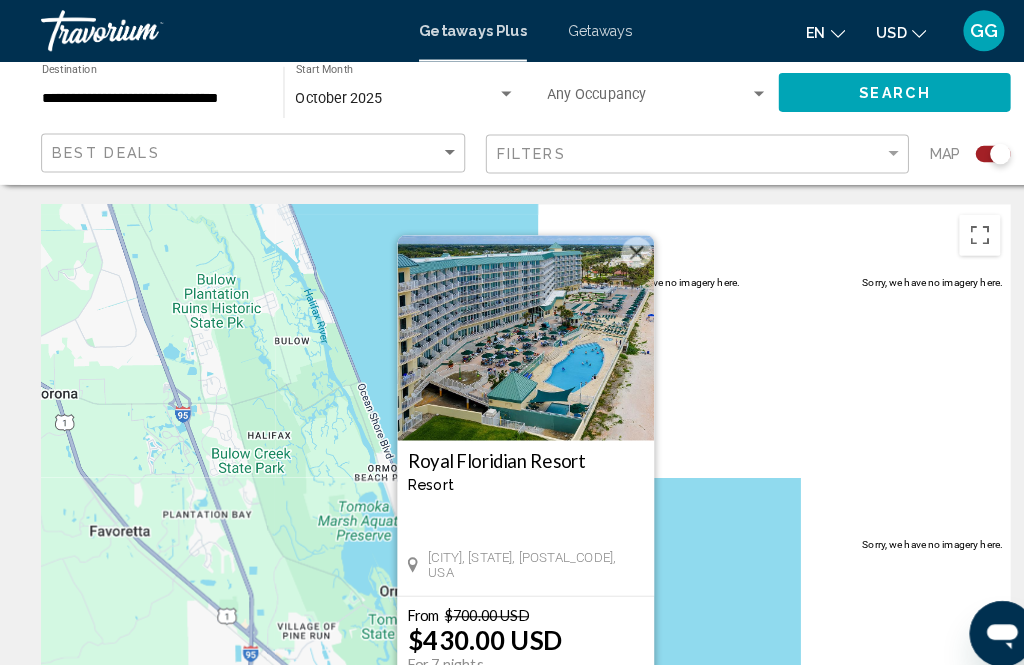 click at bounding box center (620, 246) 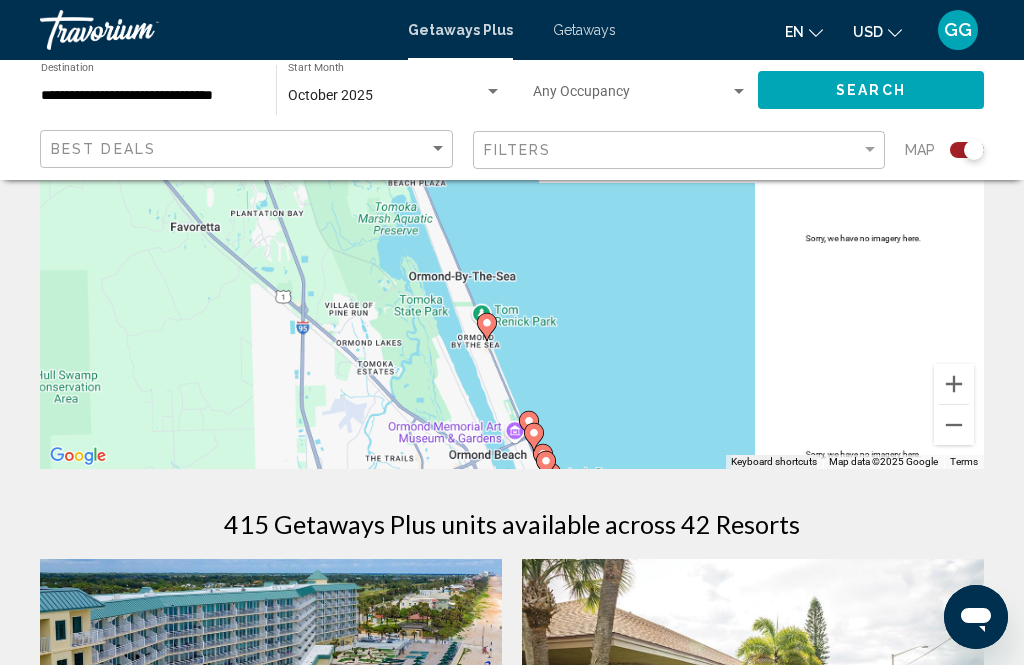 scroll, scrollTop: 370, scrollLeft: 0, axis: vertical 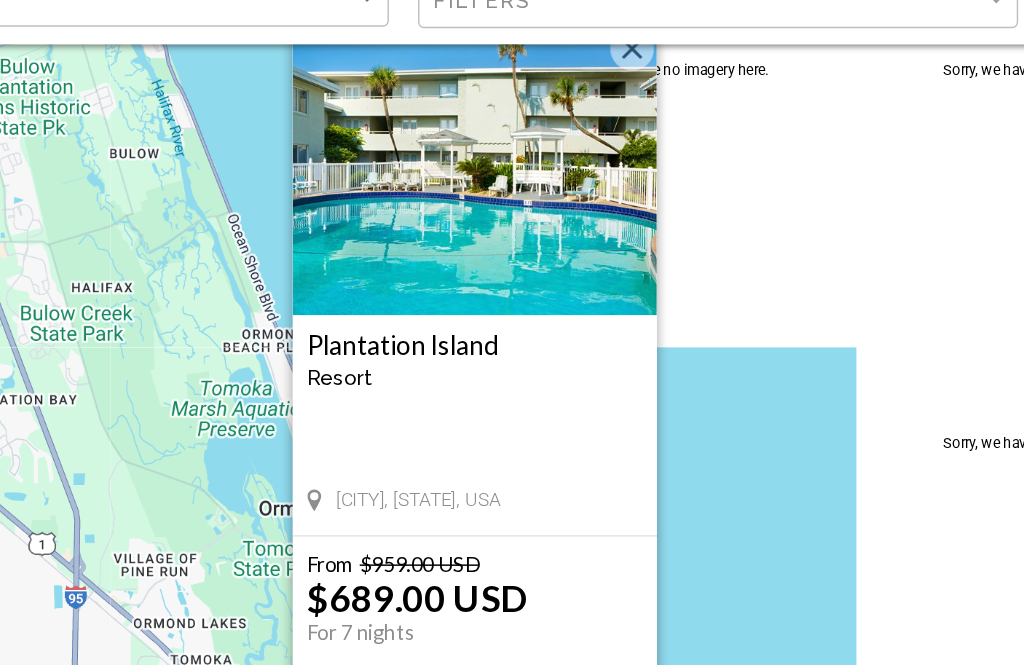 click at bounding box center [620, 183] 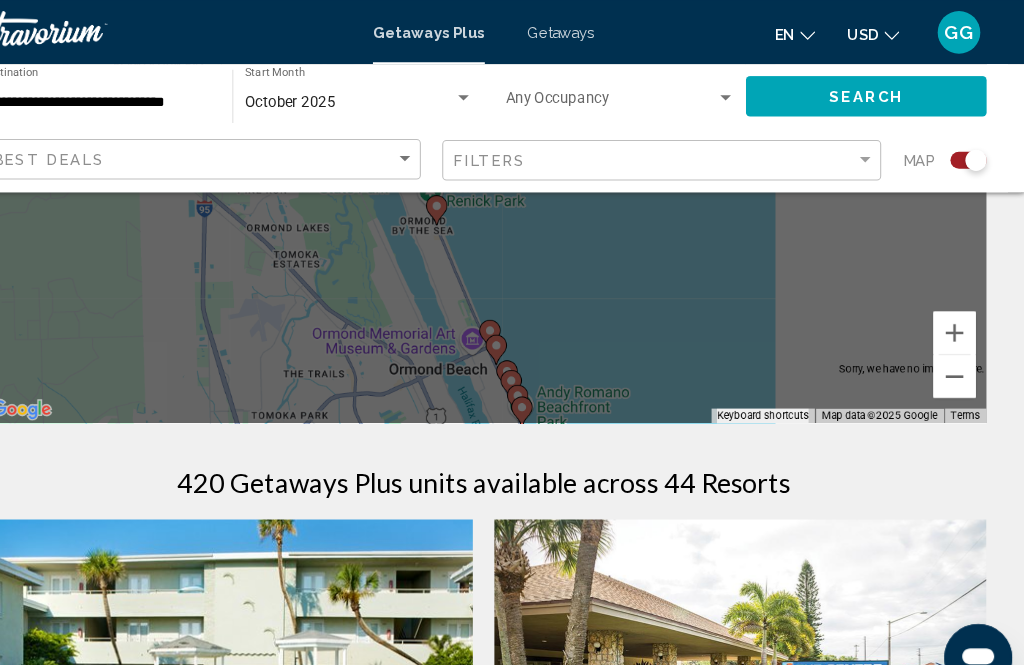 scroll, scrollTop: 396, scrollLeft: 0, axis: vertical 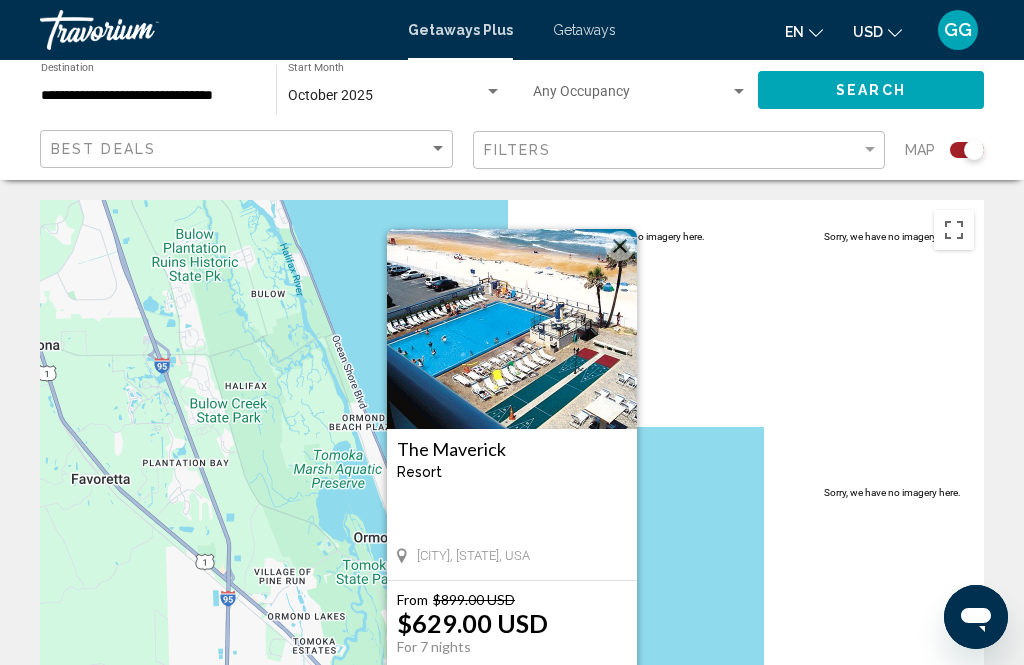 click at bounding box center (620, 246) 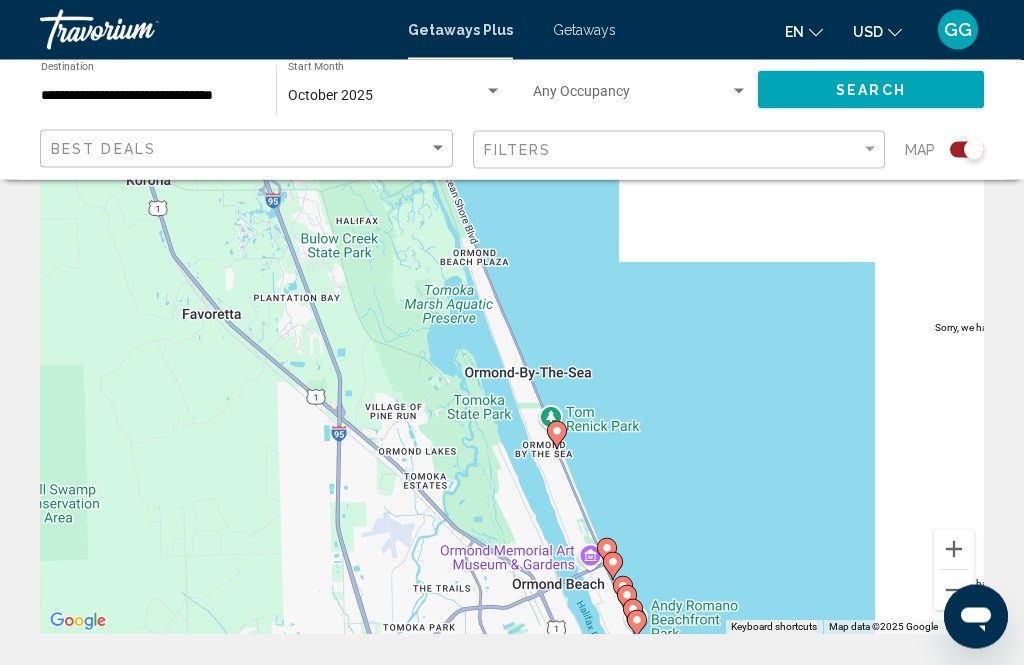 scroll, scrollTop: 166, scrollLeft: 0, axis: vertical 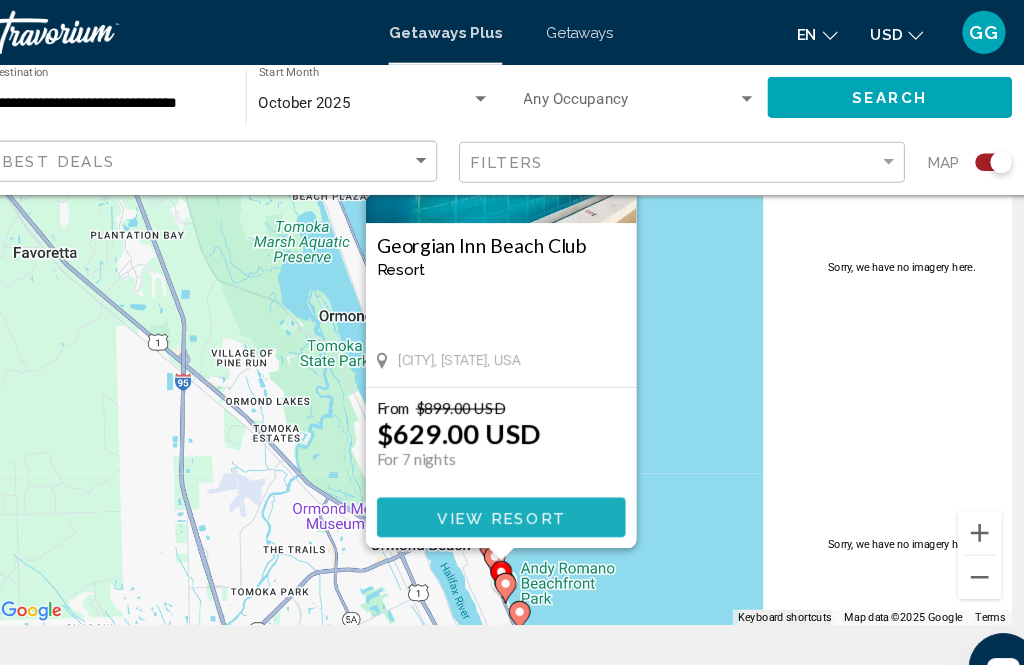 click on "View Resort" at bounding box center [511, 478] 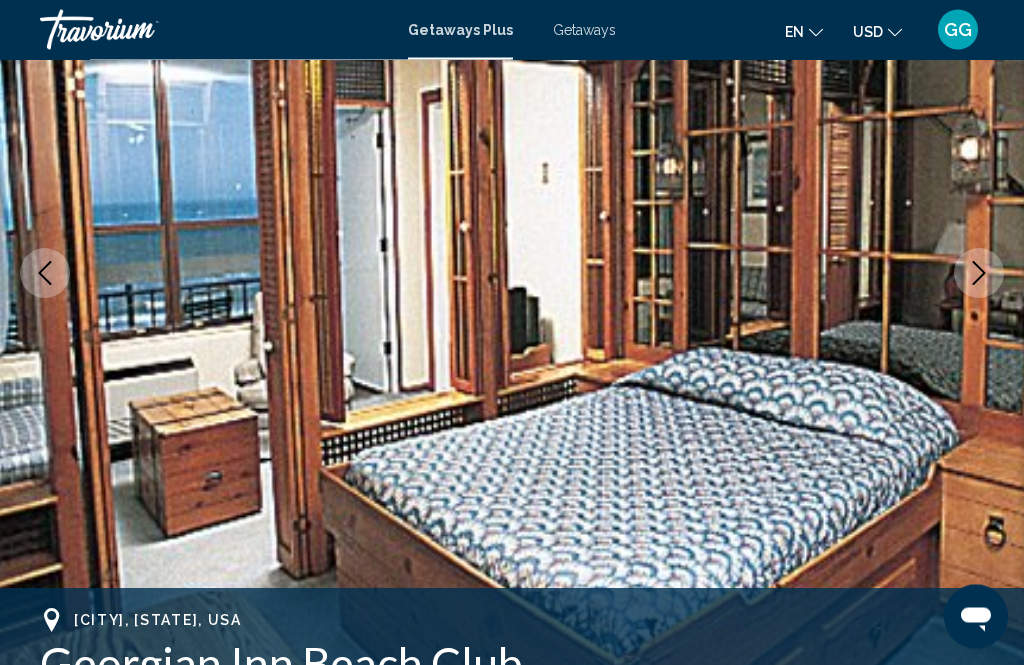 scroll, scrollTop: 258, scrollLeft: 0, axis: vertical 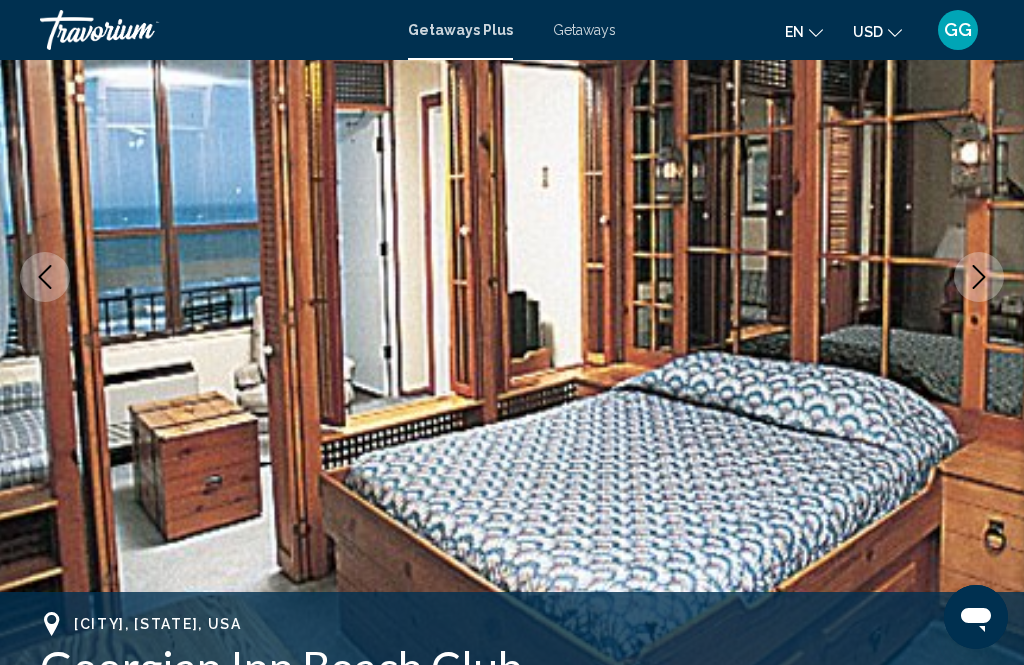 click at bounding box center (979, 277) 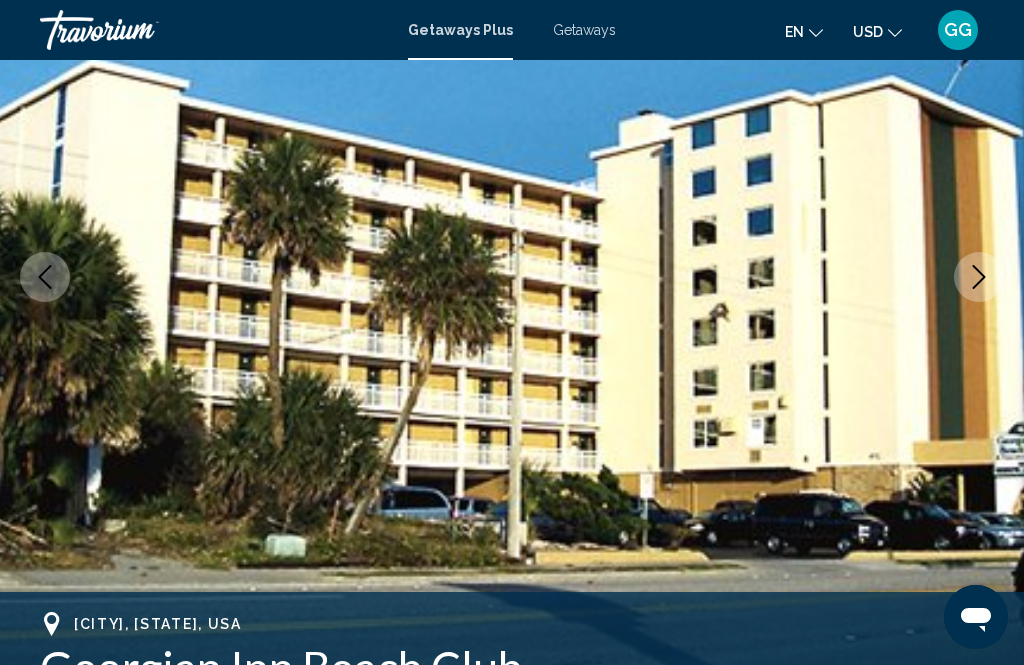 click 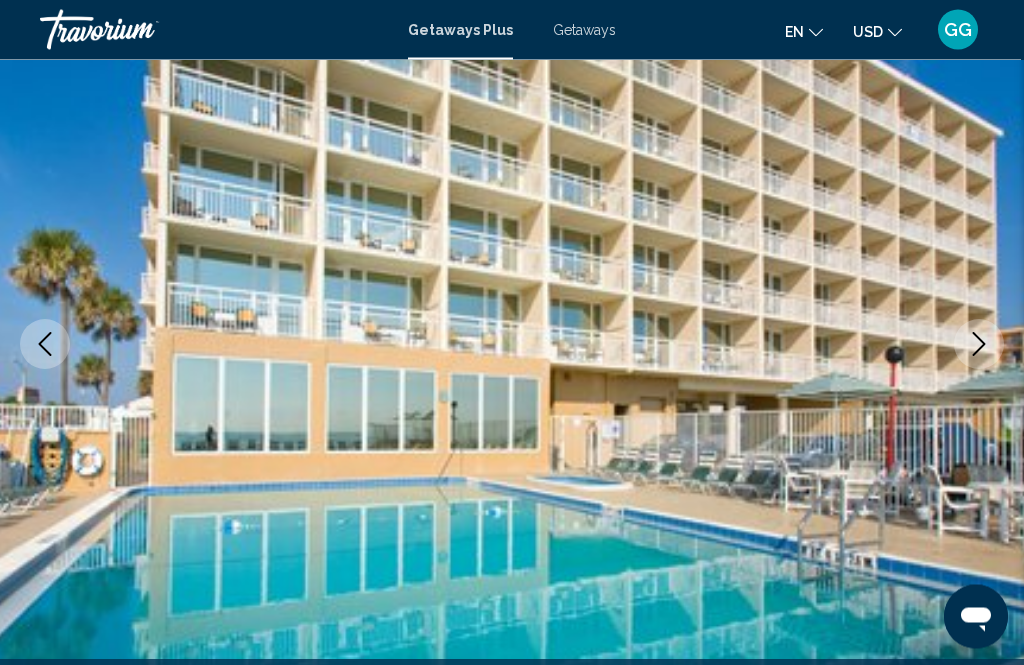 scroll, scrollTop: 188, scrollLeft: 0, axis: vertical 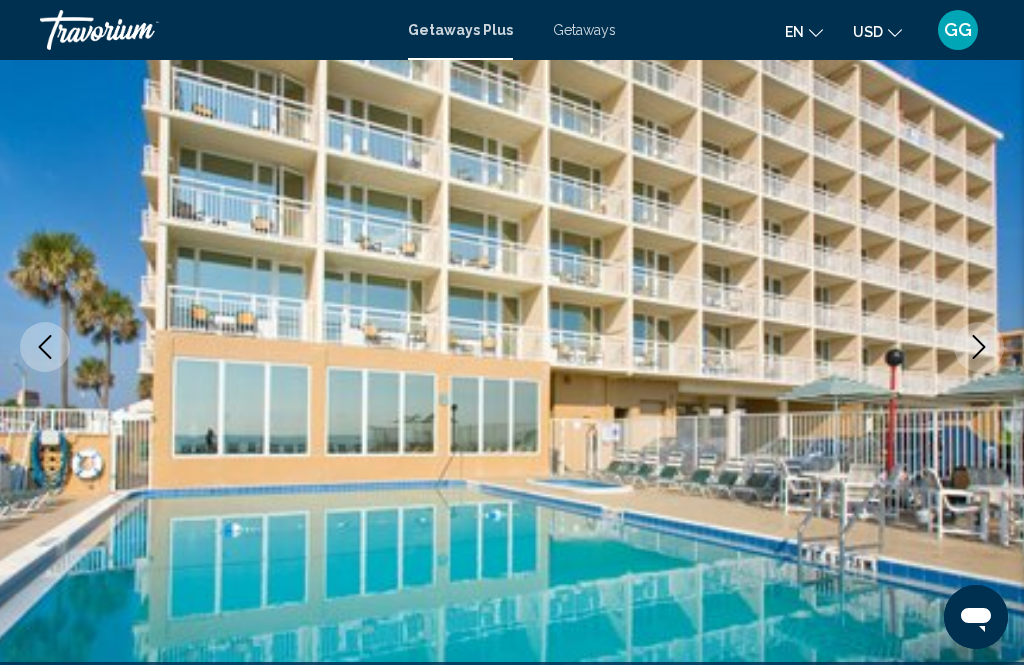 click 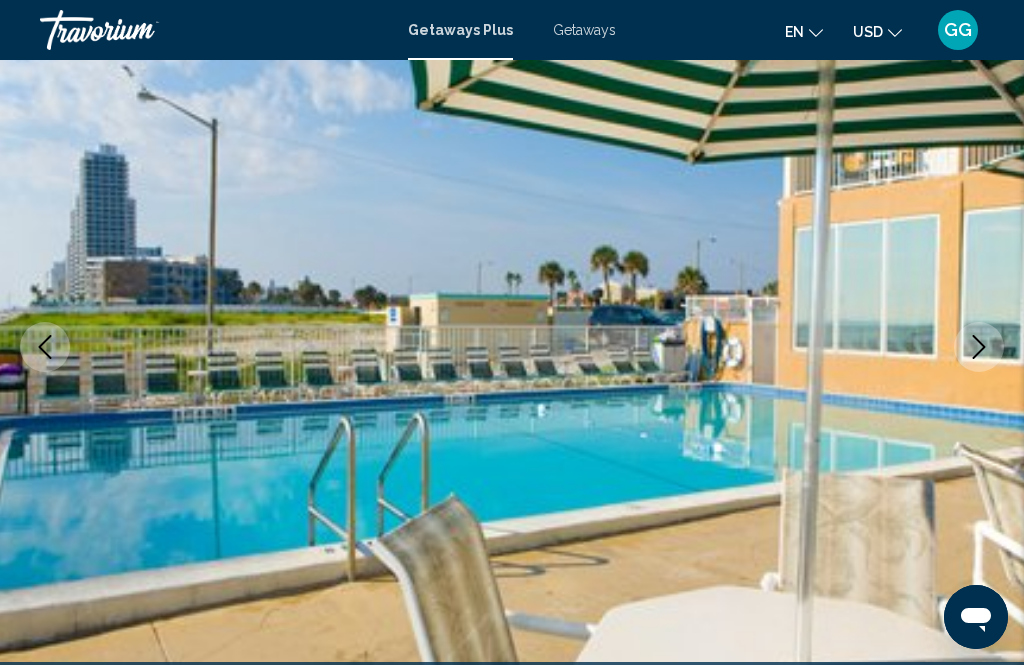 click 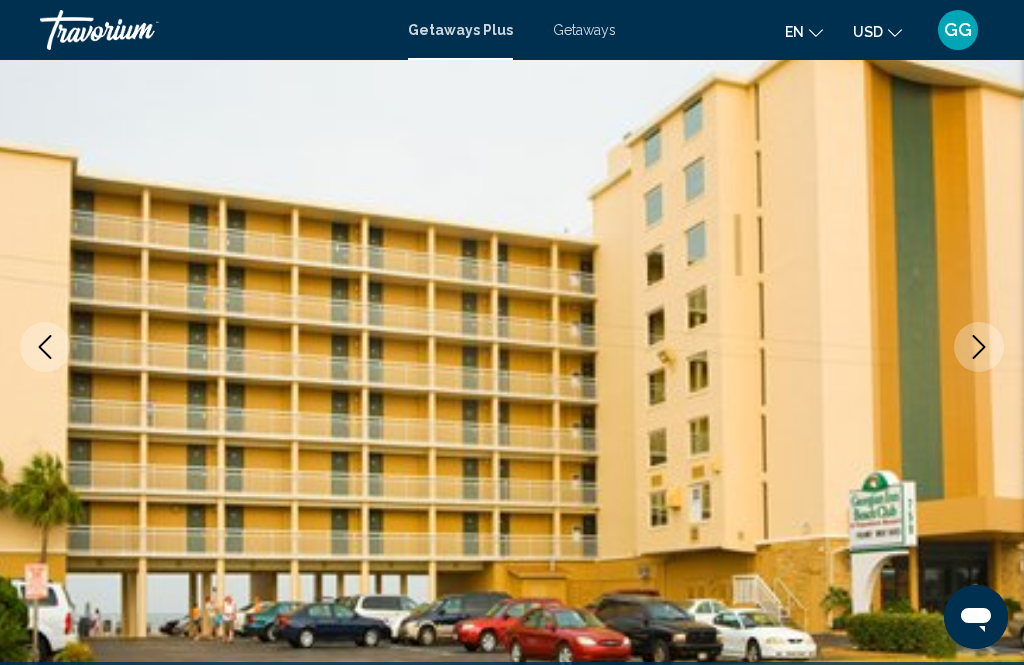 click at bounding box center (979, 347) 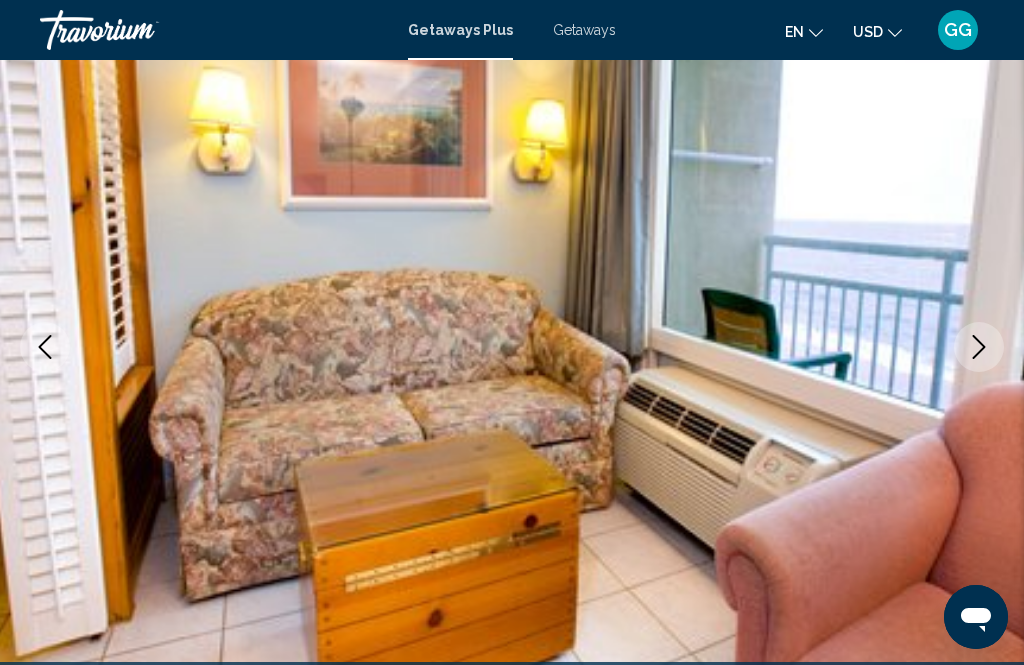 click 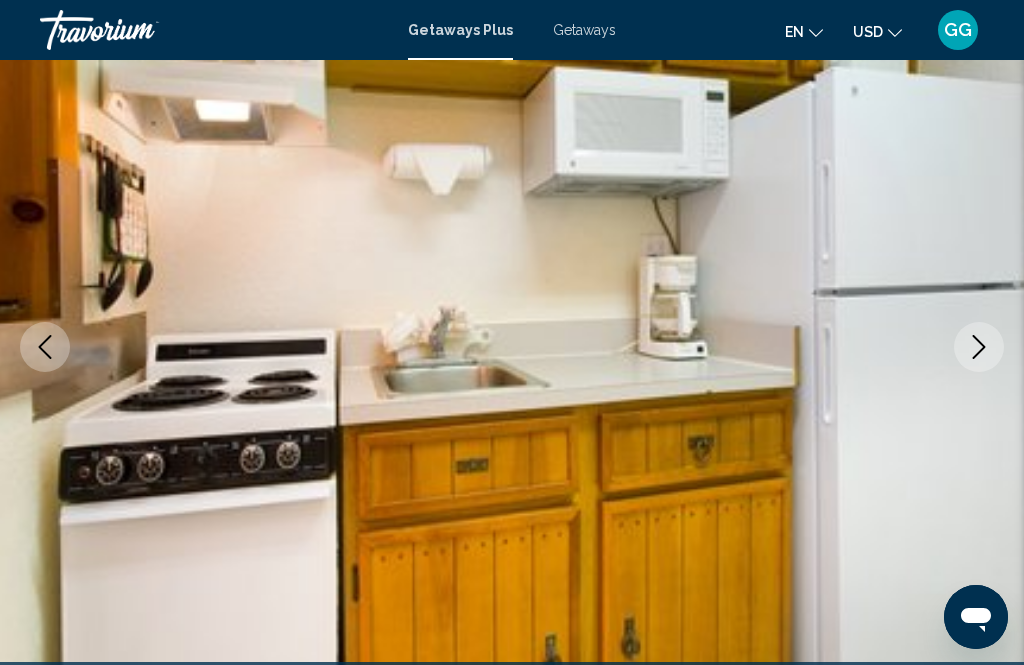 click at bounding box center (979, 347) 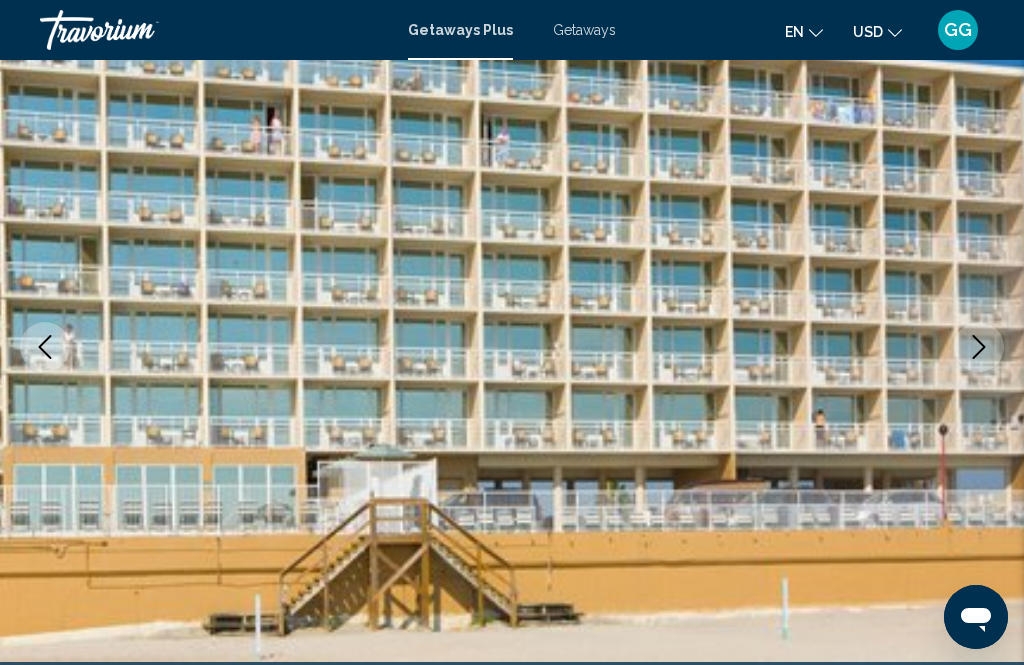 click 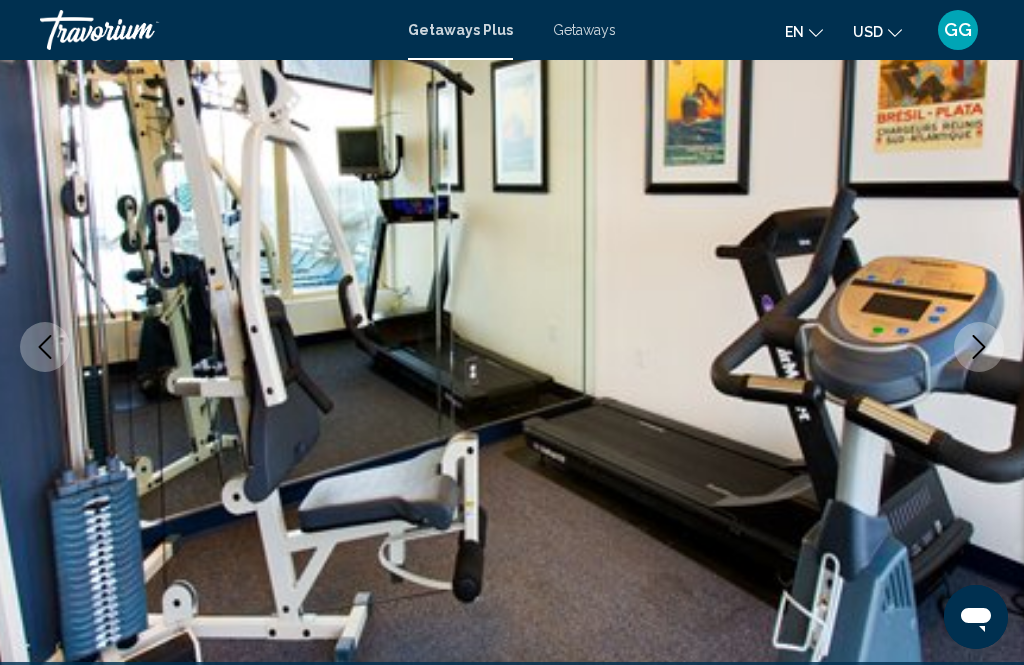 click at bounding box center [979, 347] 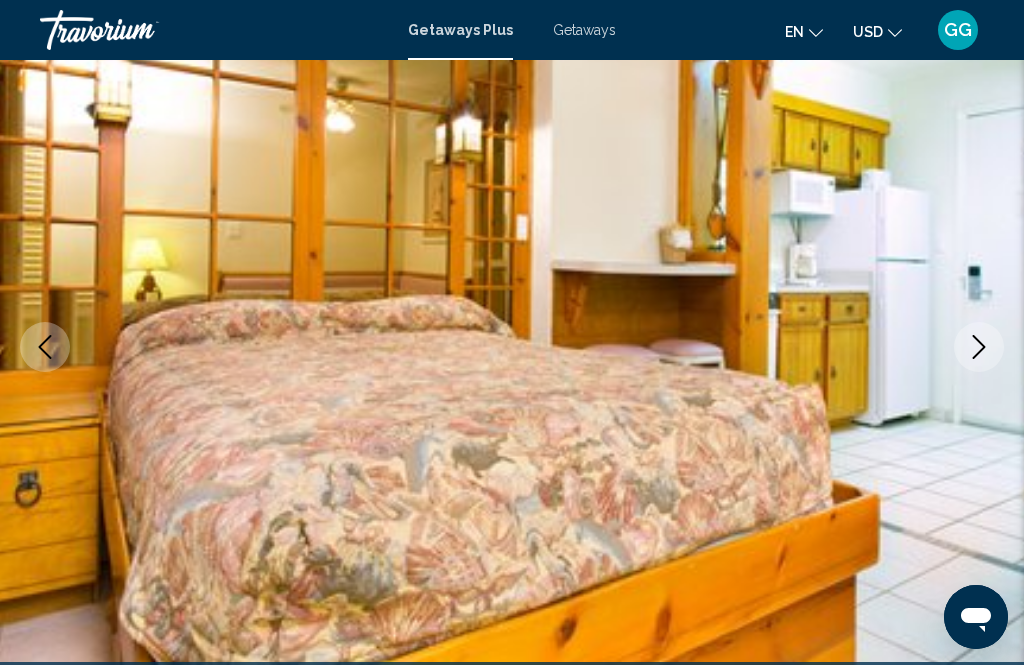 click 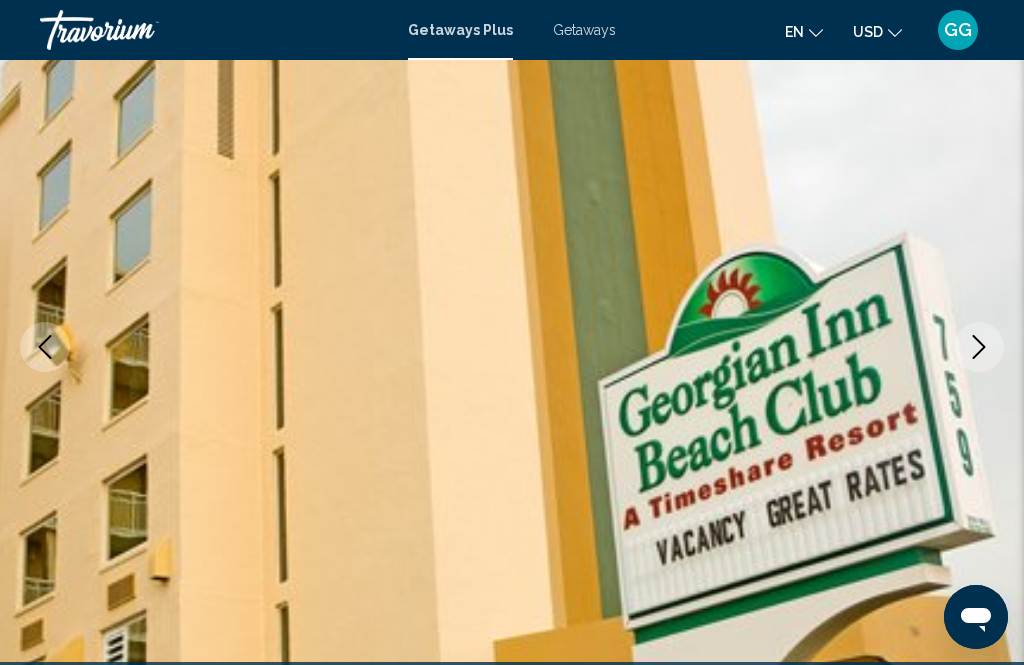 click 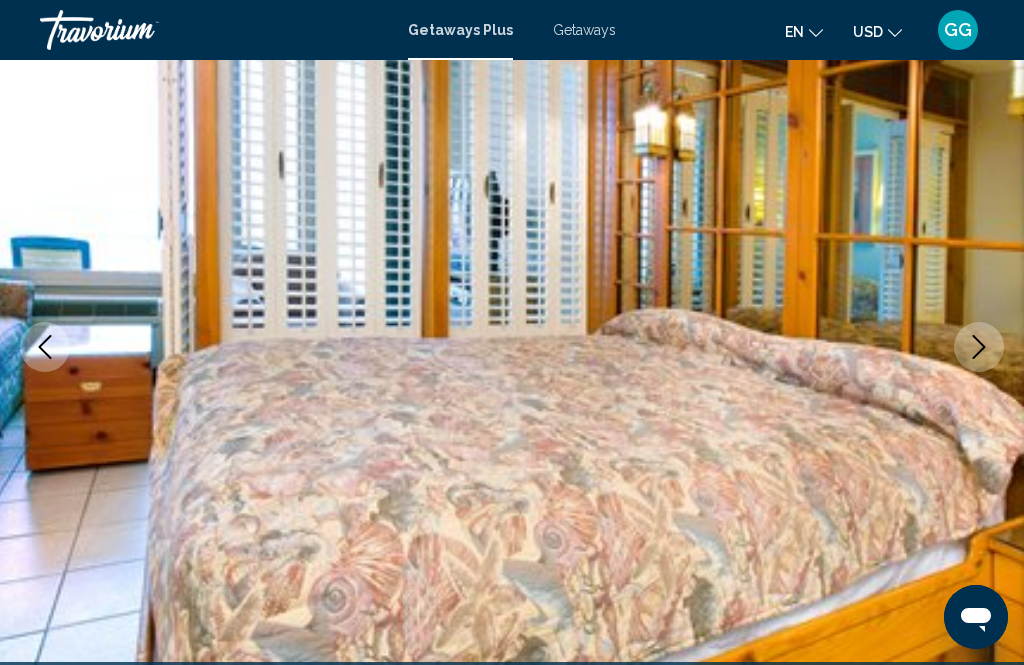 click 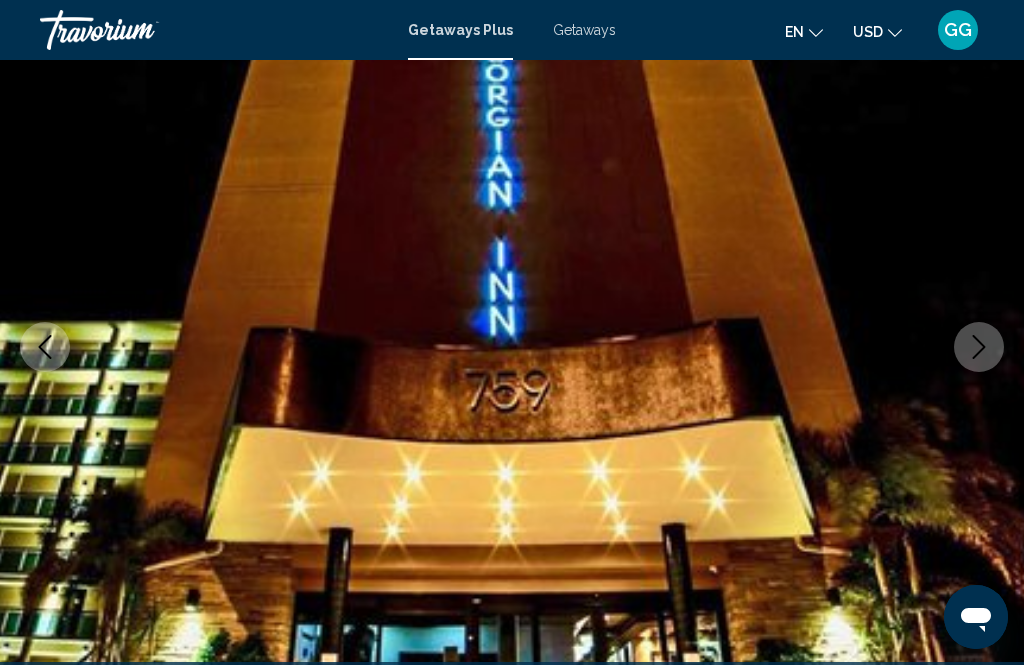 click at bounding box center (979, 347) 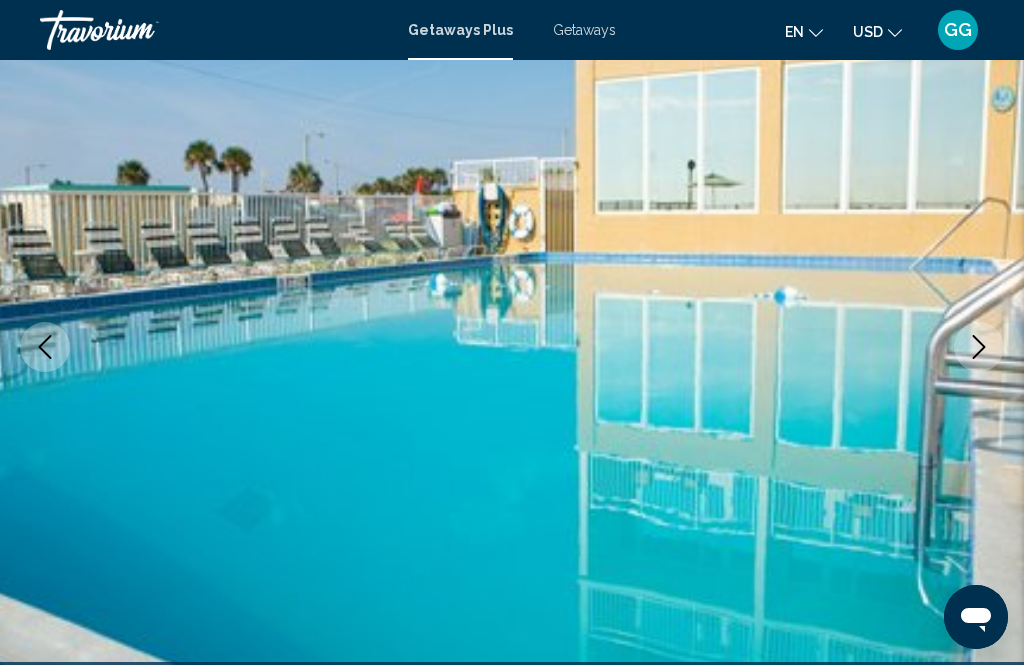 click at bounding box center (979, 347) 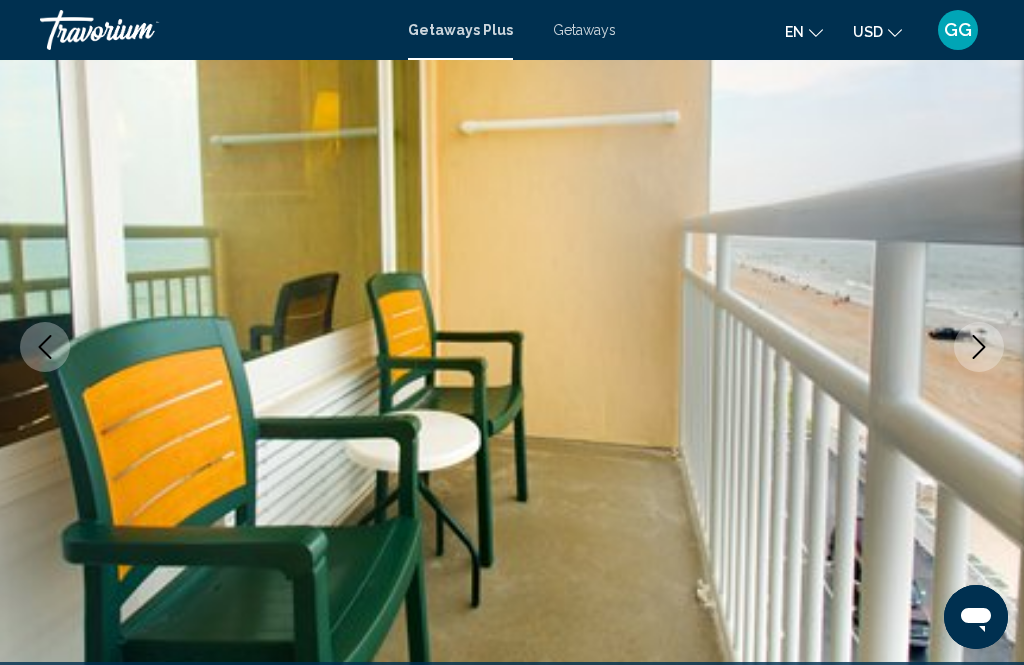 click 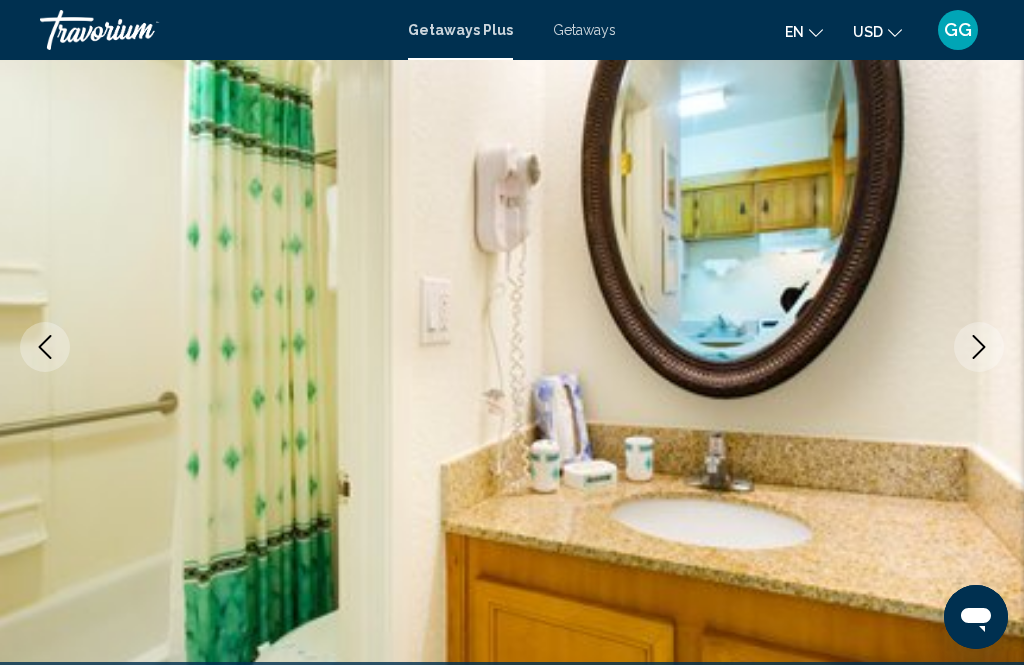 click 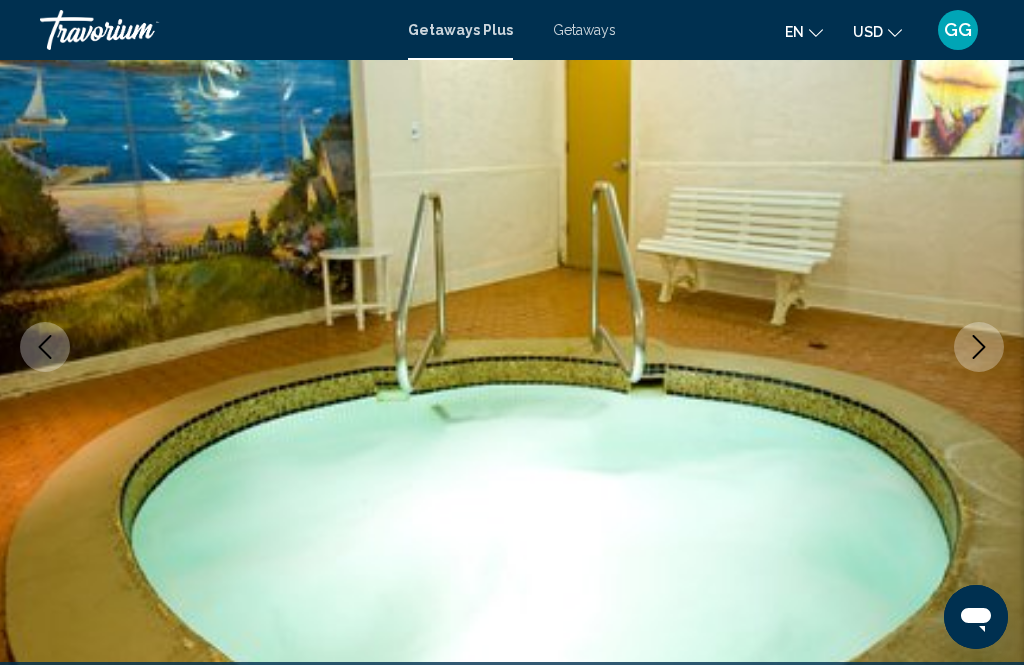 click at bounding box center (979, 347) 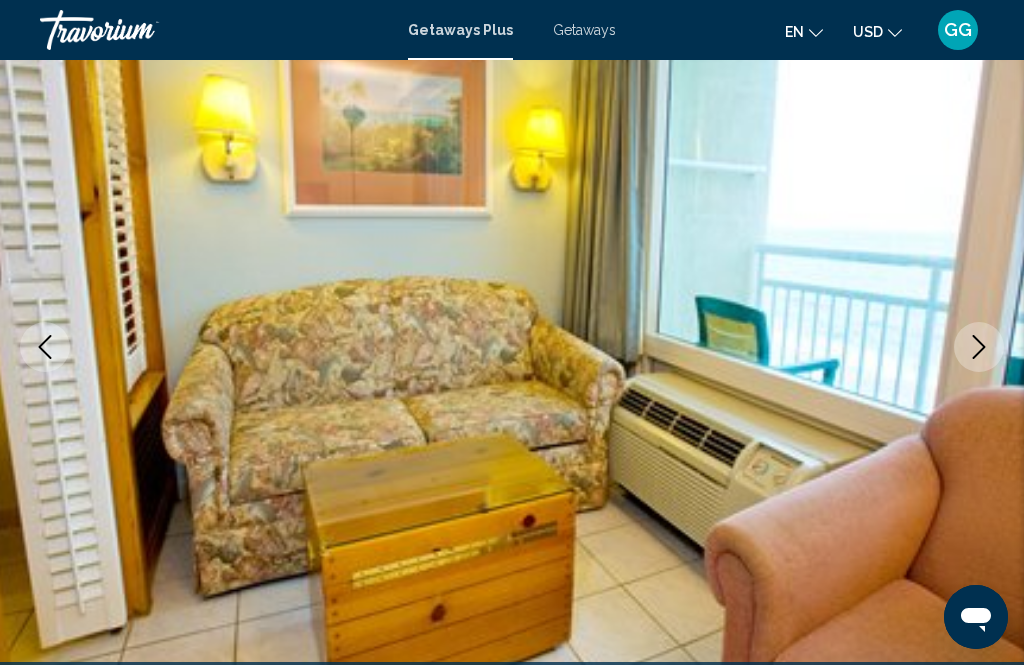 click at bounding box center (979, 347) 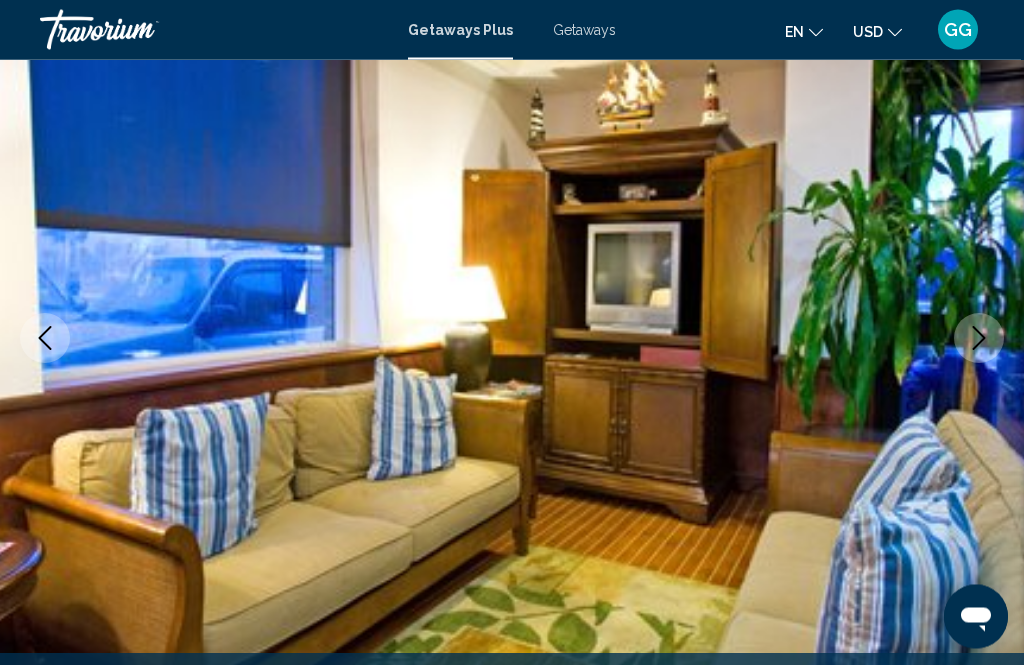 scroll, scrollTop: 197, scrollLeft: 0, axis: vertical 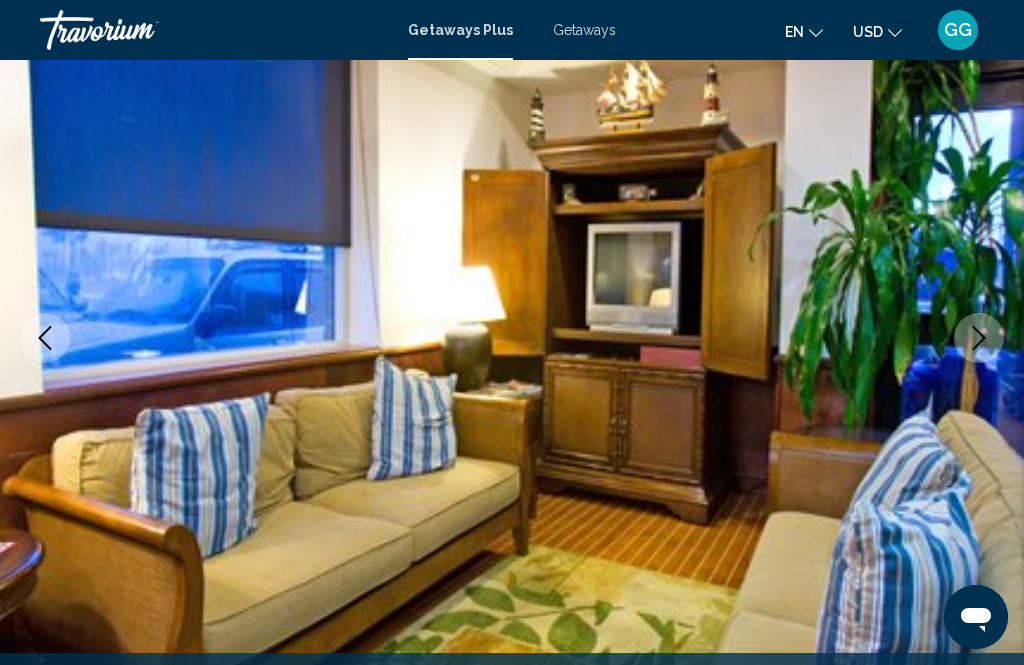 click on "Getaways Plus" at bounding box center (460, 30) 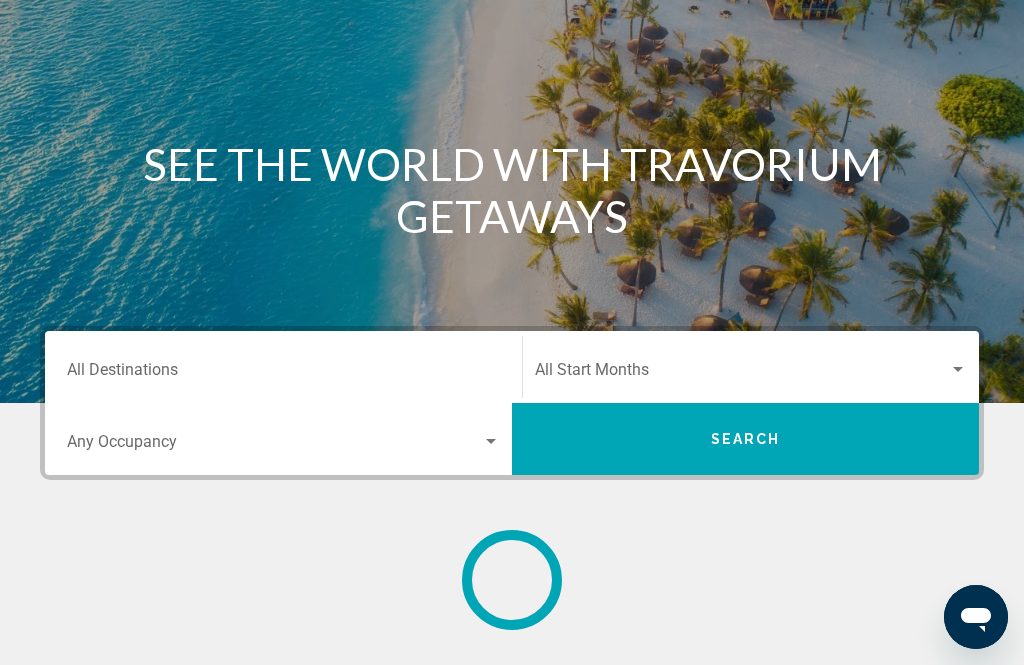 scroll, scrollTop: 0, scrollLeft: 0, axis: both 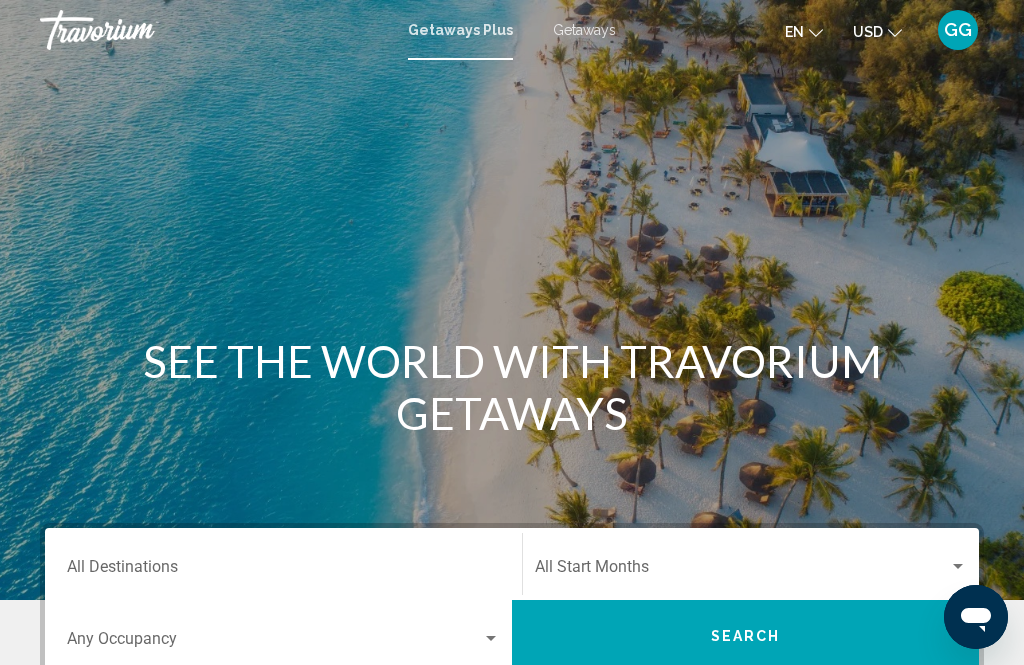 click on "Getaways" at bounding box center (584, 30) 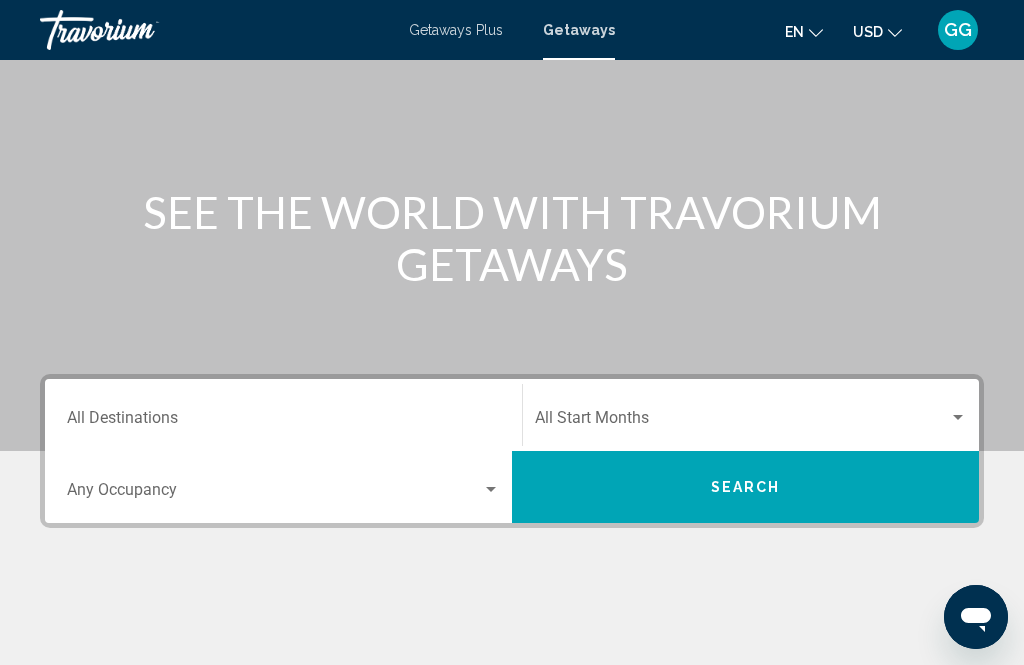 scroll, scrollTop: 172, scrollLeft: 0, axis: vertical 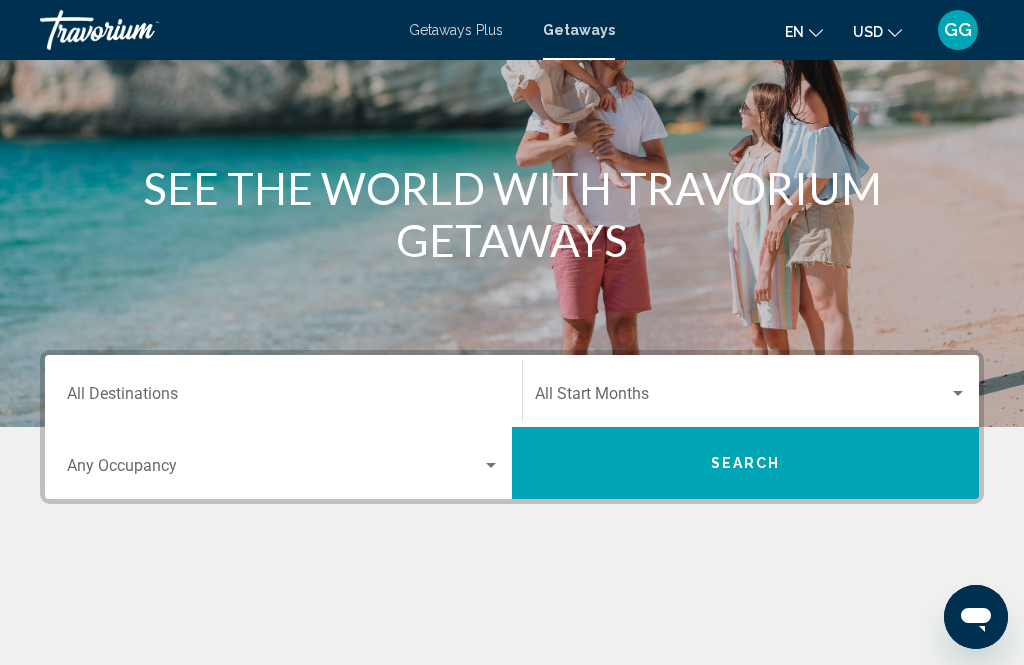 click on "Destination All Destinations" at bounding box center (283, 391) 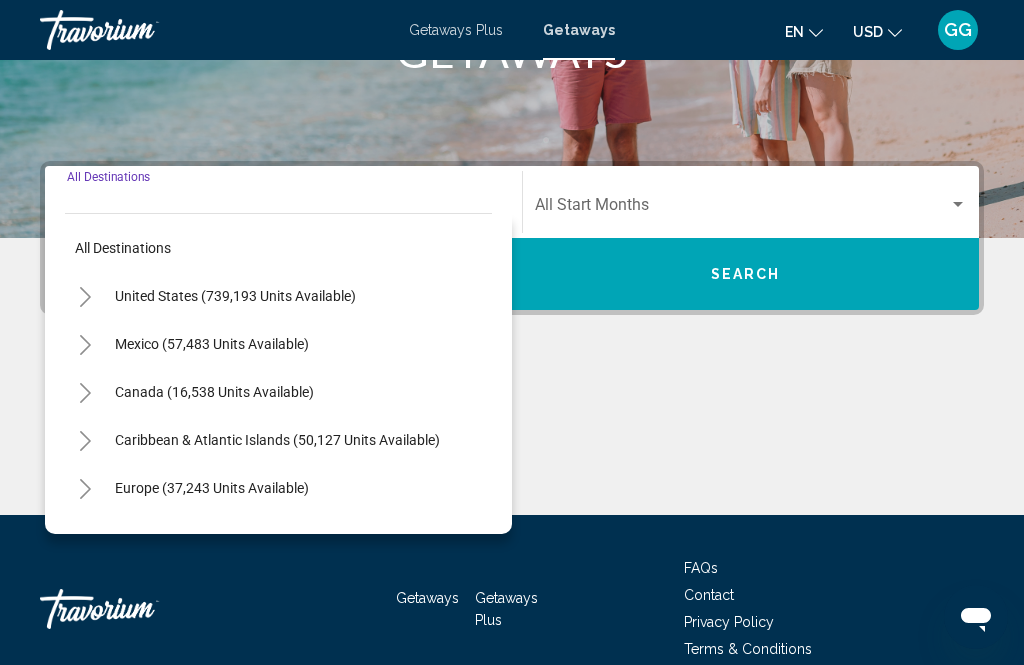 scroll, scrollTop: 393, scrollLeft: 0, axis: vertical 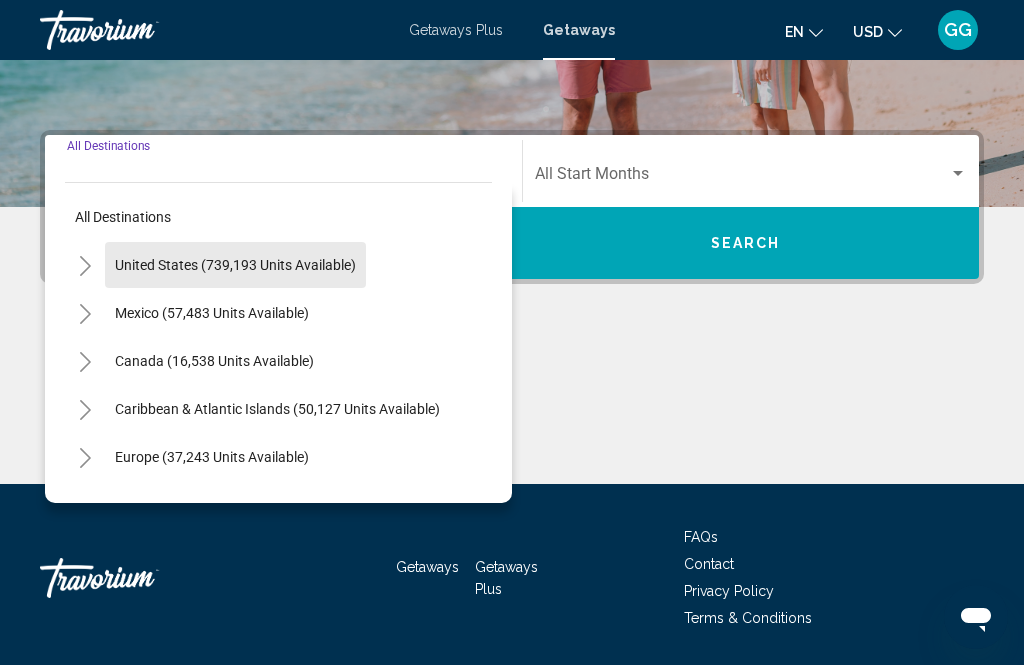click on "United States (739,193 units available)" at bounding box center (212, 313) 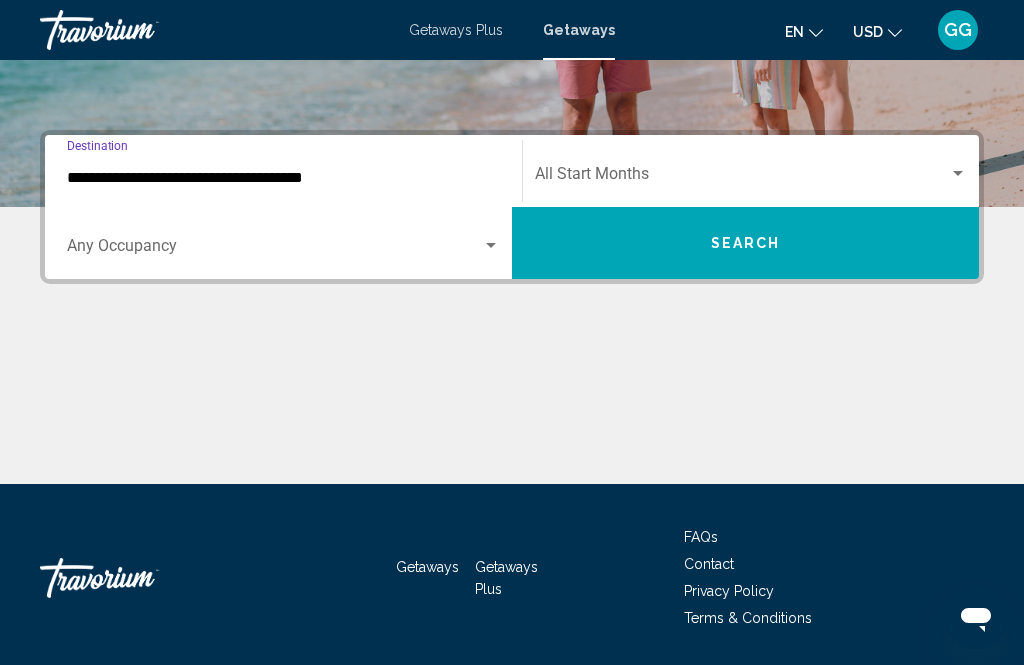 click at bounding box center [751, 178] 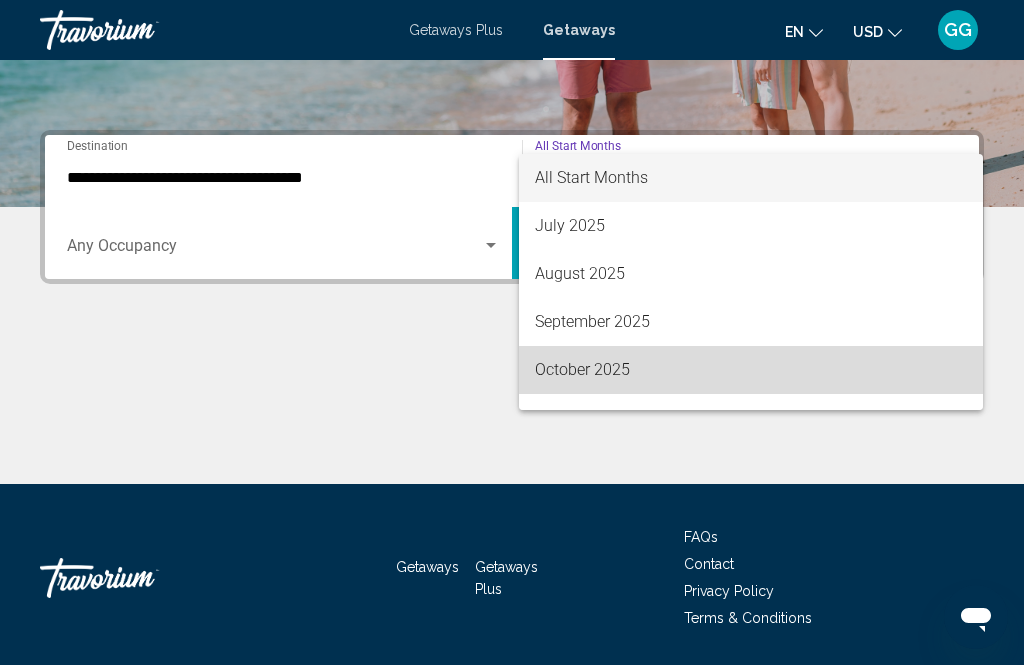 click on "October 2025" at bounding box center (751, 370) 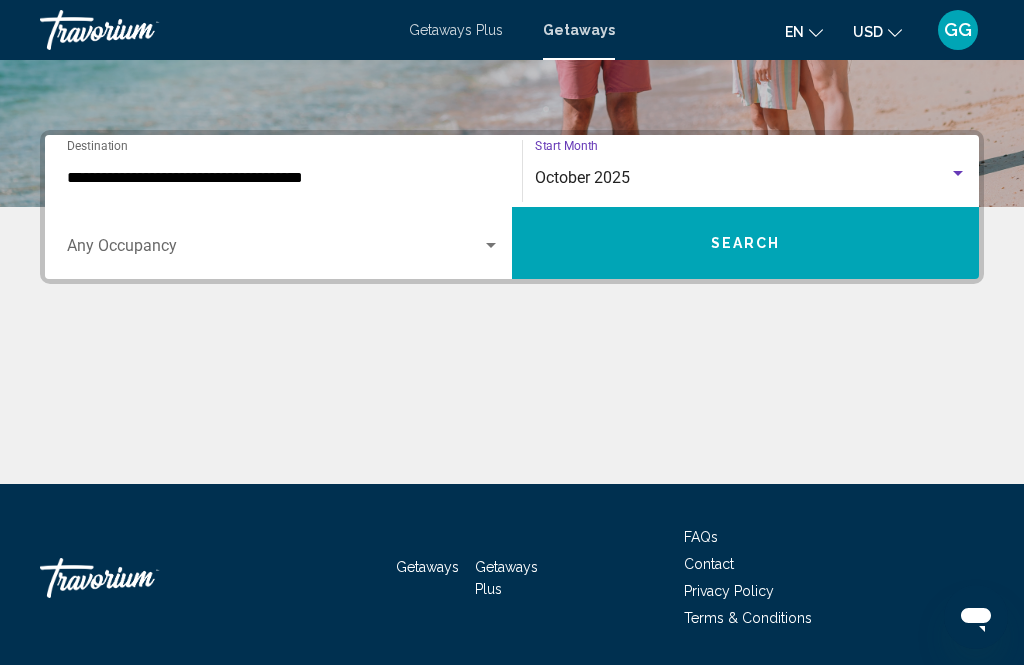 click at bounding box center (491, 246) 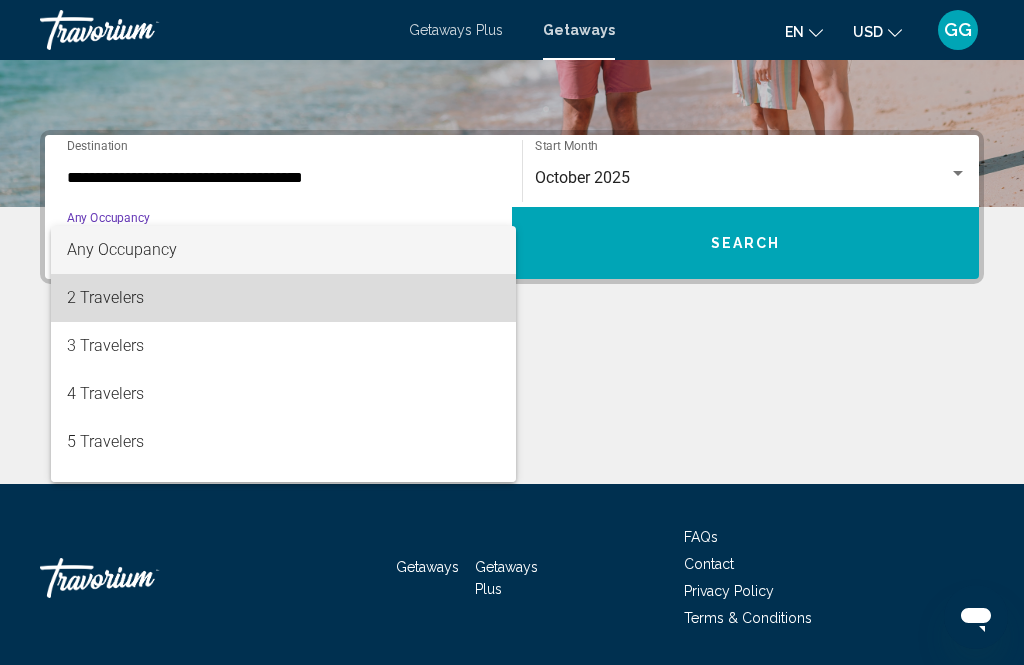 click on "2 Travelers" at bounding box center [283, 298] 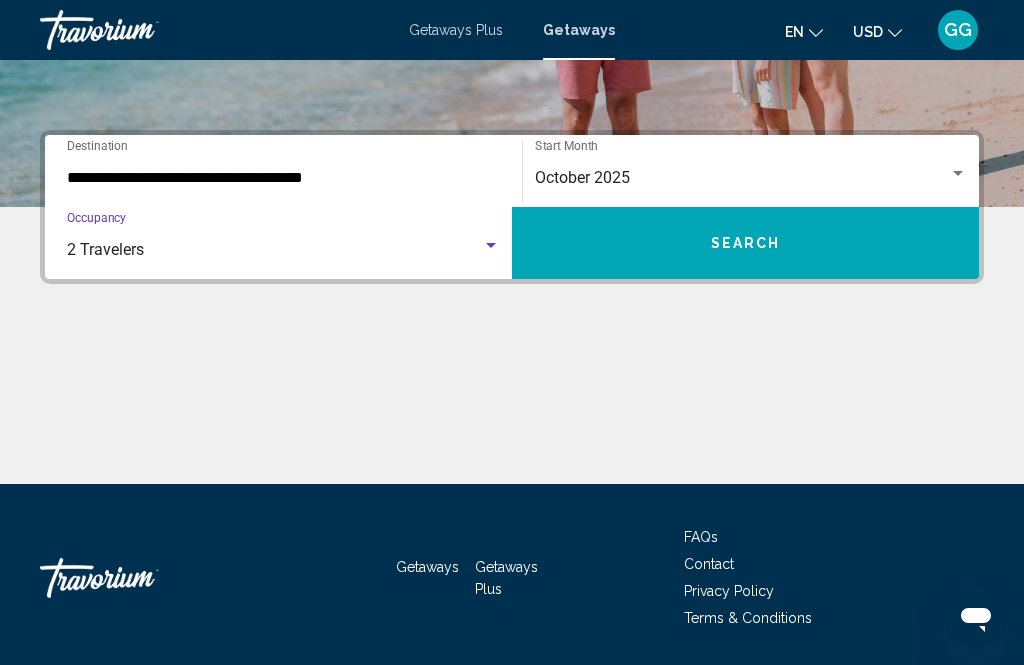 click on "Search" at bounding box center [745, 243] 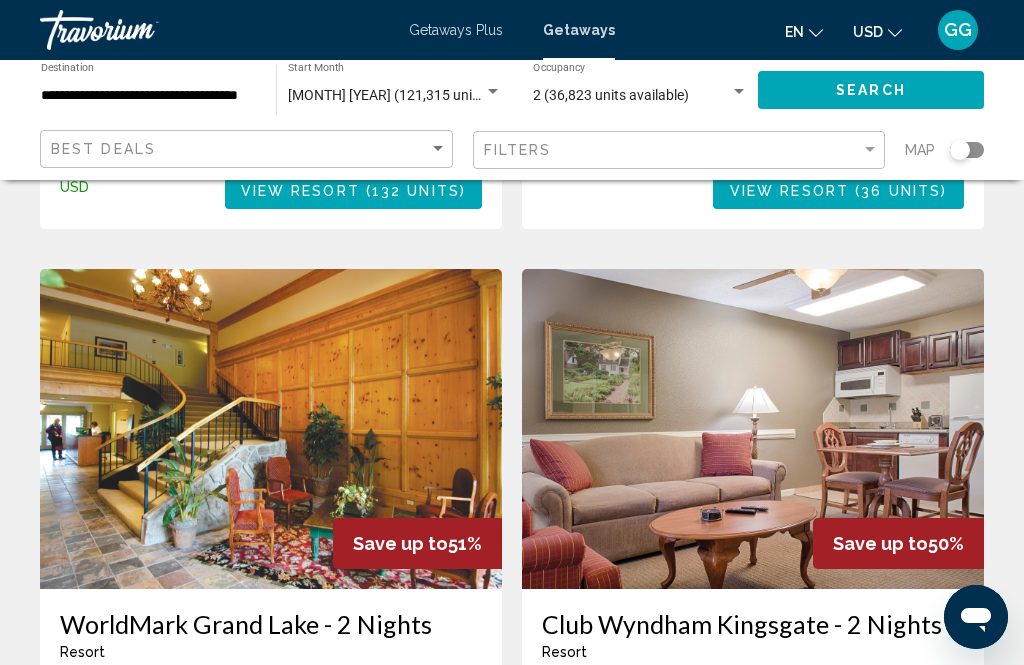 scroll, scrollTop: 705, scrollLeft: 0, axis: vertical 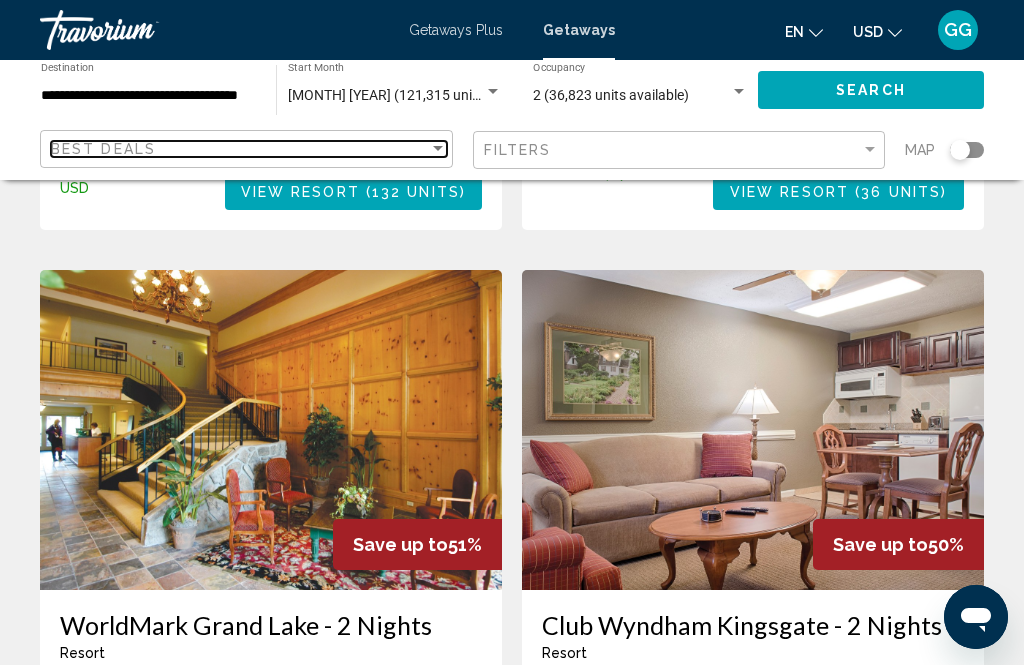 click at bounding box center [438, 149] 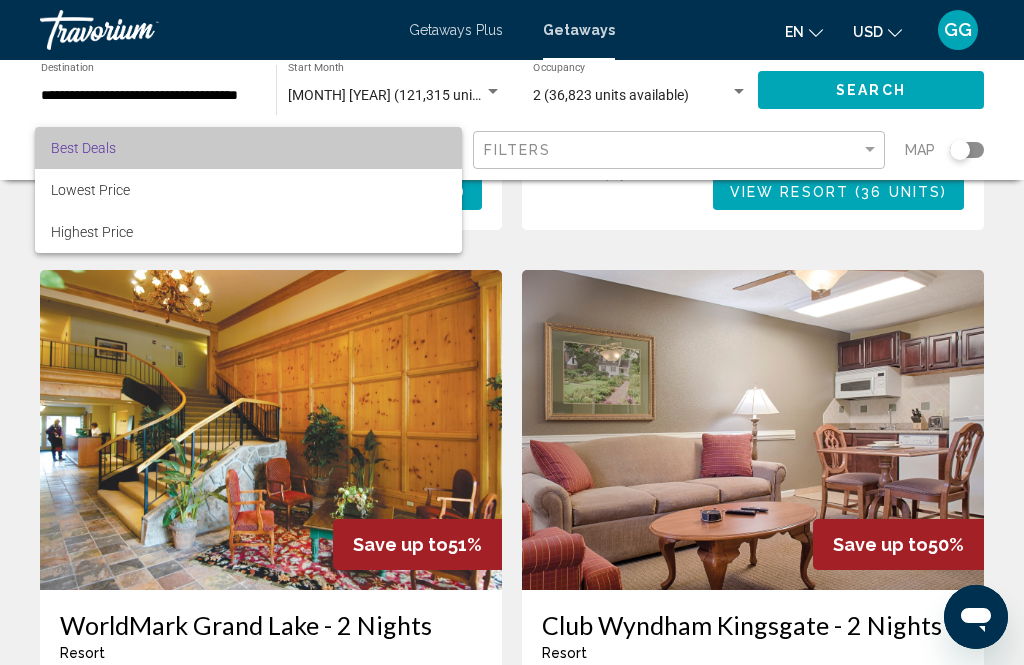 click on "Best Deals" at bounding box center (248, 148) 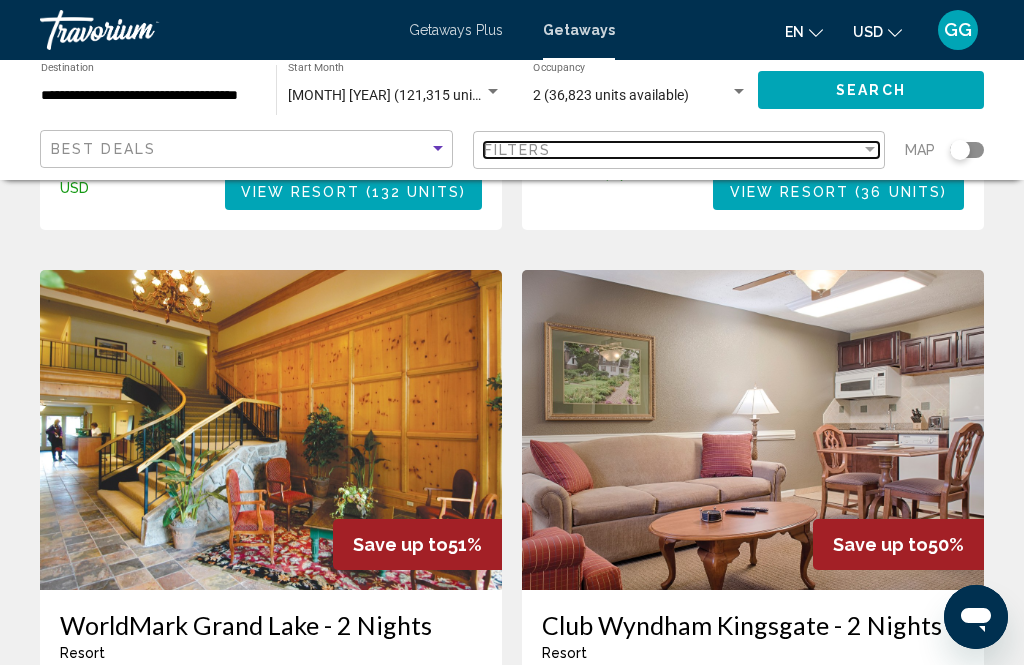 click at bounding box center [870, 150] 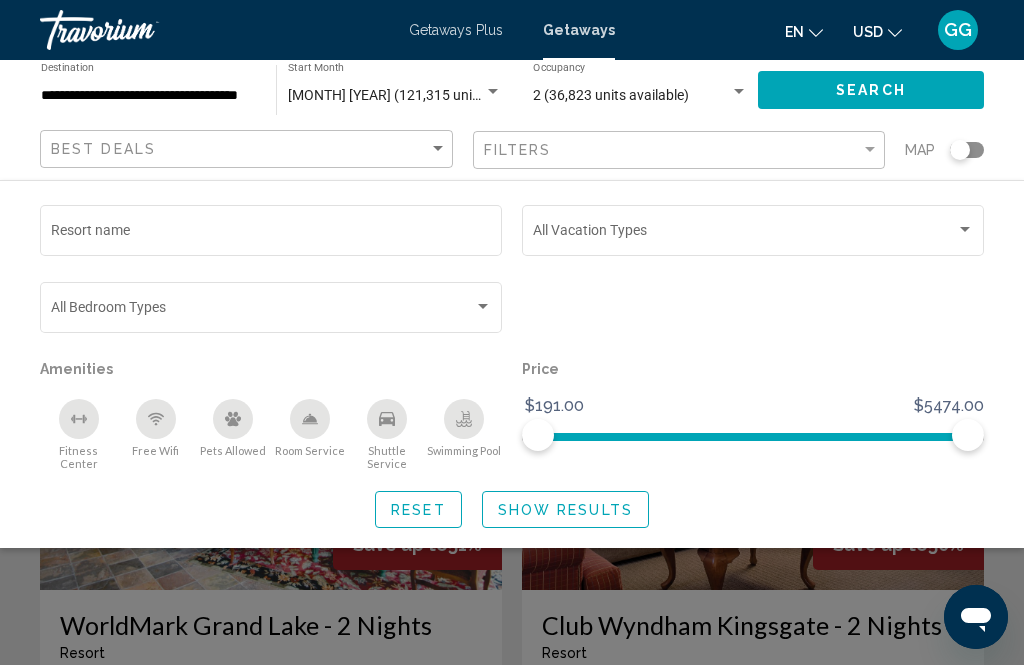 click on "Resort name" at bounding box center [271, 234] 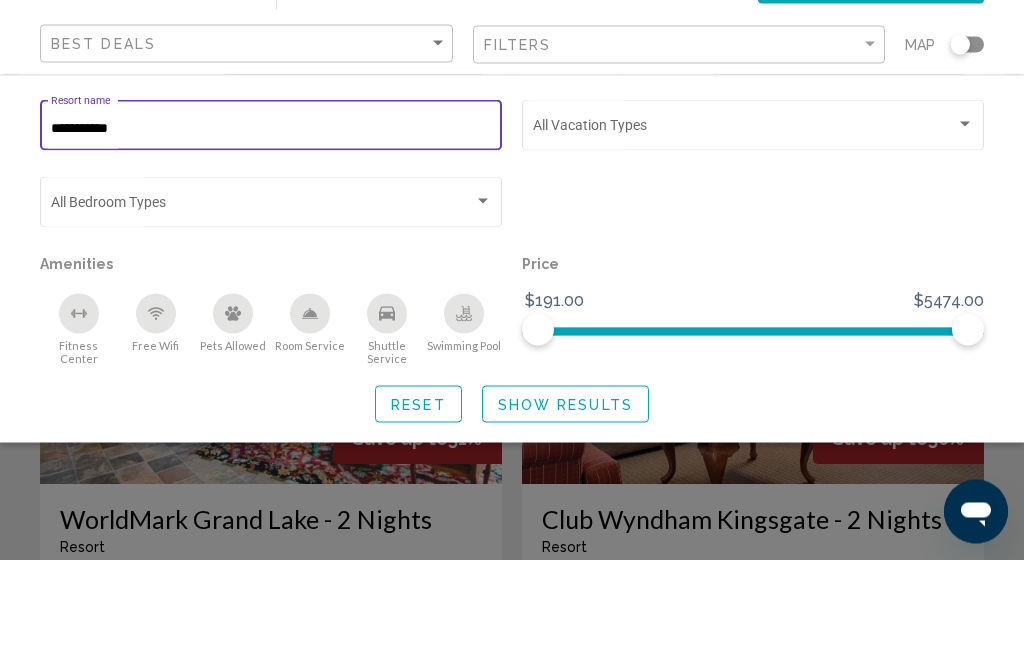 type on "**********" 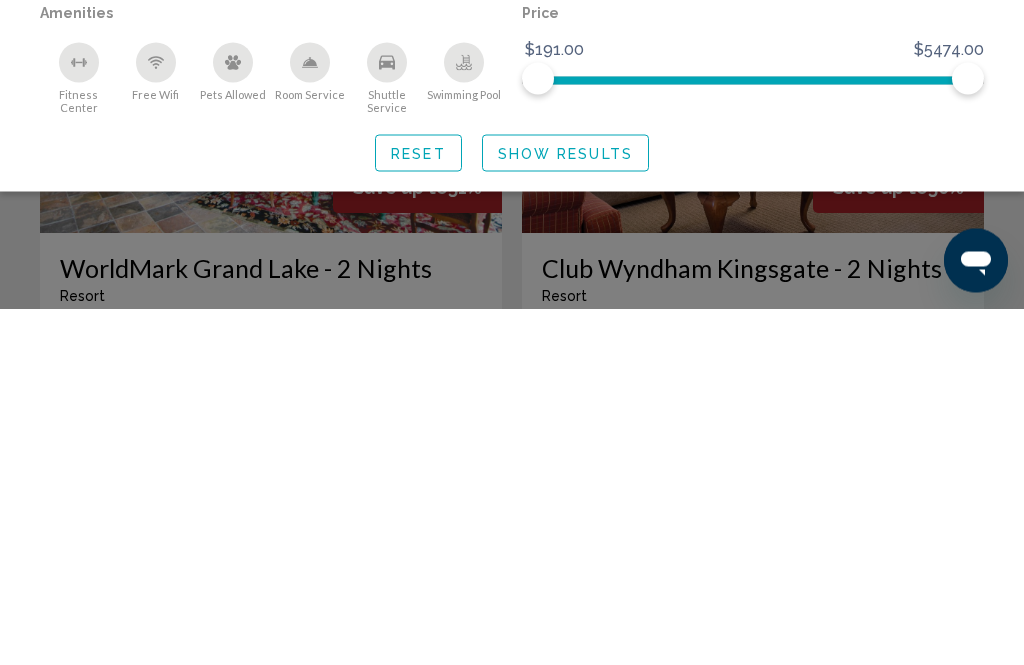 click on "Show Results" 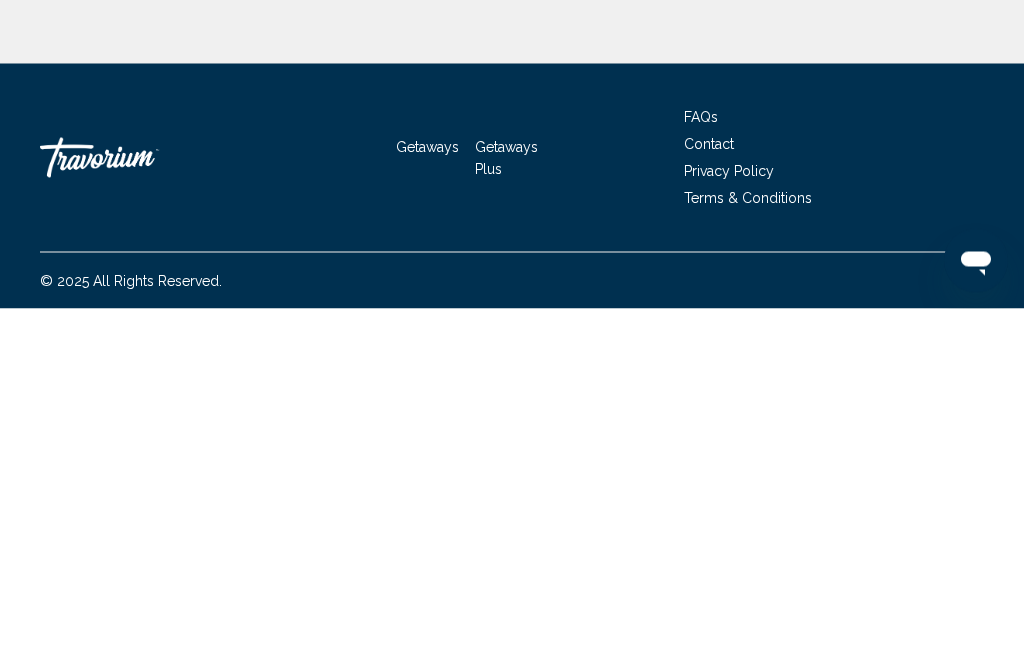 scroll, scrollTop: 0, scrollLeft: 0, axis: both 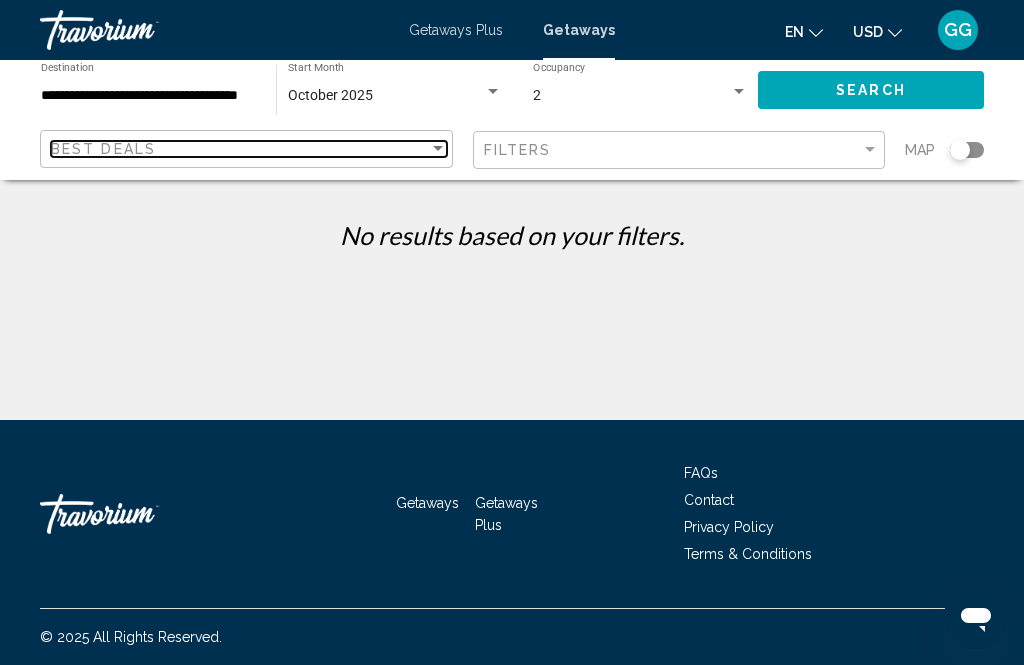click on "Best Deals" at bounding box center [240, 149] 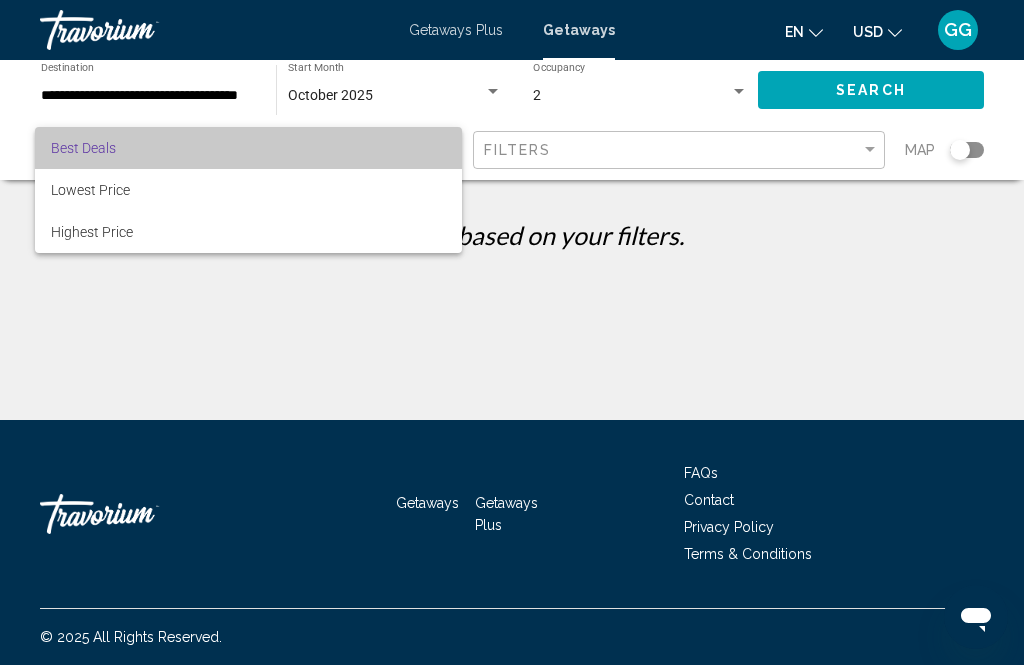 click on "Best Deals" at bounding box center (248, 148) 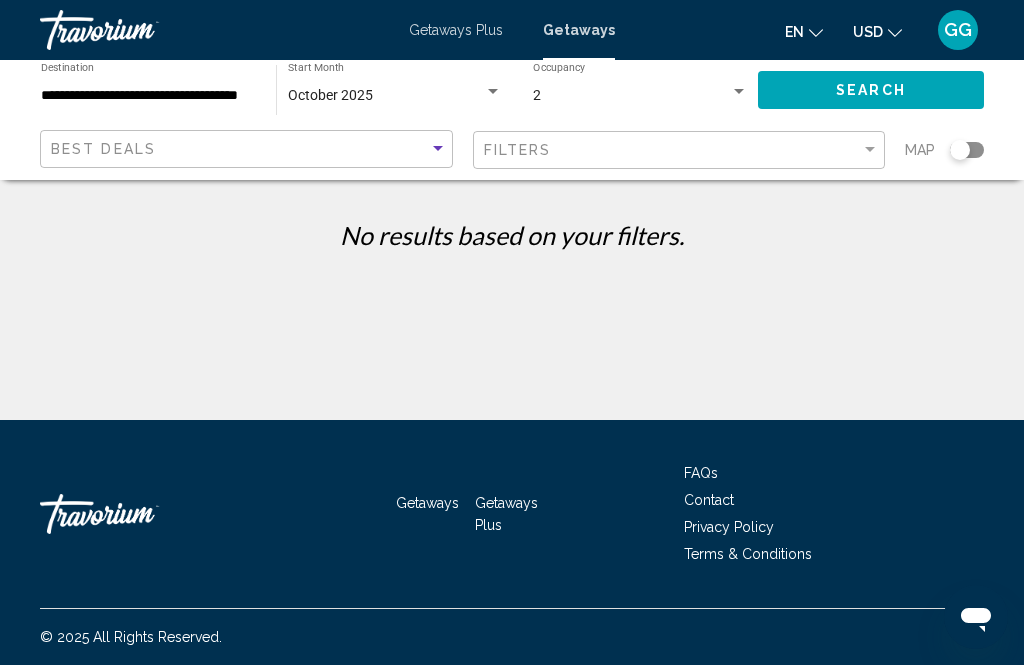 click on "**********" at bounding box center (148, 96) 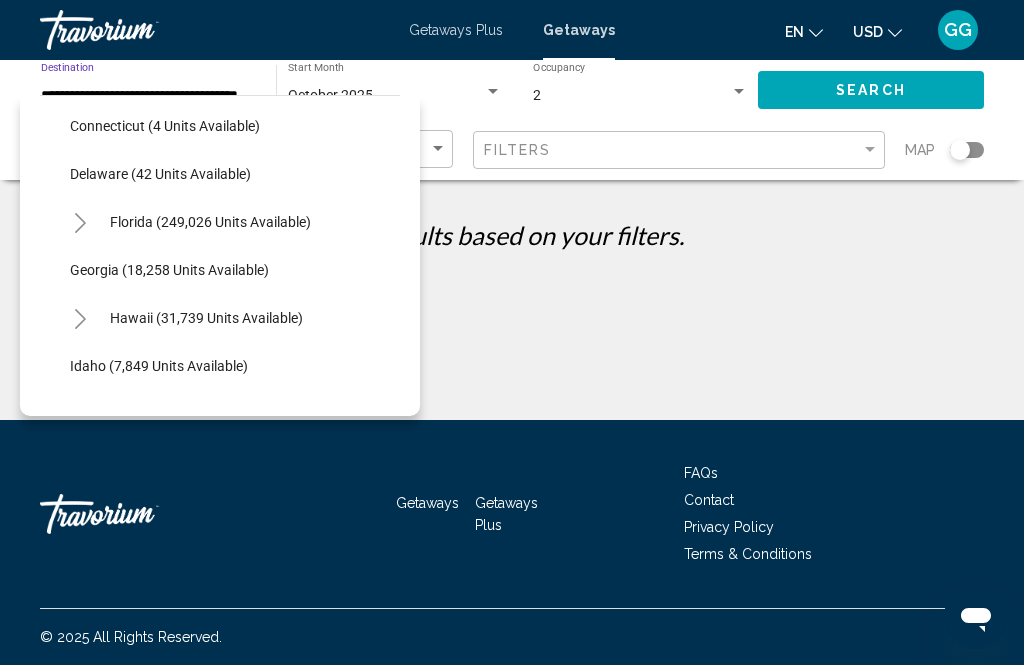 scroll, scrollTop: 293, scrollLeft: 0, axis: vertical 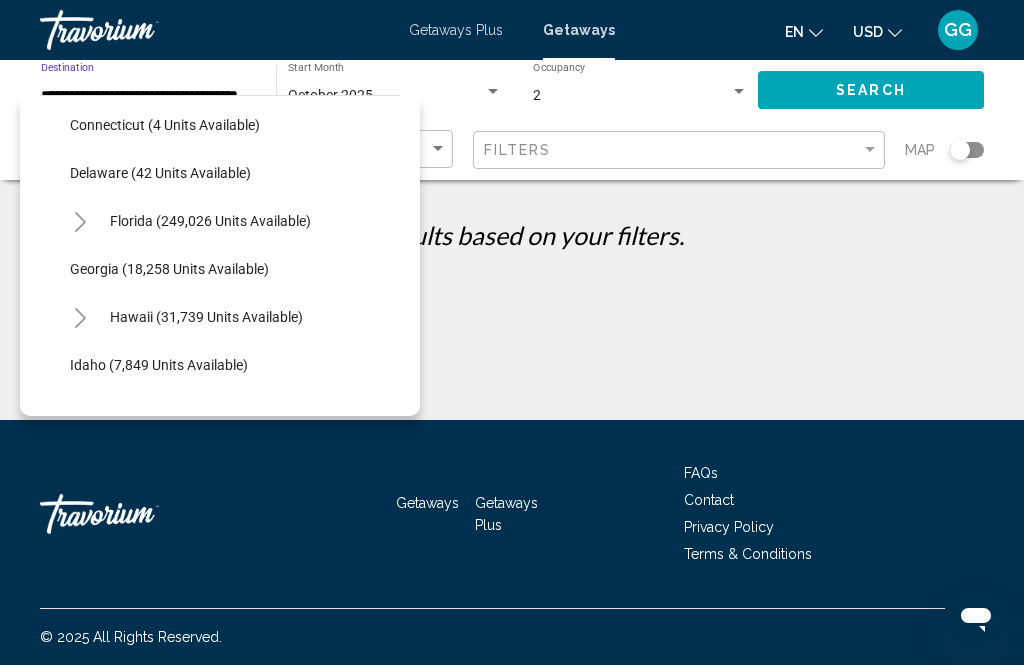 click on "Florida (249,026 units available)" 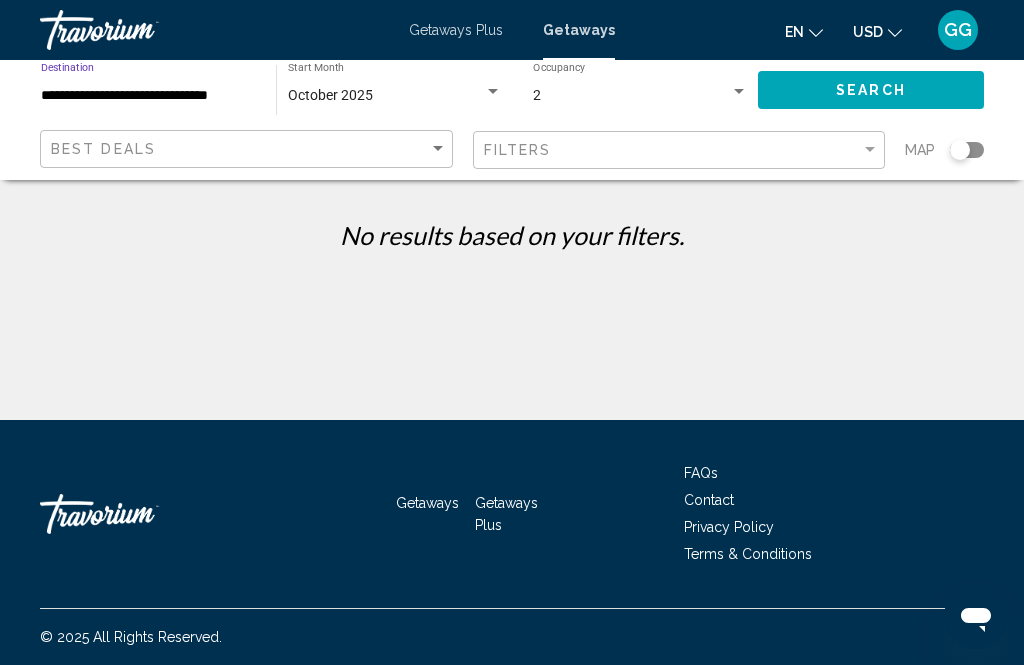 click on "Search" 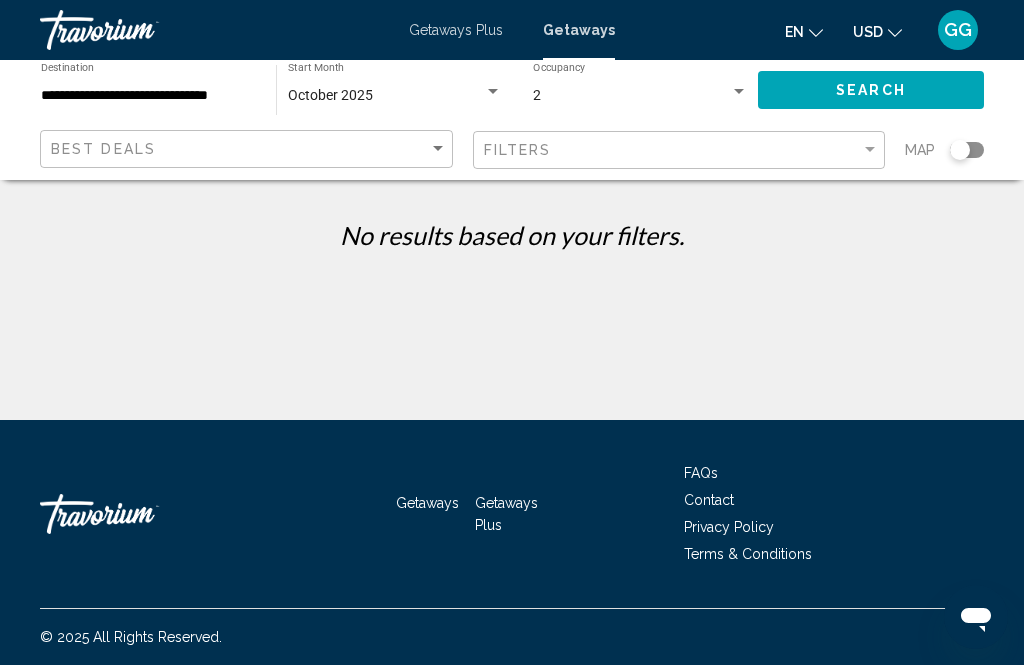 click on "Search" 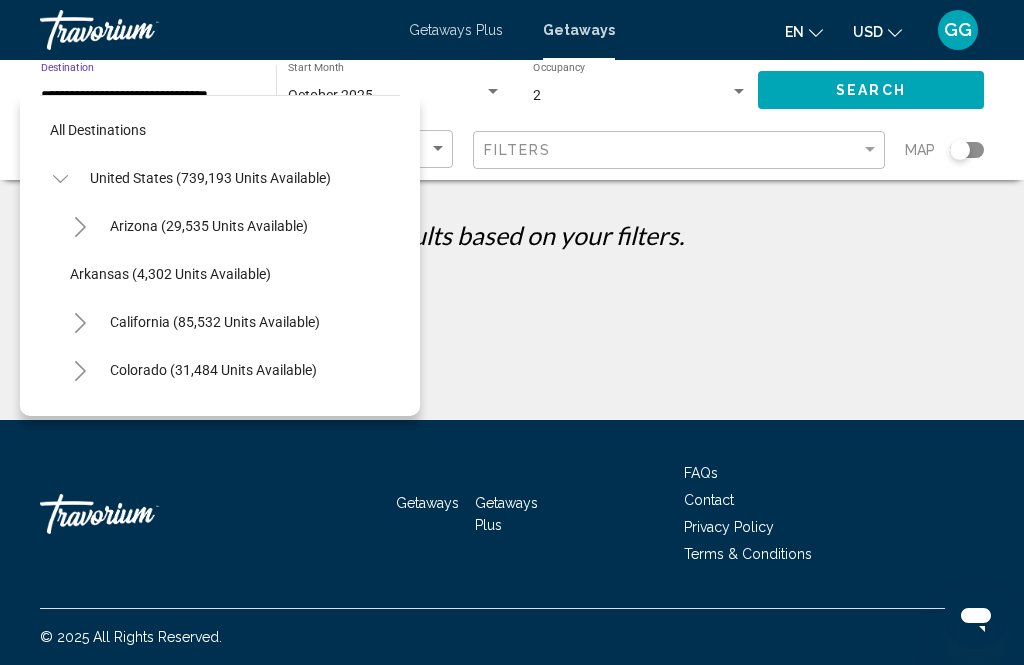 scroll, scrollTop: 263, scrollLeft: 0, axis: vertical 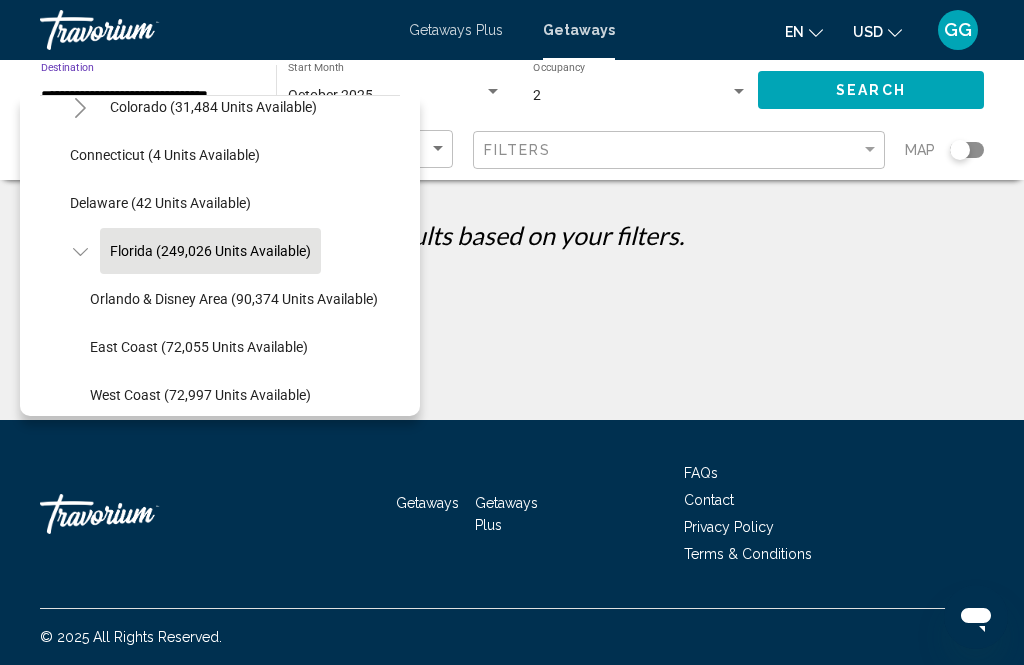 click on "Florida (249,026 units available)" 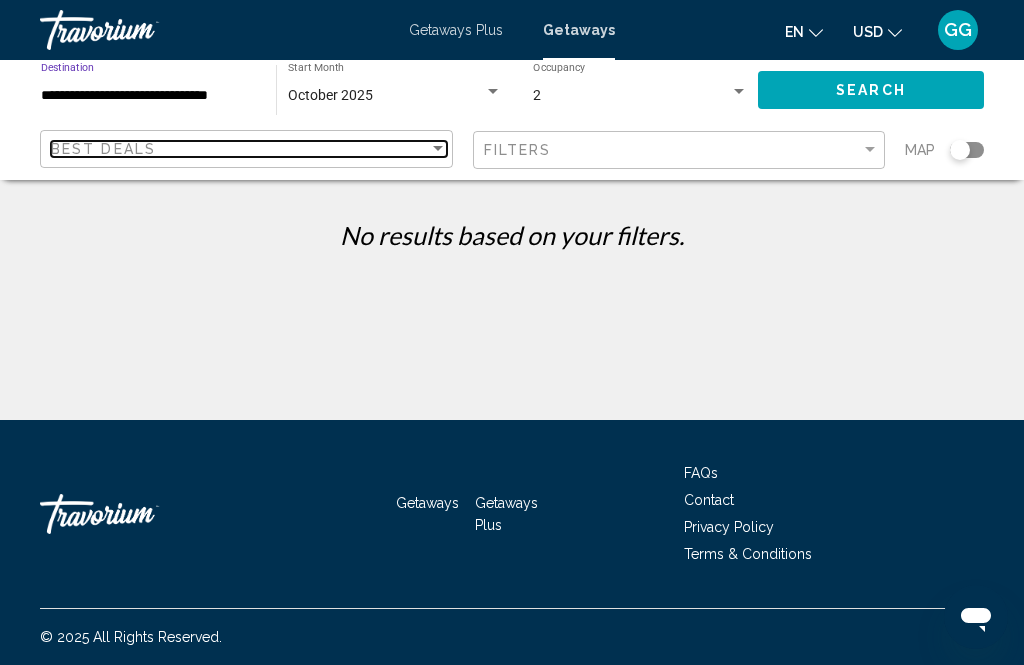 click at bounding box center [438, 149] 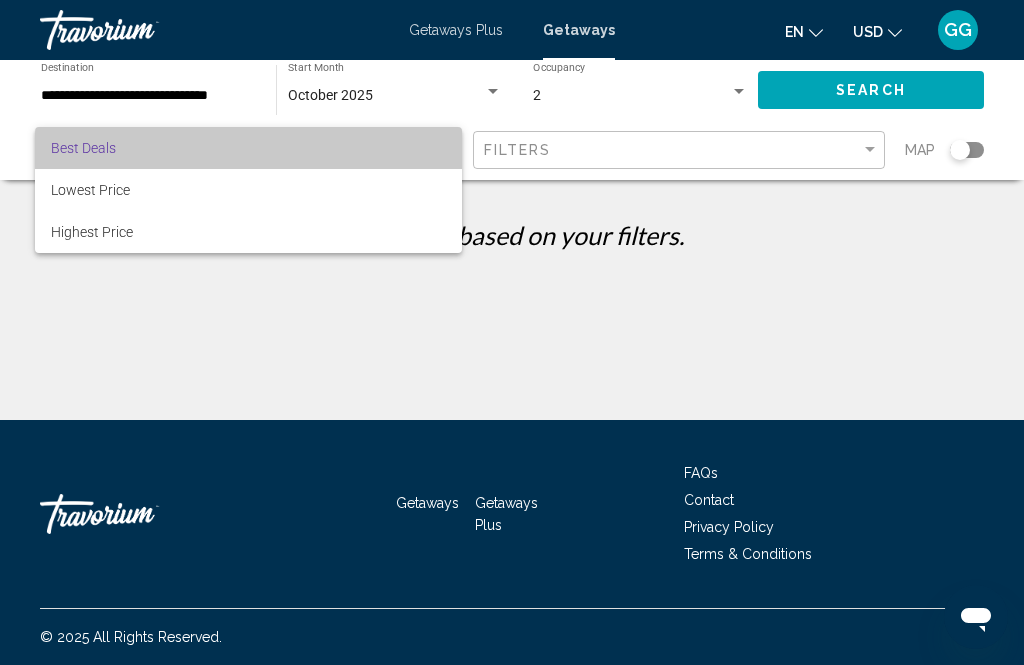 click on "Best Deals" at bounding box center (248, 148) 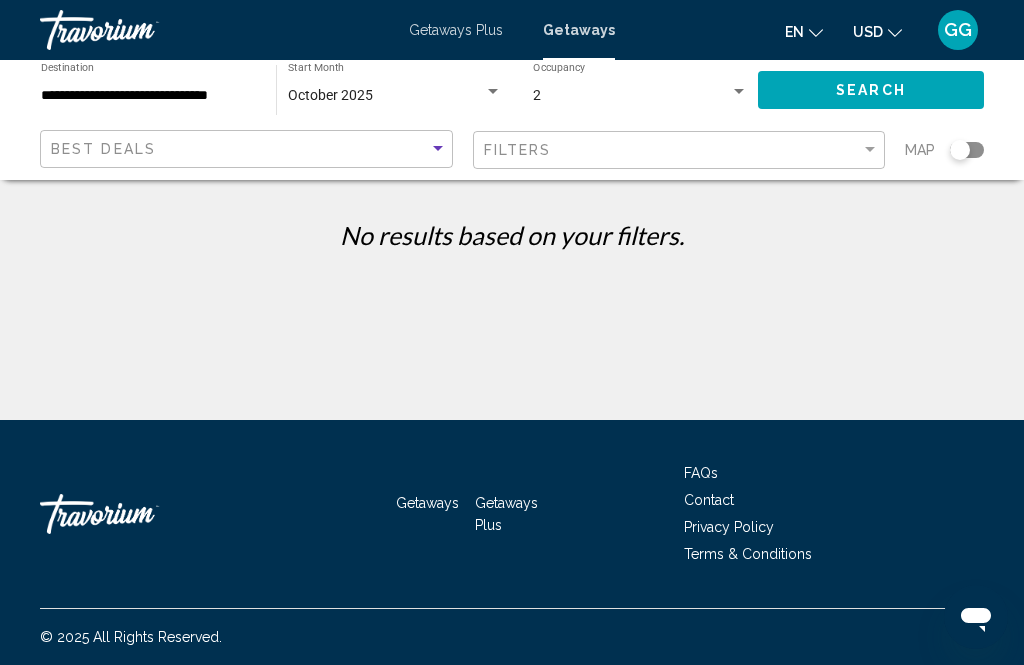 click at bounding box center [739, 92] 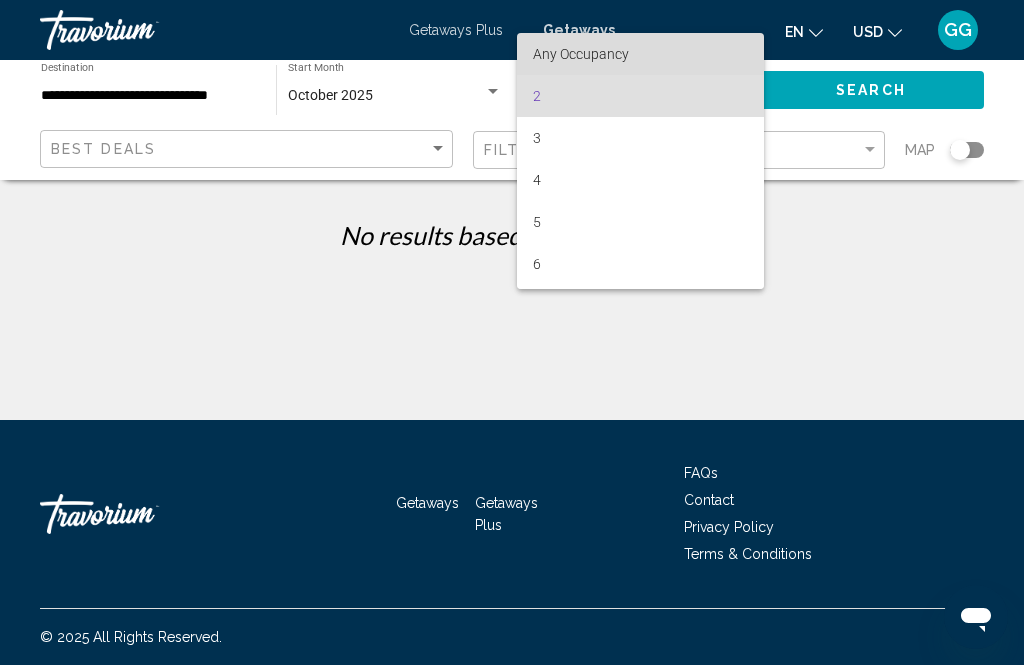 click on "Any Occupancy" at bounding box center [640, 54] 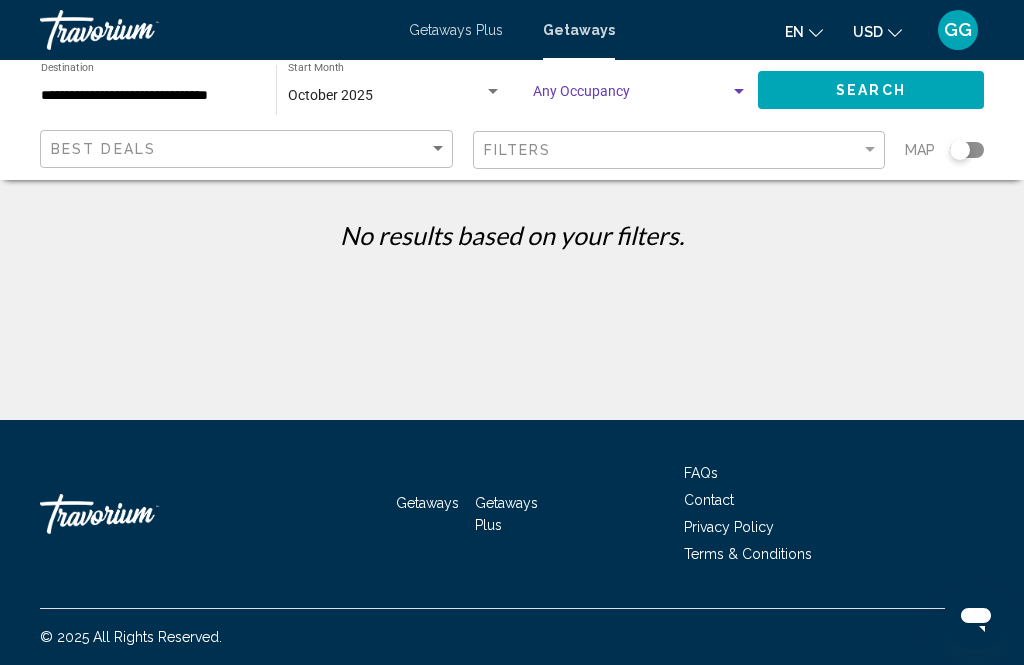 click on "Search" 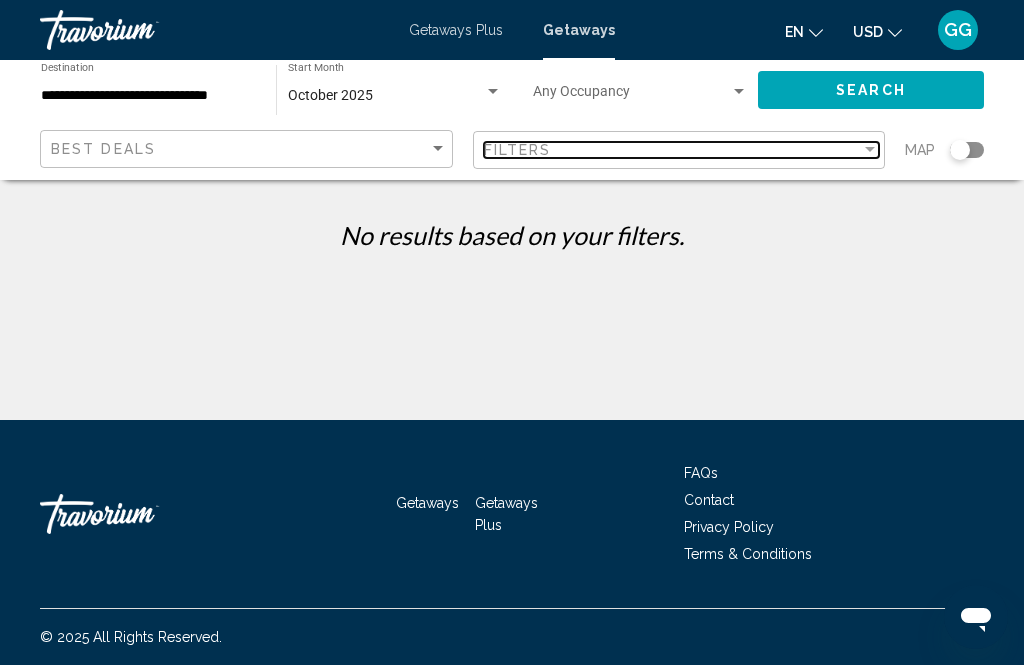 click at bounding box center (870, 150) 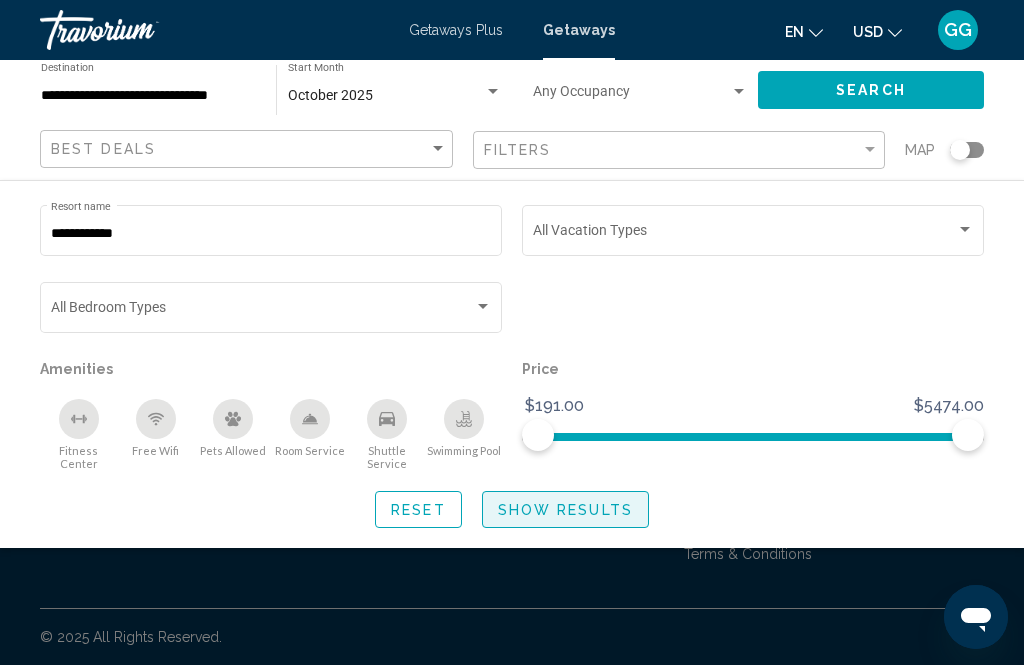 click on "Show Results" 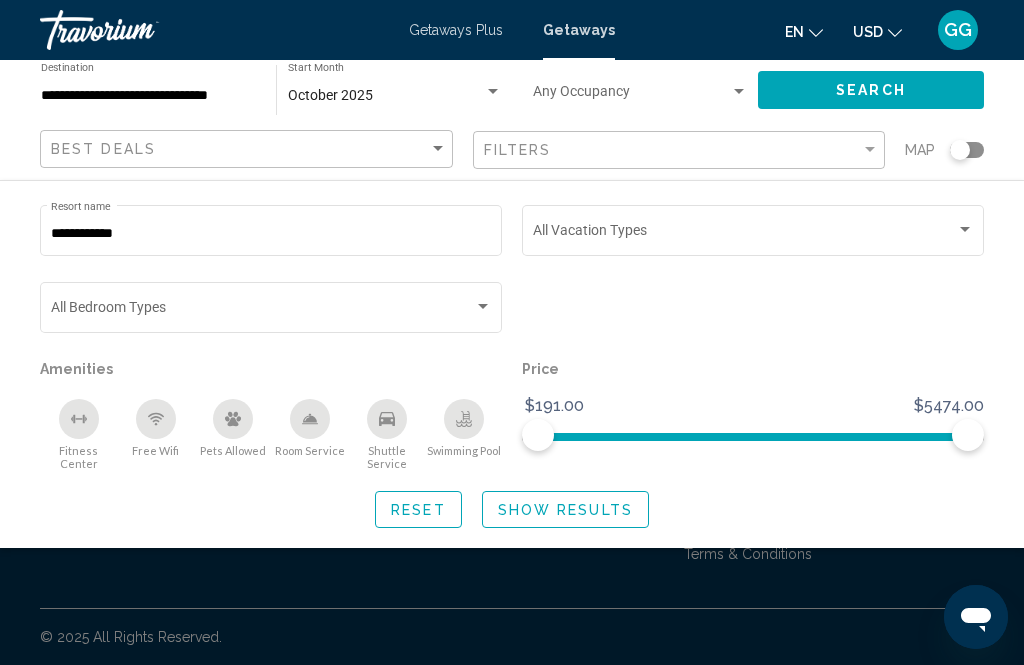 click on "Bedroom Types All Bedroom Types" 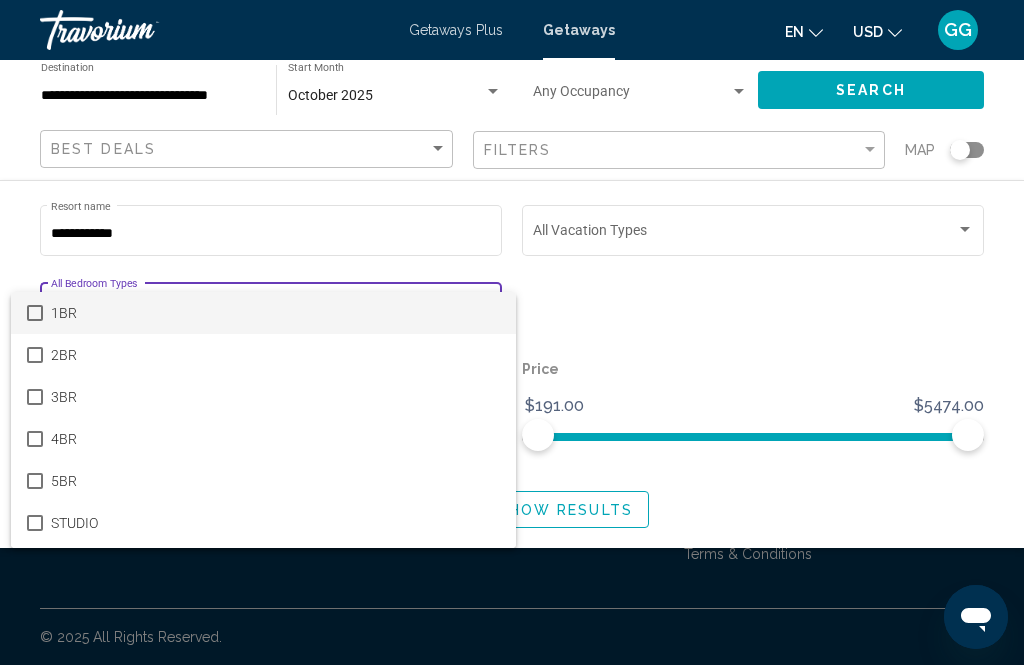scroll, scrollTop: 0, scrollLeft: 0, axis: both 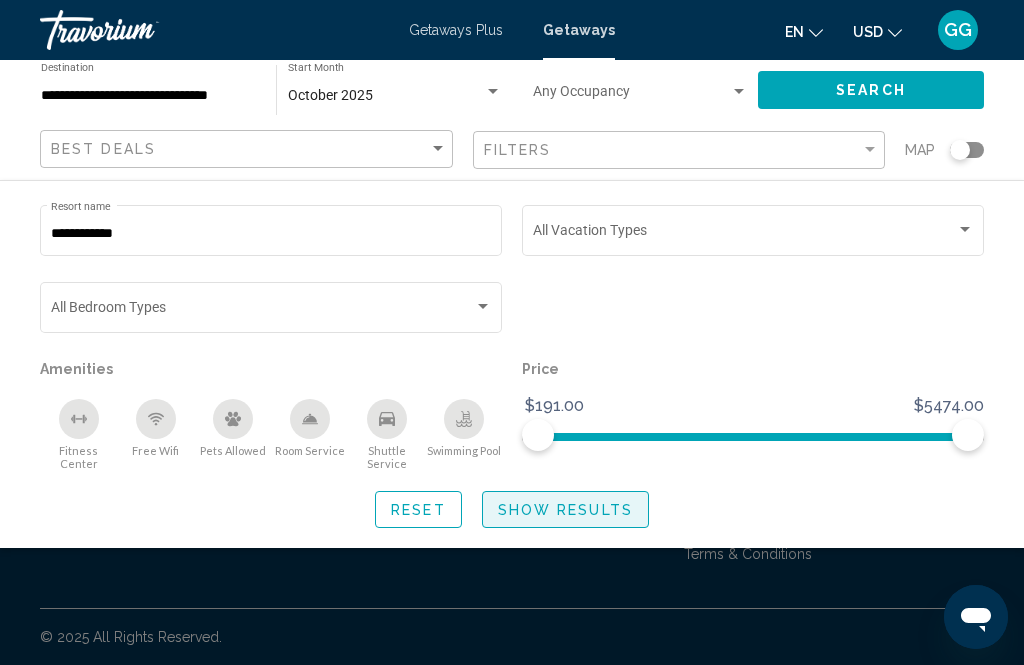 click on "Show Results" 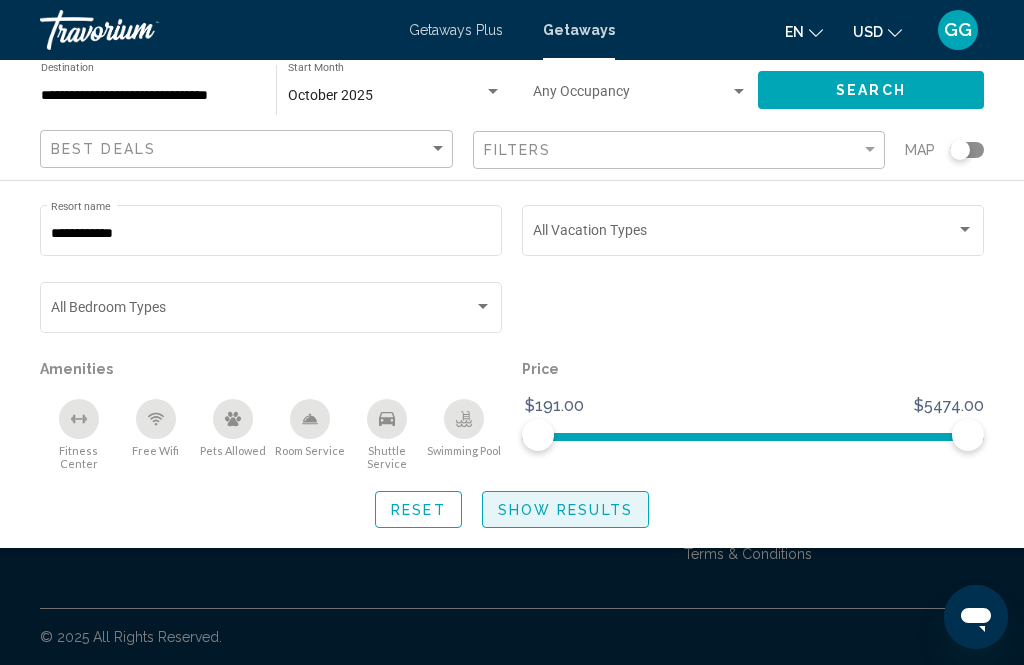 click on "Show Results" 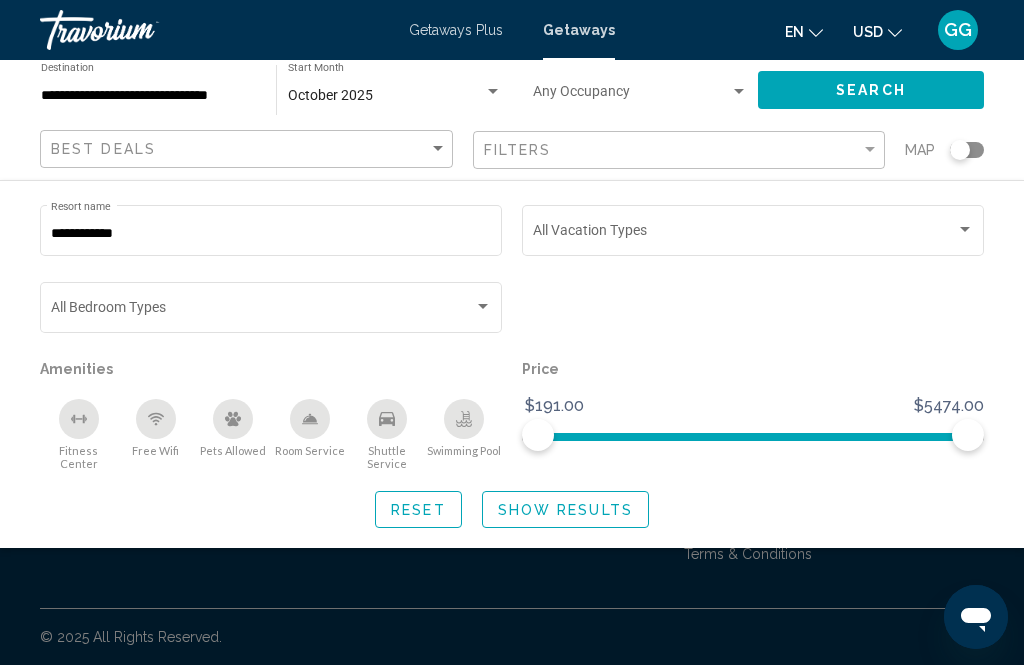 click on "Search" 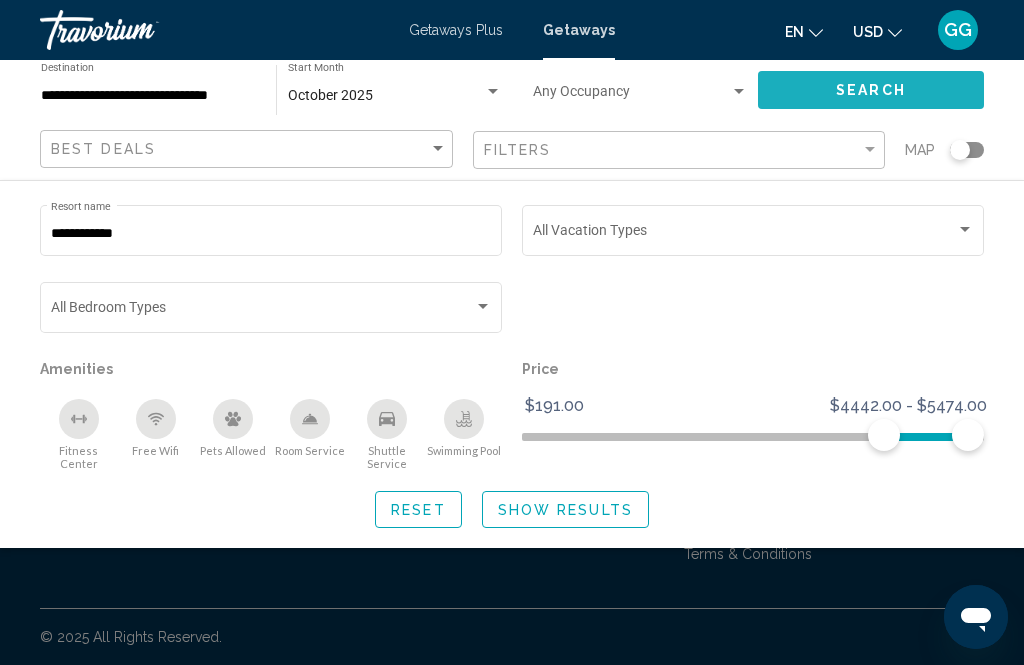 click on "Search" 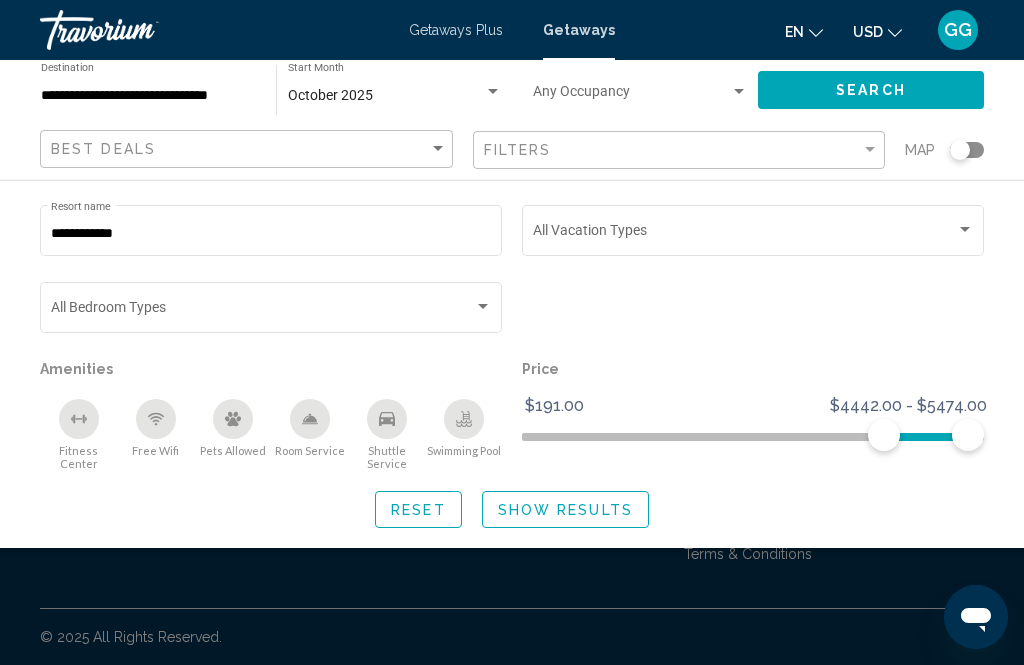 click at bounding box center [965, 230] 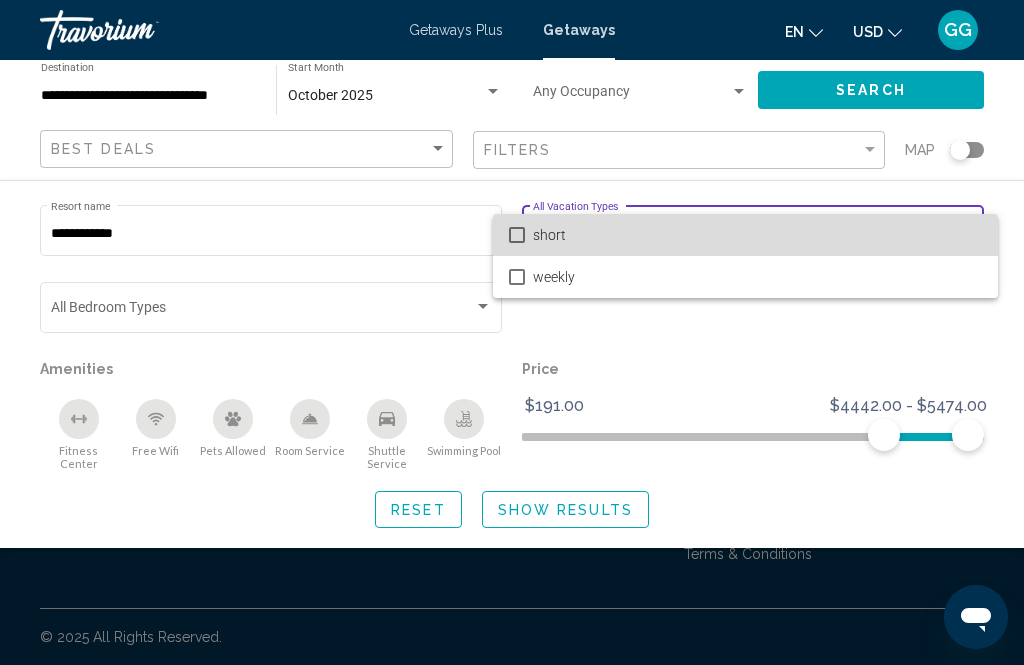 click on "short" at bounding box center (757, 235) 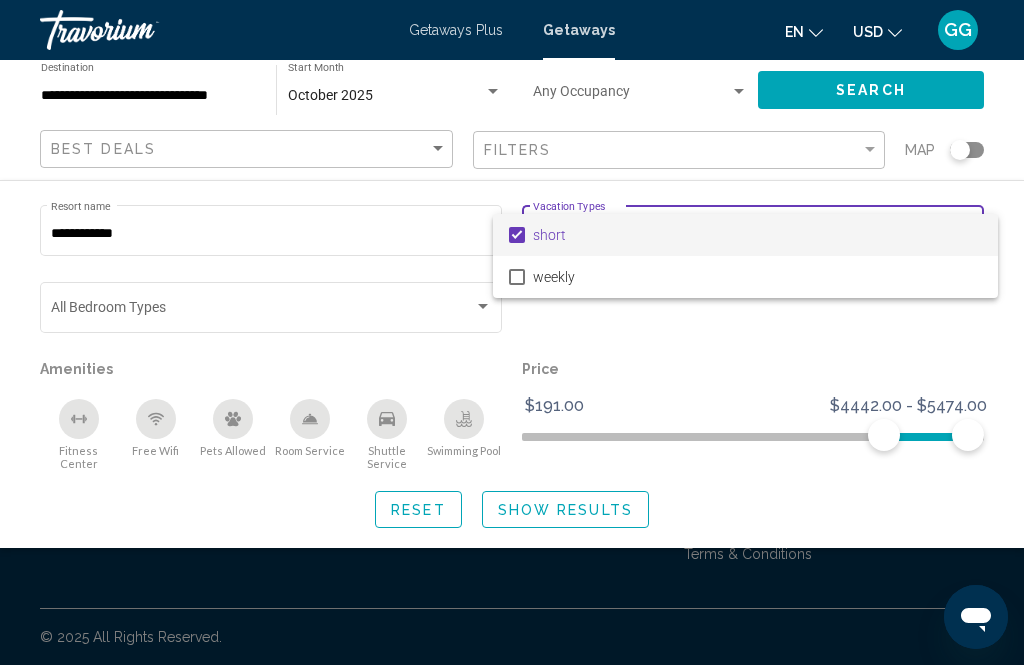 click at bounding box center [512, 332] 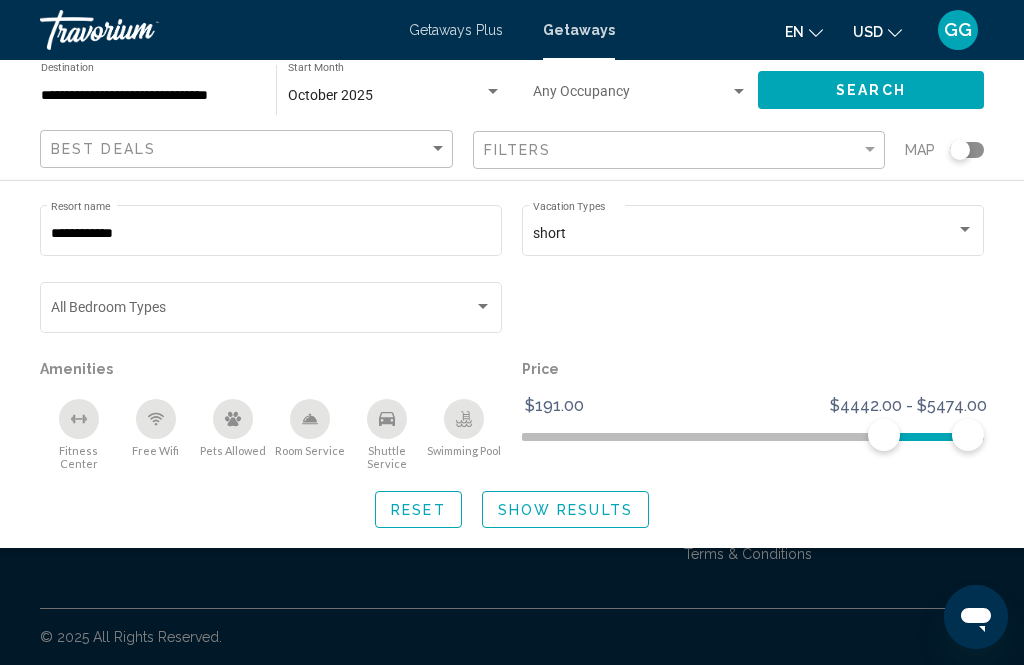 click on "**********" at bounding box center [148, 96] 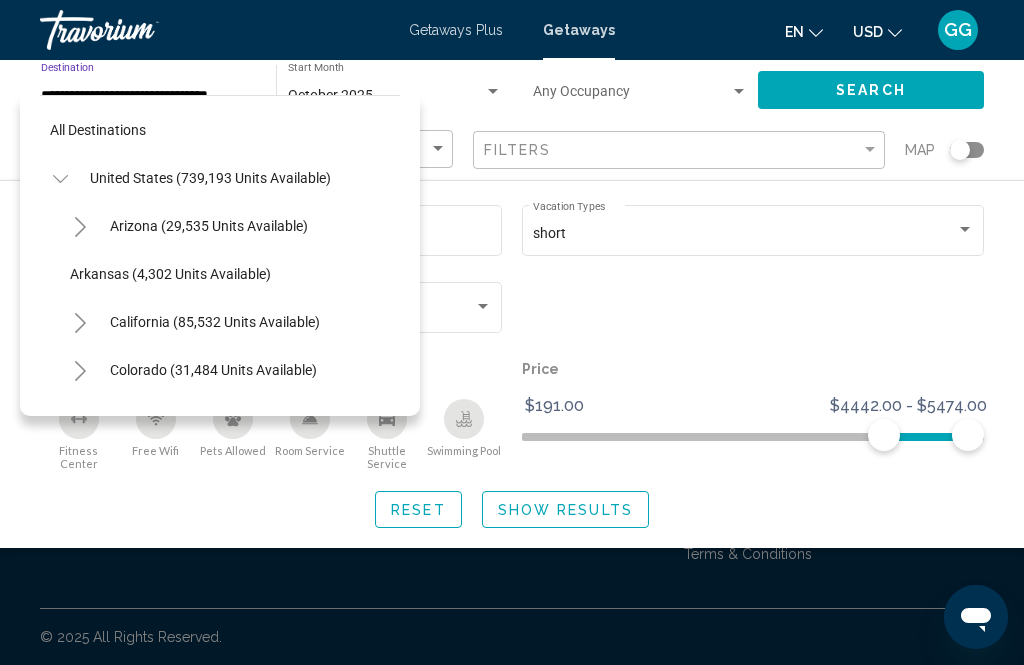 scroll, scrollTop: 263, scrollLeft: 0, axis: vertical 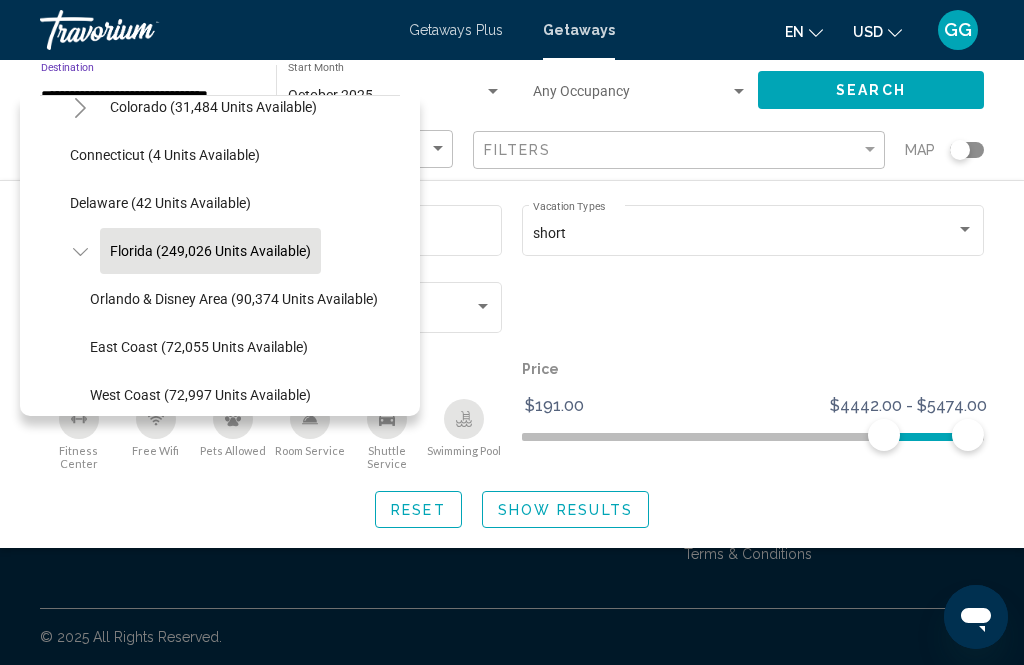 click on "Florida (249,026 units available)" 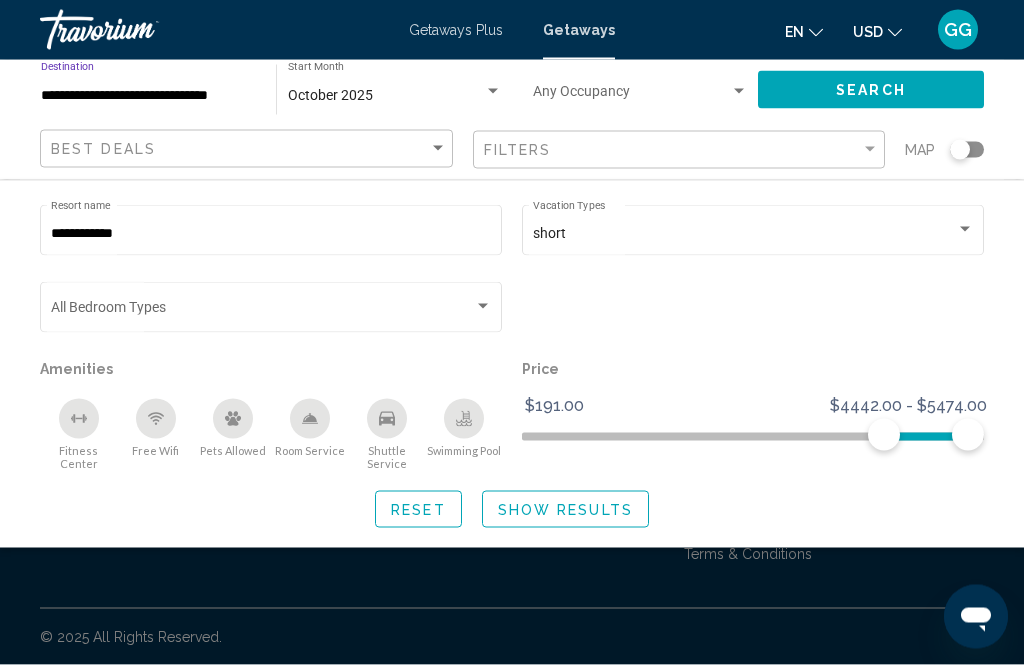 scroll, scrollTop: 64, scrollLeft: 0, axis: vertical 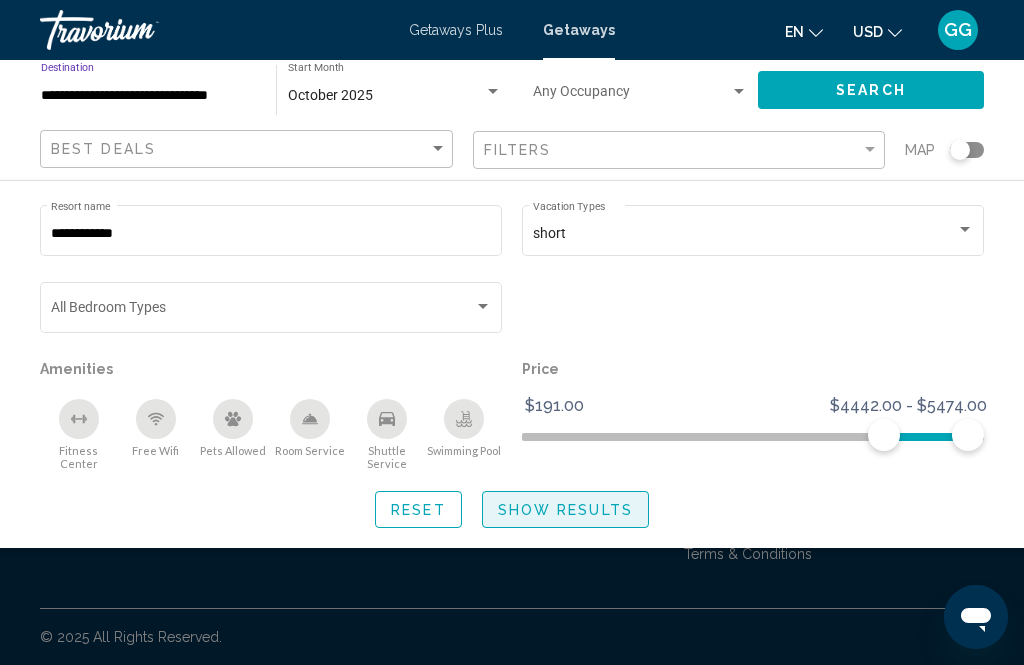 click on "Show Results" 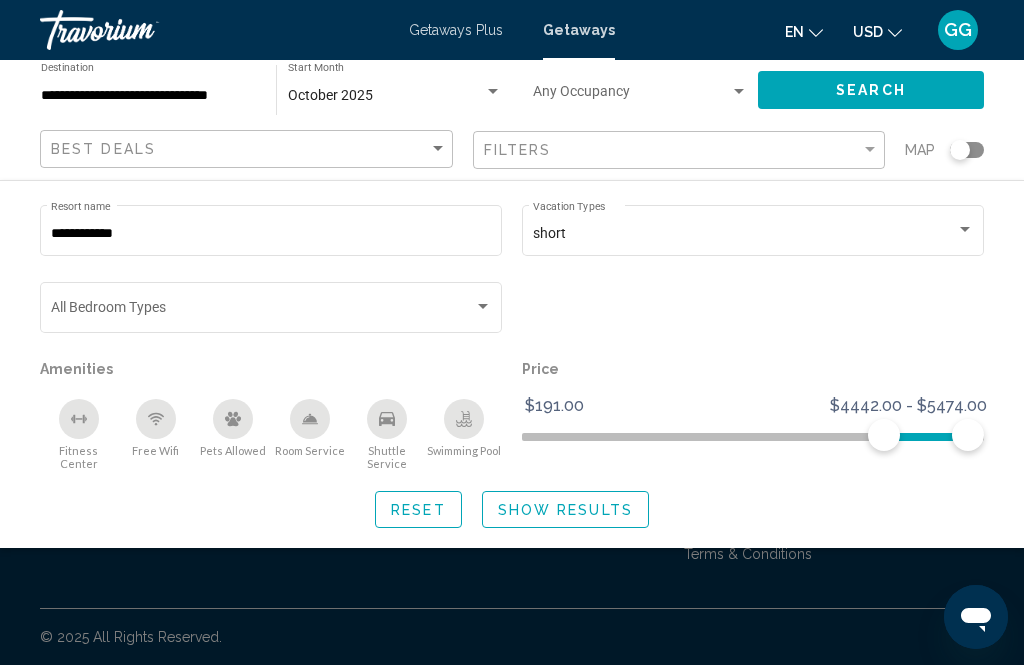 click on "Getaways" at bounding box center (579, 30) 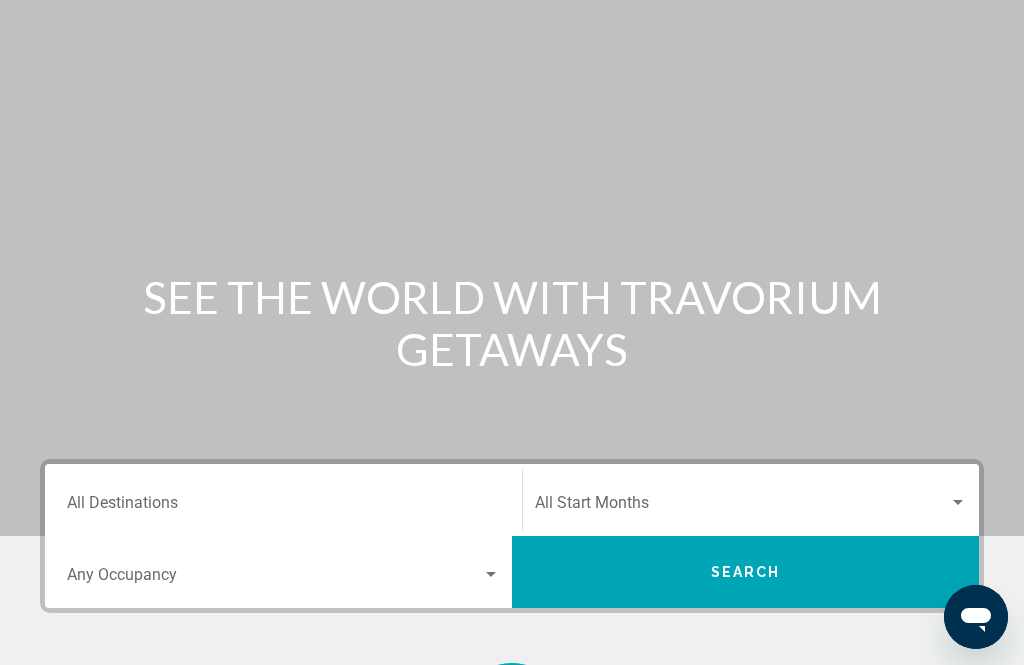 scroll, scrollTop: 0, scrollLeft: 0, axis: both 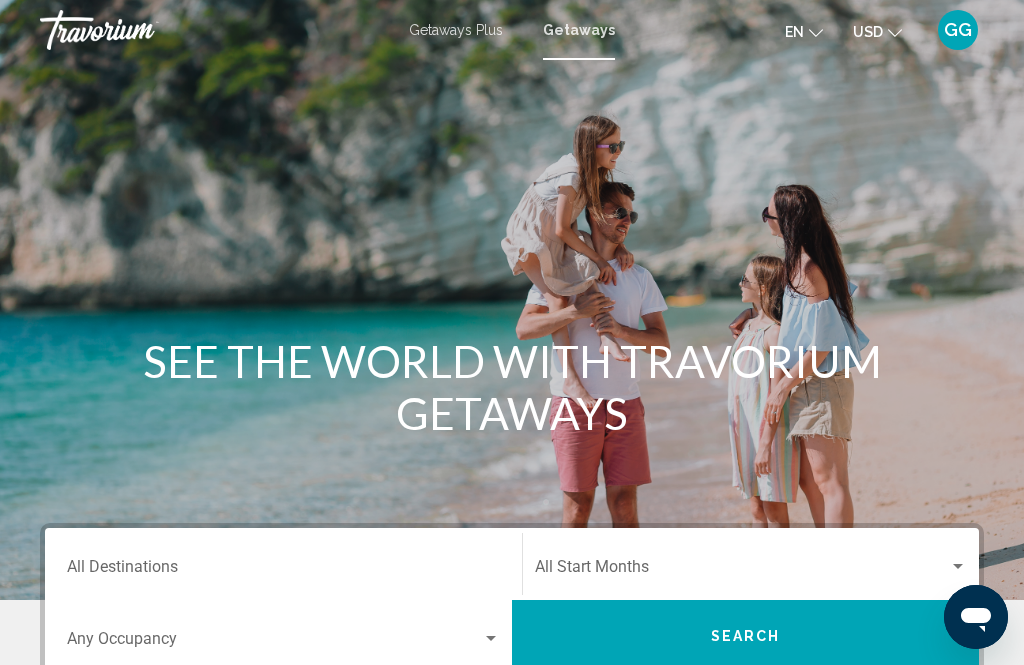 click on "Getaways Plus  Getaways en
English Español Français Italiano Português русский USD
USD ($) MXN (Mex$) CAD (Can$) GBP (£) EUR (€) AUD (A$) NZD (NZ$) CNY (CN¥) GG Login" at bounding box center [512, 30] 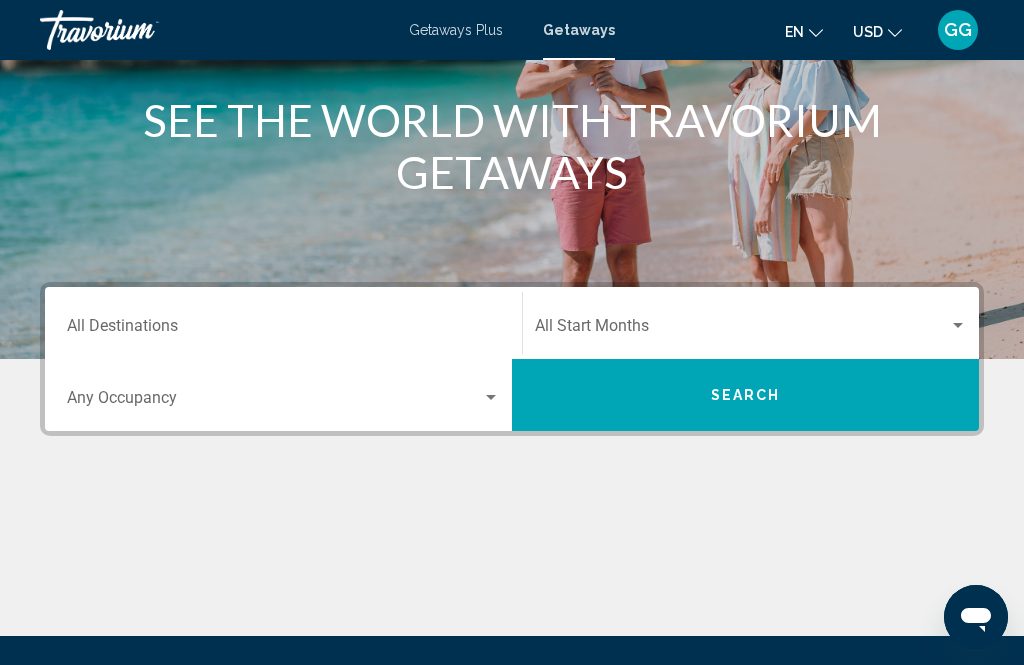 click on "Destination All Destinations" at bounding box center (283, 330) 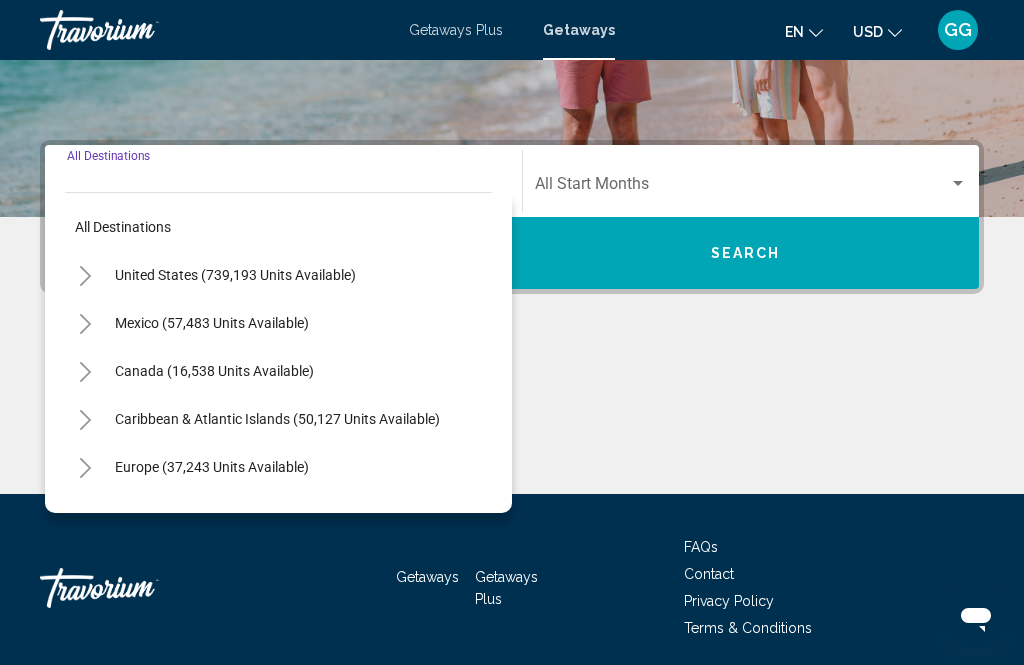 scroll, scrollTop: 393, scrollLeft: 0, axis: vertical 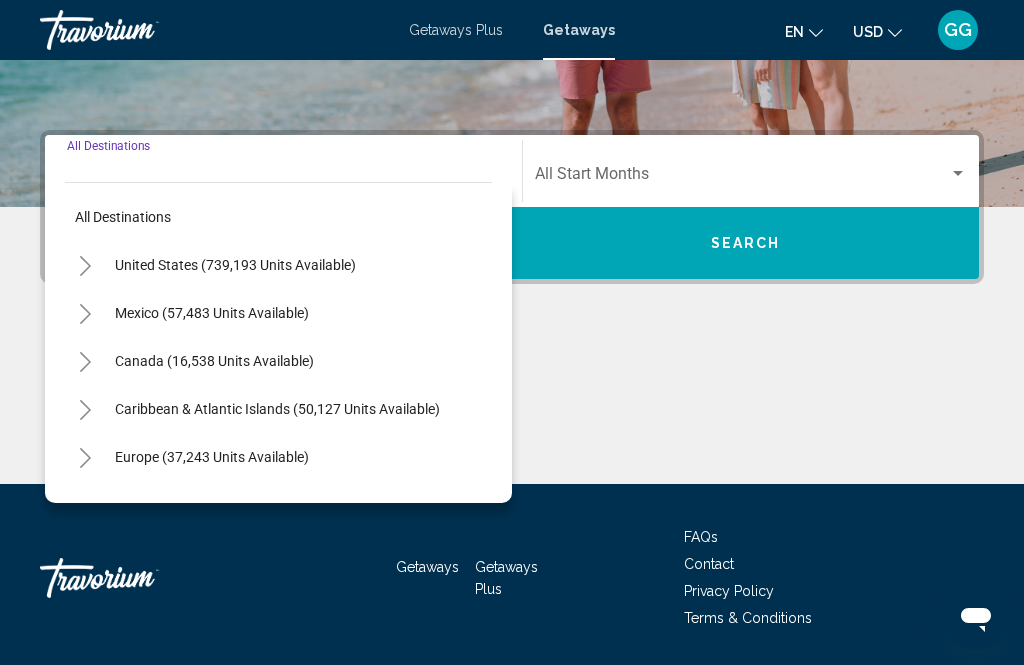 click on "United States (739,193 units available)" at bounding box center (212, 313) 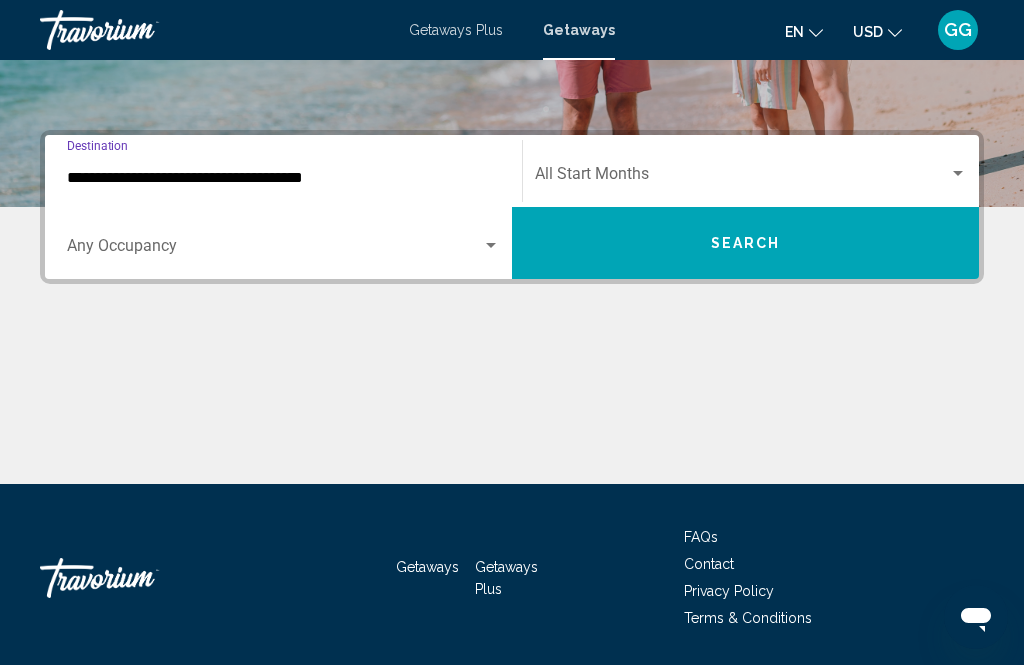 click at bounding box center [742, 178] 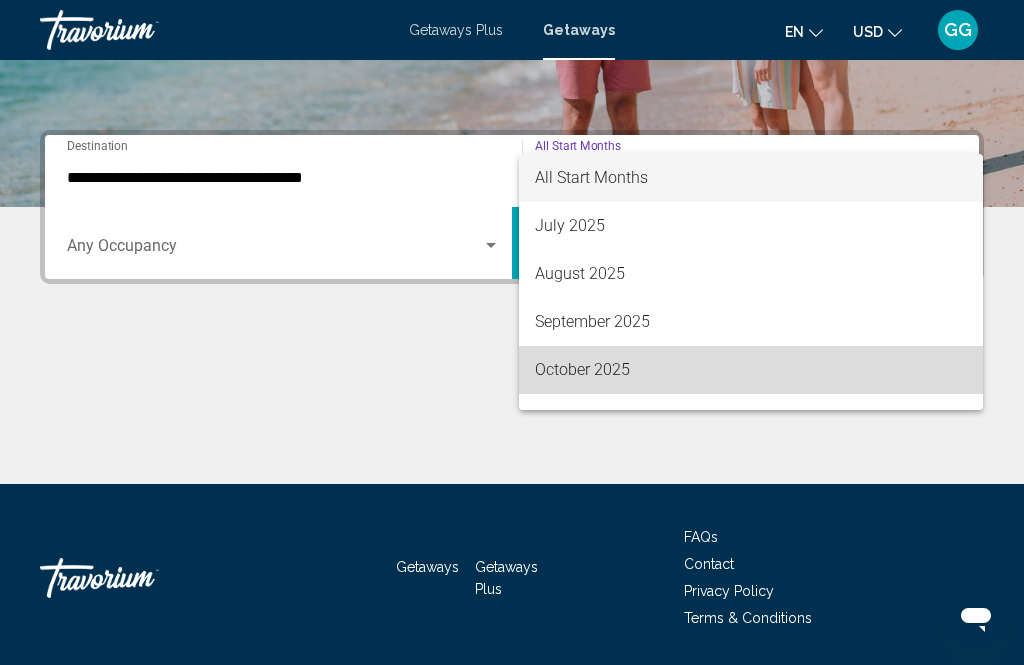 click on "October 2025" at bounding box center [751, 370] 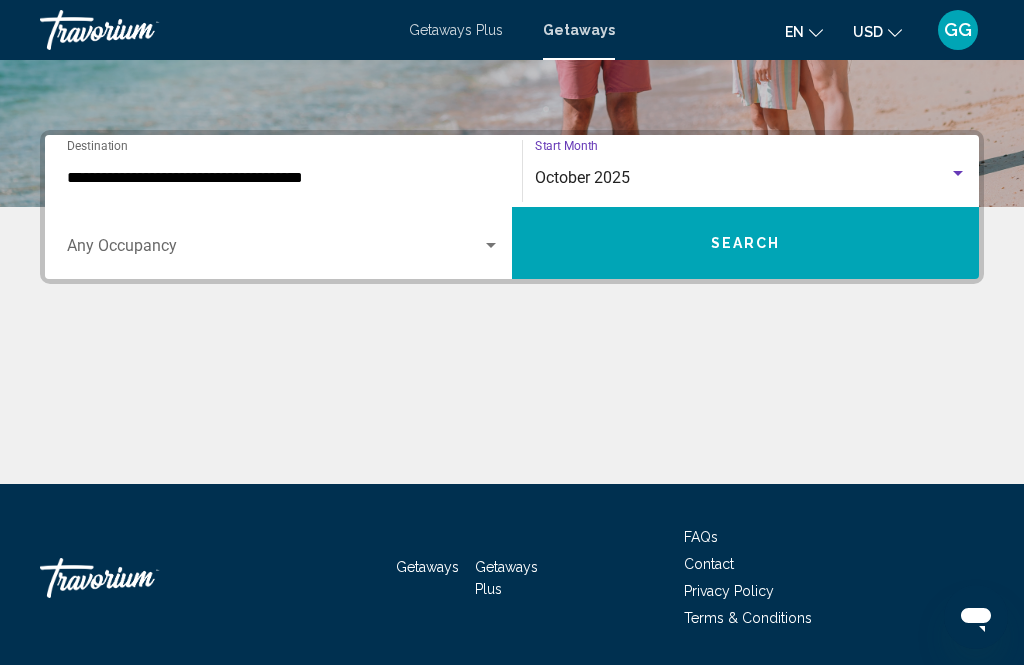 click at bounding box center [283, 250] 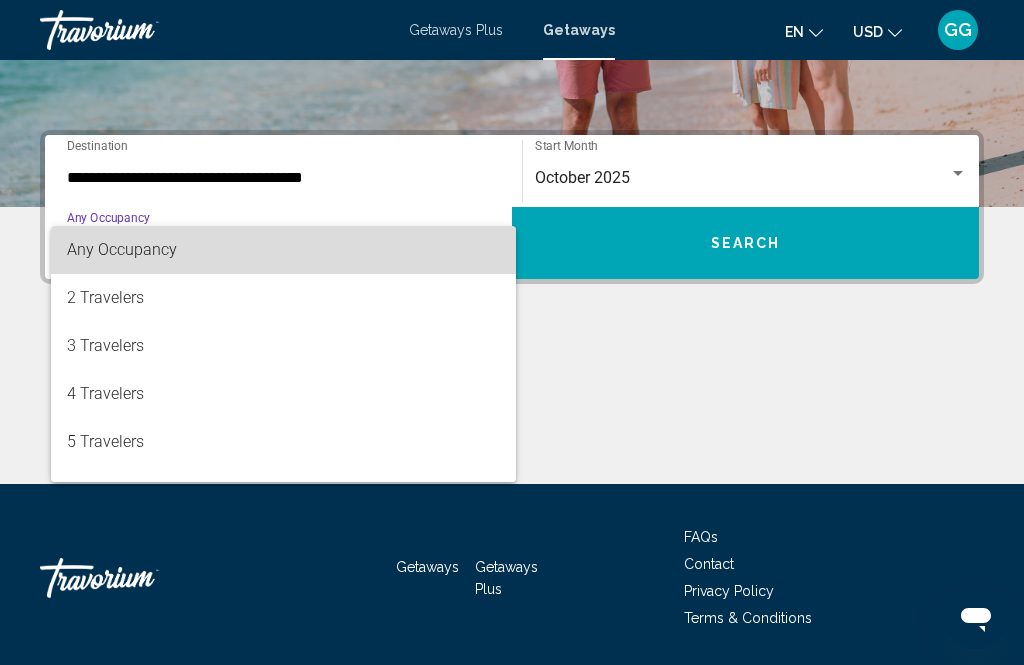 click on "Any Occupancy" at bounding box center (283, 250) 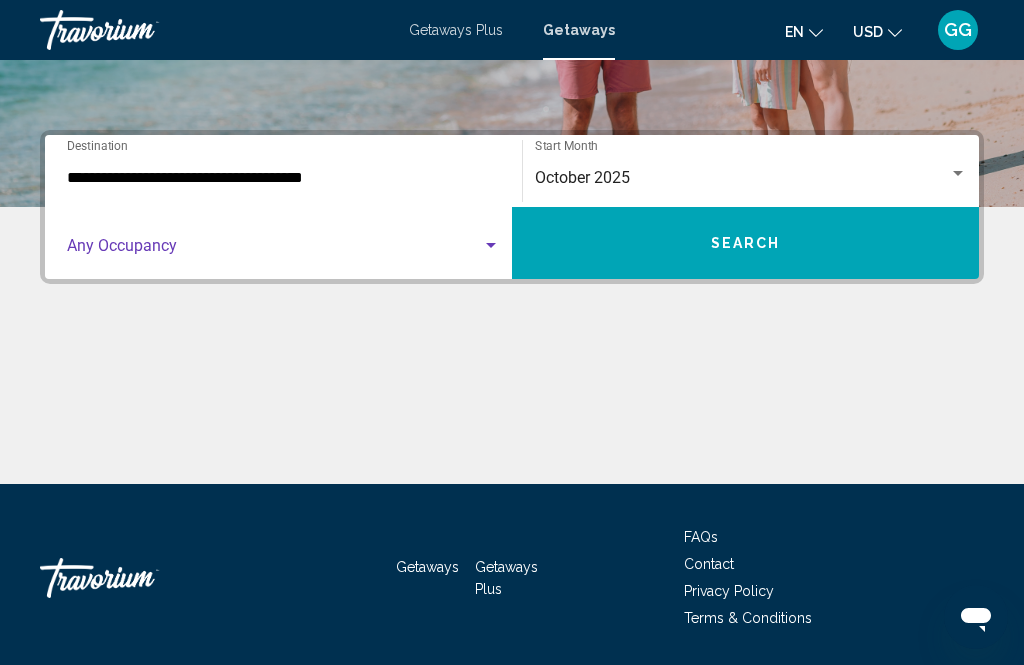 click on "Search" at bounding box center (745, 243) 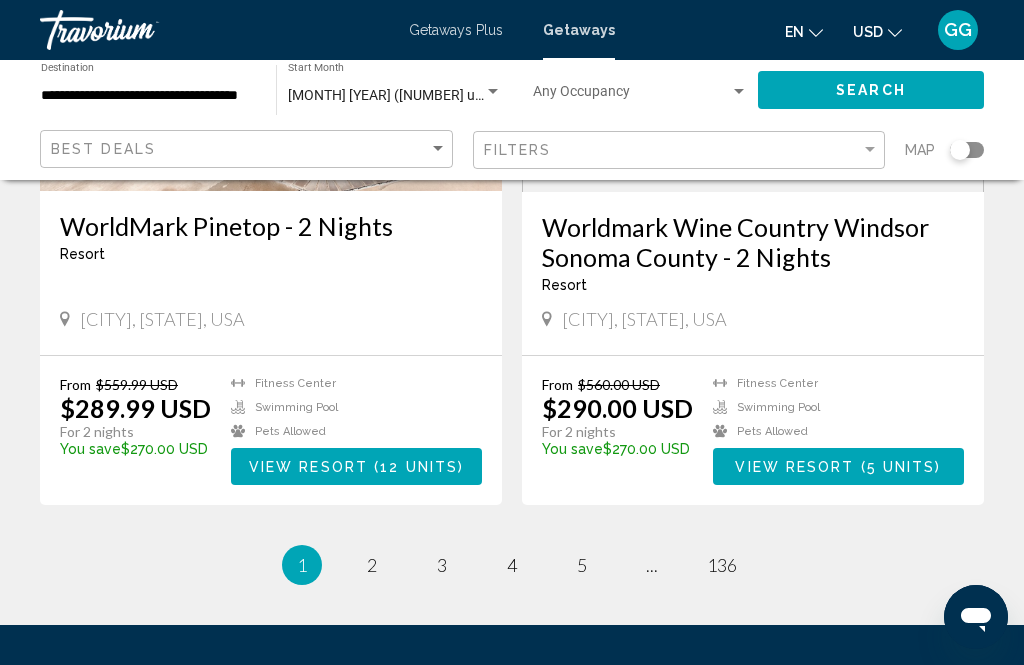 scroll, scrollTop: 3878, scrollLeft: 0, axis: vertical 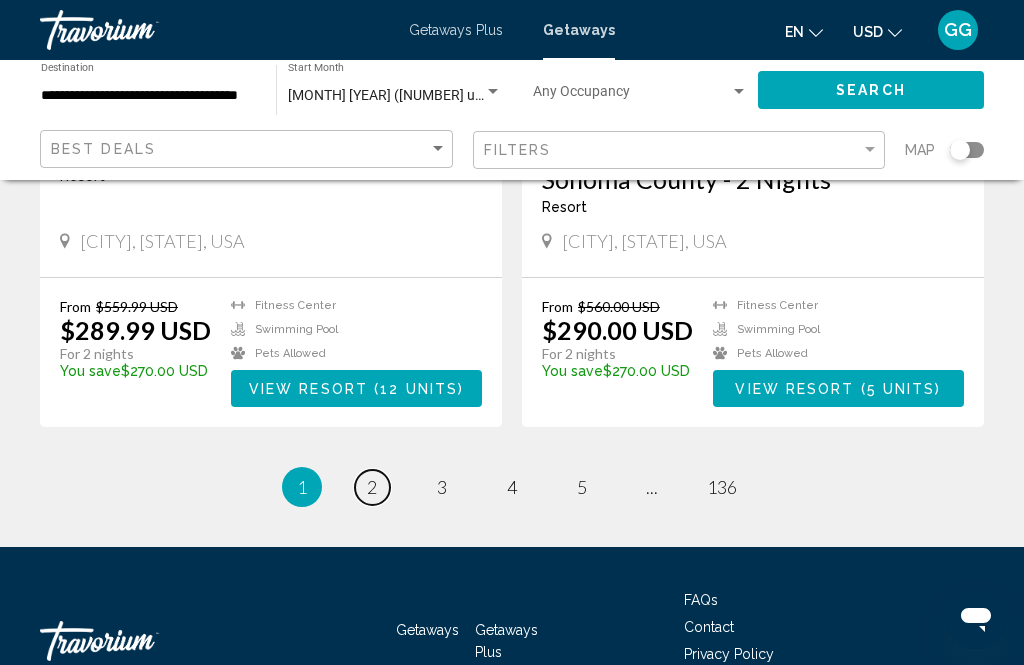 click on "page  2" at bounding box center [372, 487] 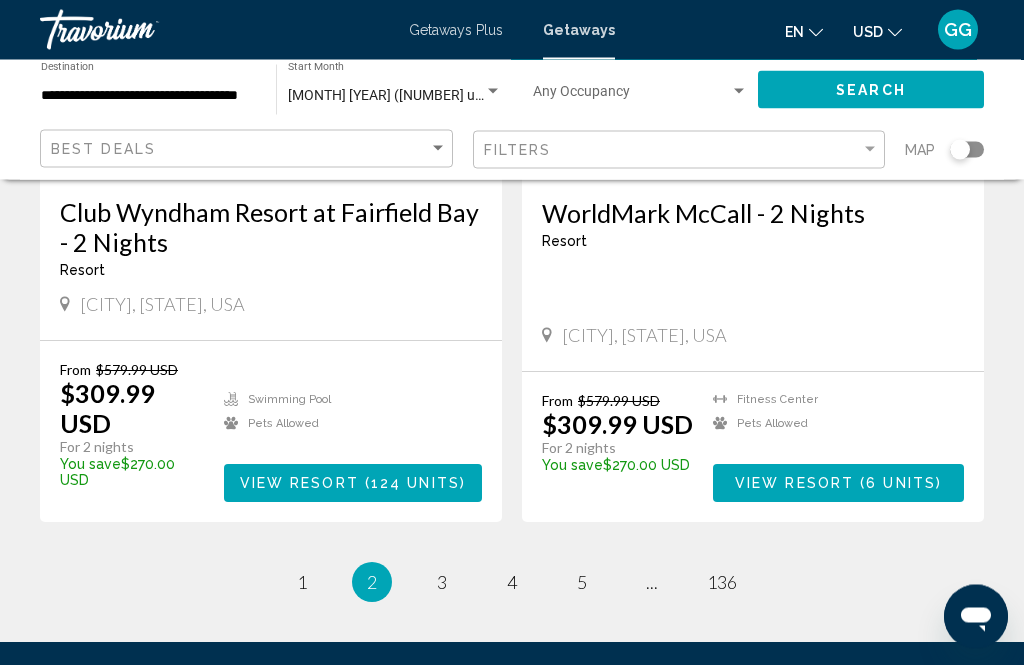 scroll, scrollTop: 3833, scrollLeft: 0, axis: vertical 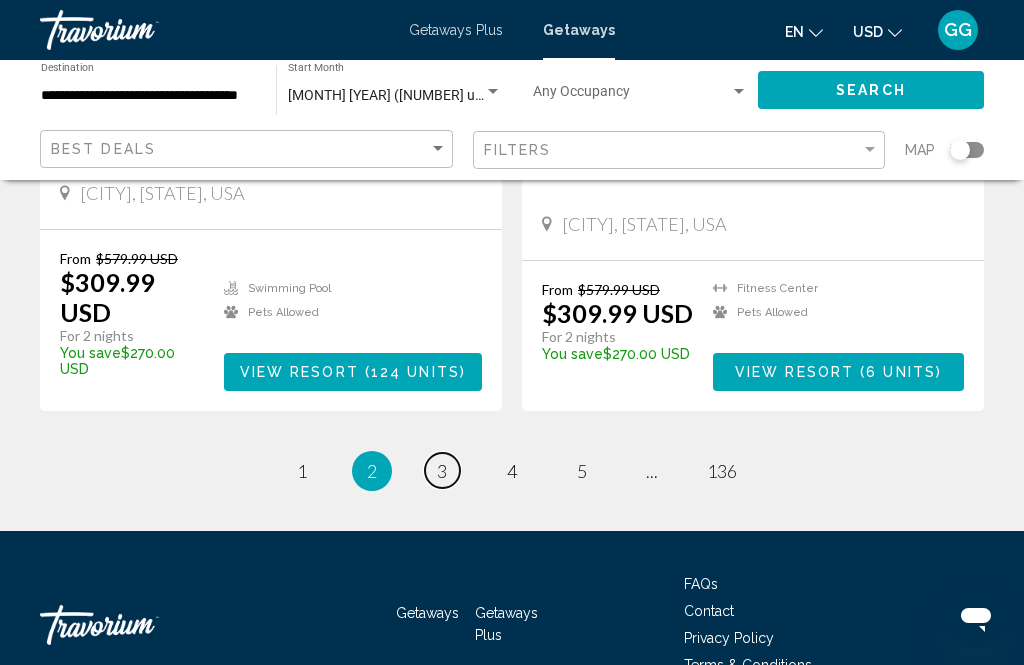 click on "page  3" at bounding box center (442, 470) 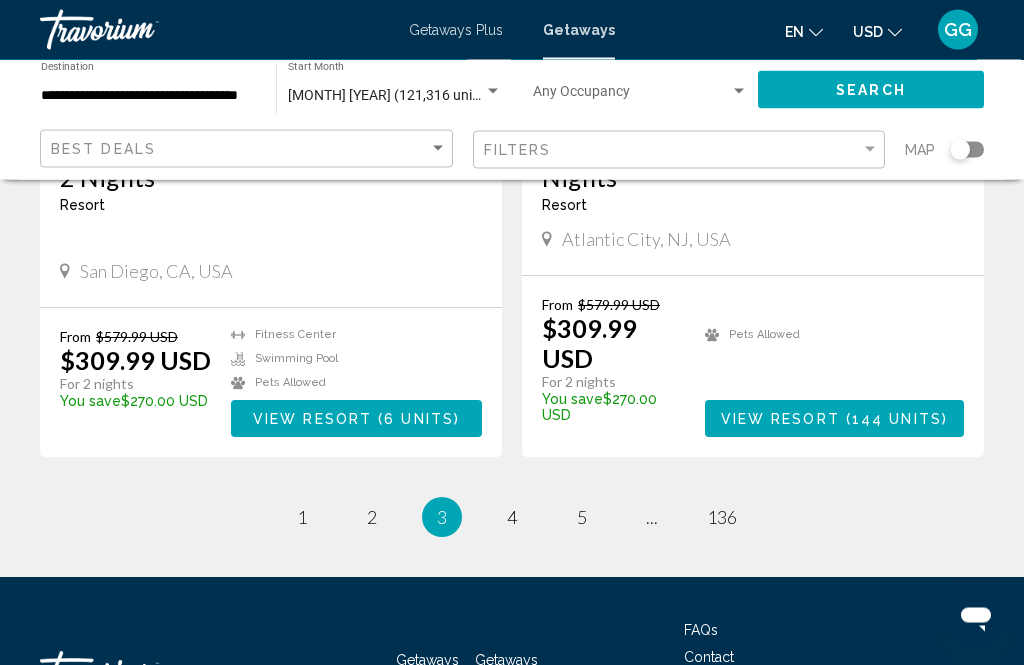 scroll, scrollTop: 3845, scrollLeft: 0, axis: vertical 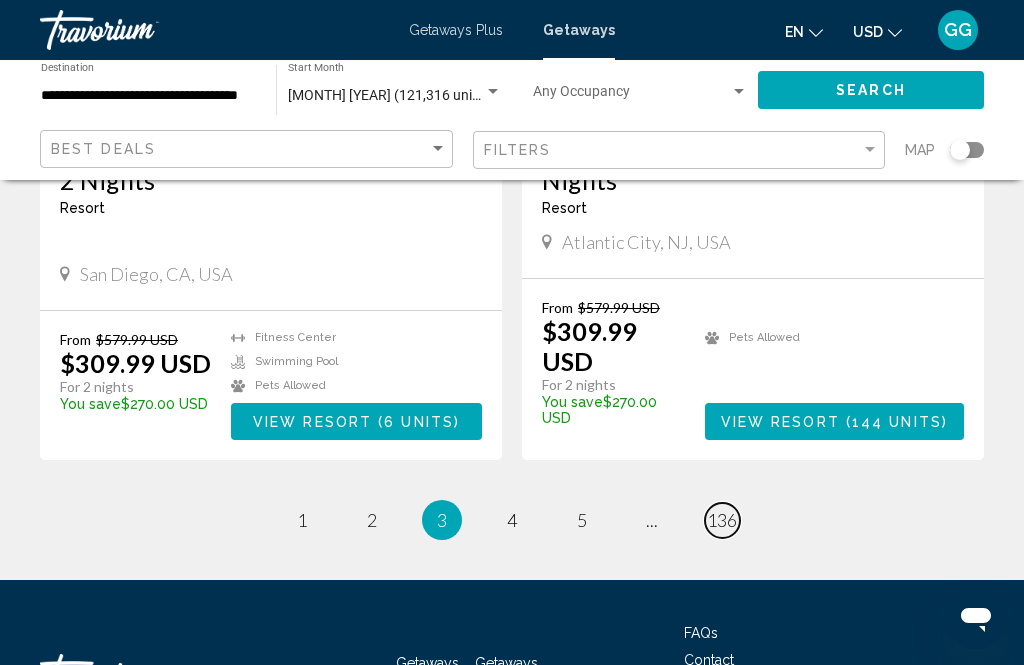 click on "136" at bounding box center [722, 520] 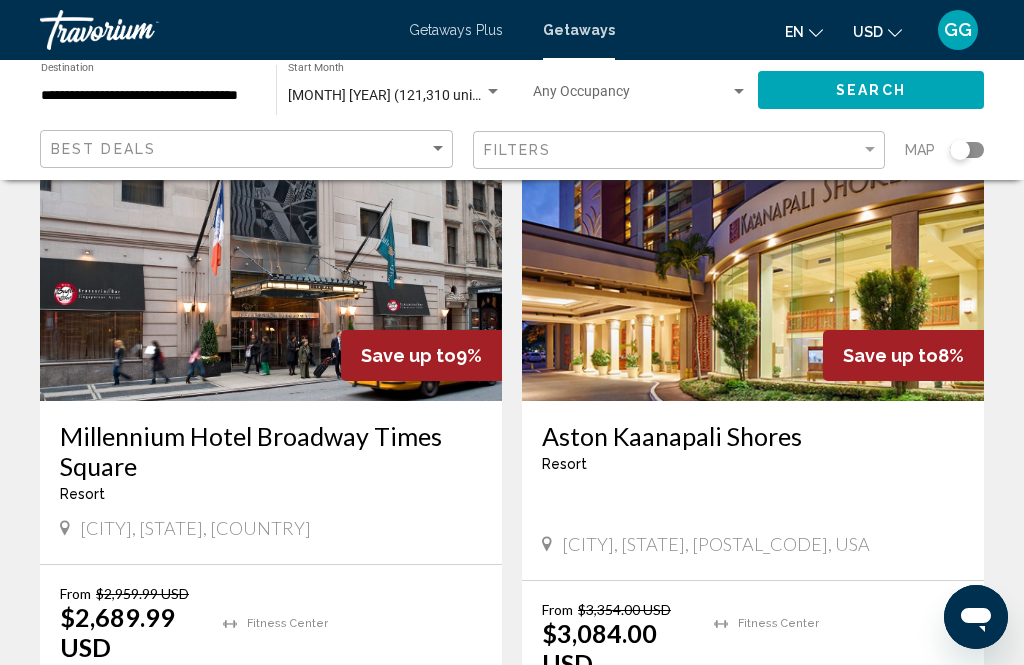scroll, scrollTop: 0, scrollLeft: 0, axis: both 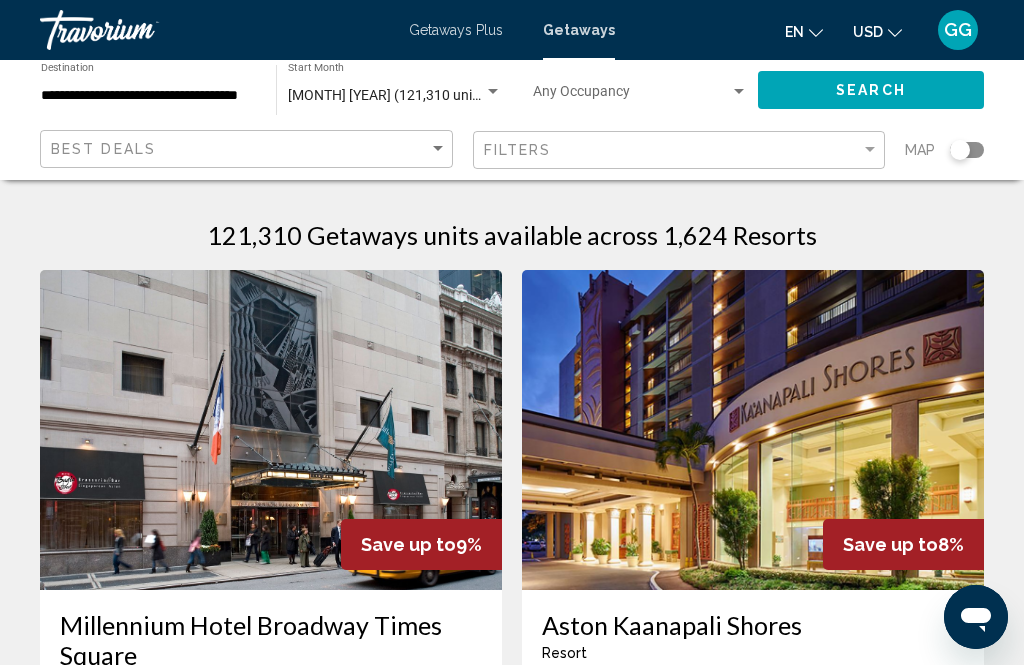 click on "**********" at bounding box center (148, 96) 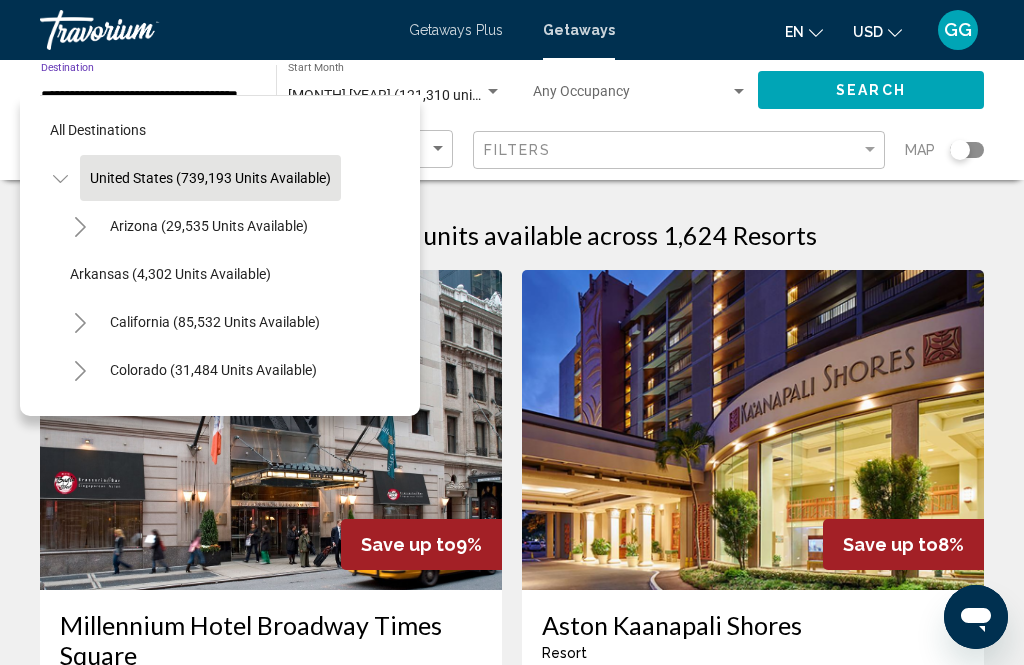click on "United States (739,193 units available)" 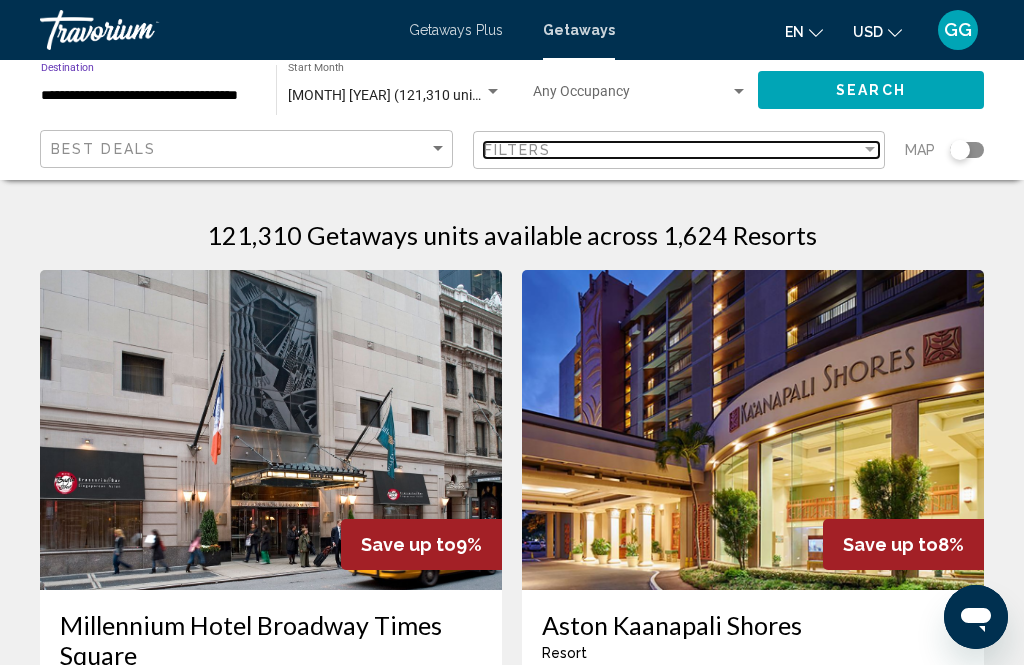 click at bounding box center (870, 150) 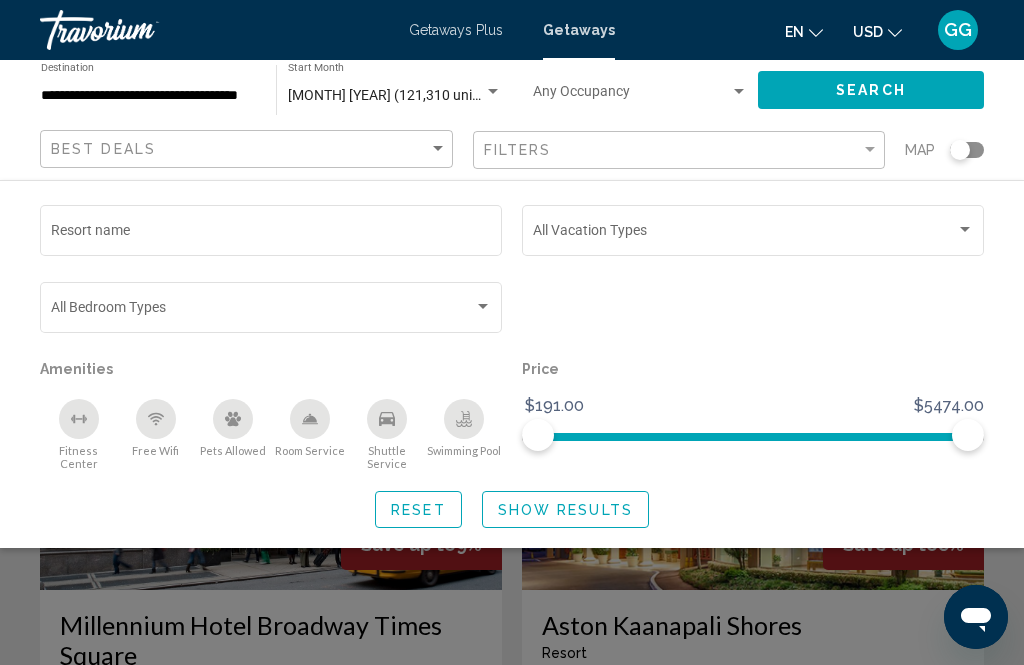 click at bounding box center (744, 234) 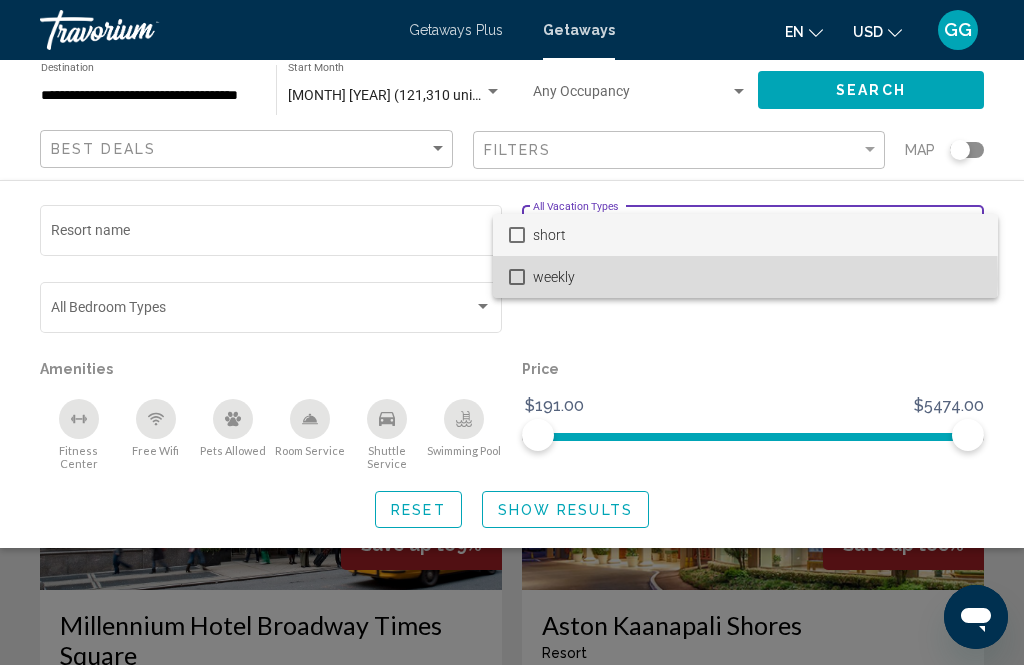 click on "weekly" at bounding box center (757, 277) 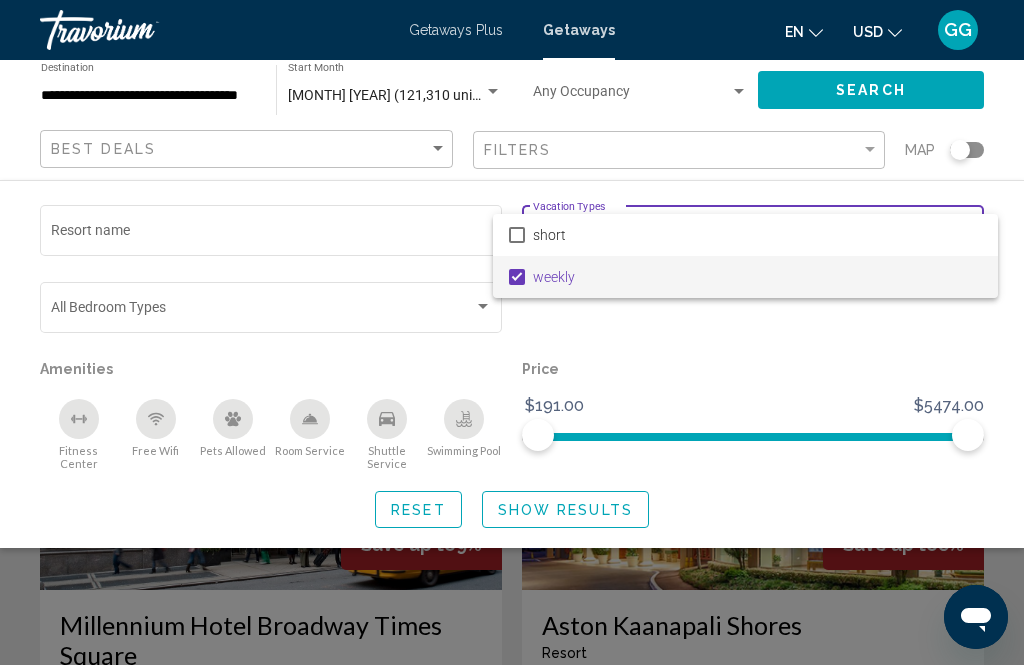 click at bounding box center (512, 332) 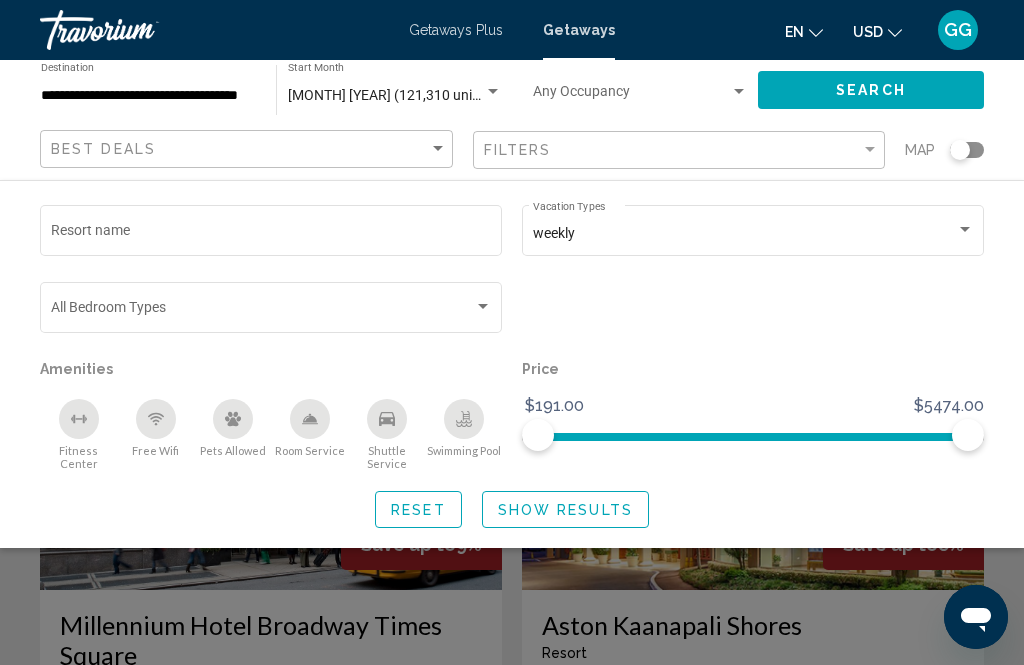 click on "Getaways Plus  Getaways en
English Español Français Italiano Português русский USD
USD ($) MXN (Mex$) CAD (Can$) GBP (£) EUR (€) AUD (A$) NZD (NZ$) CNY (CN¥) GG Login" at bounding box center (512, 30) 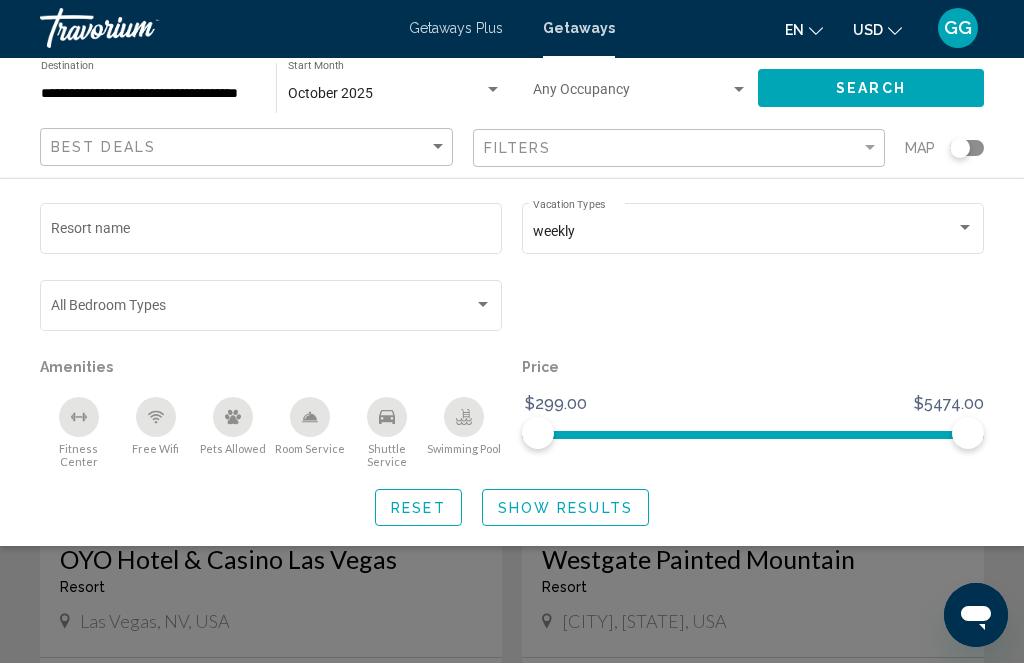 scroll, scrollTop: 67, scrollLeft: 0, axis: vertical 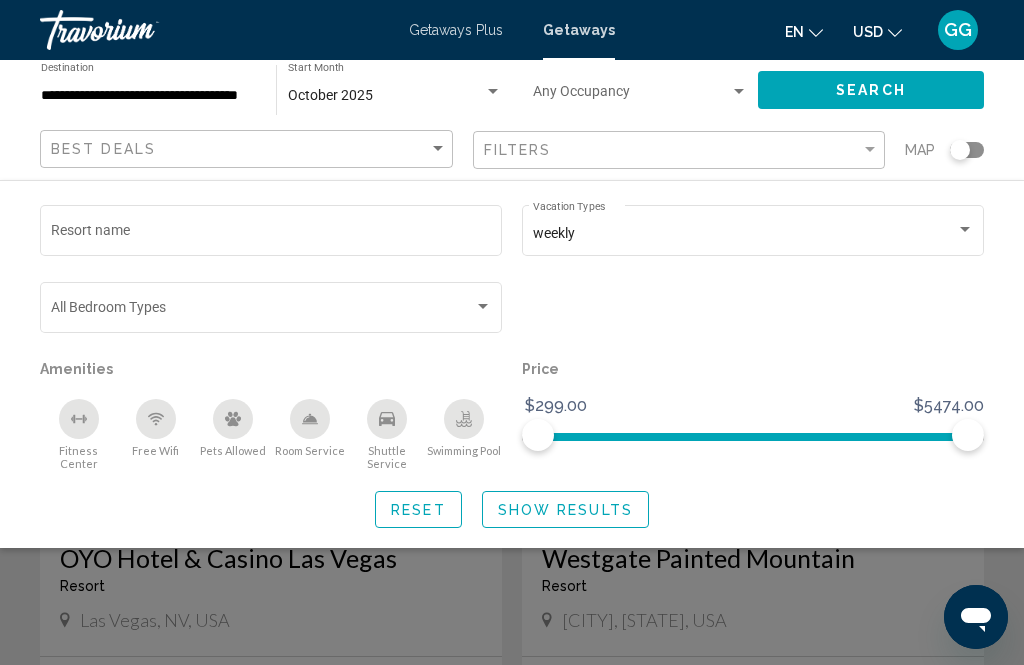 click on "Getaways" at bounding box center [579, 30] 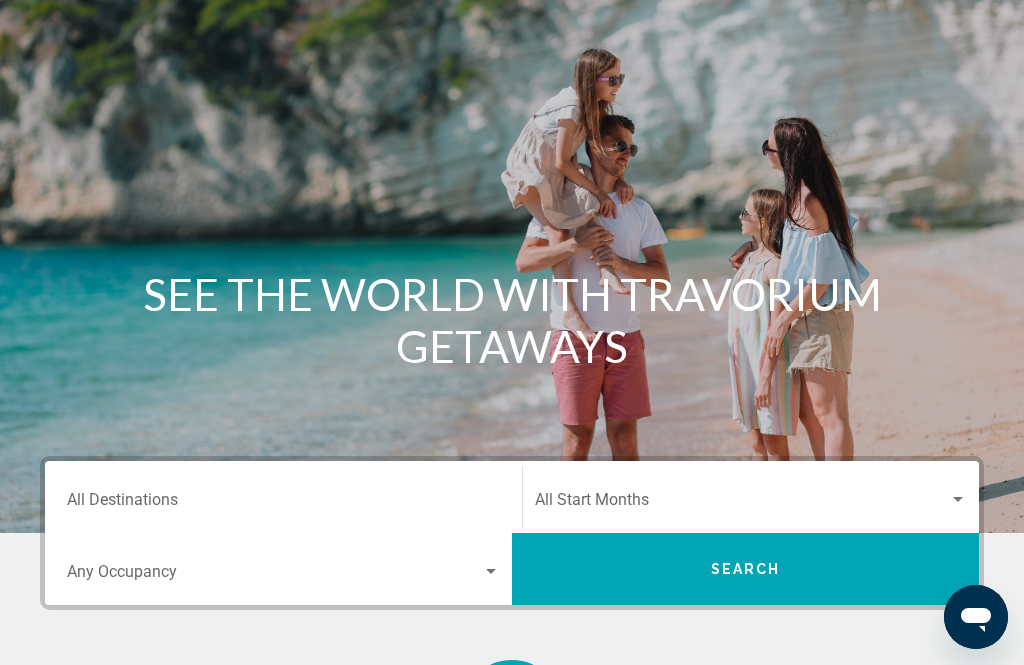 scroll, scrollTop: 0, scrollLeft: 0, axis: both 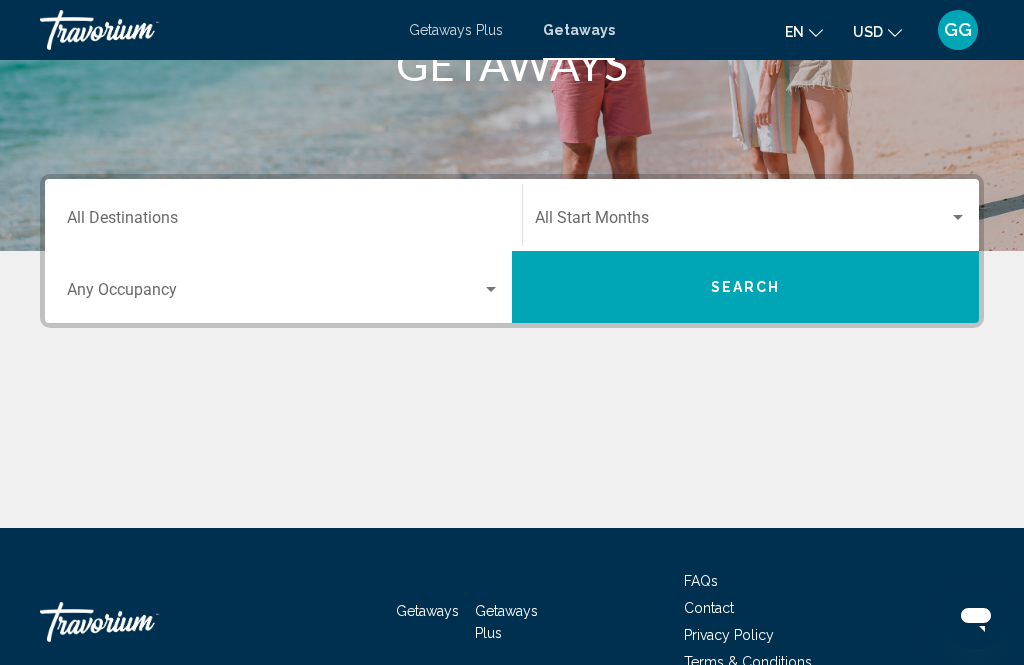 click at bounding box center [742, 222] 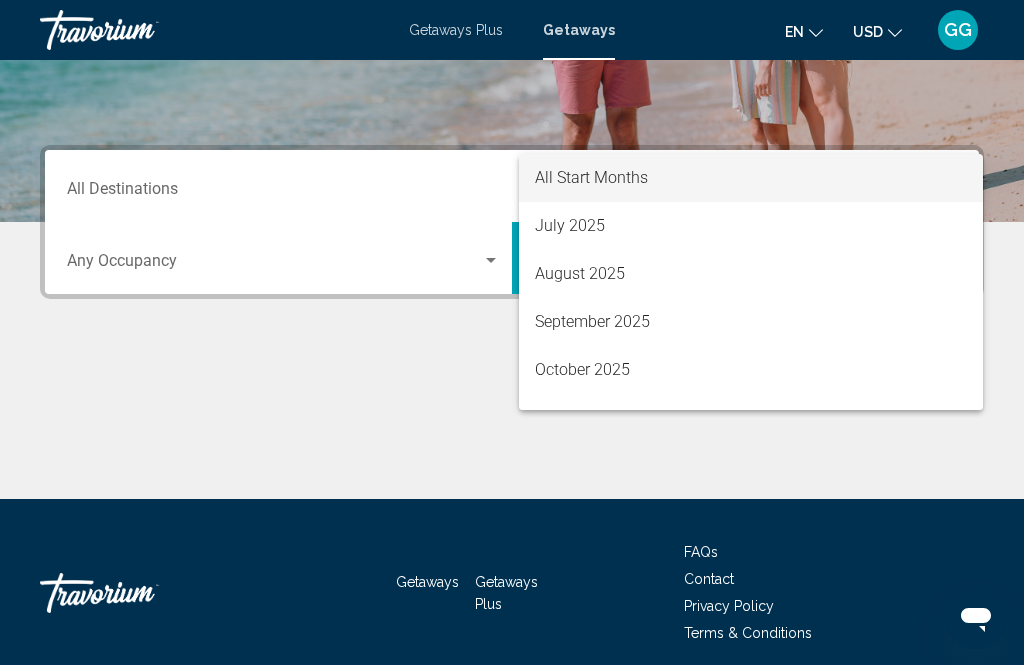 scroll, scrollTop: 393, scrollLeft: 0, axis: vertical 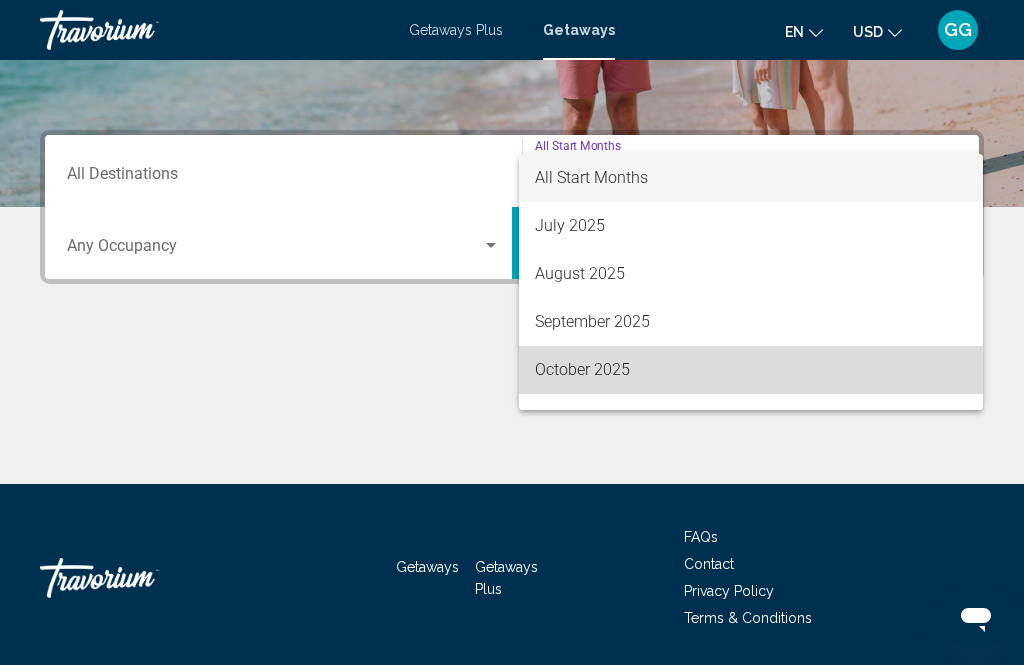 click on "October 2025" at bounding box center (751, 370) 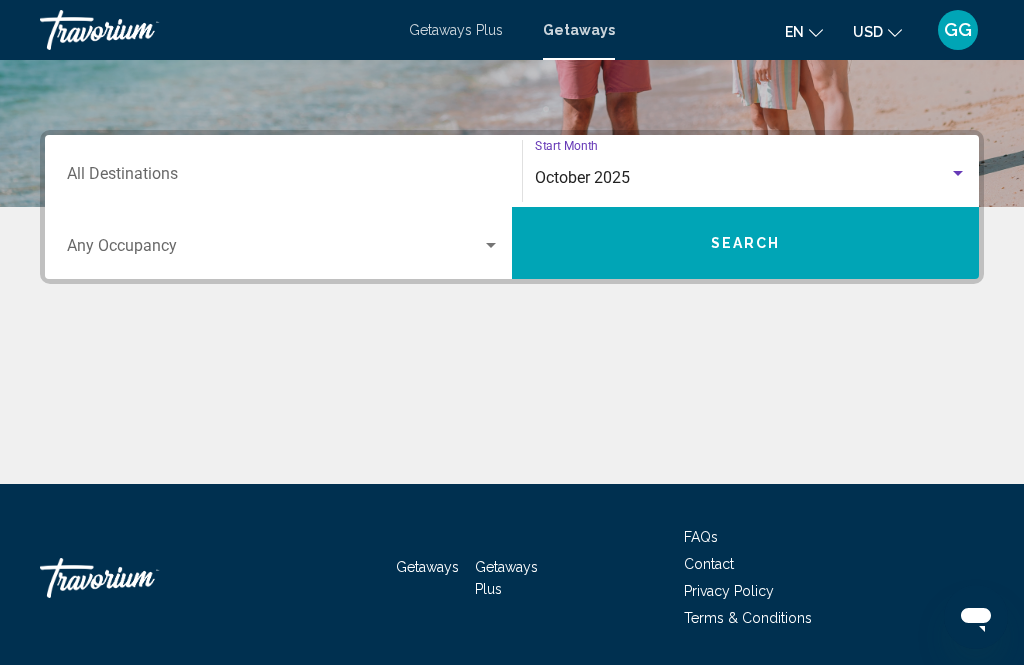 click on "Destination All Destinations" at bounding box center (283, 178) 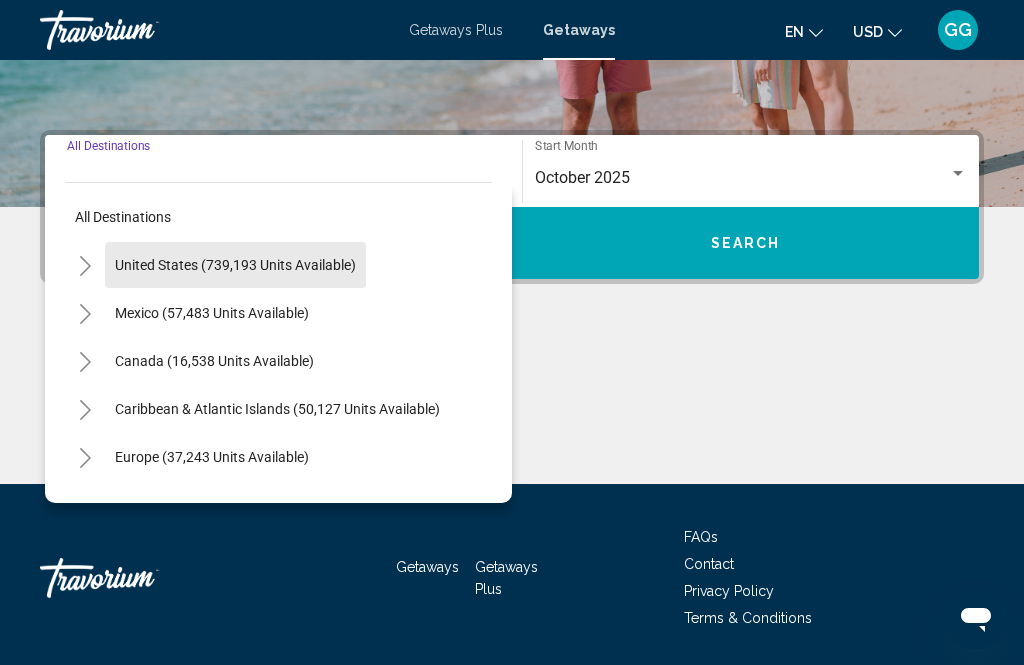click on "United States (739,193 units available)" at bounding box center [212, 313] 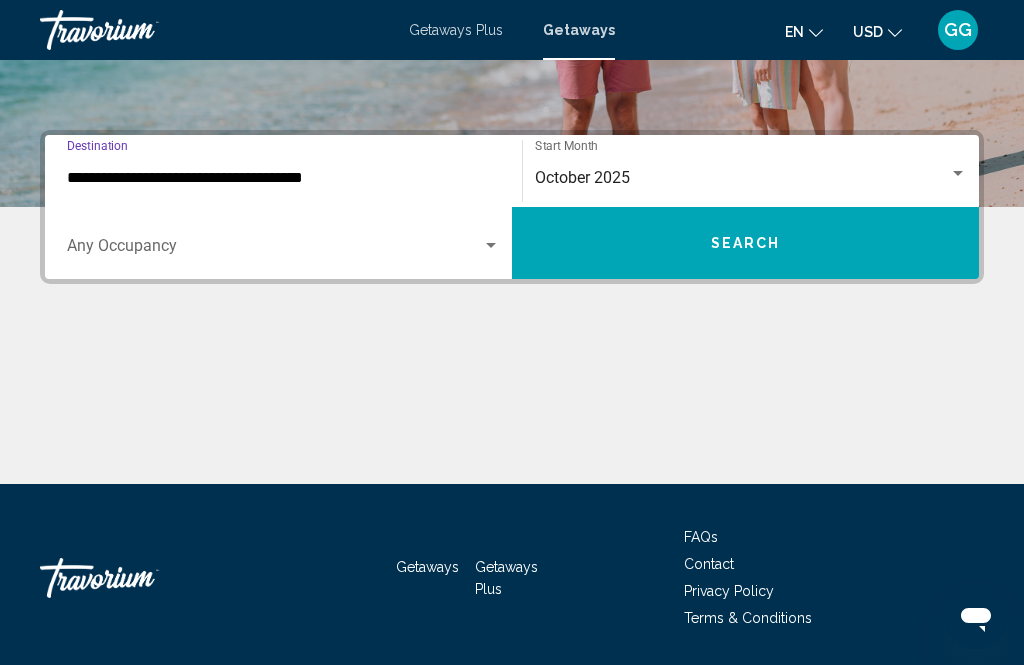click at bounding box center [491, 246] 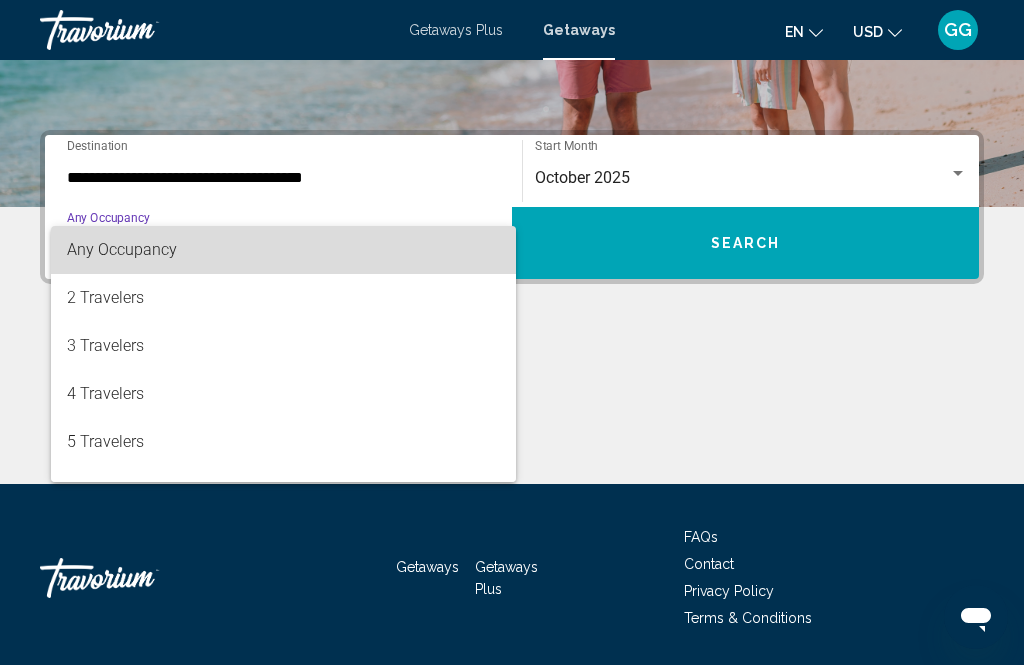 click on "Any Occupancy" at bounding box center (283, 250) 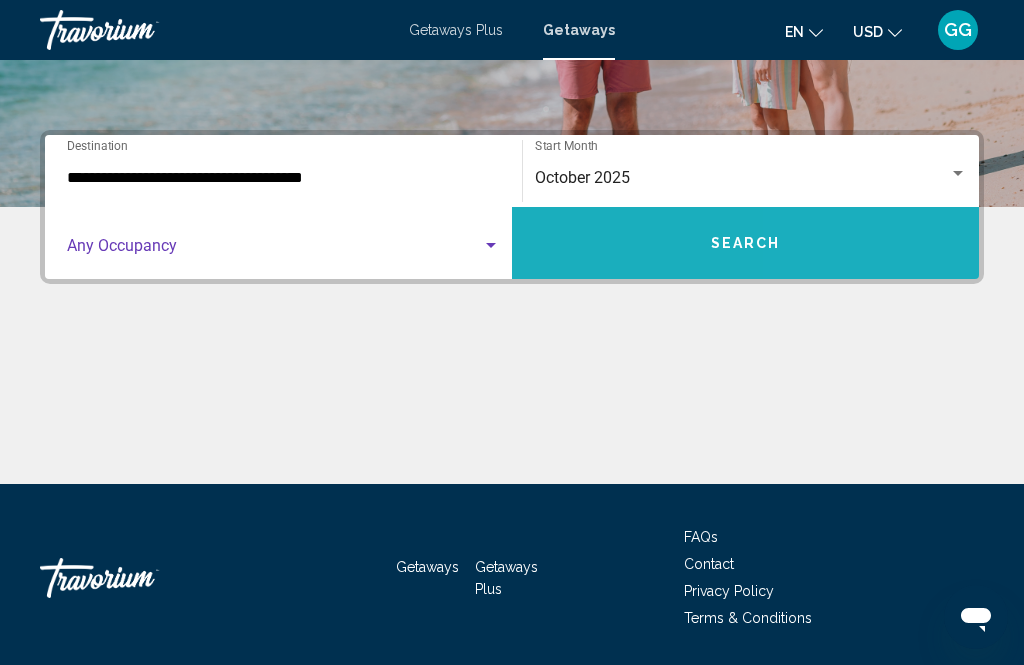 click on "Search" at bounding box center [745, 243] 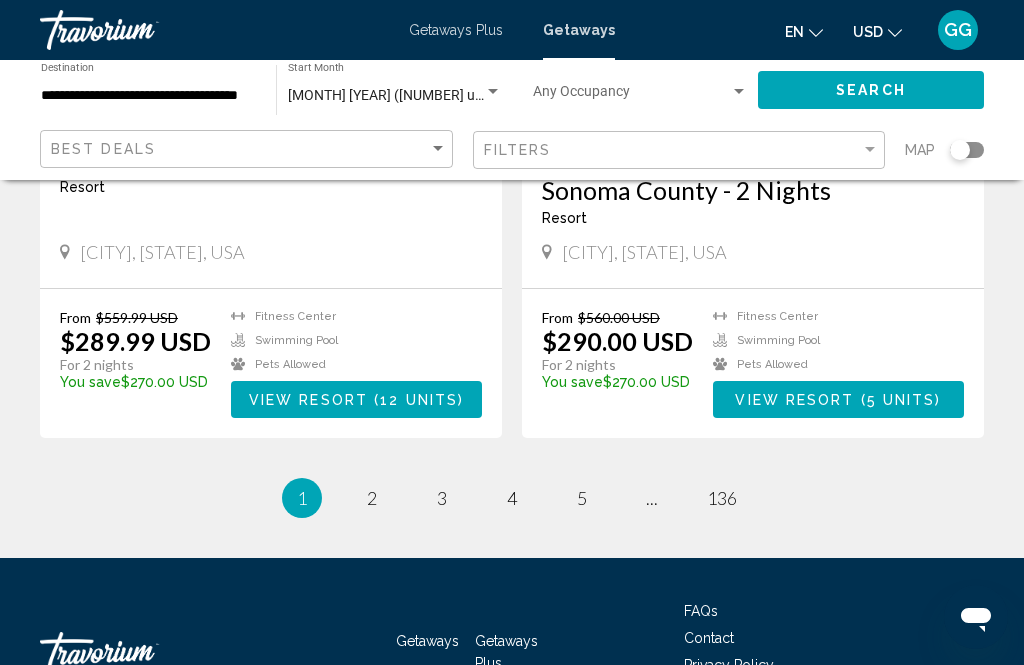 scroll, scrollTop: 3878, scrollLeft: 0, axis: vertical 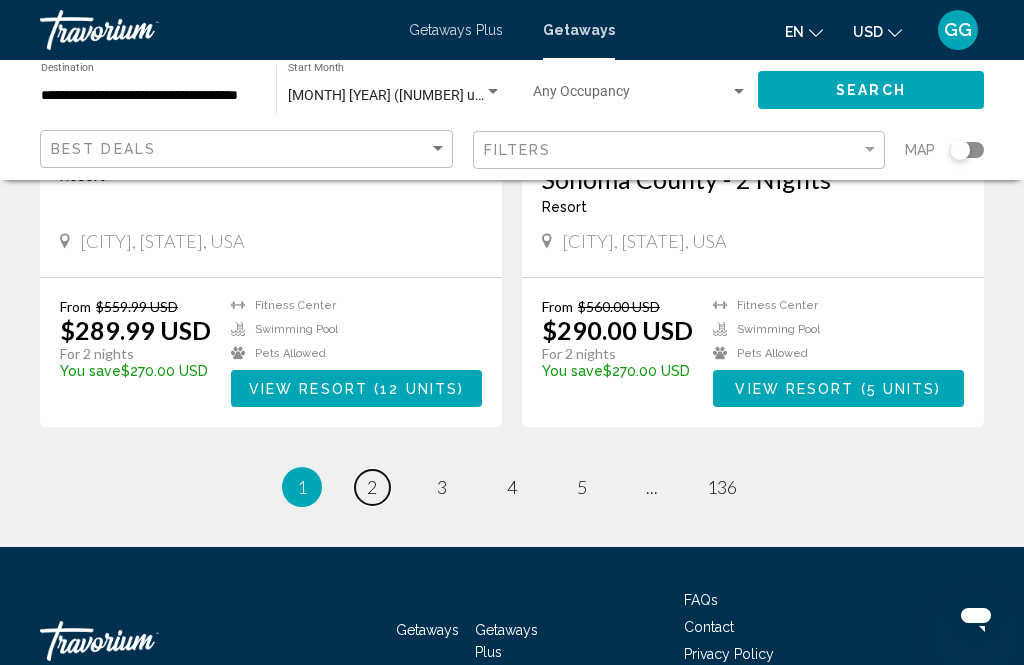 click on "page  2" at bounding box center [372, 487] 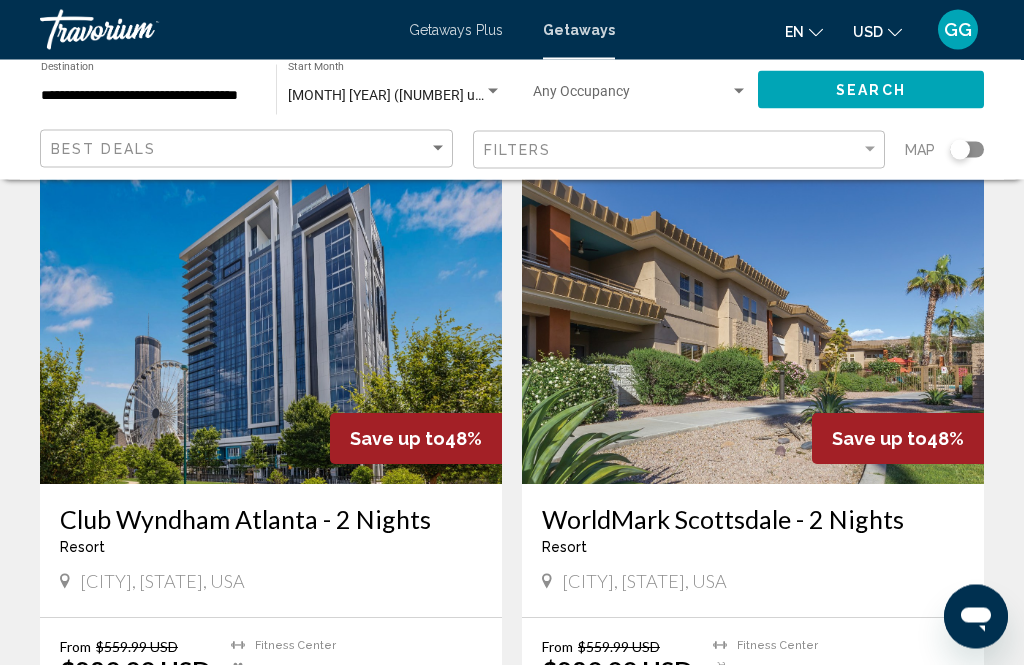 scroll, scrollTop: 746, scrollLeft: 0, axis: vertical 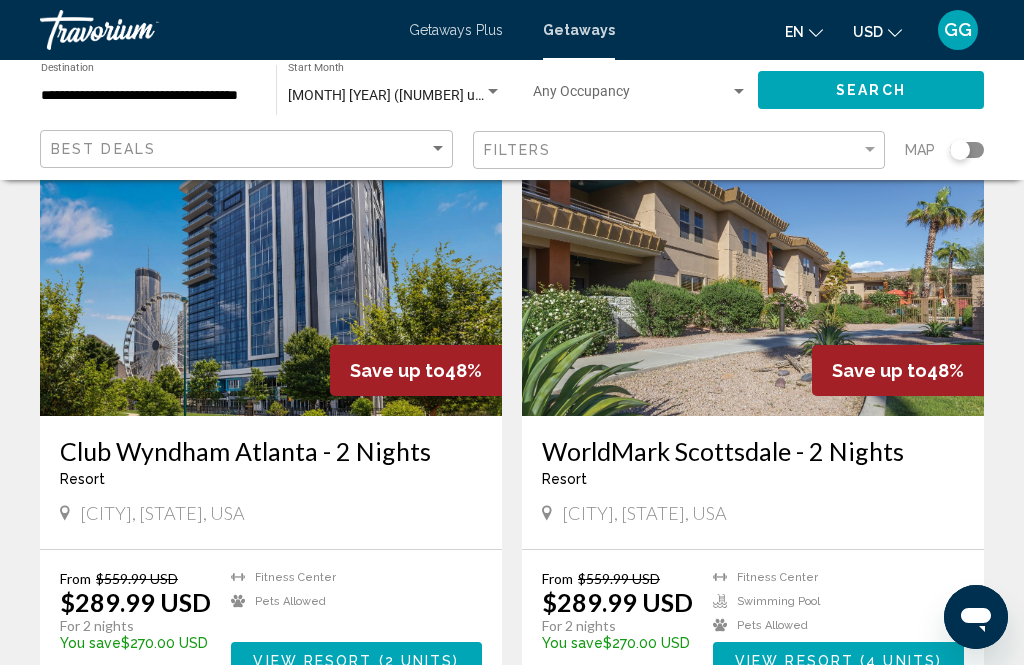 click on "2 units" at bounding box center [419, 662] 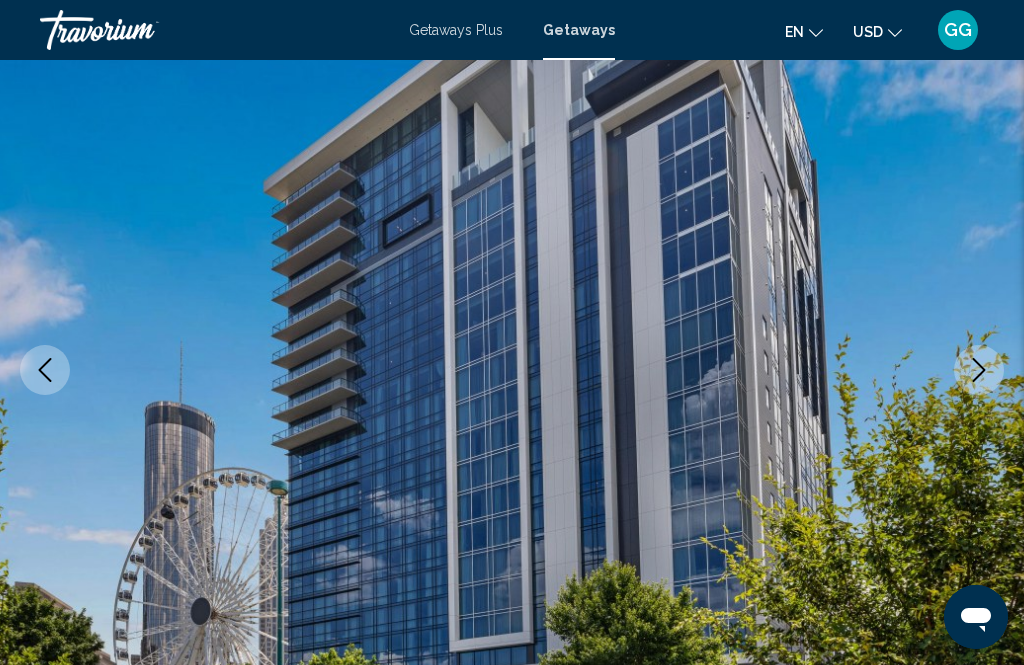 scroll, scrollTop: 222, scrollLeft: 0, axis: vertical 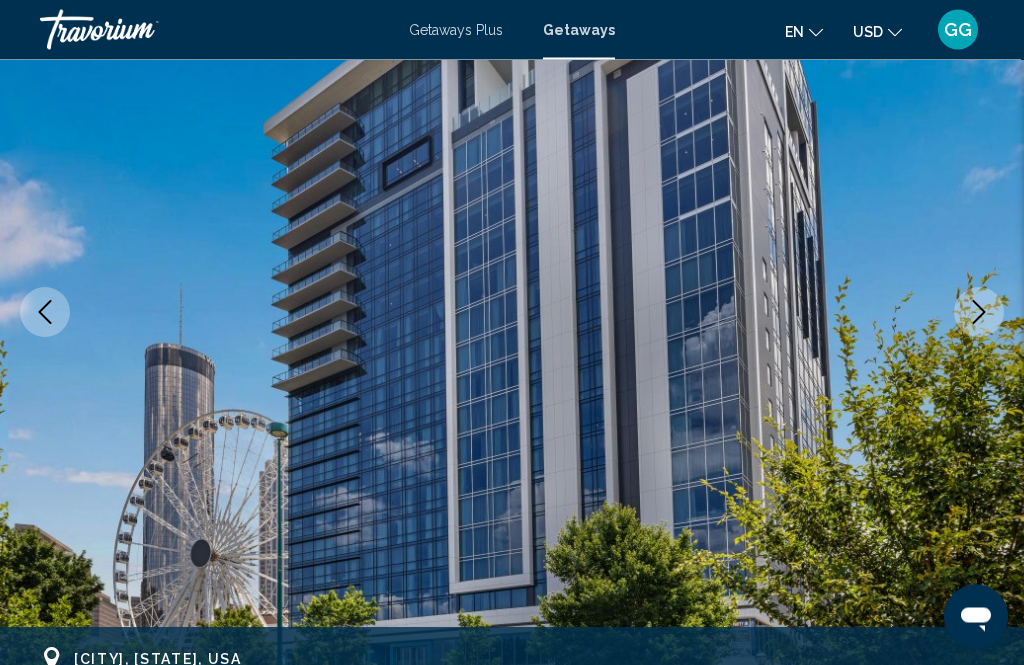click at bounding box center [512, 313] 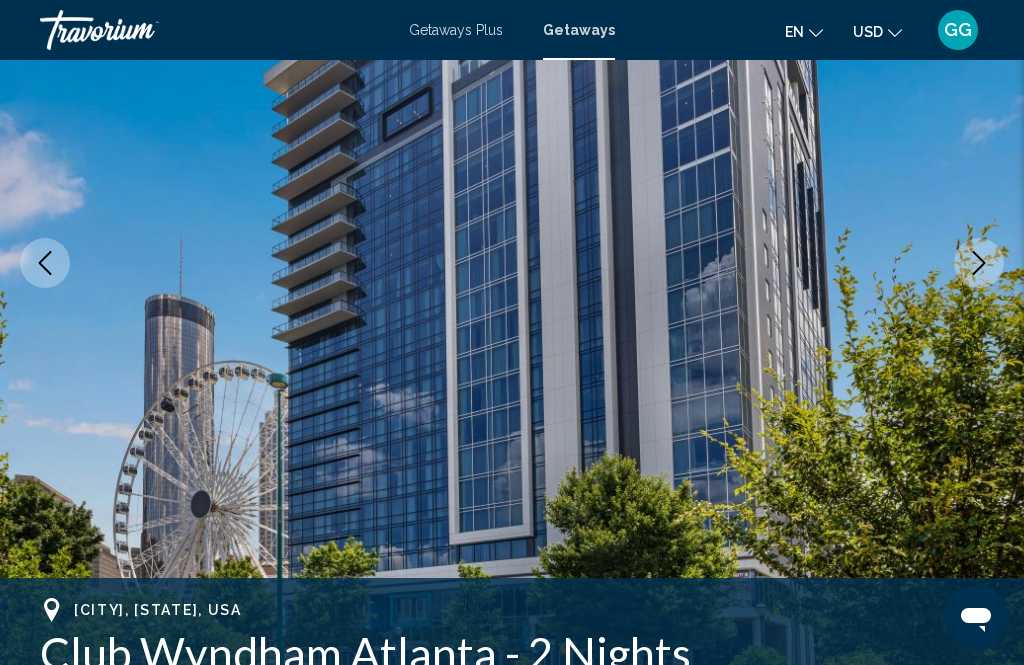 click at bounding box center (512, 263) 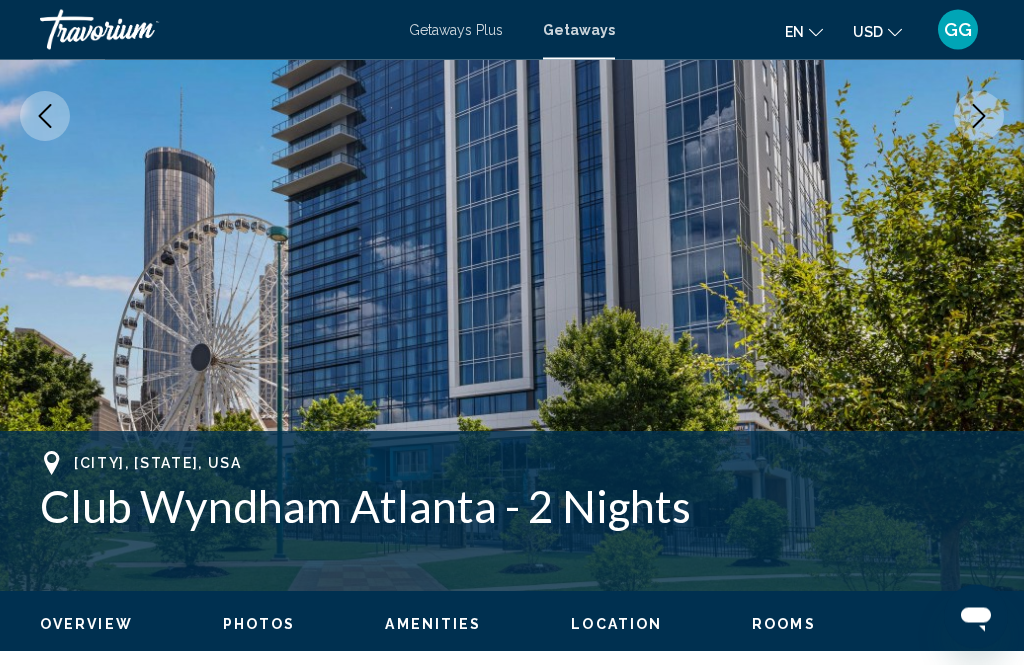 click at bounding box center (979, 117) 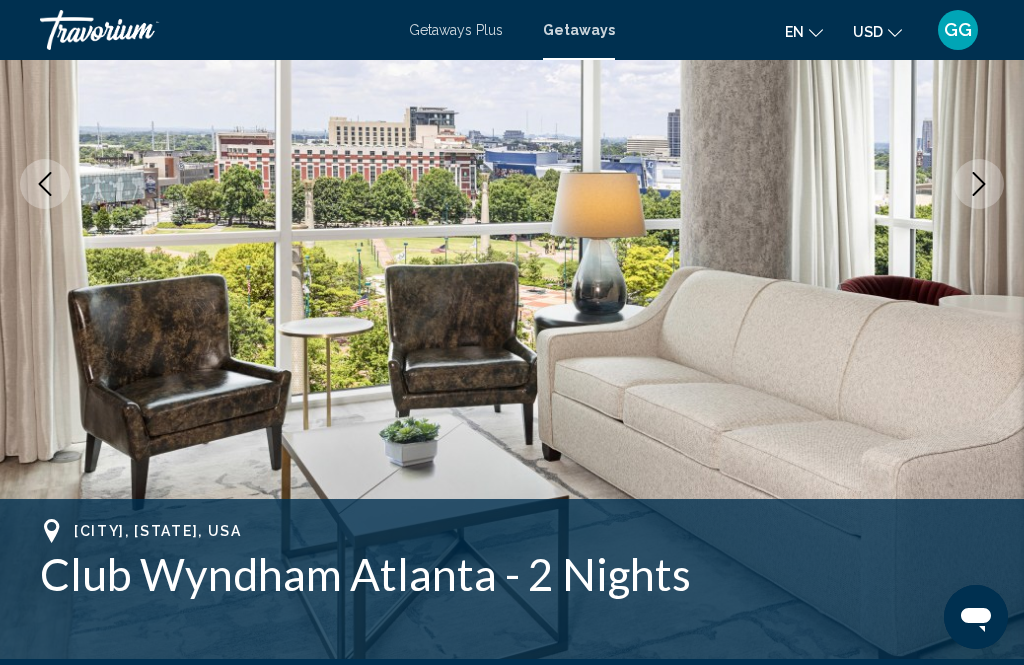 scroll, scrollTop: 343, scrollLeft: 0, axis: vertical 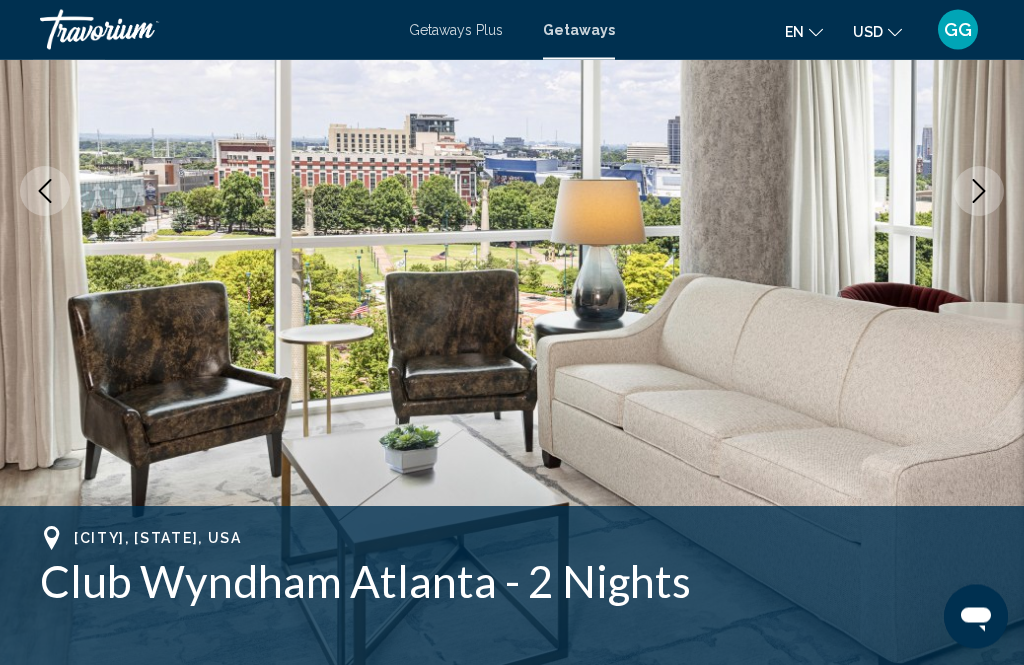 click at bounding box center (512, 192) 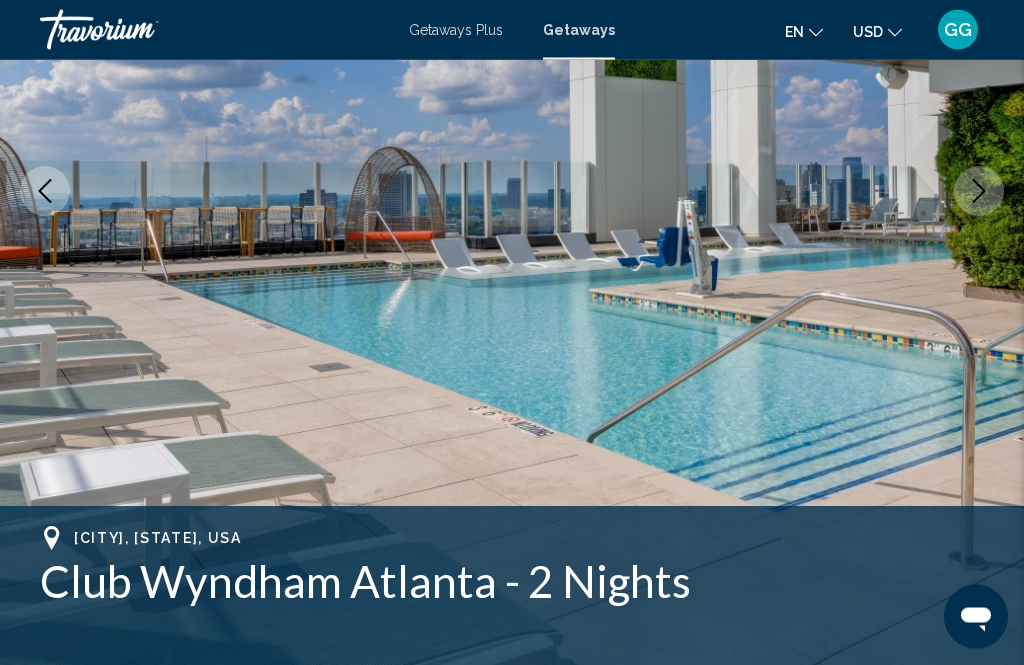 scroll, scrollTop: 344, scrollLeft: 0, axis: vertical 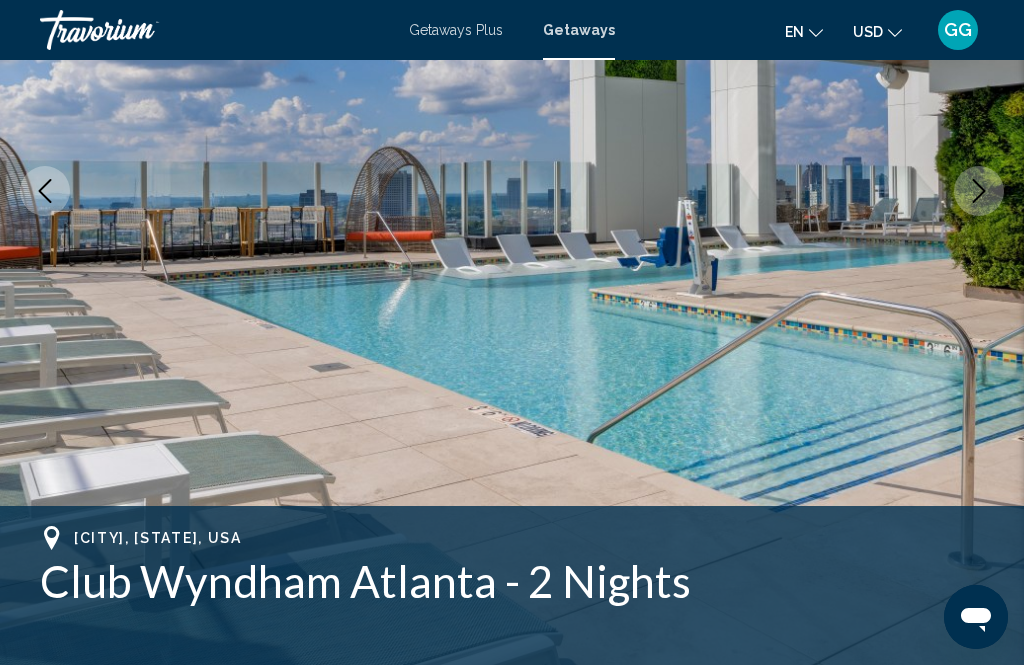 click 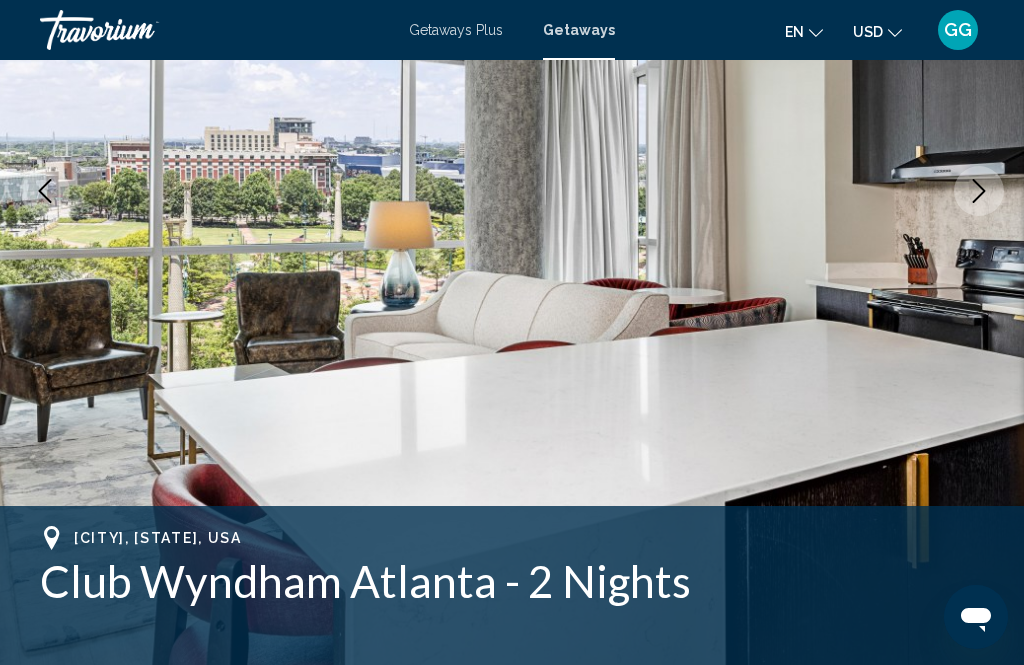 click at bounding box center (979, 191) 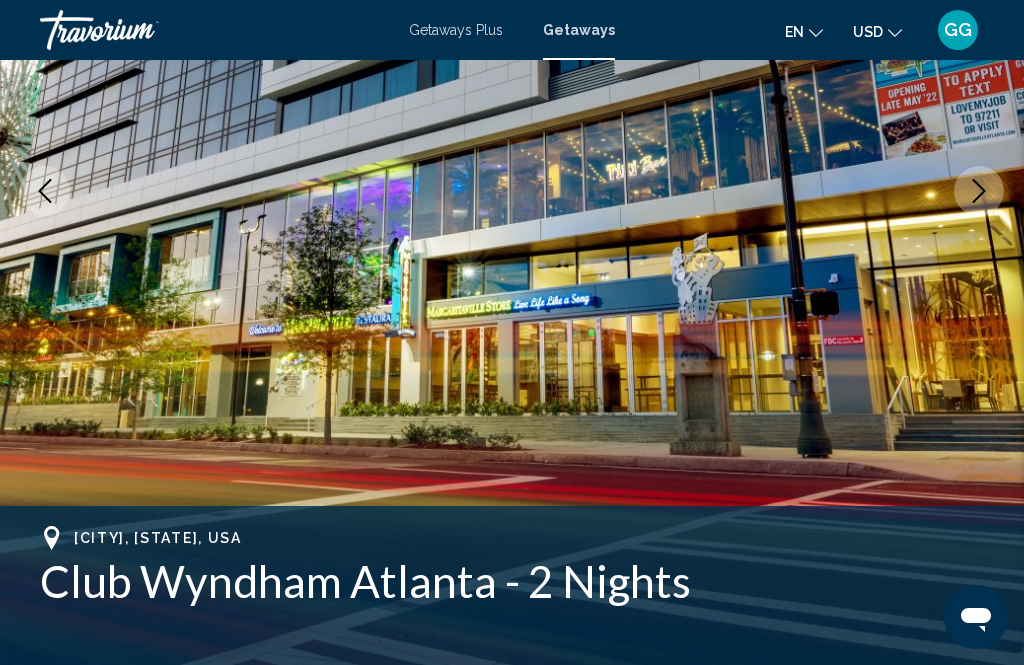 click at bounding box center [979, 191] 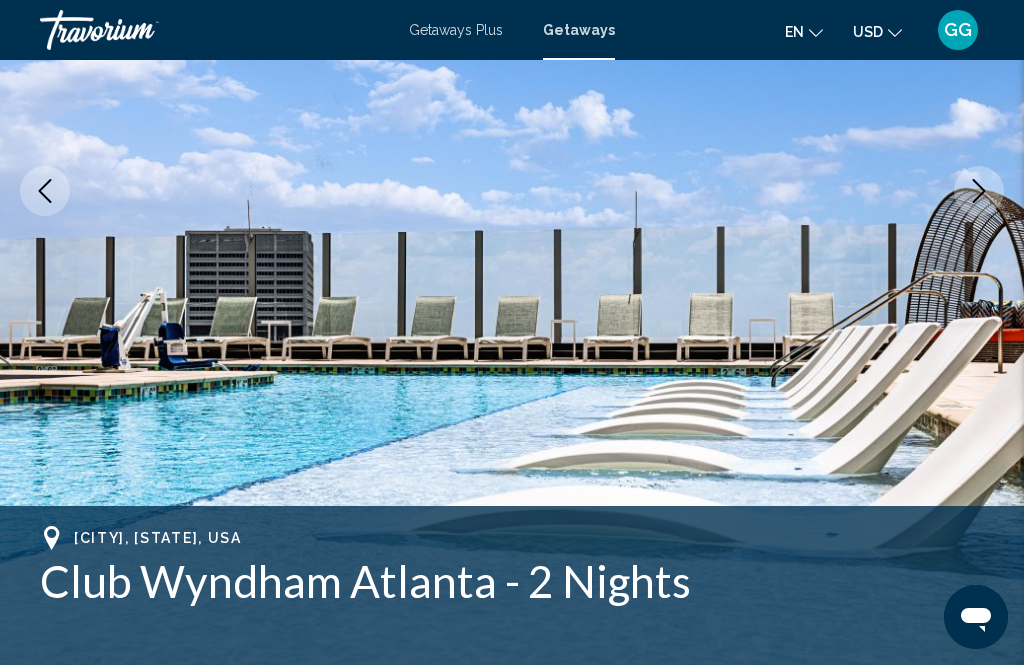 click at bounding box center (512, 191) 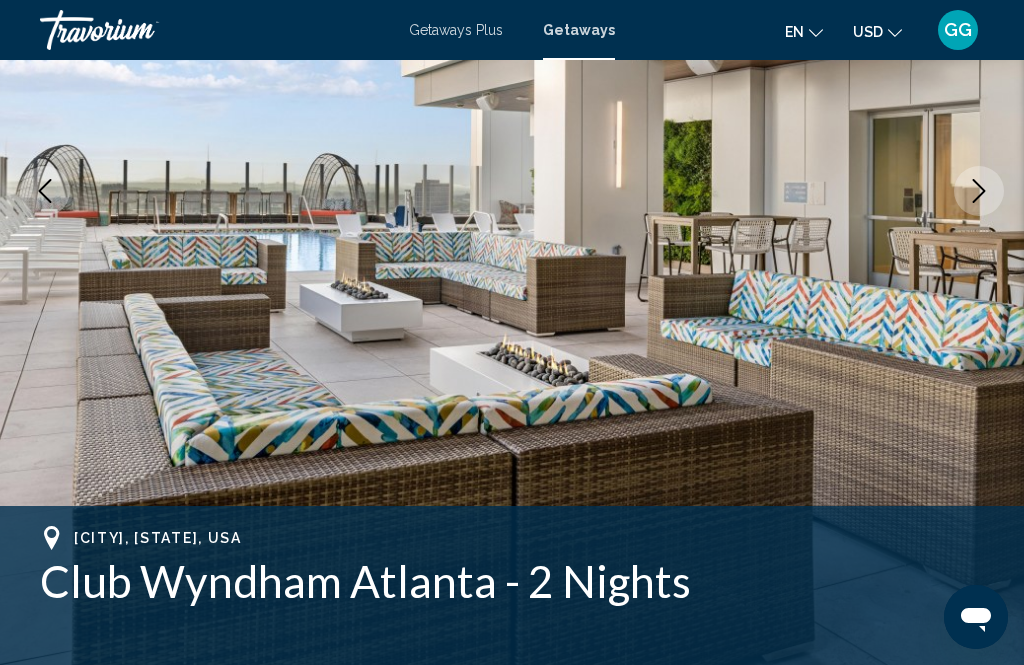 click at bounding box center [979, 191] 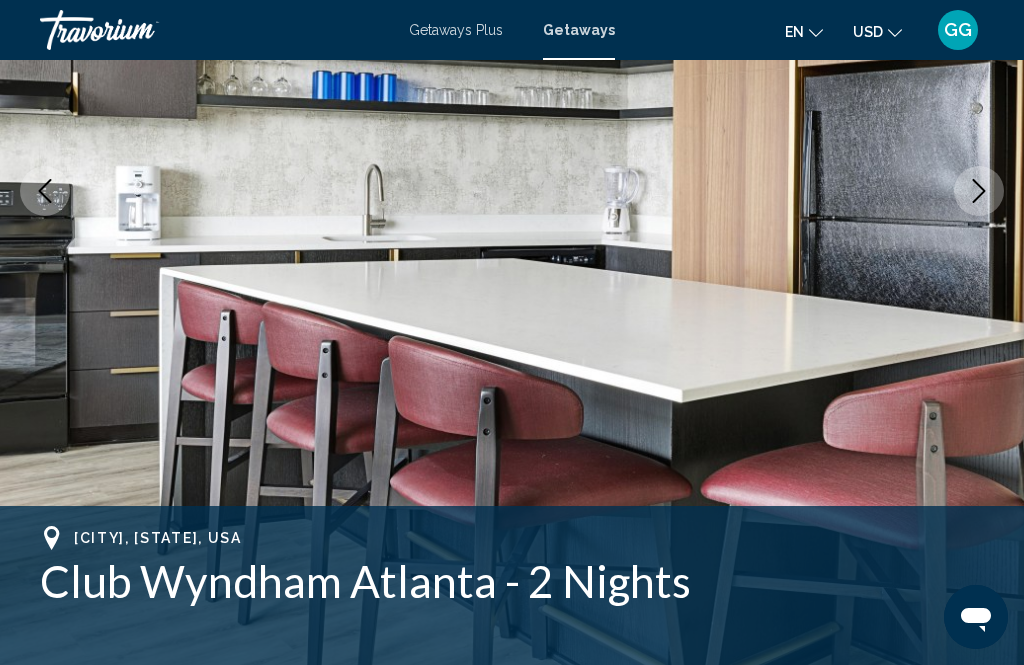 click at bounding box center (979, 191) 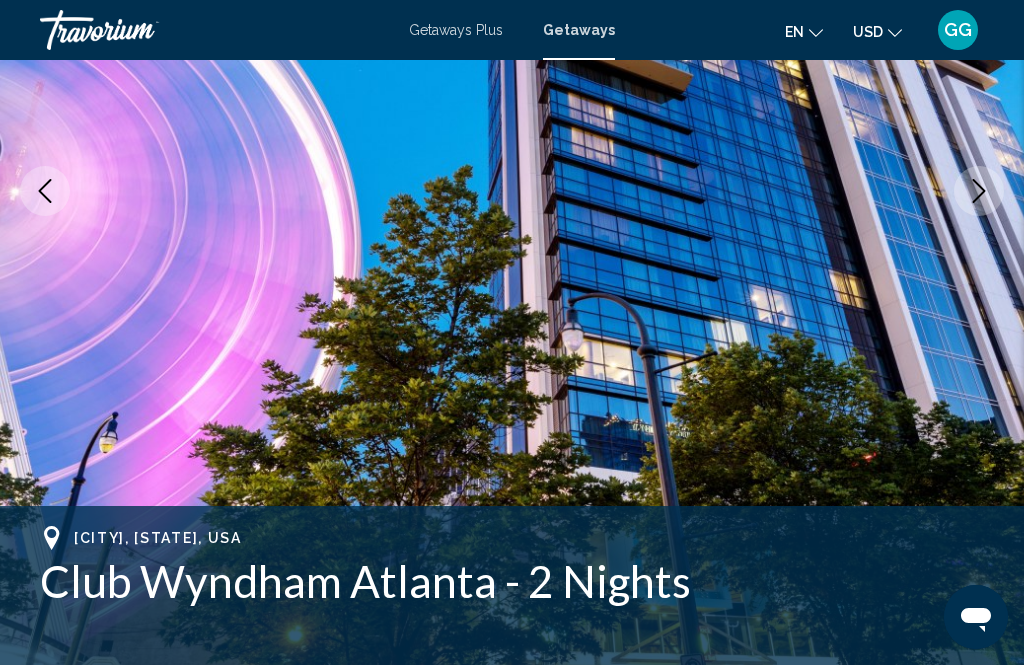 click at bounding box center (979, 191) 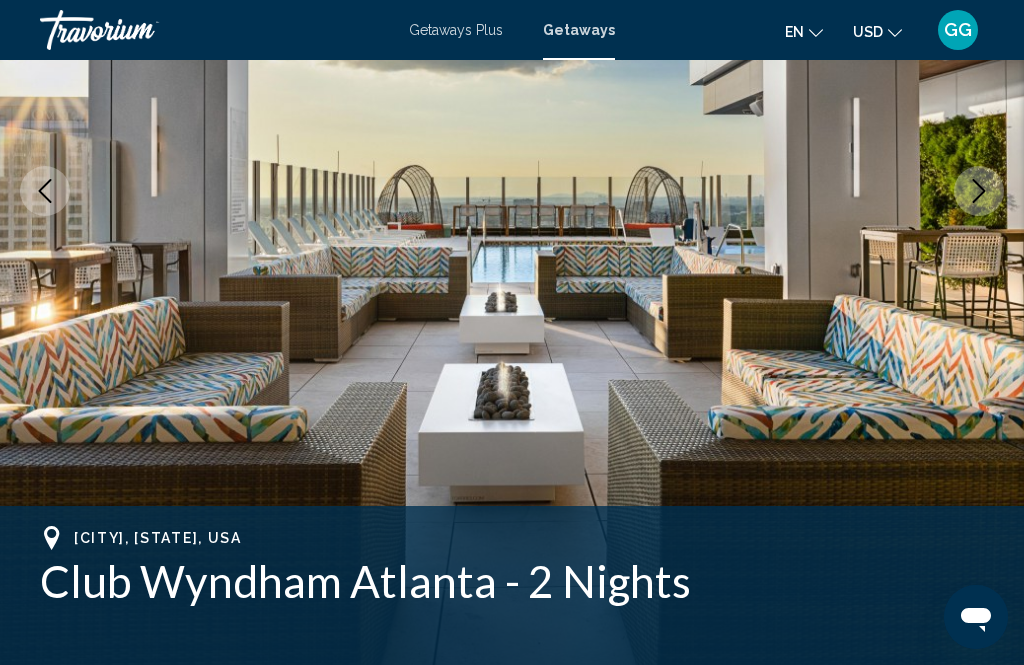click at bounding box center [979, 191] 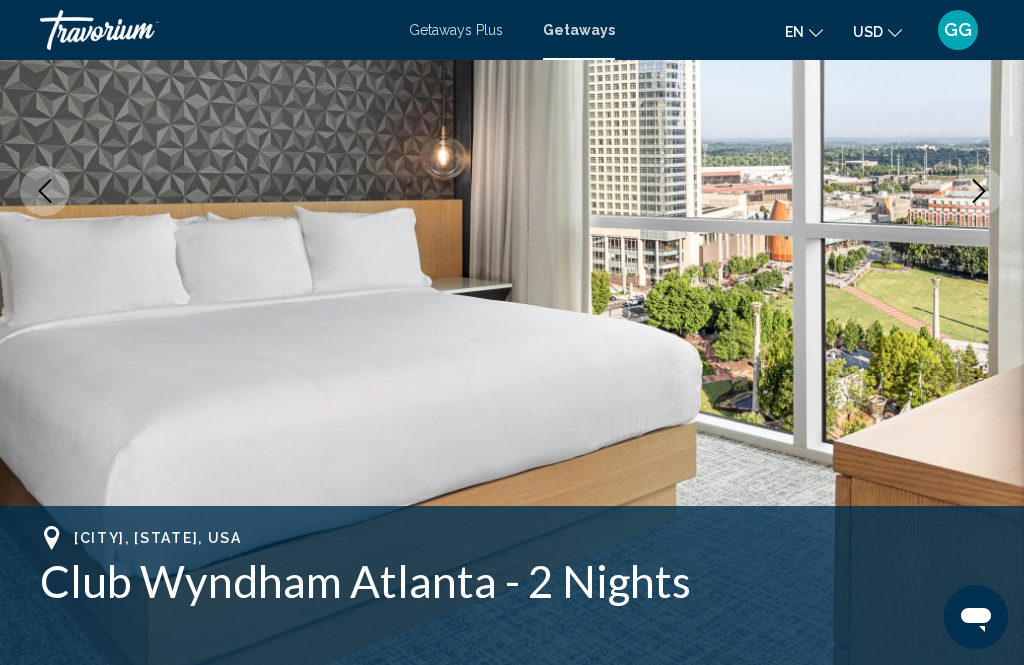 click at bounding box center [979, 191] 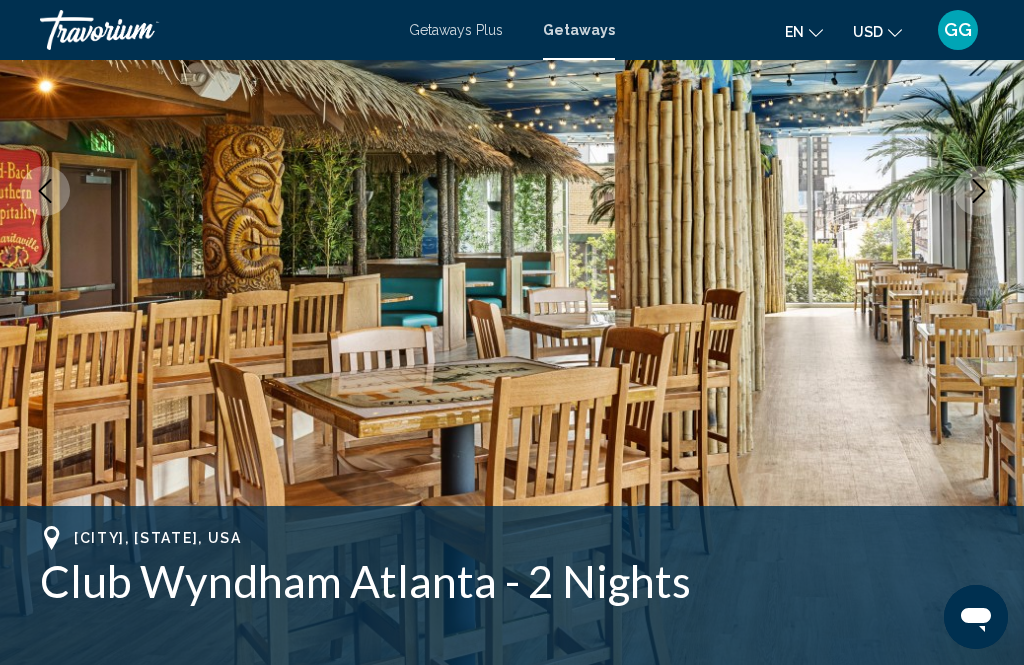 click at bounding box center (979, 191) 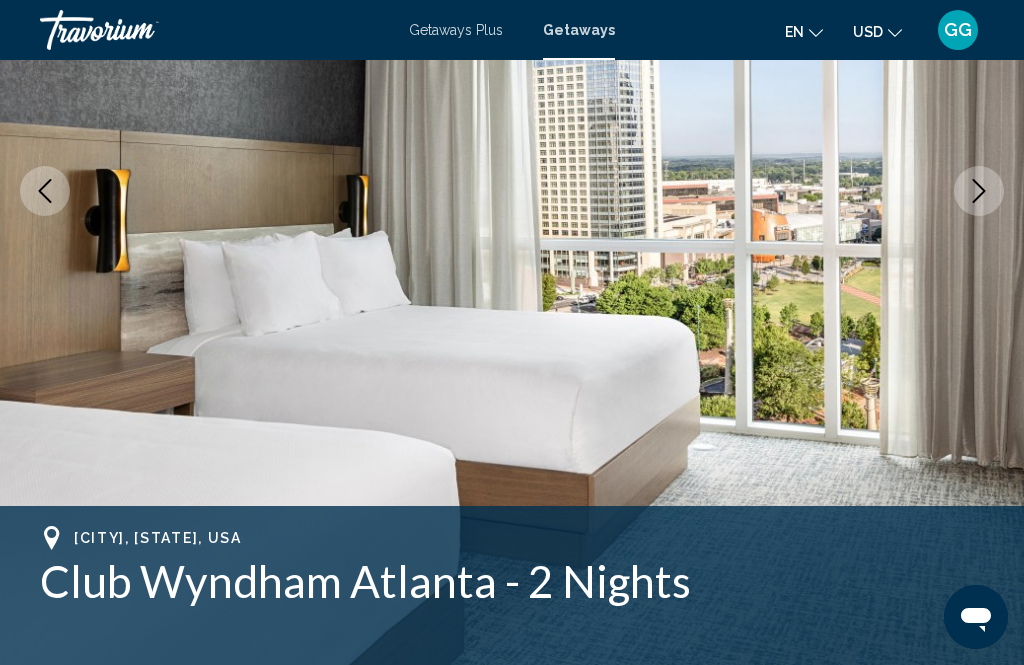 click 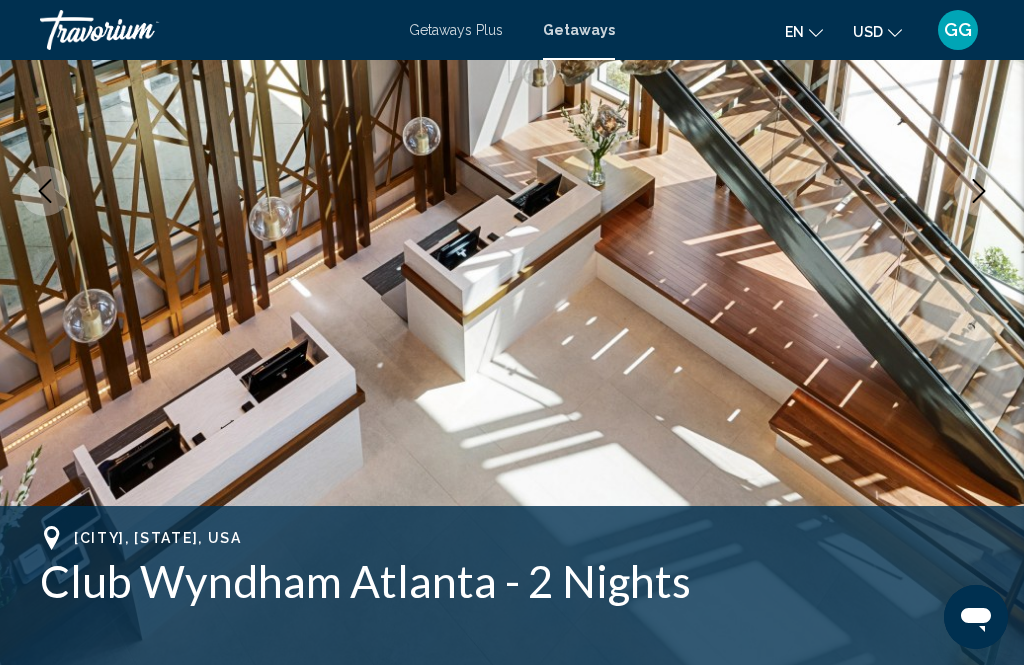 click at bounding box center (979, 191) 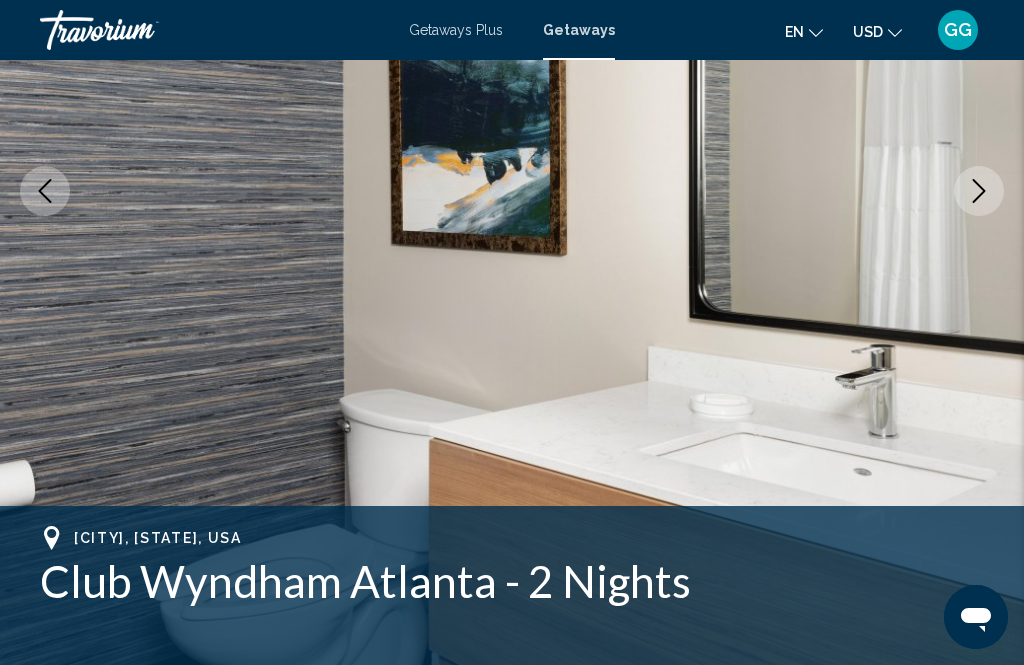 click at bounding box center (979, 191) 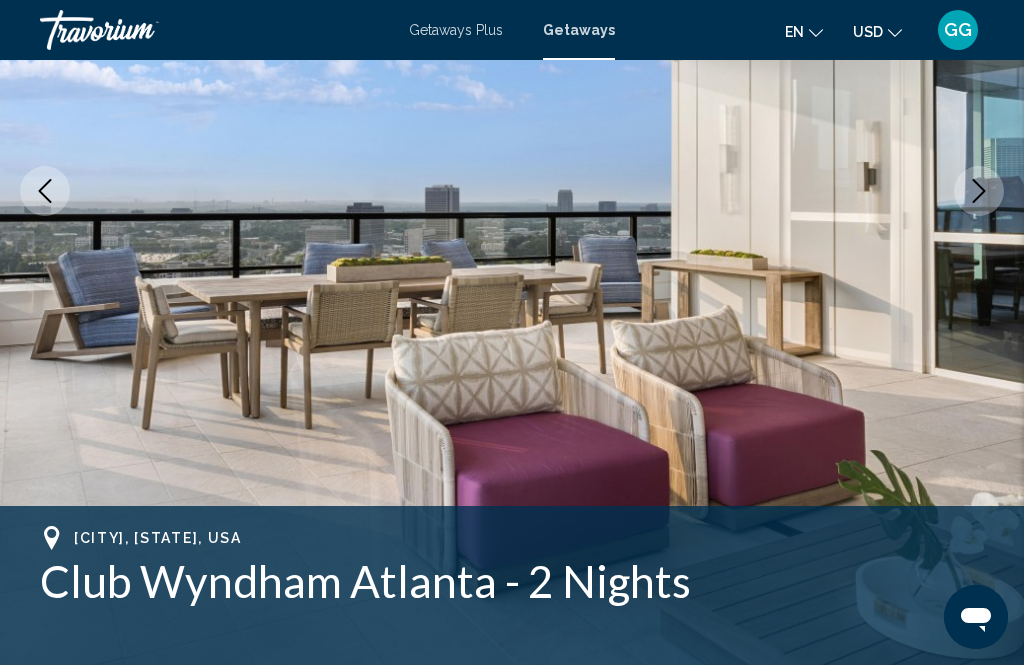 click at bounding box center [979, 191] 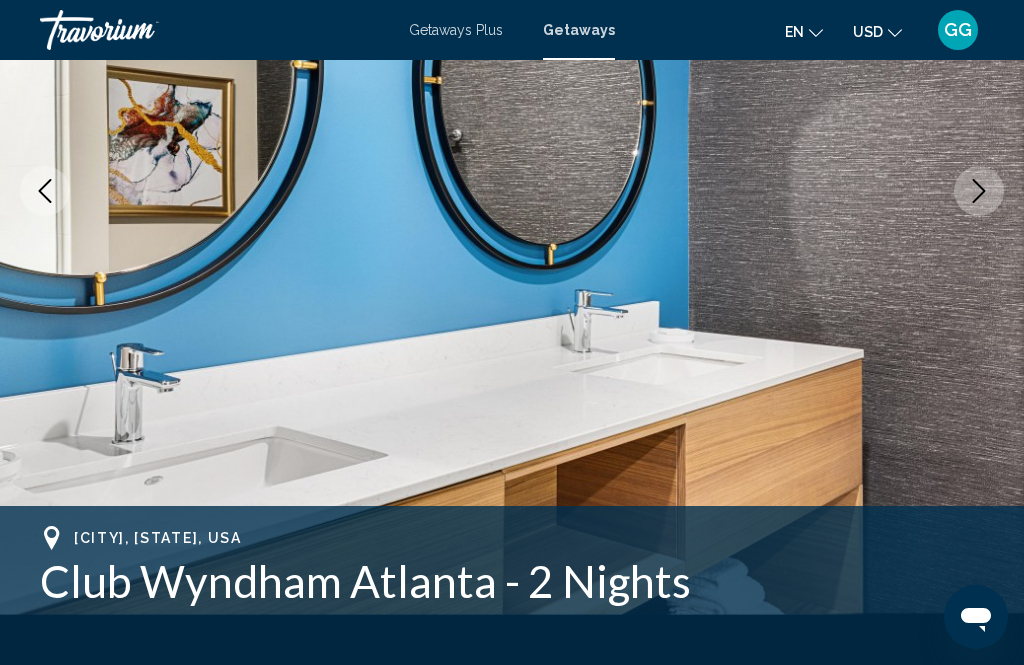 click 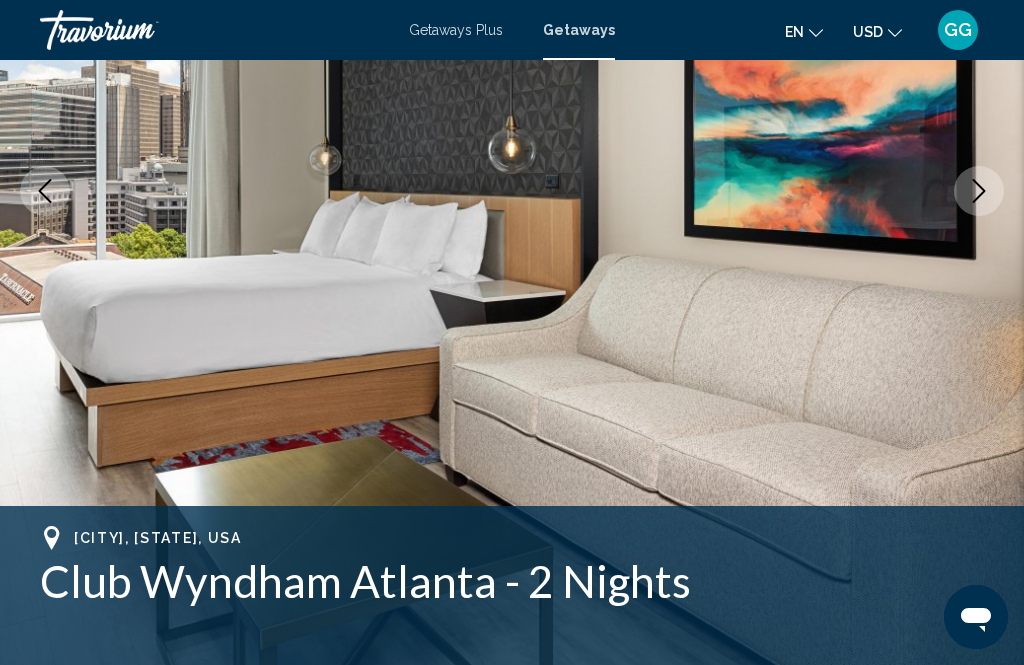 click 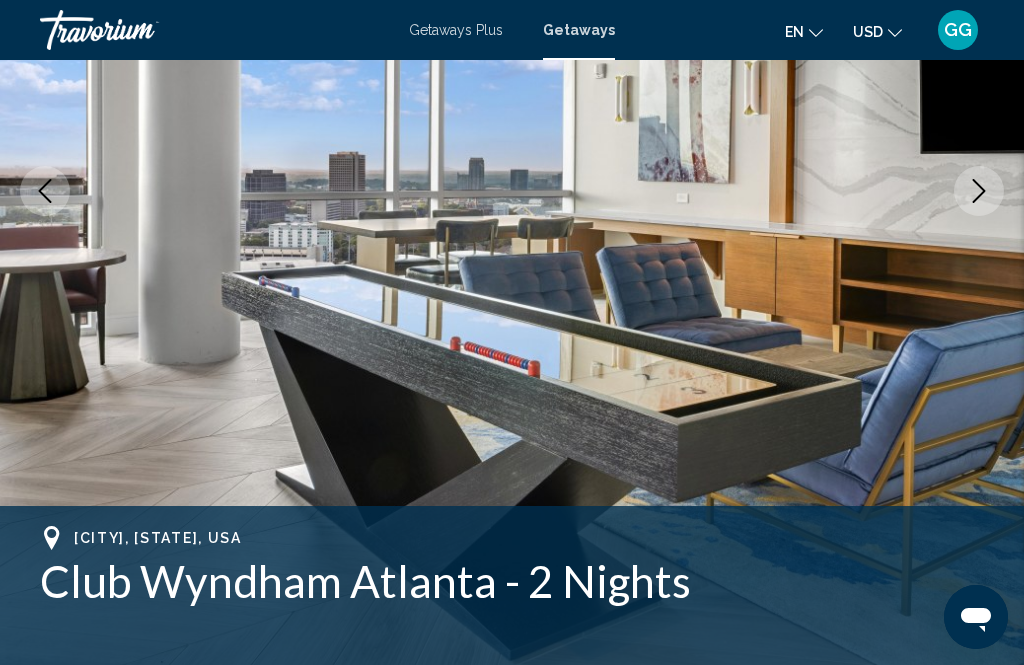 click 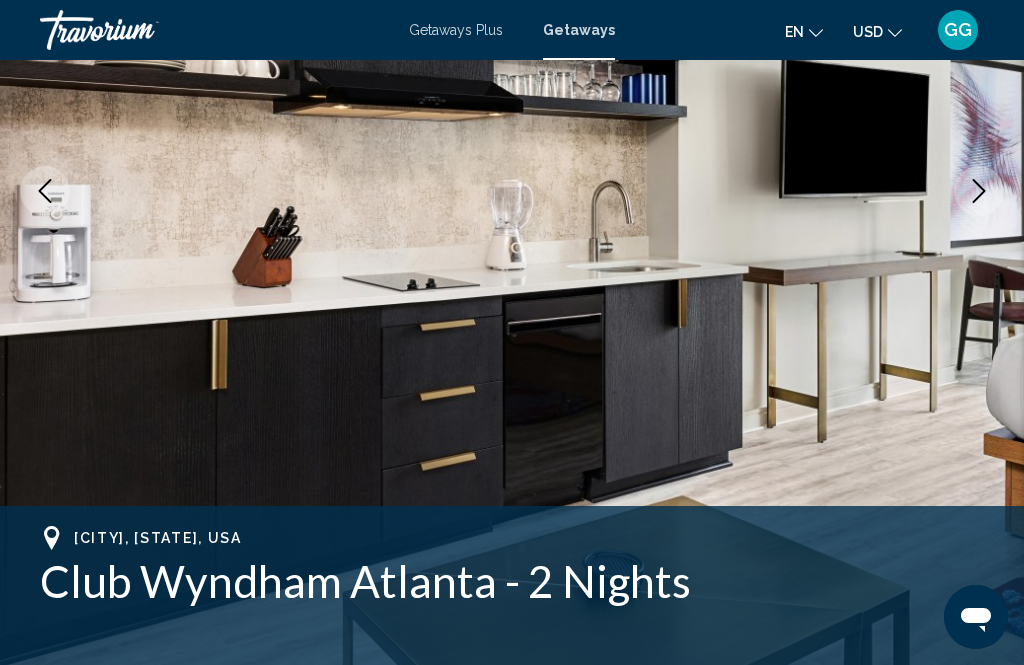 click 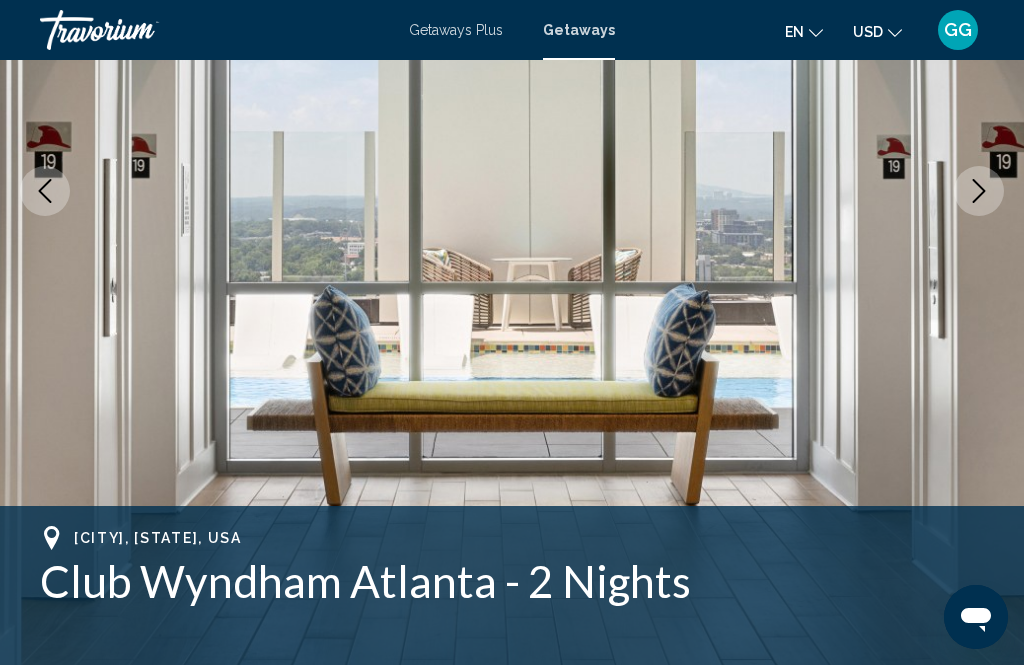 click 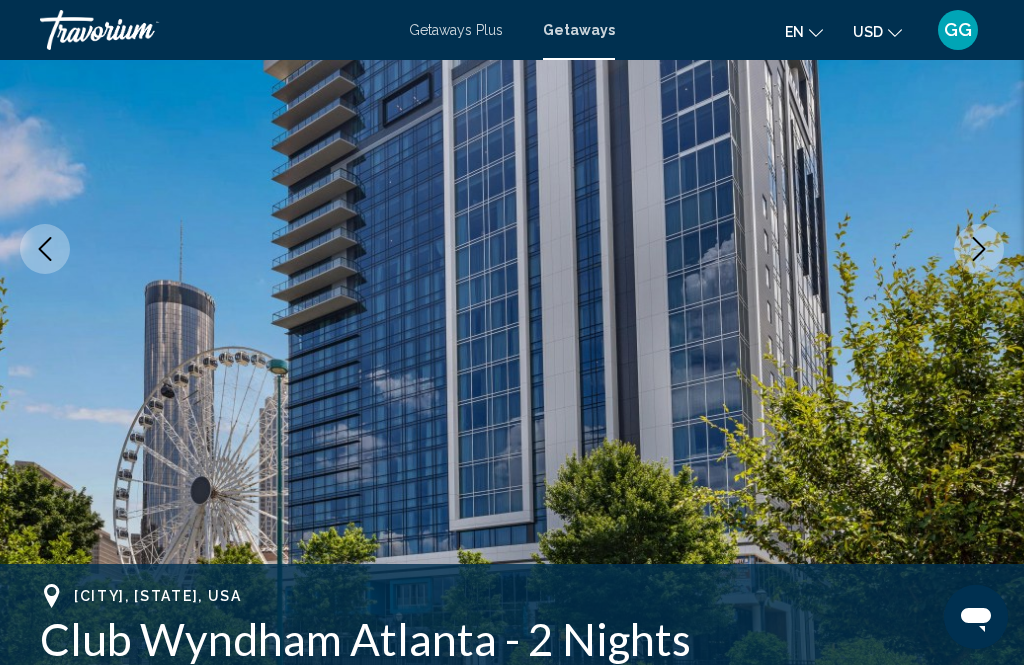 scroll, scrollTop: 282, scrollLeft: 0, axis: vertical 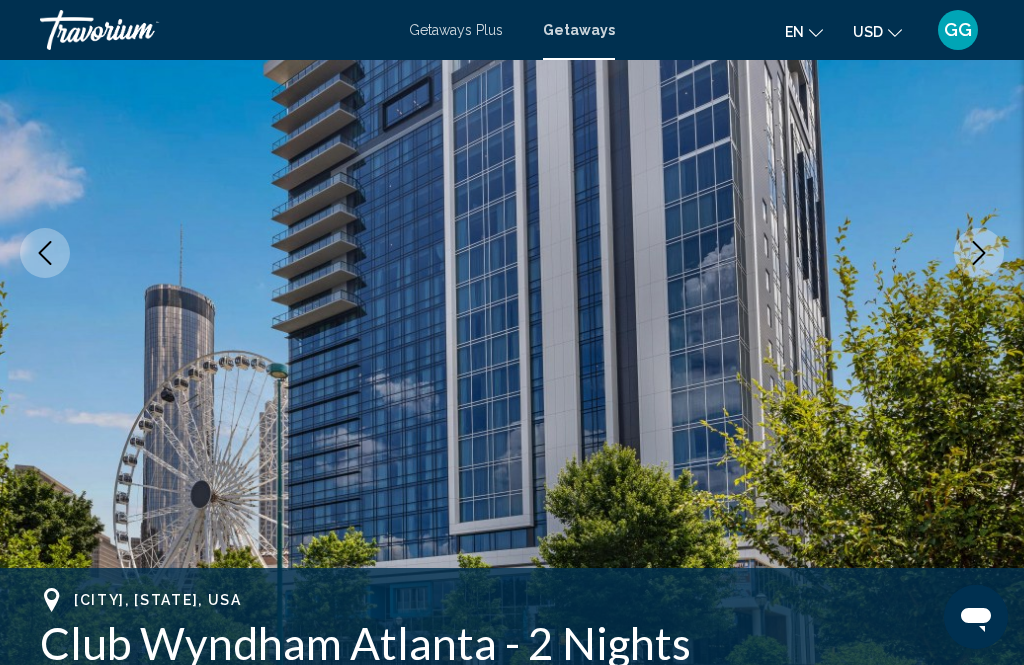 click at bounding box center [512, 253] 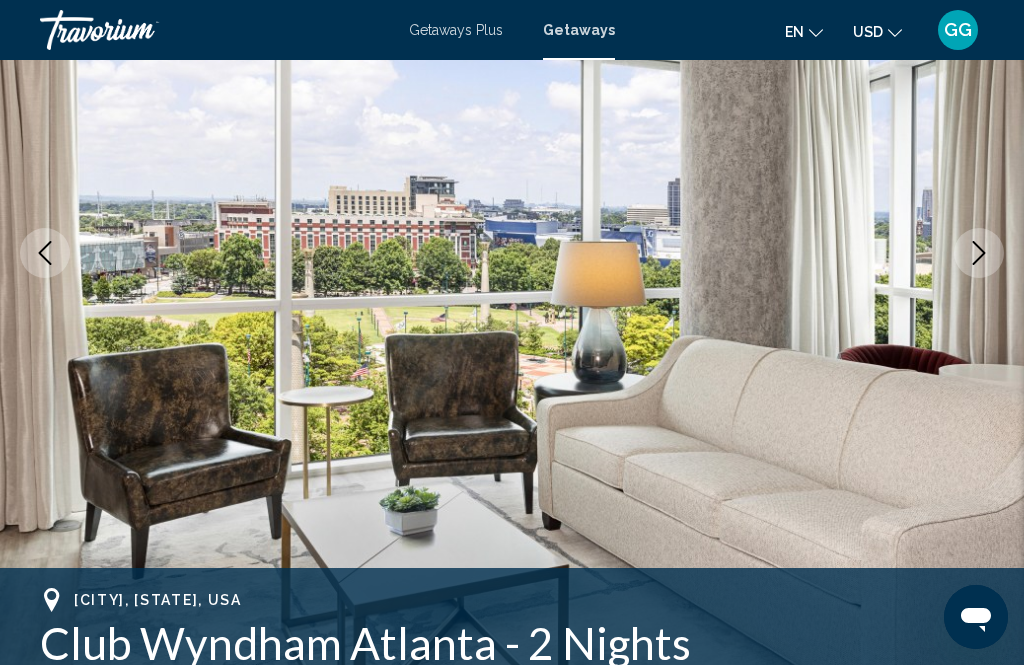 click 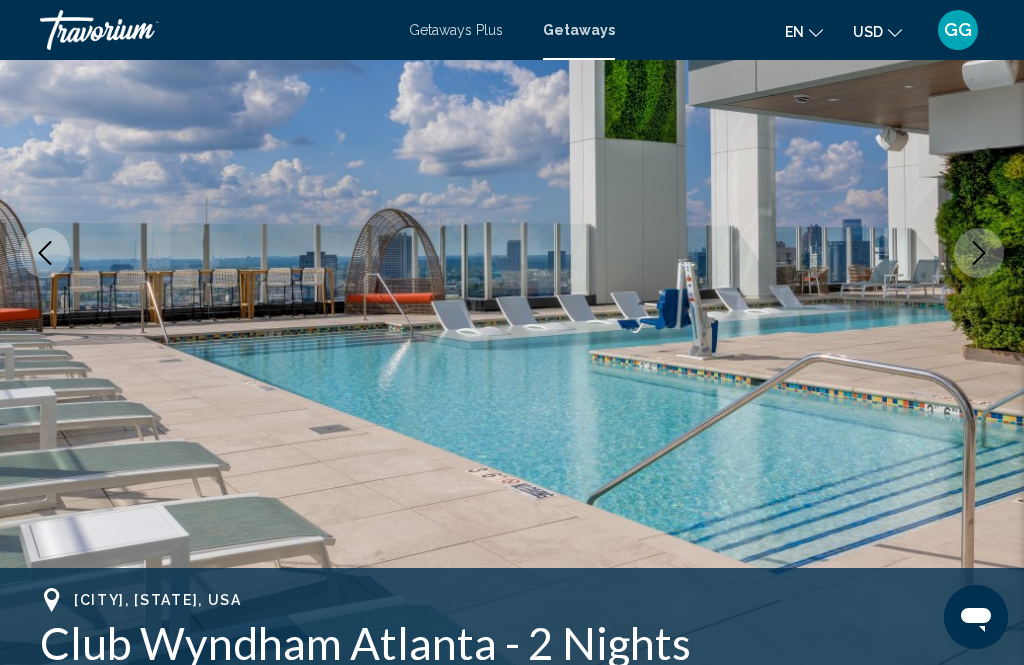 click at bounding box center [979, 253] 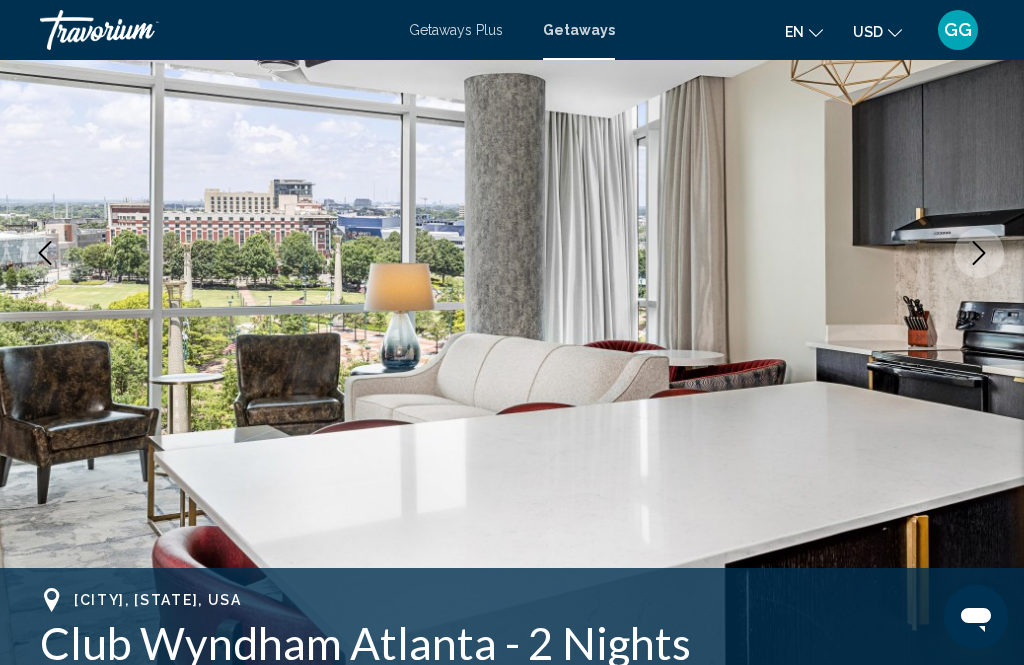 click 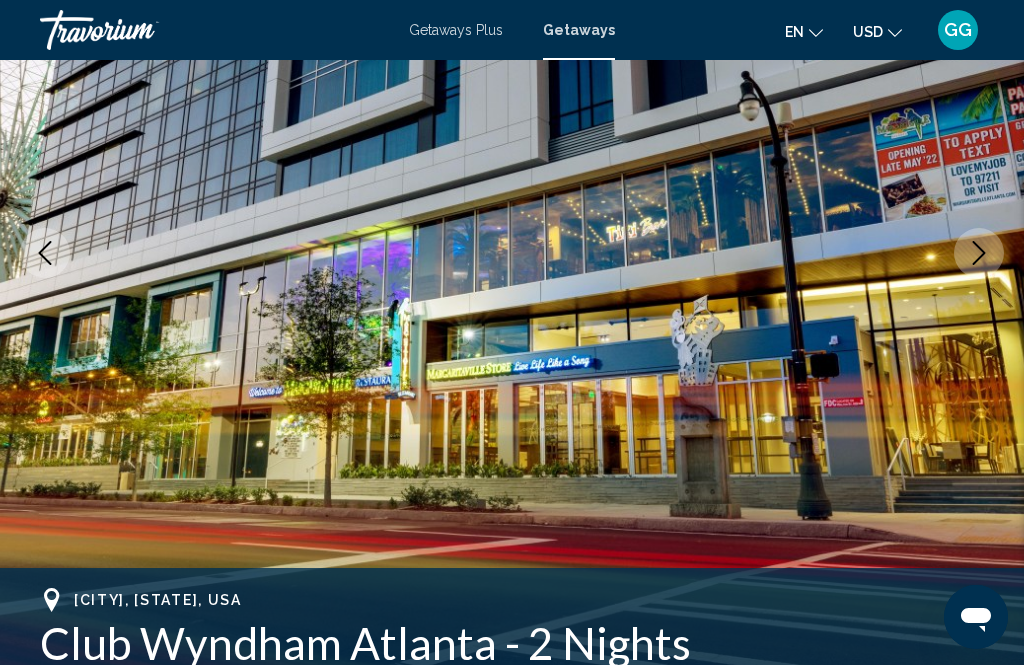click at bounding box center (979, 253) 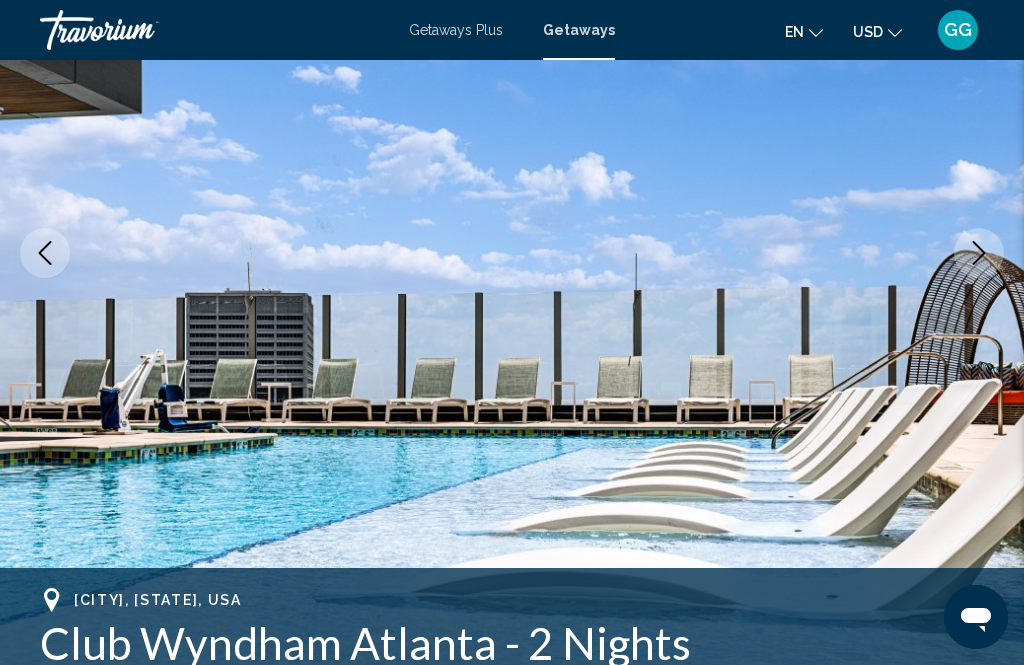 click 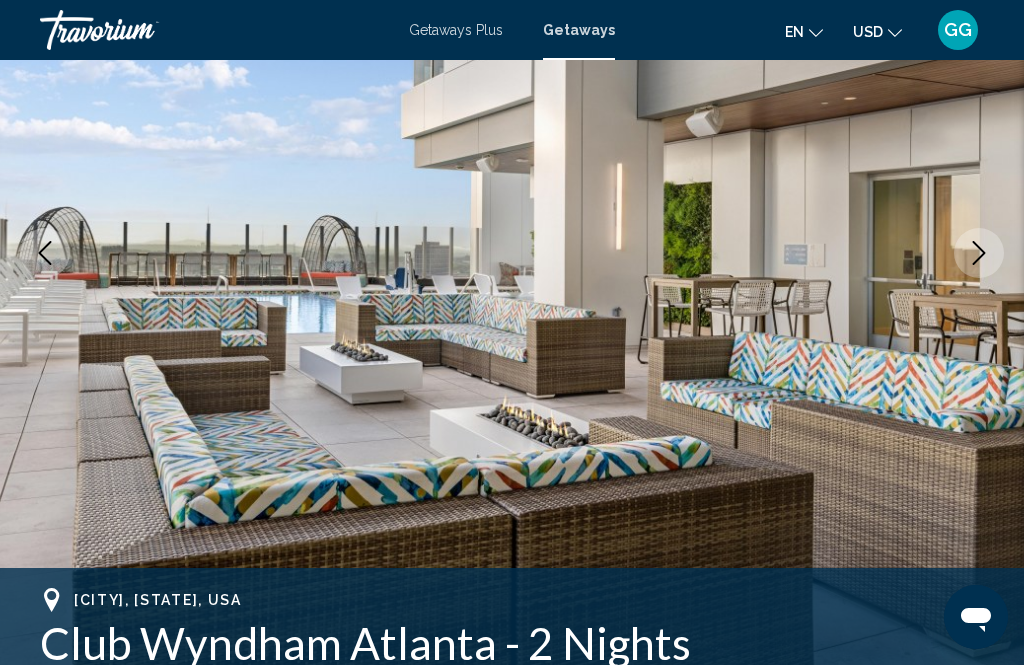 click at bounding box center [979, 253] 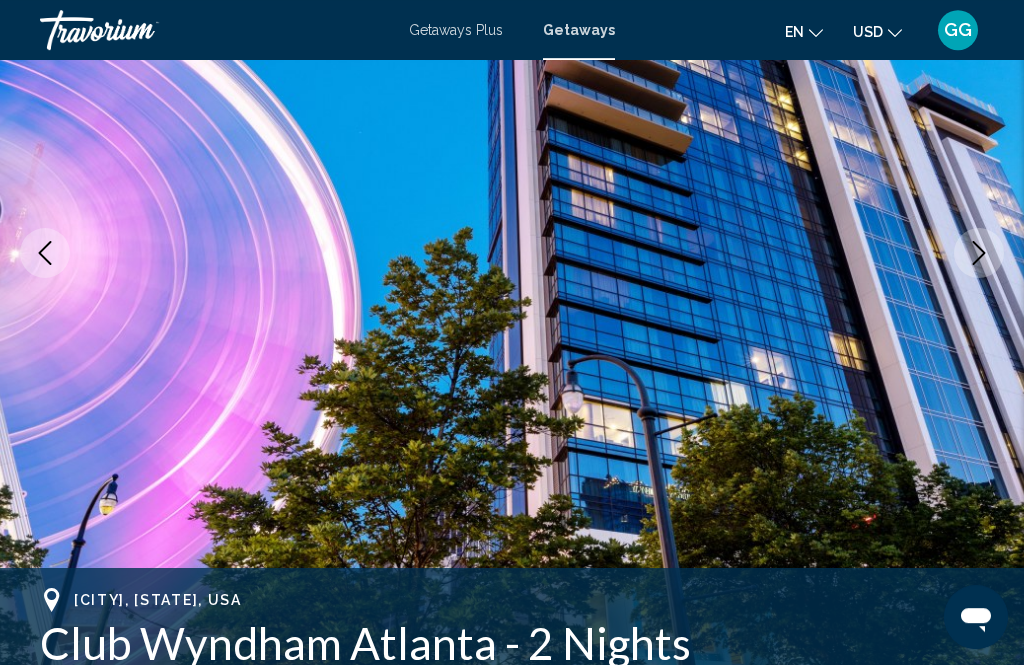 scroll, scrollTop: 263, scrollLeft: 0, axis: vertical 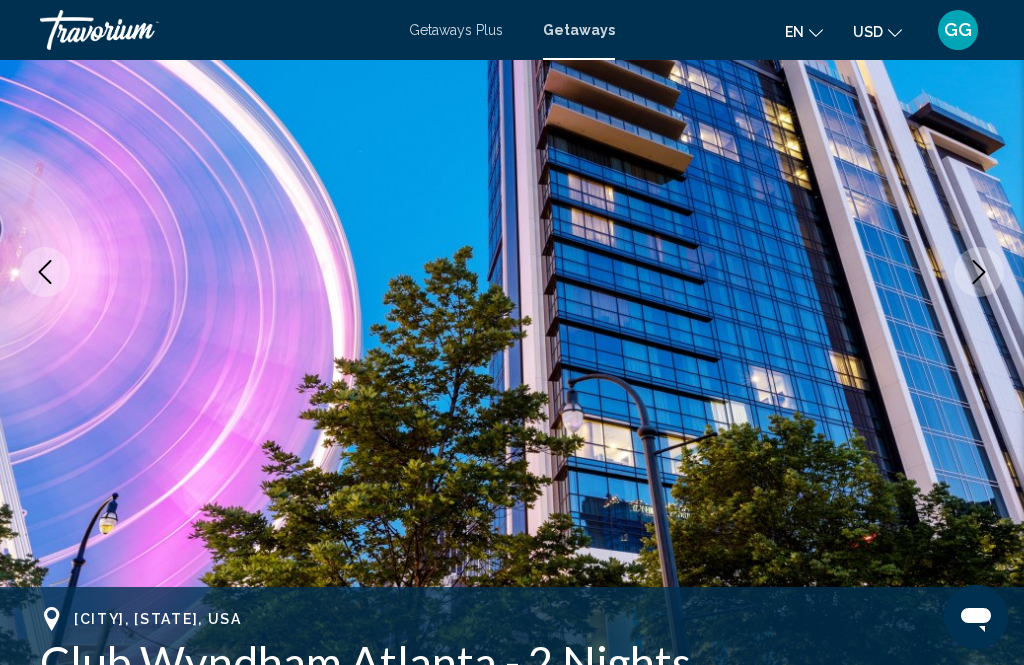click at bounding box center (979, 272) 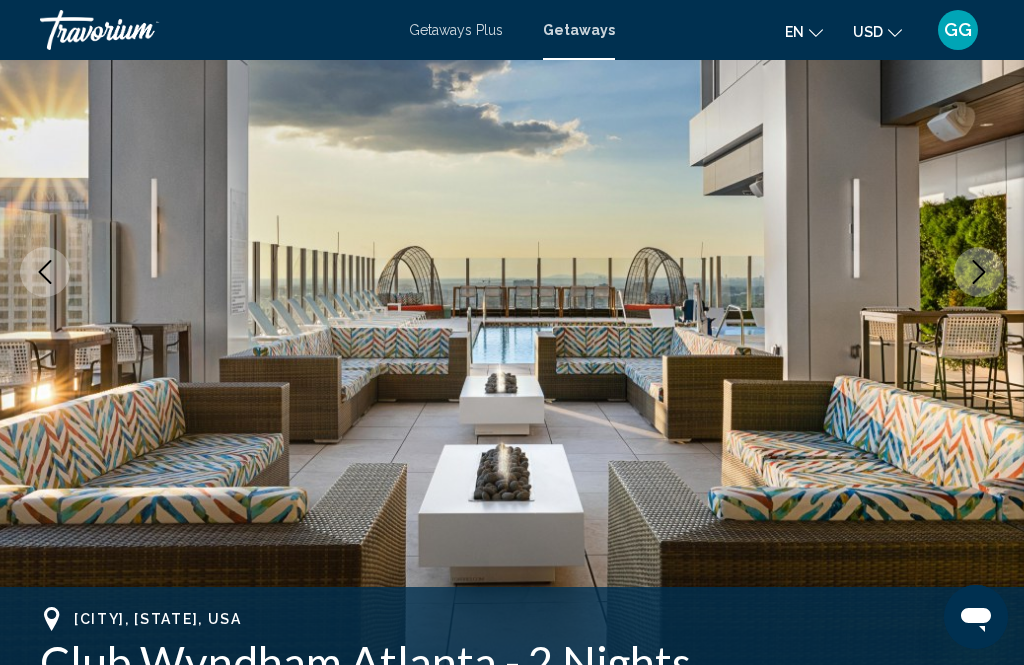 click at bounding box center (979, 272) 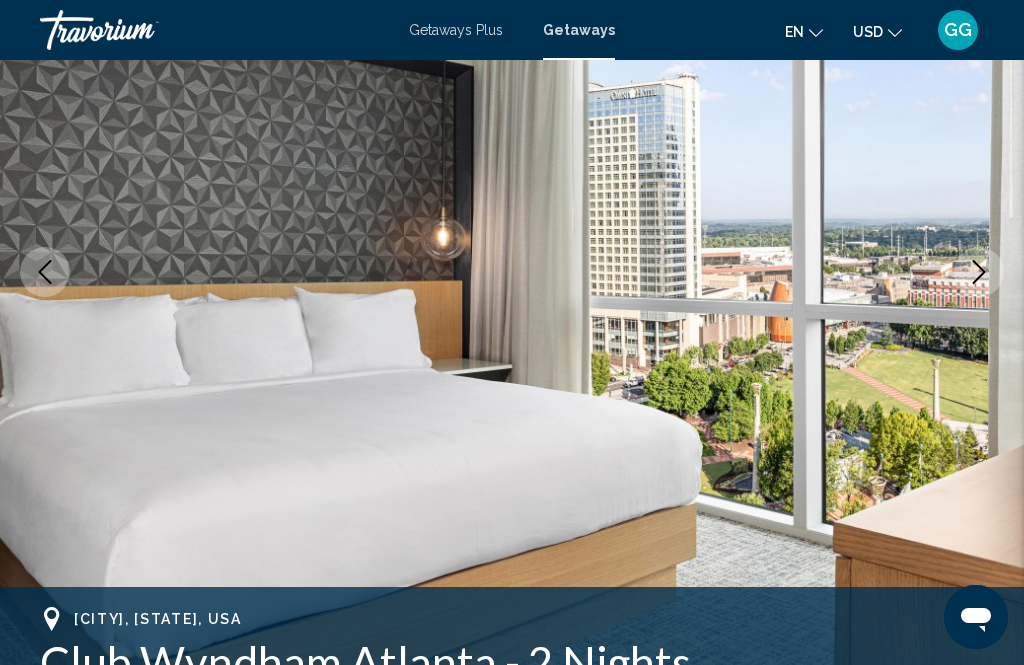click 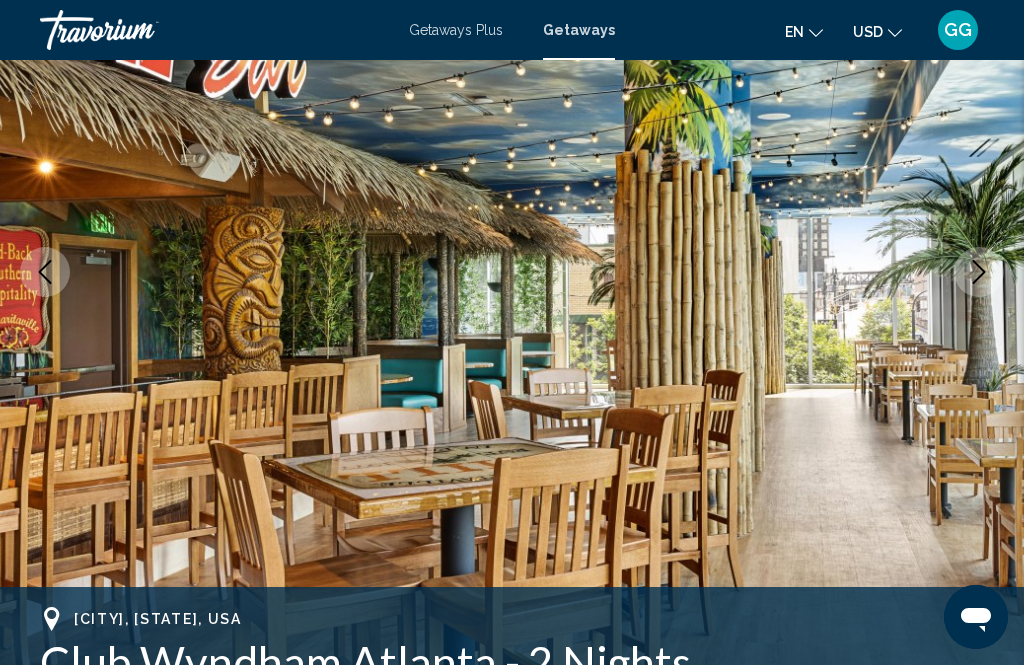 click 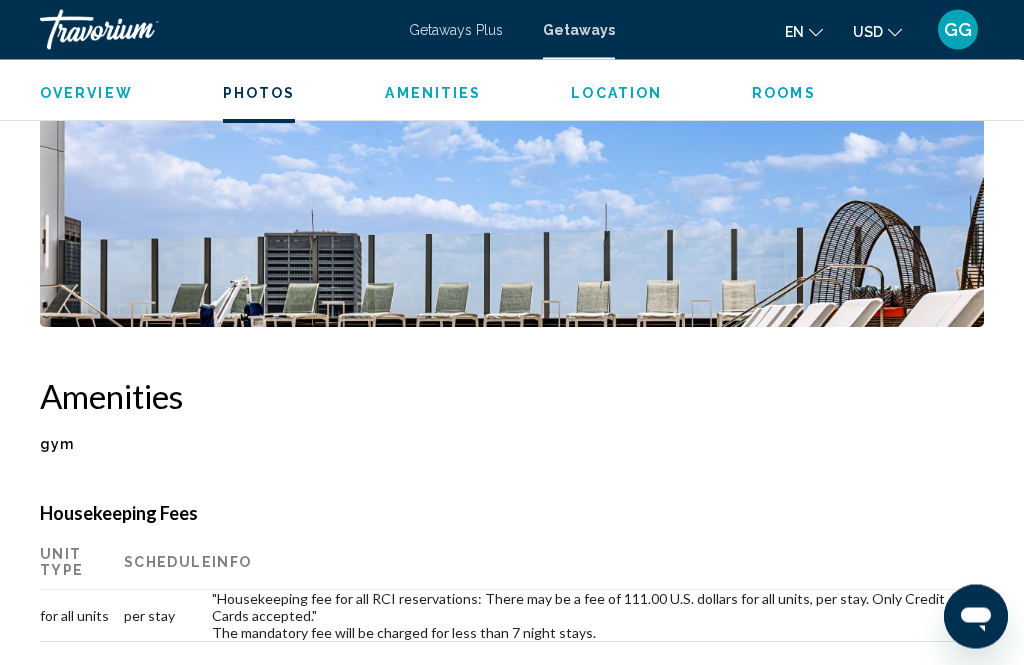 scroll, scrollTop: 1892, scrollLeft: 0, axis: vertical 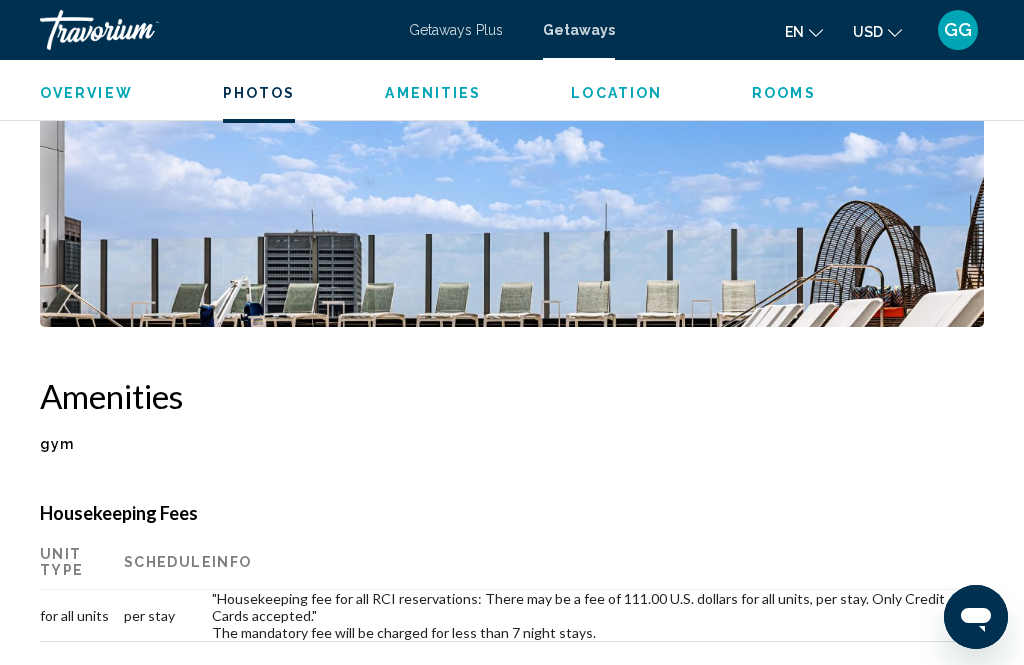click on "Overview Type Resort All-Inclusive No All-Inclusive Address [NUMBER] [STREET] [CITY], [STATE], [COUNTRY] Description When you're not out exploring the city, take some time to enjoy the comfortable amenities at Club Wyndham Atlanta. You can relax in the rooftop pool, exercise in the fitness center, enjoy a delicious meal at the on-site restaurant, and savor a refreshing cocktail at the rooftop bar. With exceptional amenities and friendly Southern hospitality, Club Wyndham Atlanta is the perfect place to call home while discovering all that this dazzling metropolis has to offer. Read more Photos Amenities gym No Amenities available. Housekeeping Fees Unit Type Schedule Info for all units per stay "Housekeeping fee for all RCI reservations: There may be a fee of [PRICE] U.S. dollars for all units, per stay. Only Credit Cards accepted." The mandatory fee will be charged for less than 7 night stays. Resort Fees Info Parking fee is [PRICE] U.S. dollars . Only Credit Cards accepted." at bounding box center (512, 1072) 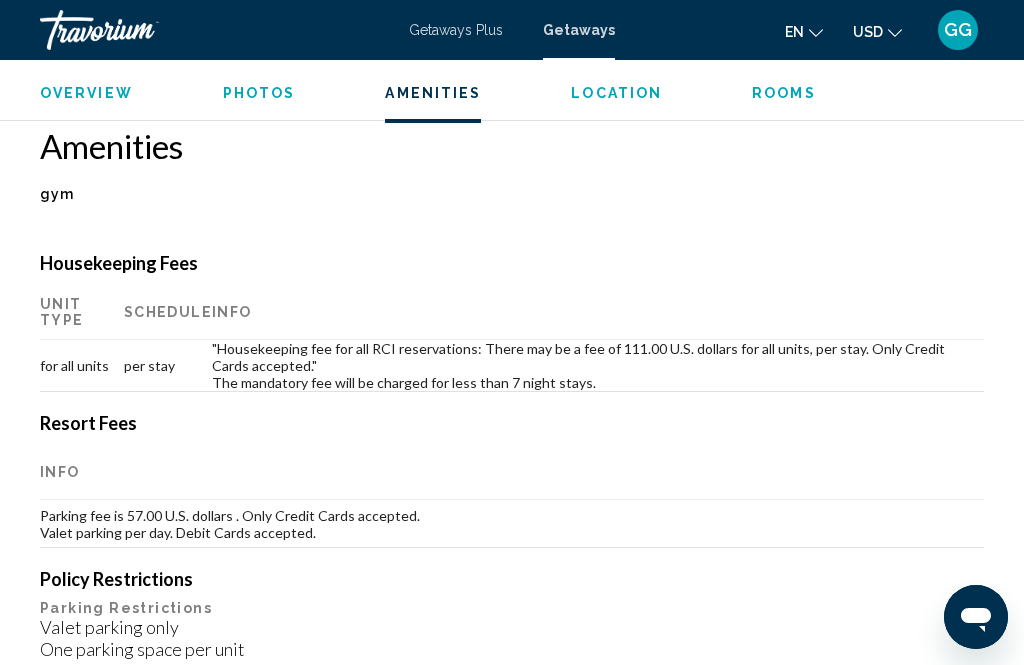scroll, scrollTop: 2159, scrollLeft: 0, axis: vertical 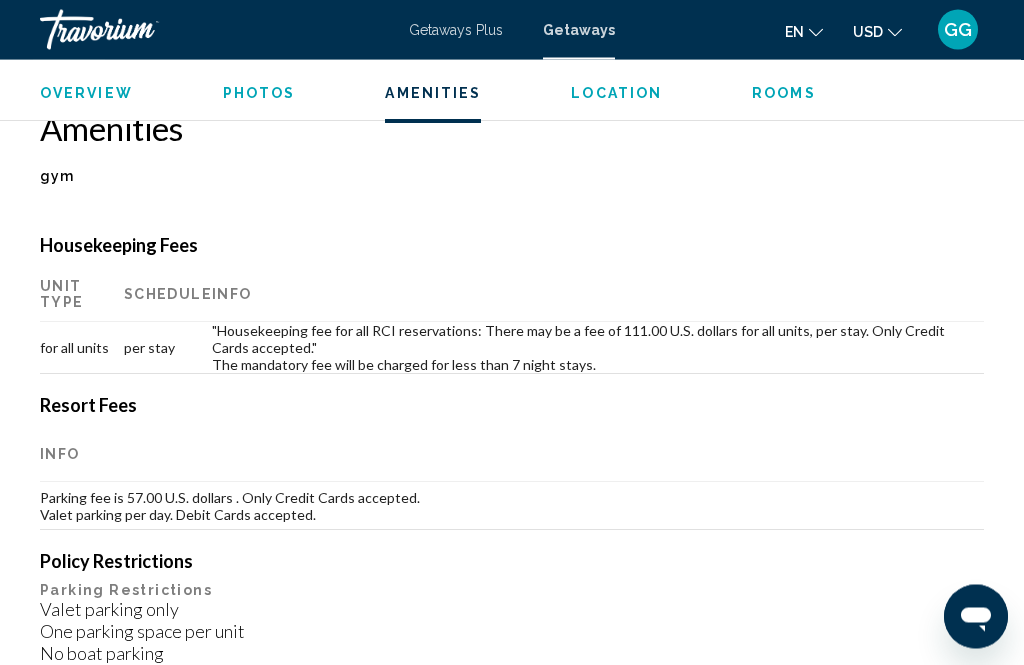 click on ""Housekeeping fee for all RCI reservations: There may be a fee of [PRICE] U.S. dollars for all units, per stay. Only Credit Cards accepted." The mandatory fee will be charged for less than 7 night stays." at bounding box center [598, 349] 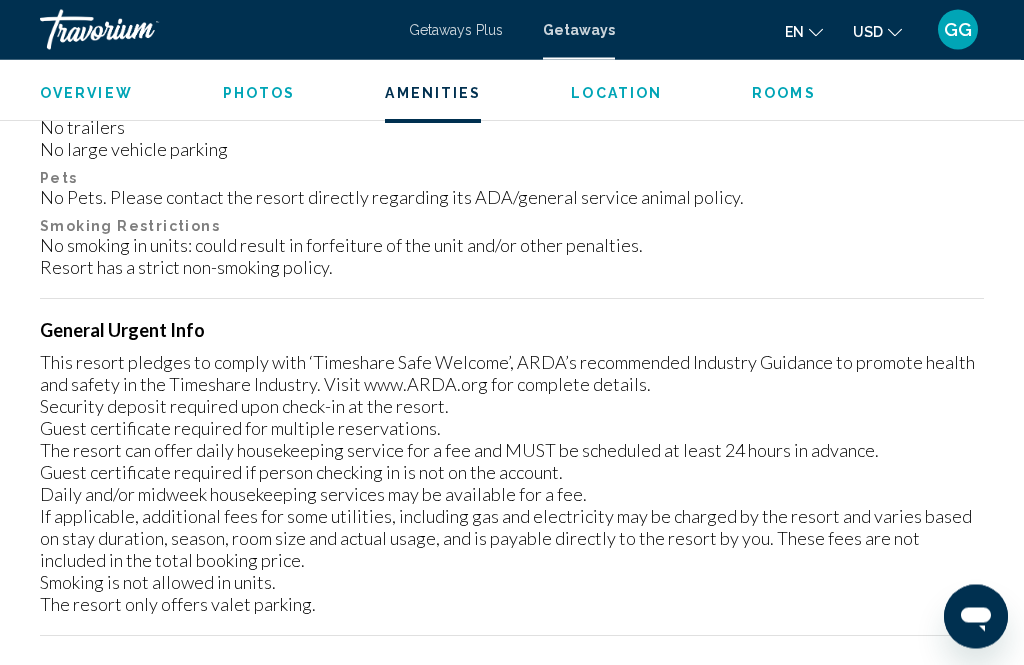 scroll, scrollTop: 2720, scrollLeft: 0, axis: vertical 